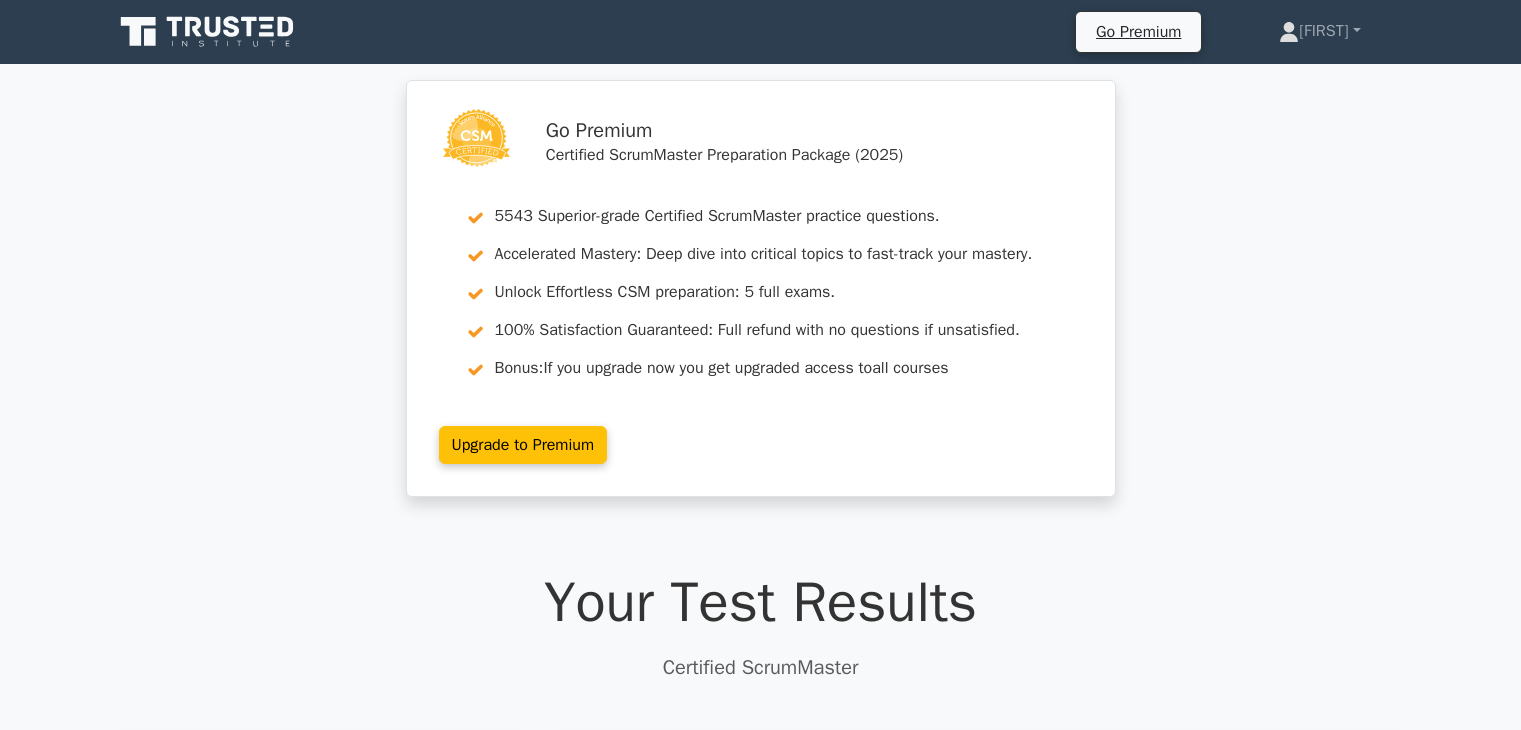 scroll, scrollTop: 462, scrollLeft: 0, axis: vertical 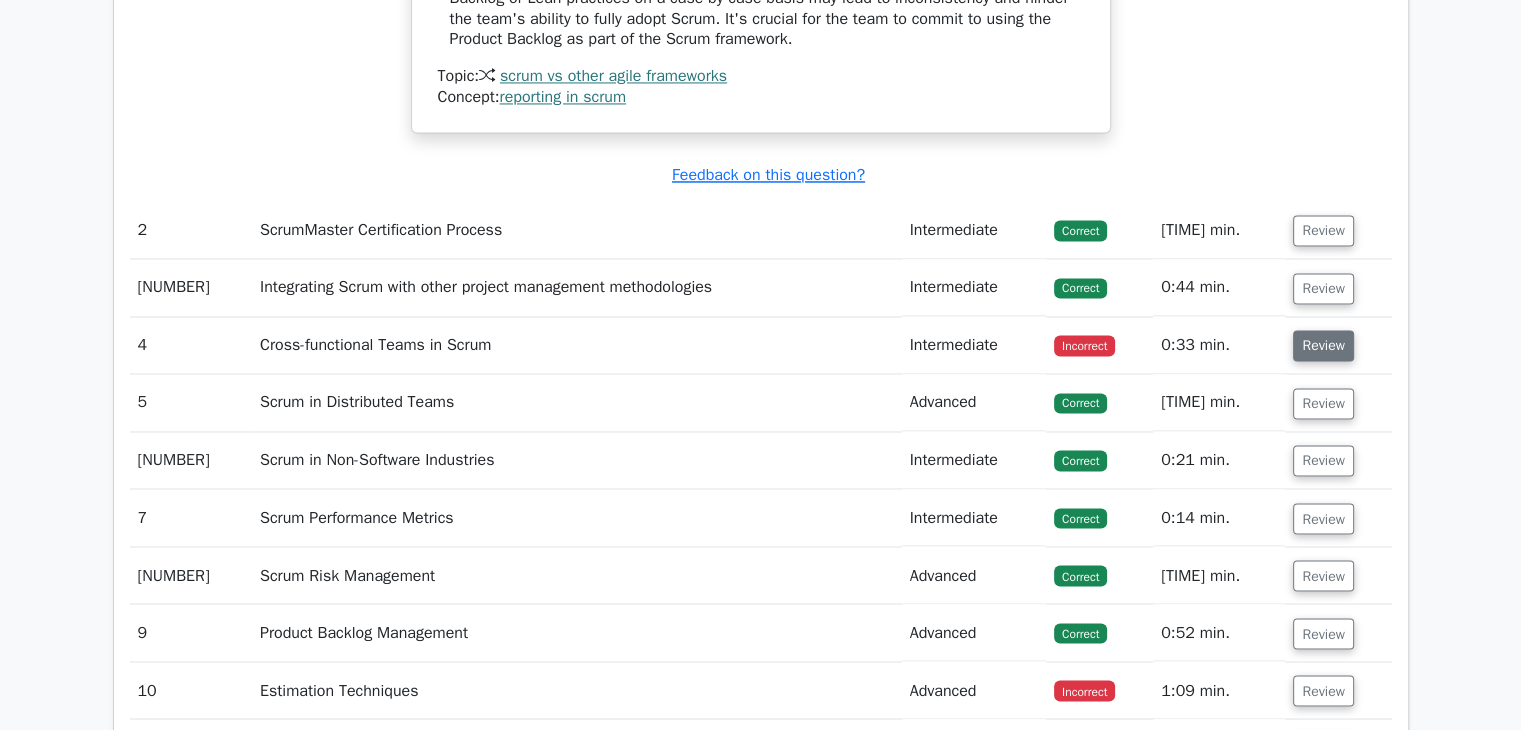 click on "Review" at bounding box center (1323, 345) 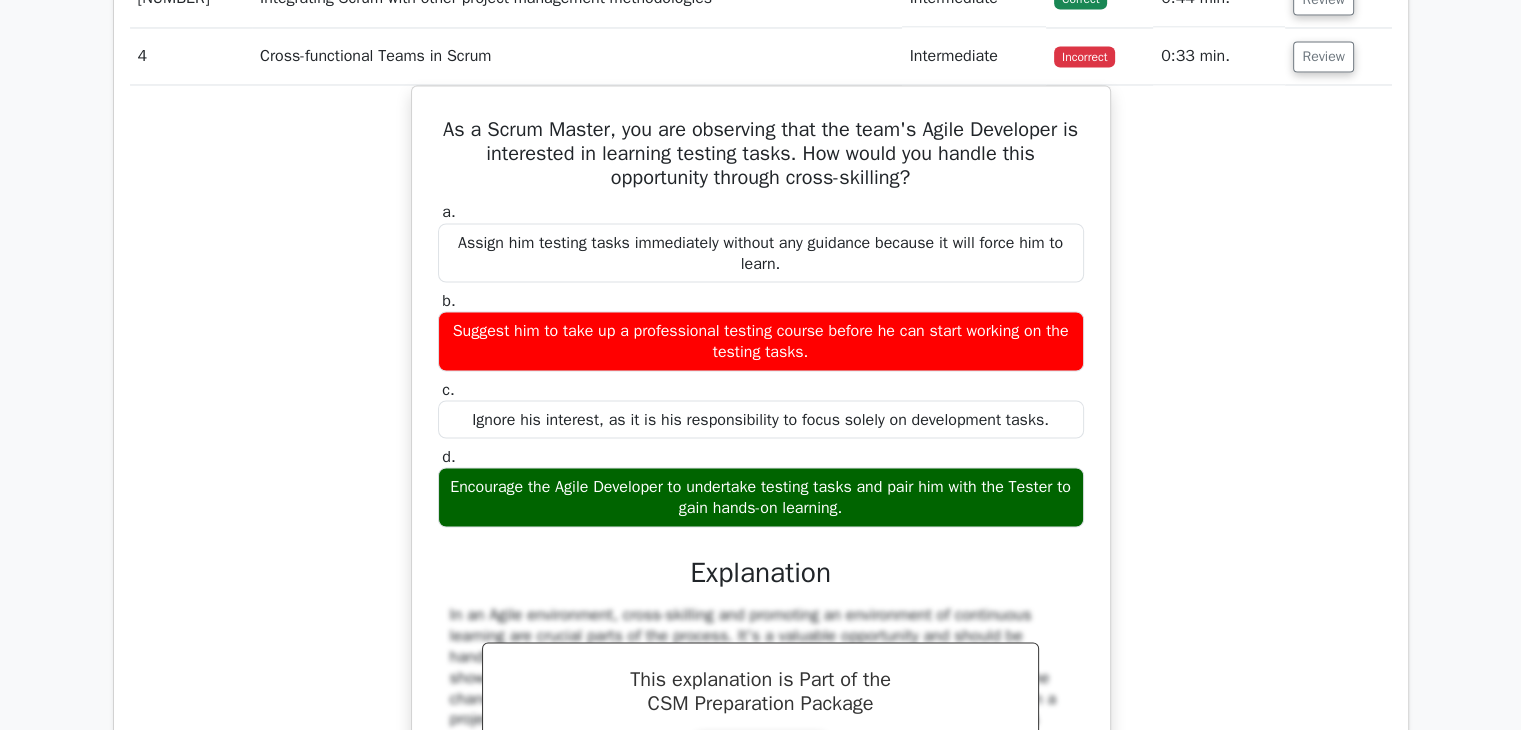 scroll, scrollTop: 3582, scrollLeft: 0, axis: vertical 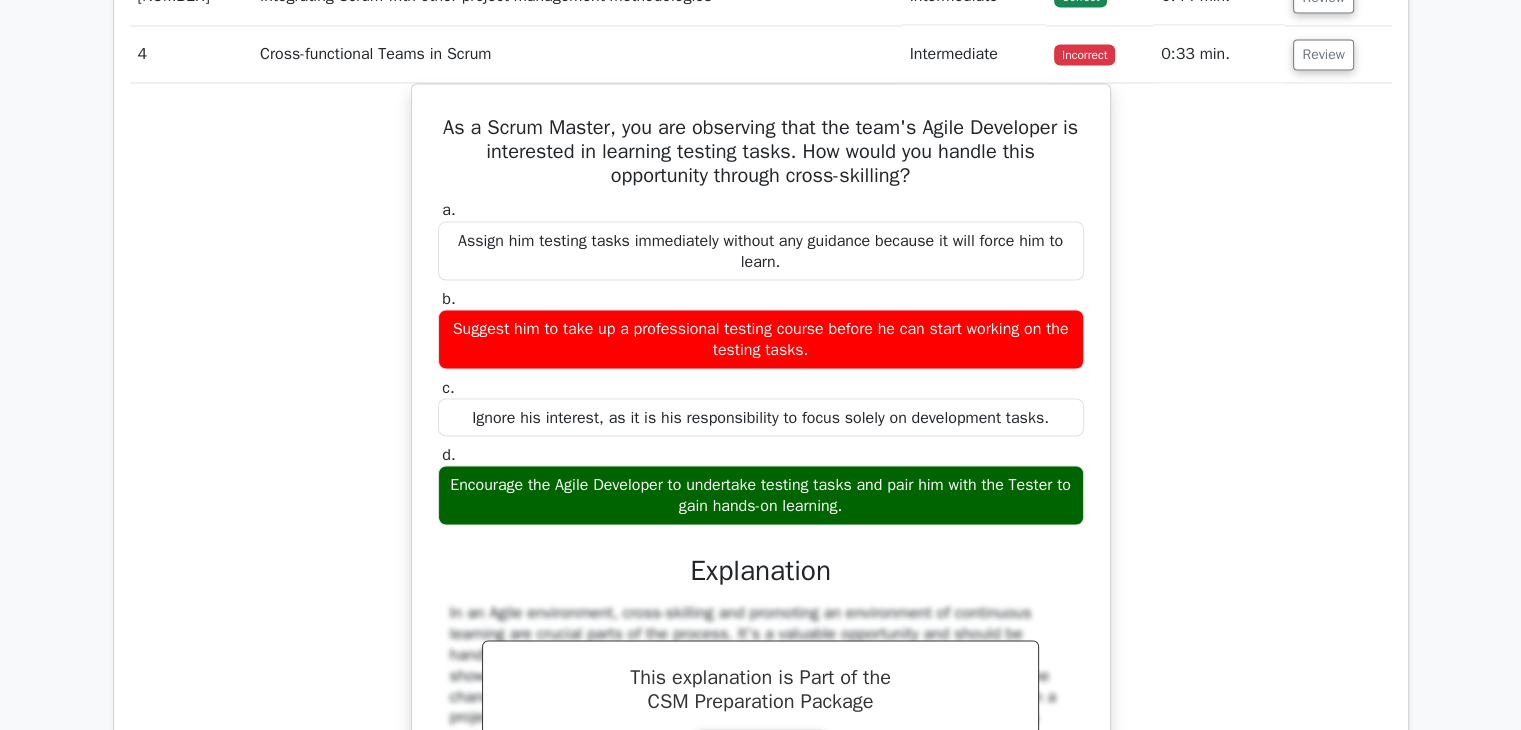 click on "c.
Ignore his interest, as it is his responsibility to focus solely on development tasks." at bounding box center (761, 407) 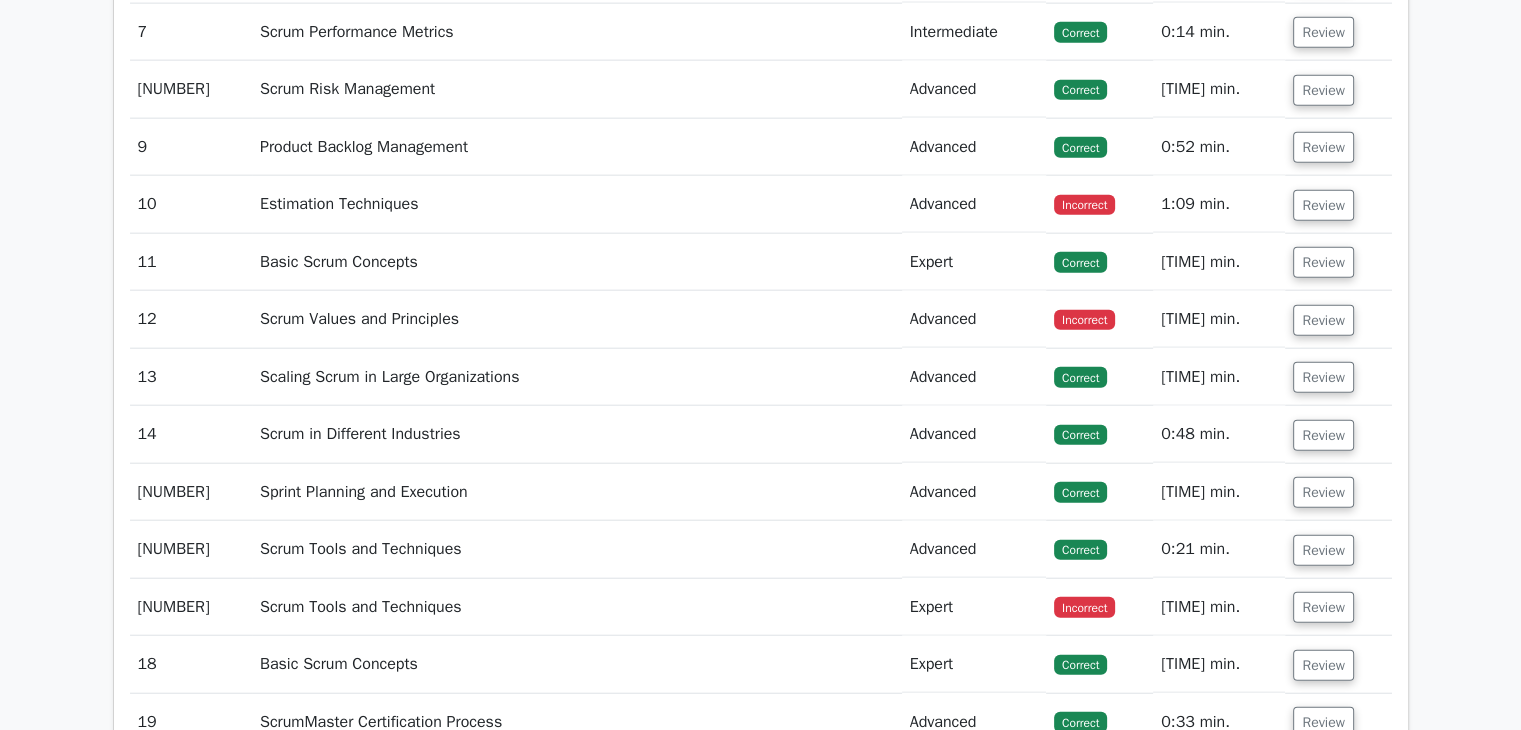 scroll, scrollTop: 4790, scrollLeft: 0, axis: vertical 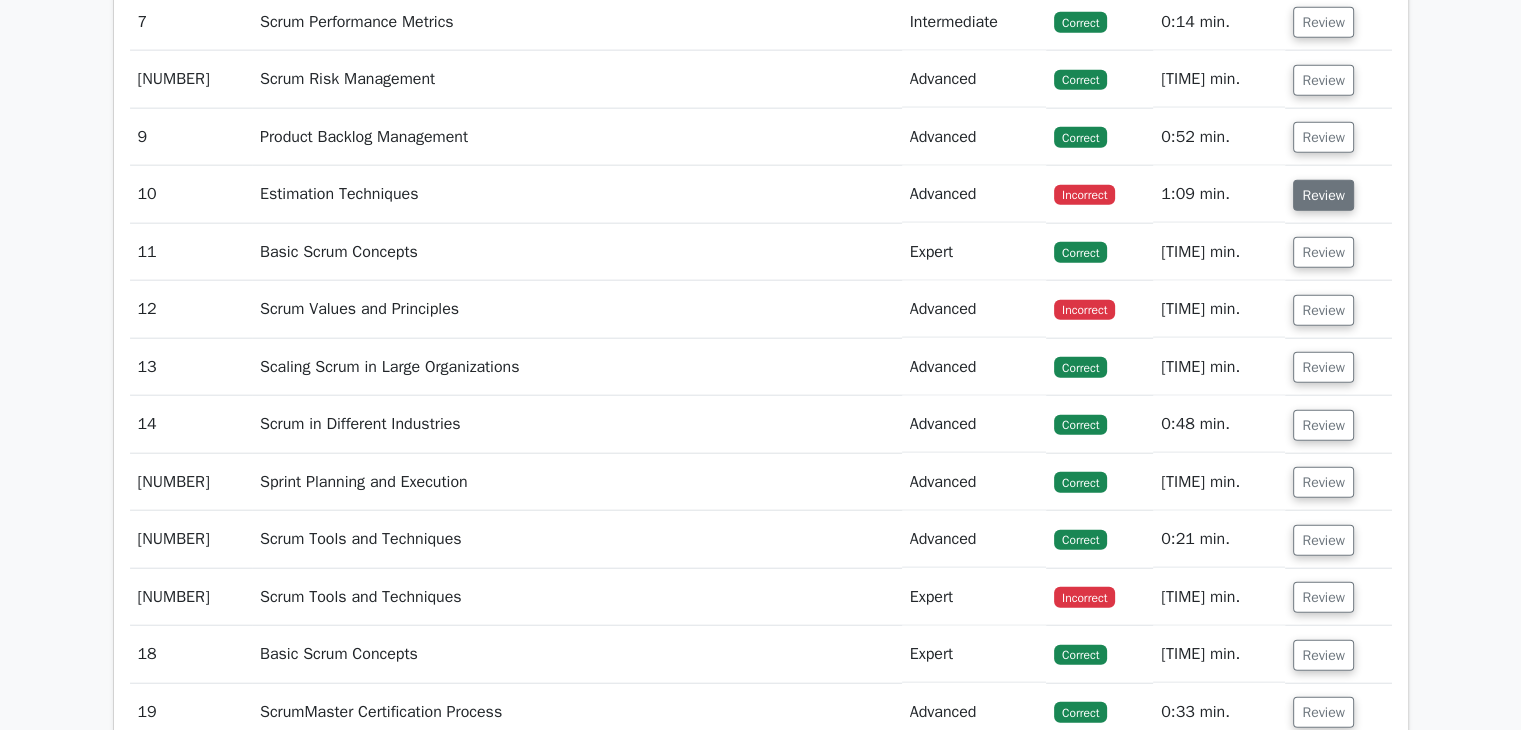 click on "Review" at bounding box center [1323, 195] 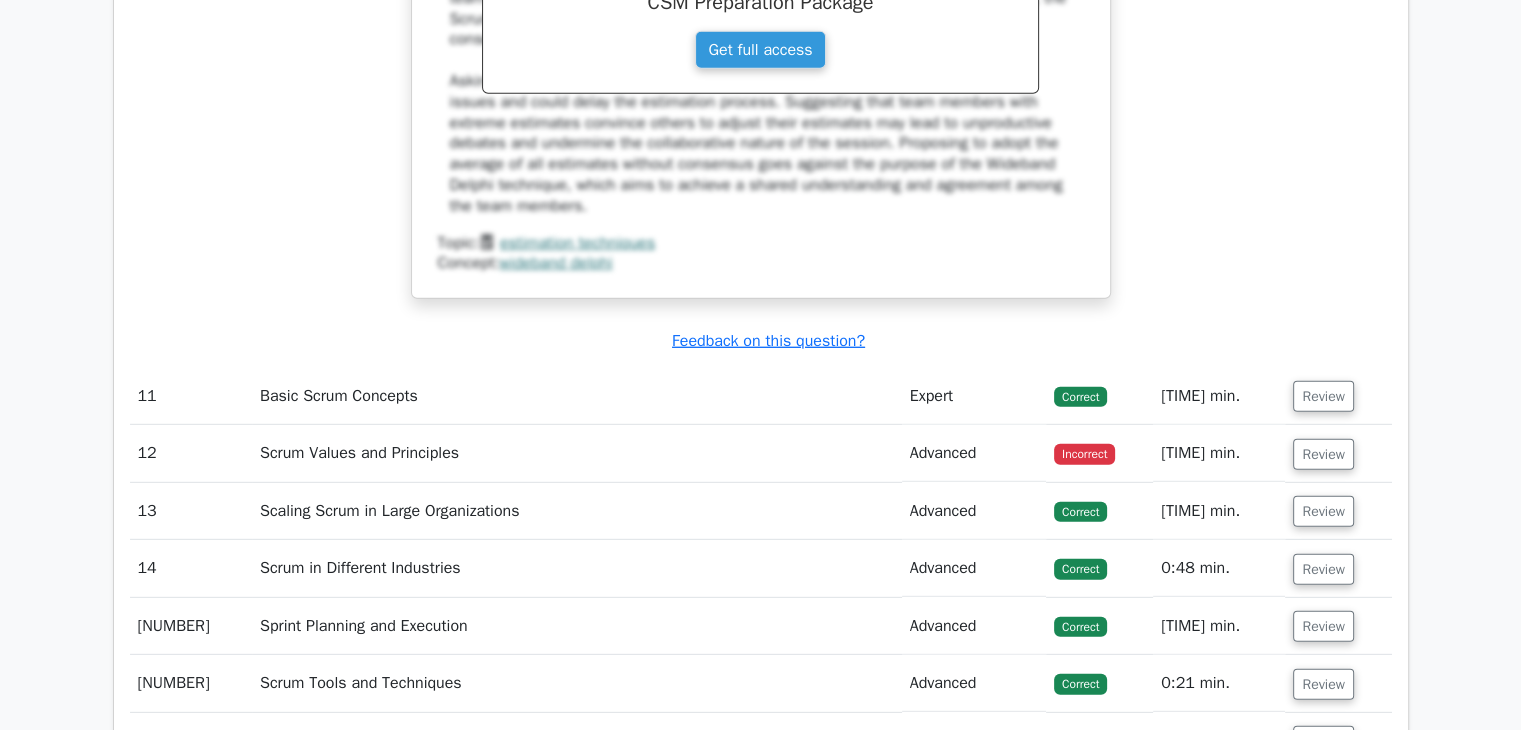 scroll, scrollTop: 5696, scrollLeft: 0, axis: vertical 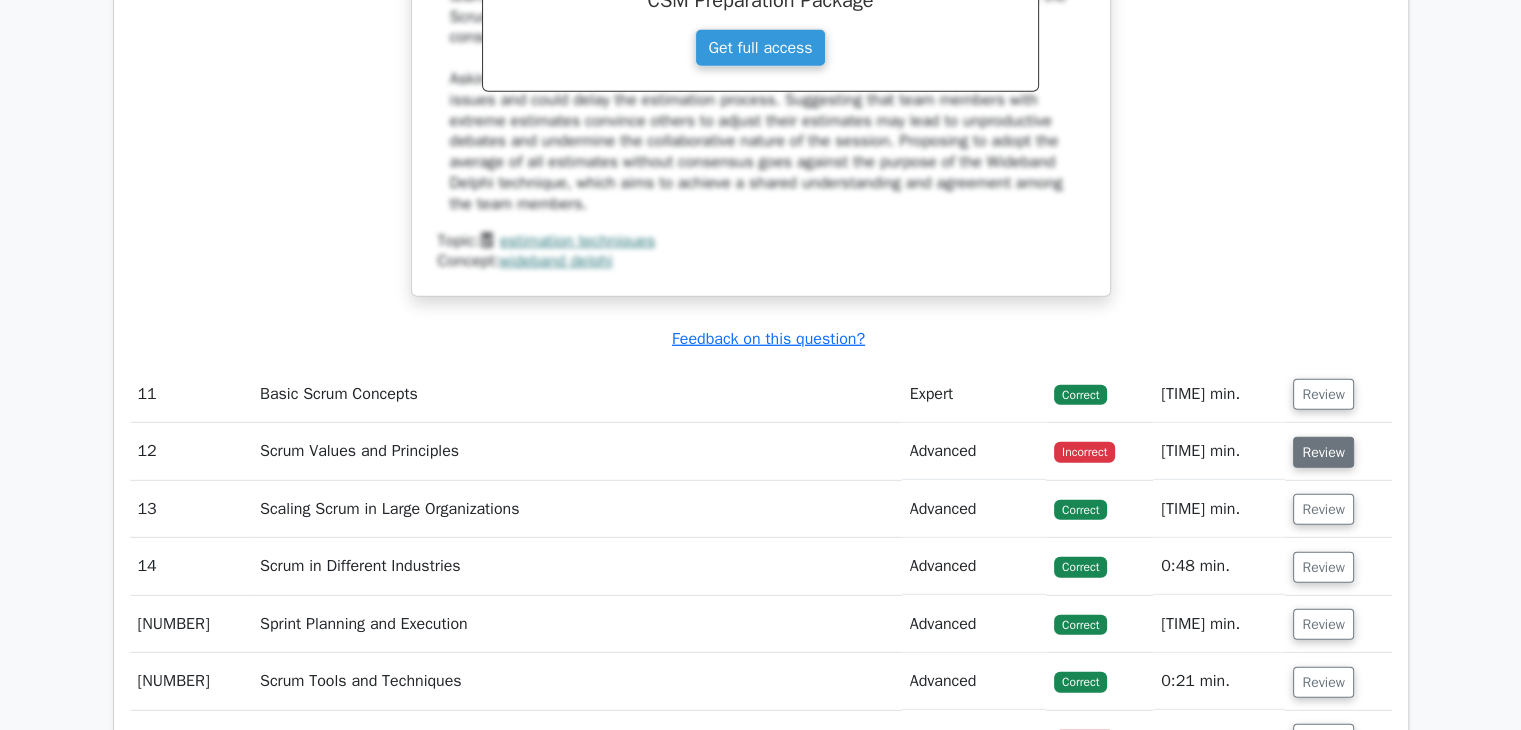 click on "Review" at bounding box center [1323, 452] 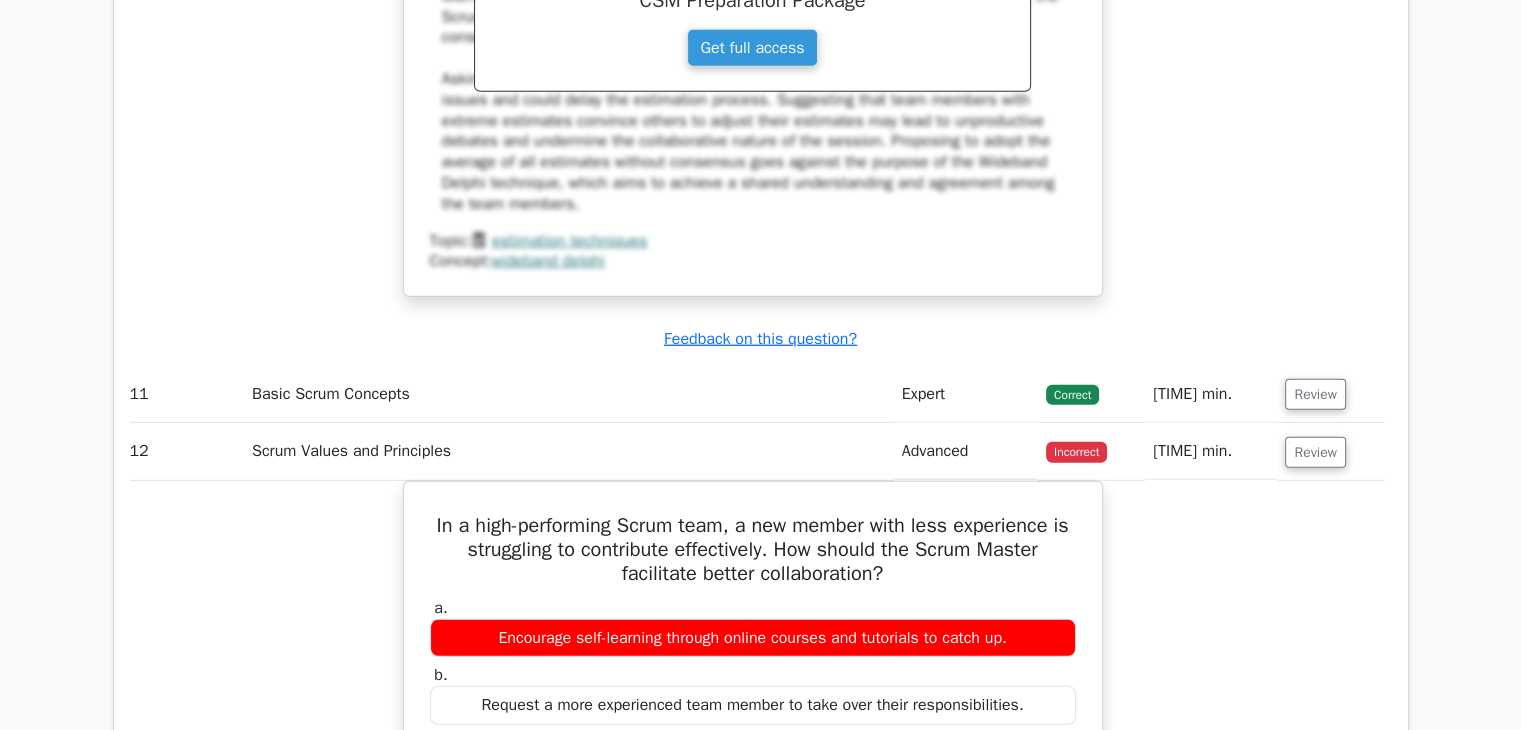 scroll, scrollTop: 0, scrollLeft: 0, axis: both 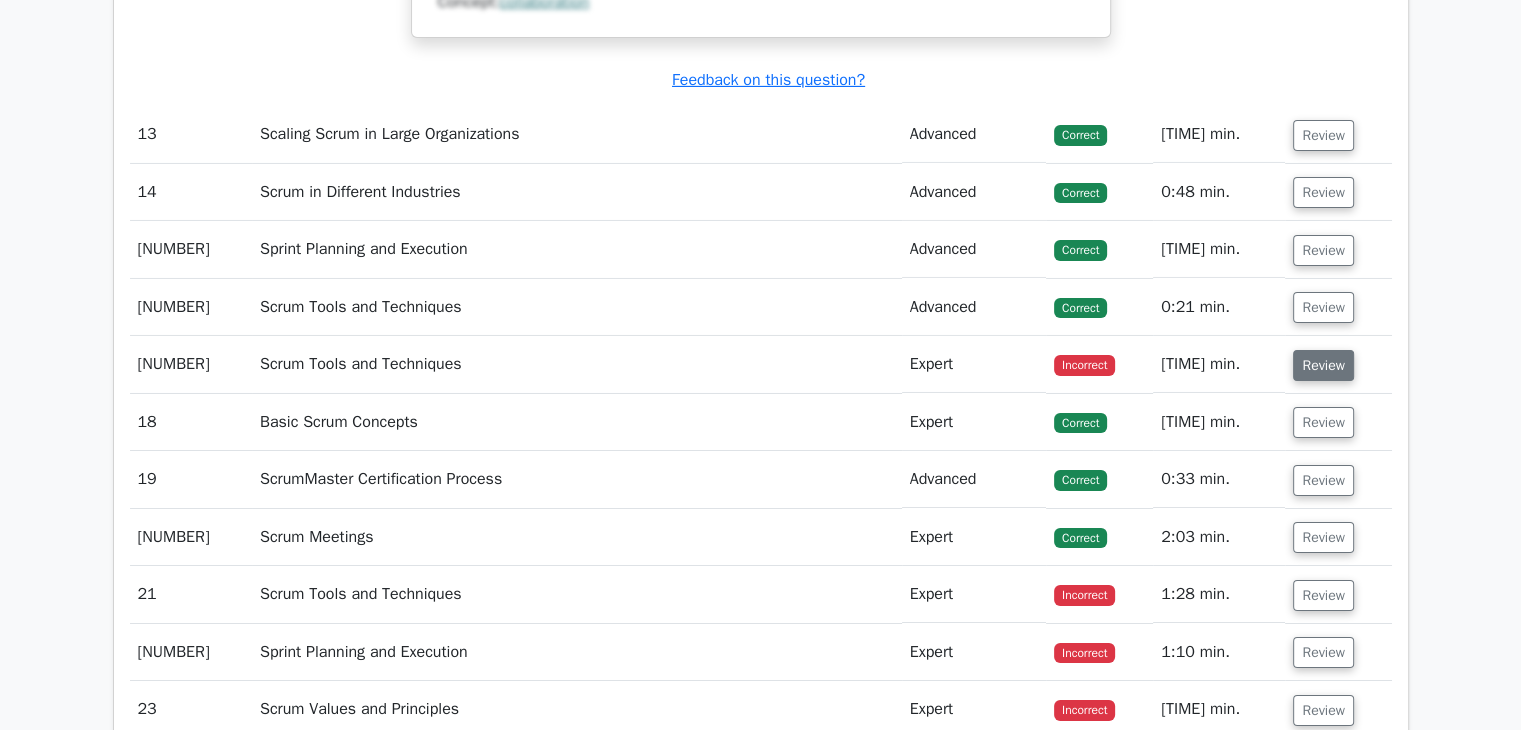 click on "Review" at bounding box center (1323, 365) 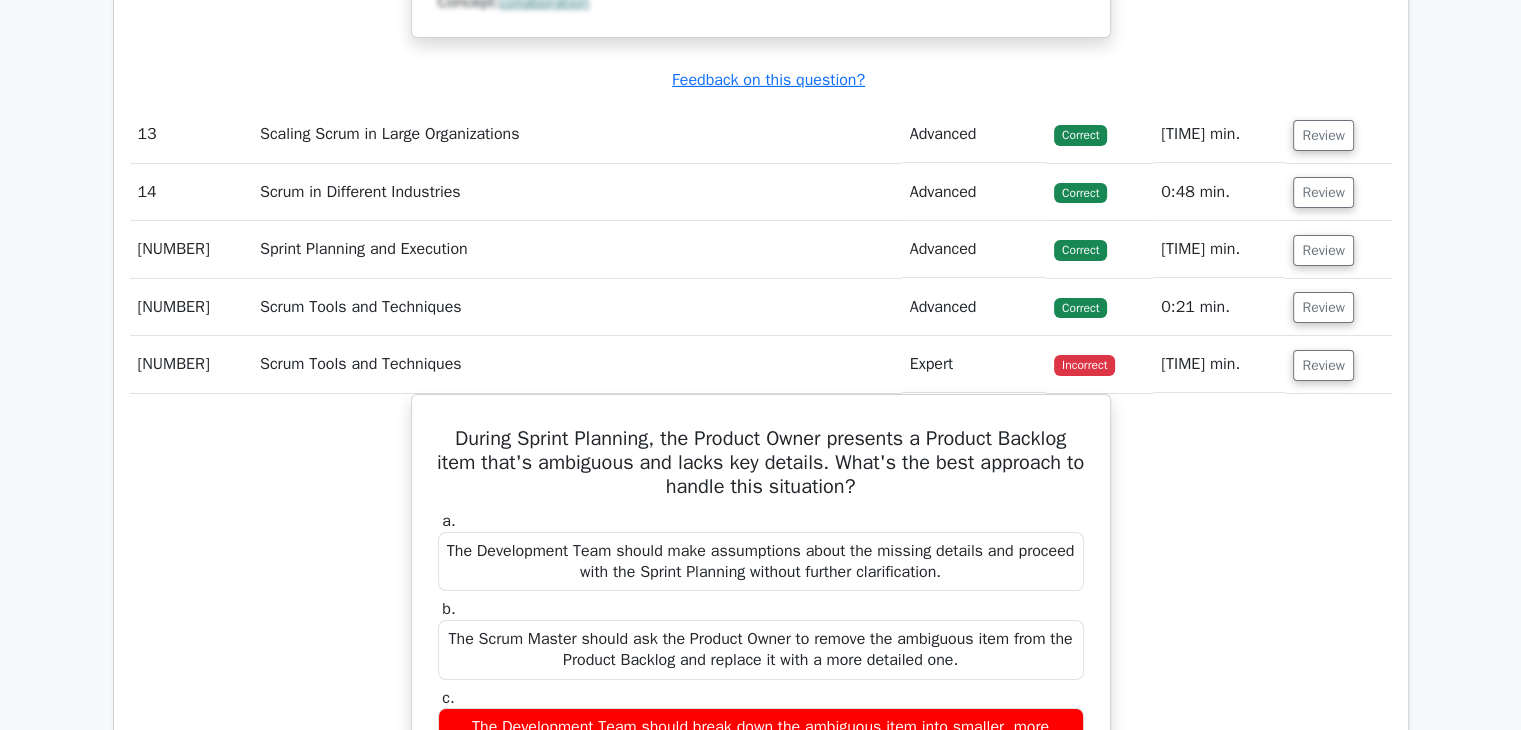 scroll, scrollTop: 7366, scrollLeft: 0, axis: vertical 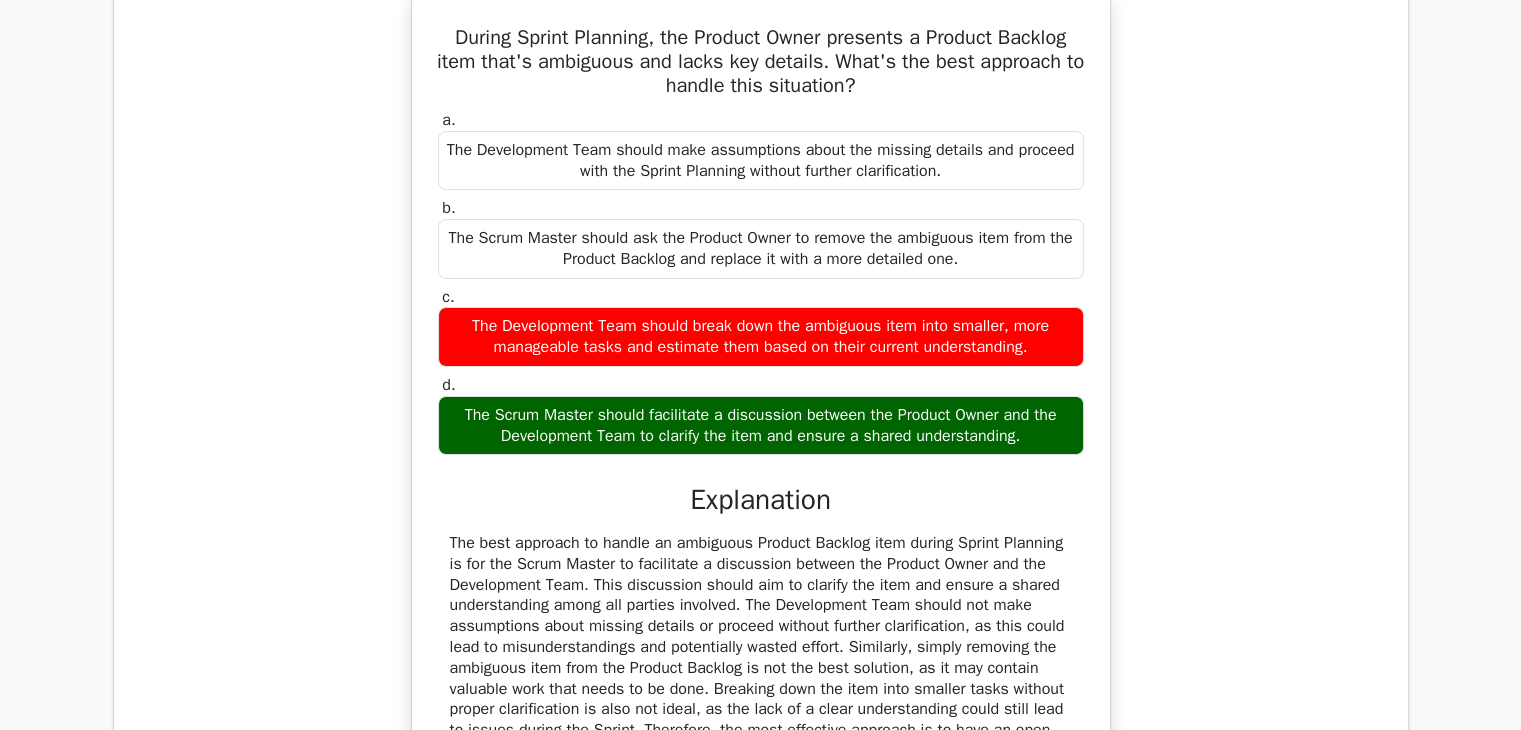 click on "The Scrum Master should facilitate a discussion between the Product Owner and the Development Team to clarify the item and ensure a shared understanding." at bounding box center (761, 426) 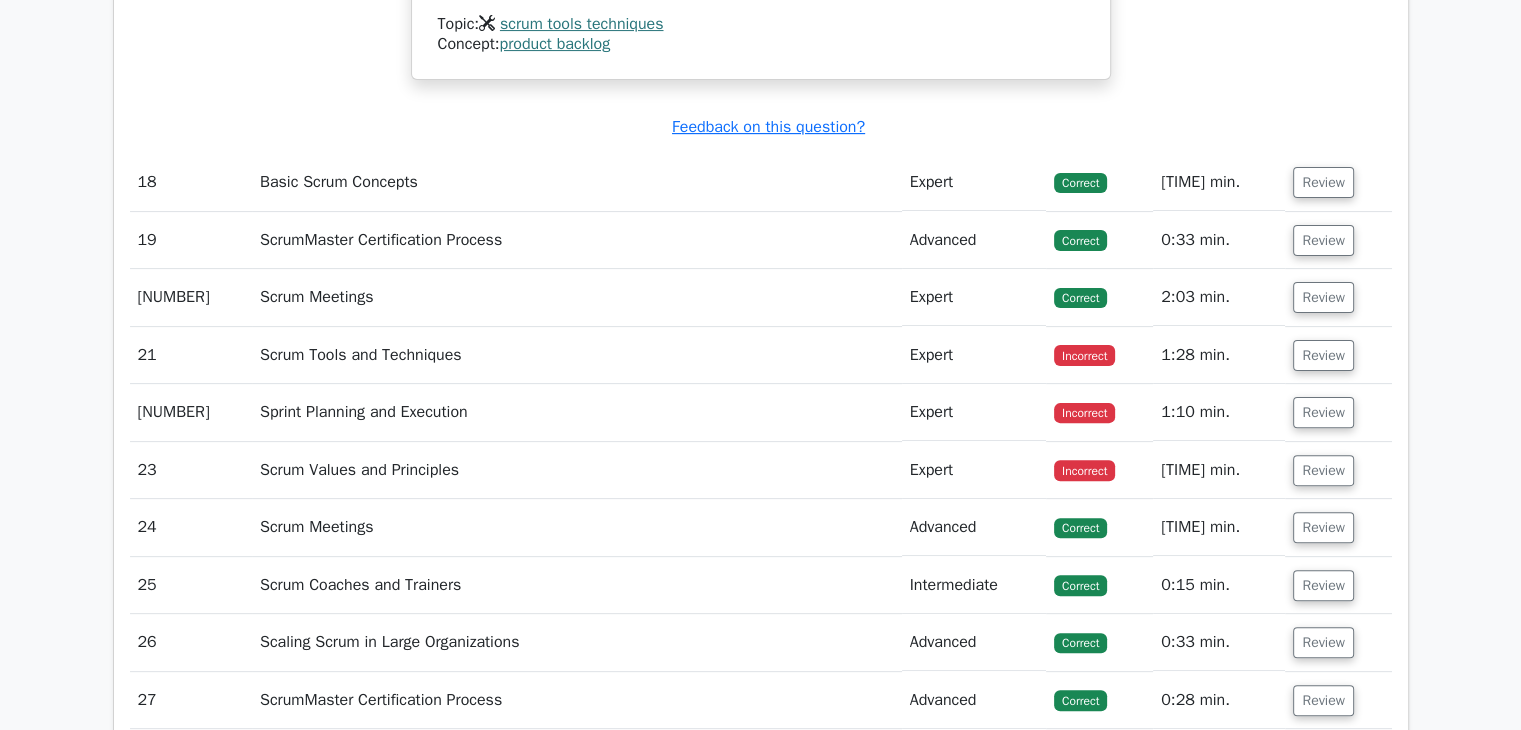 scroll, scrollTop: 8159, scrollLeft: 0, axis: vertical 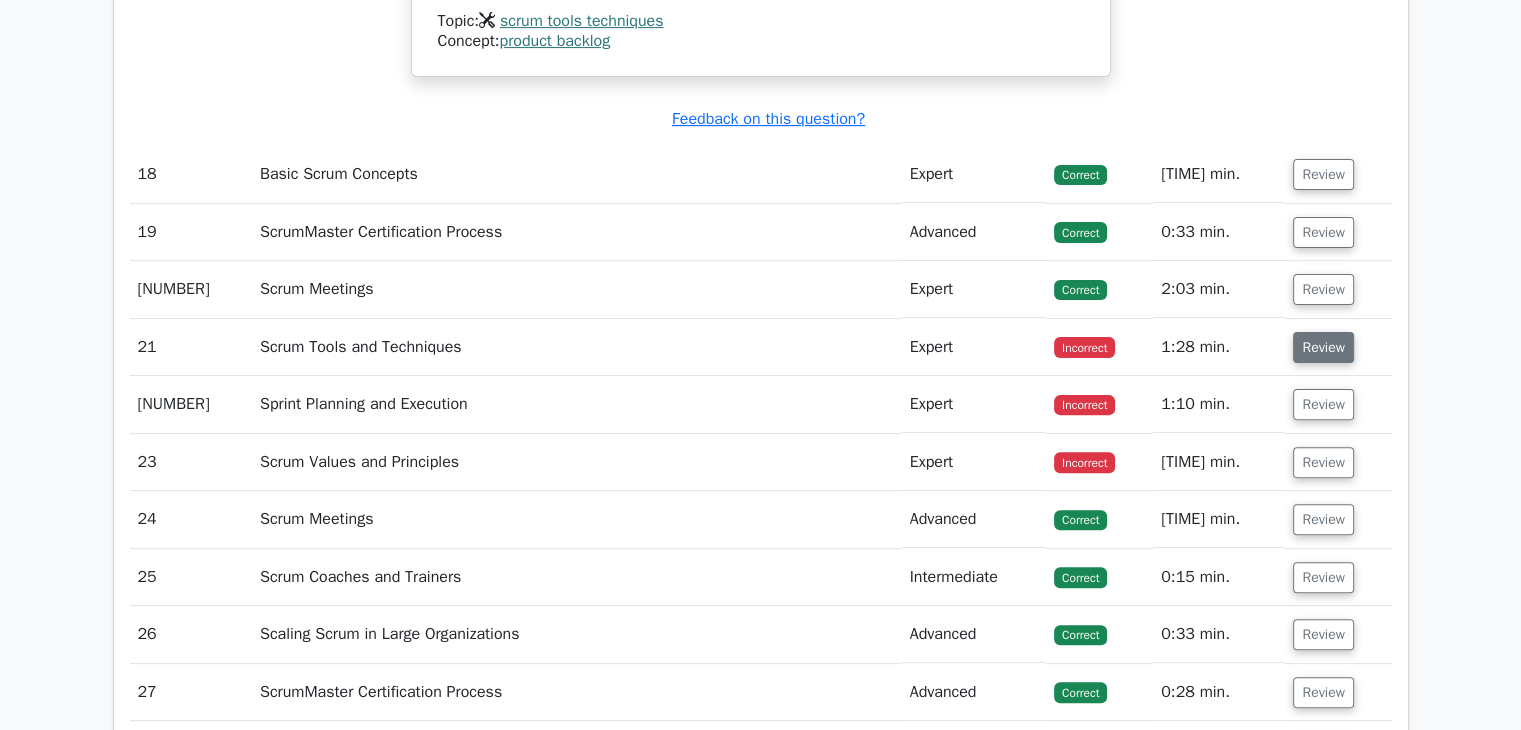 click on "Review" at bounding box center [1323, 347] 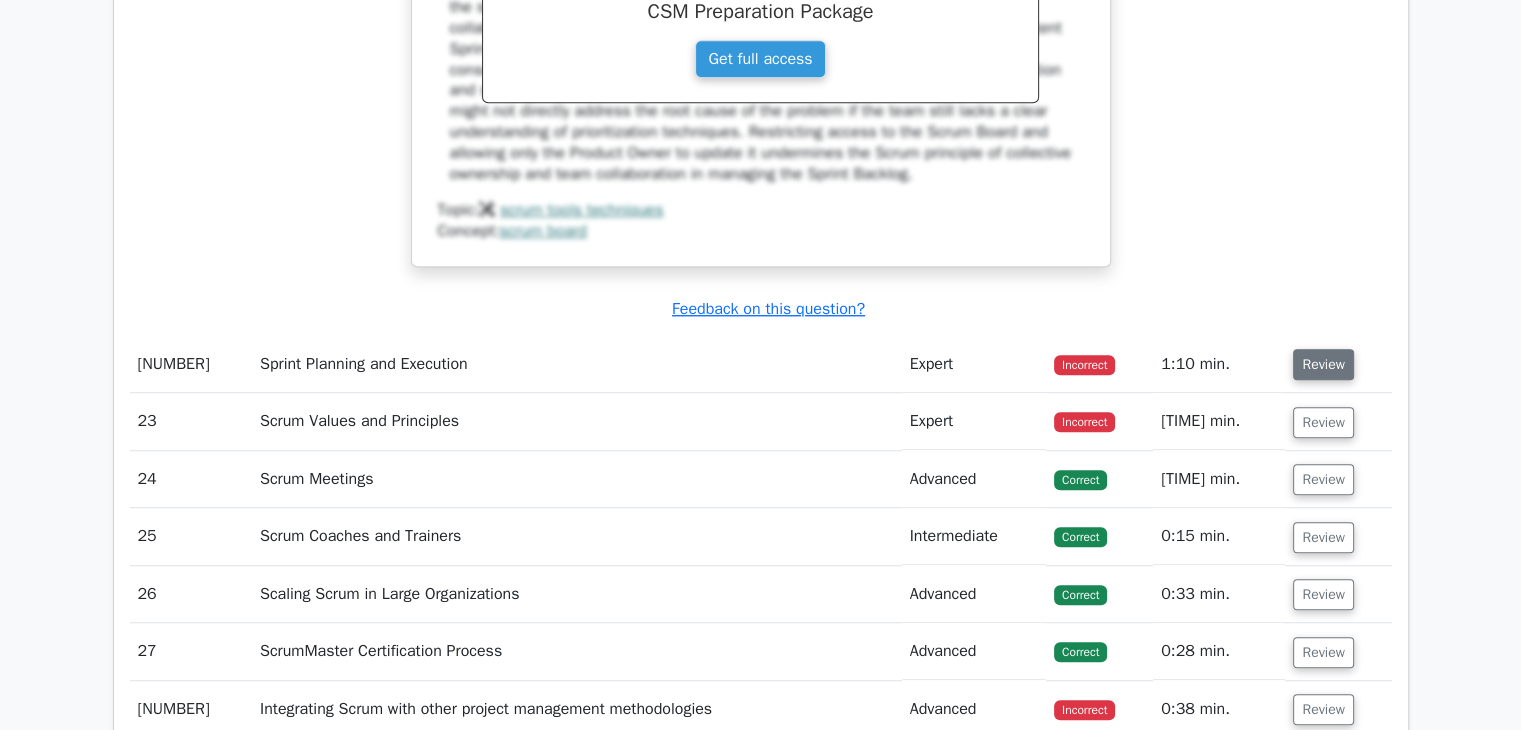 scroll, scrollTop: 9079, scrollLeft: 0, axis: vertical 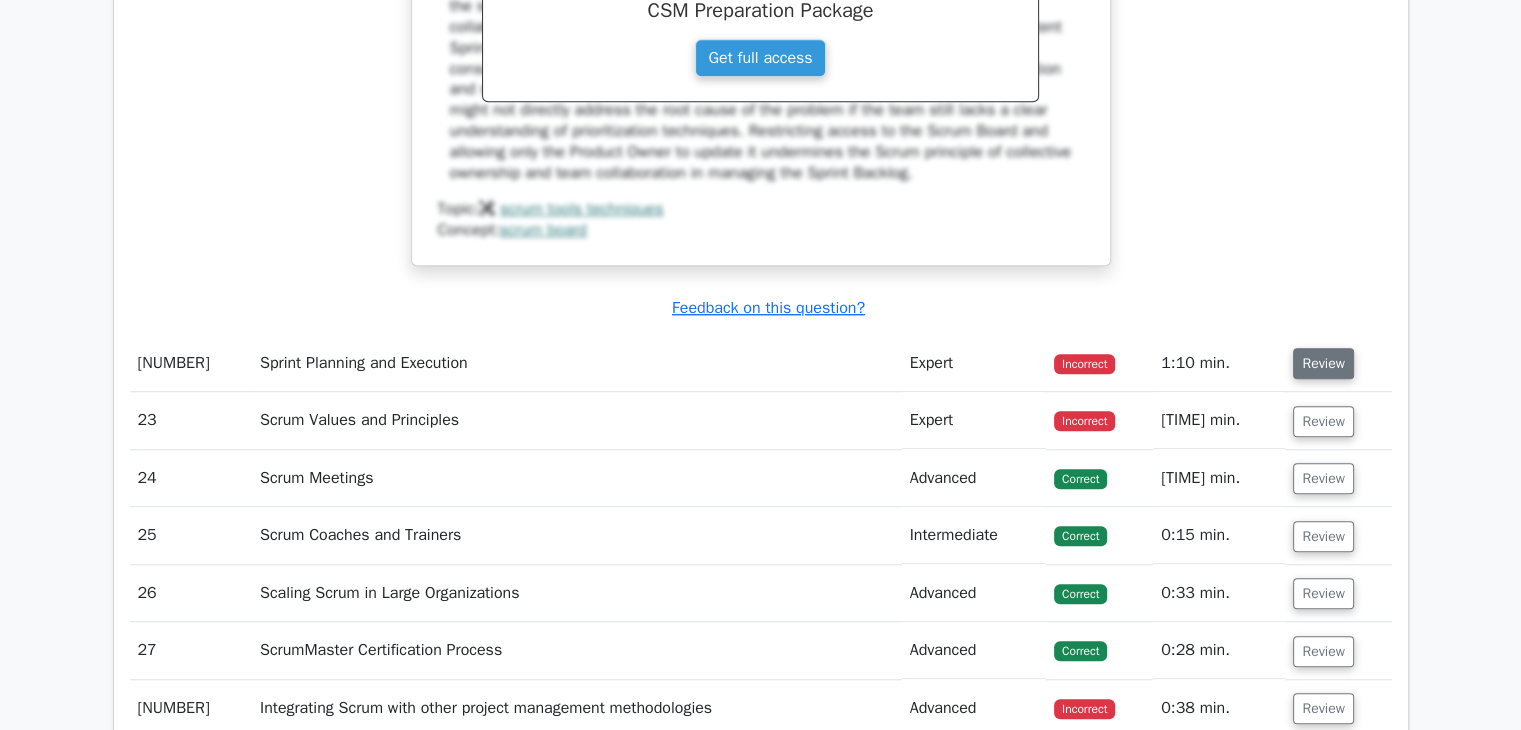 click on "Review" at bounding box center (1323, 363) 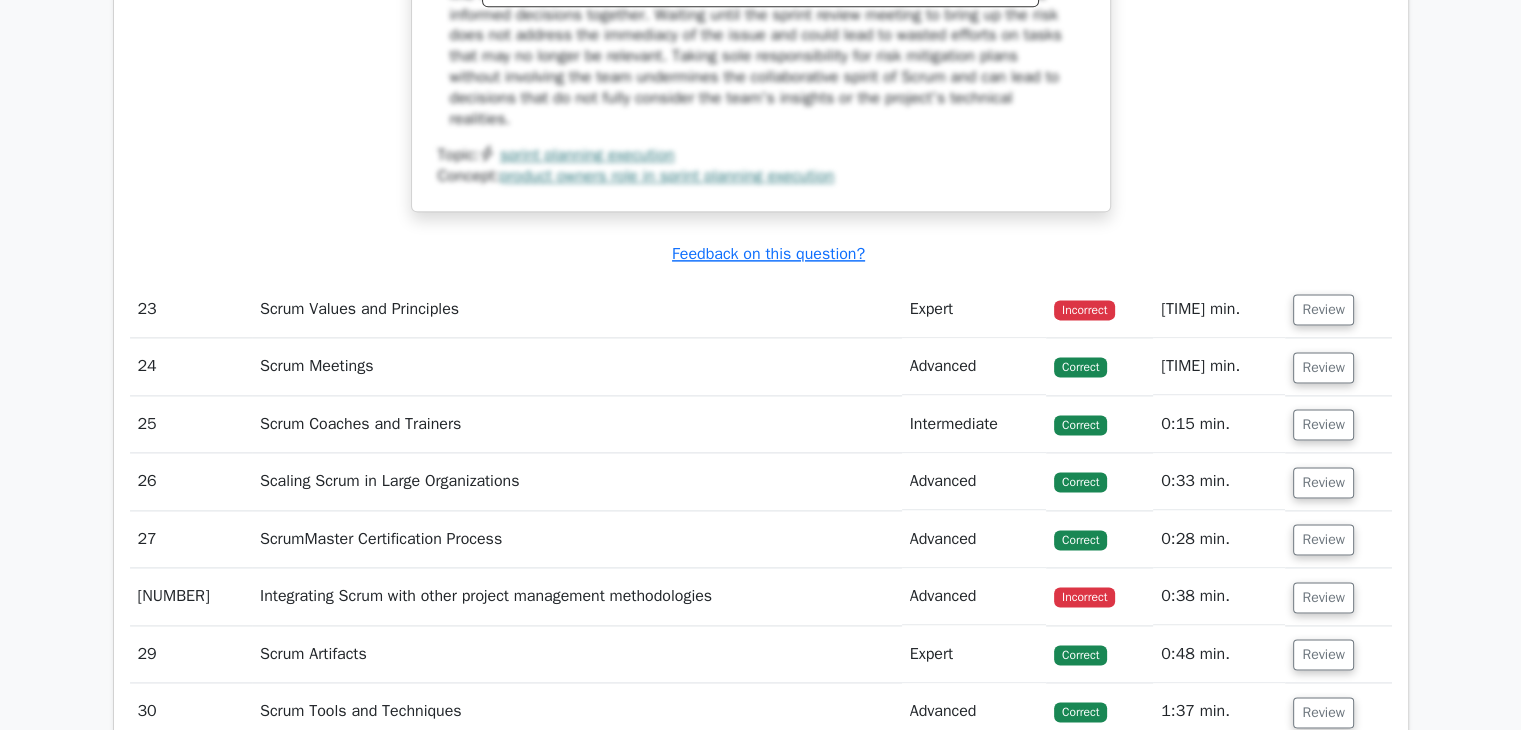 scroll, scrollTop: 10195, scrollLeft: 0, axis: vertical 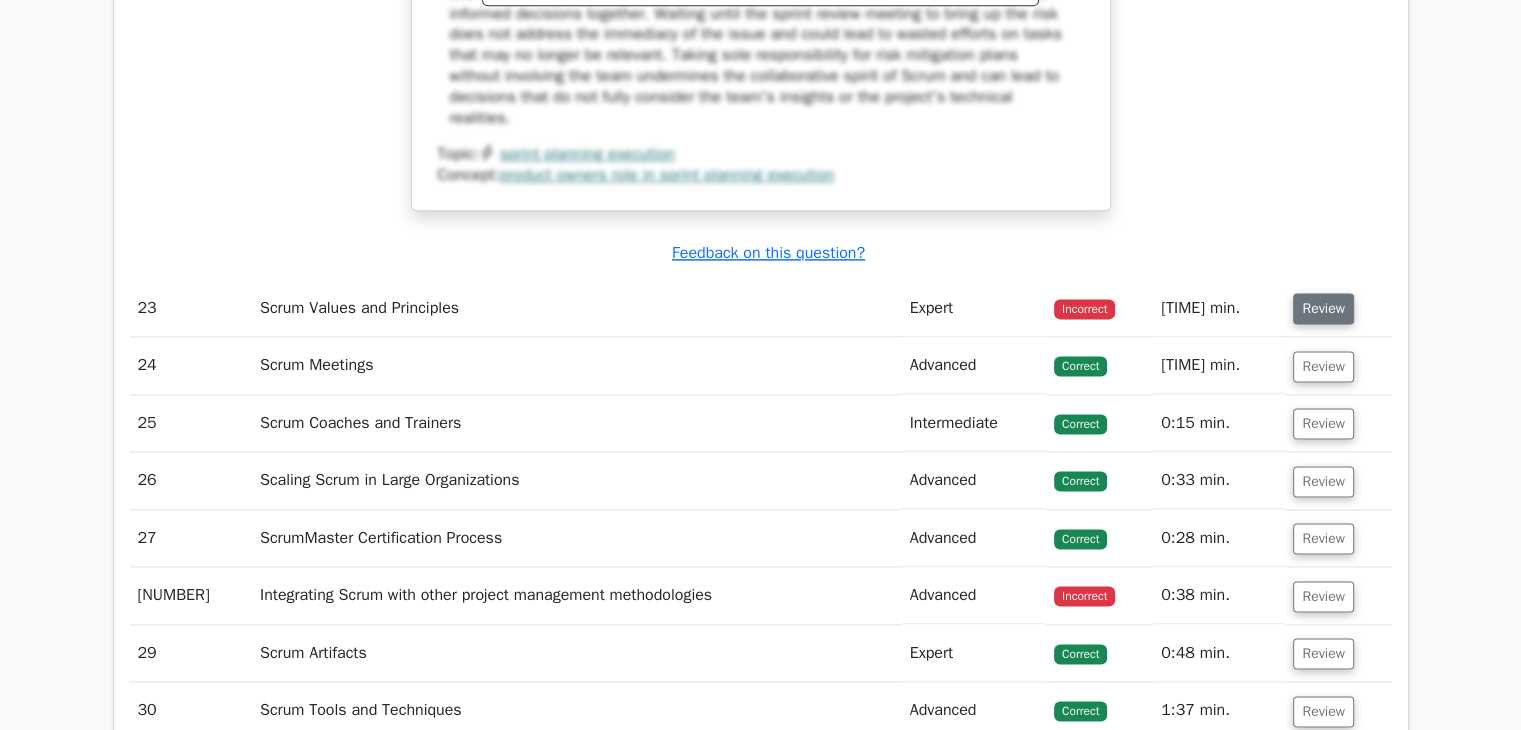 click on "Review" at bounding box center [1323, 308] 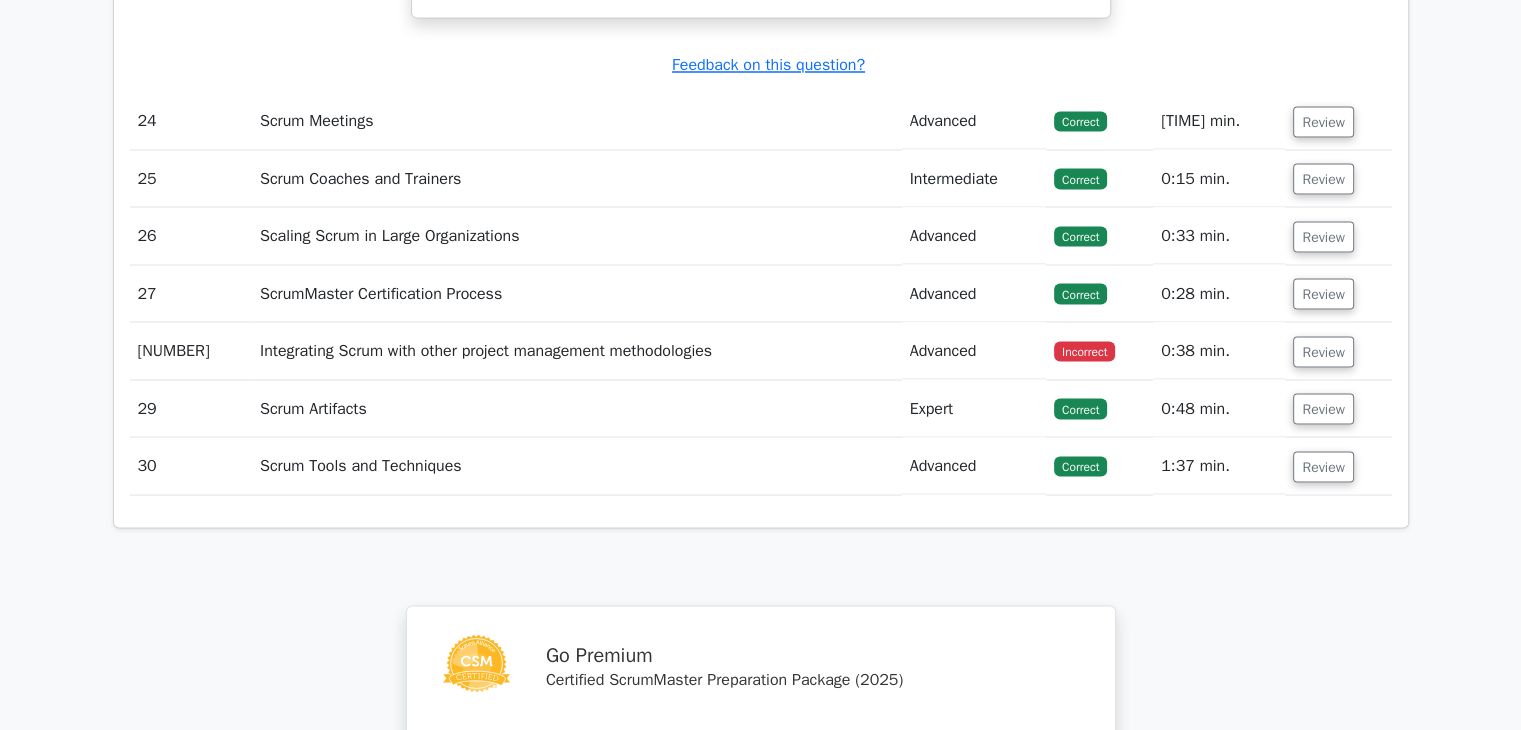 scroll, scrollTop: 11303, scrollLeft: 0, axis: vertical 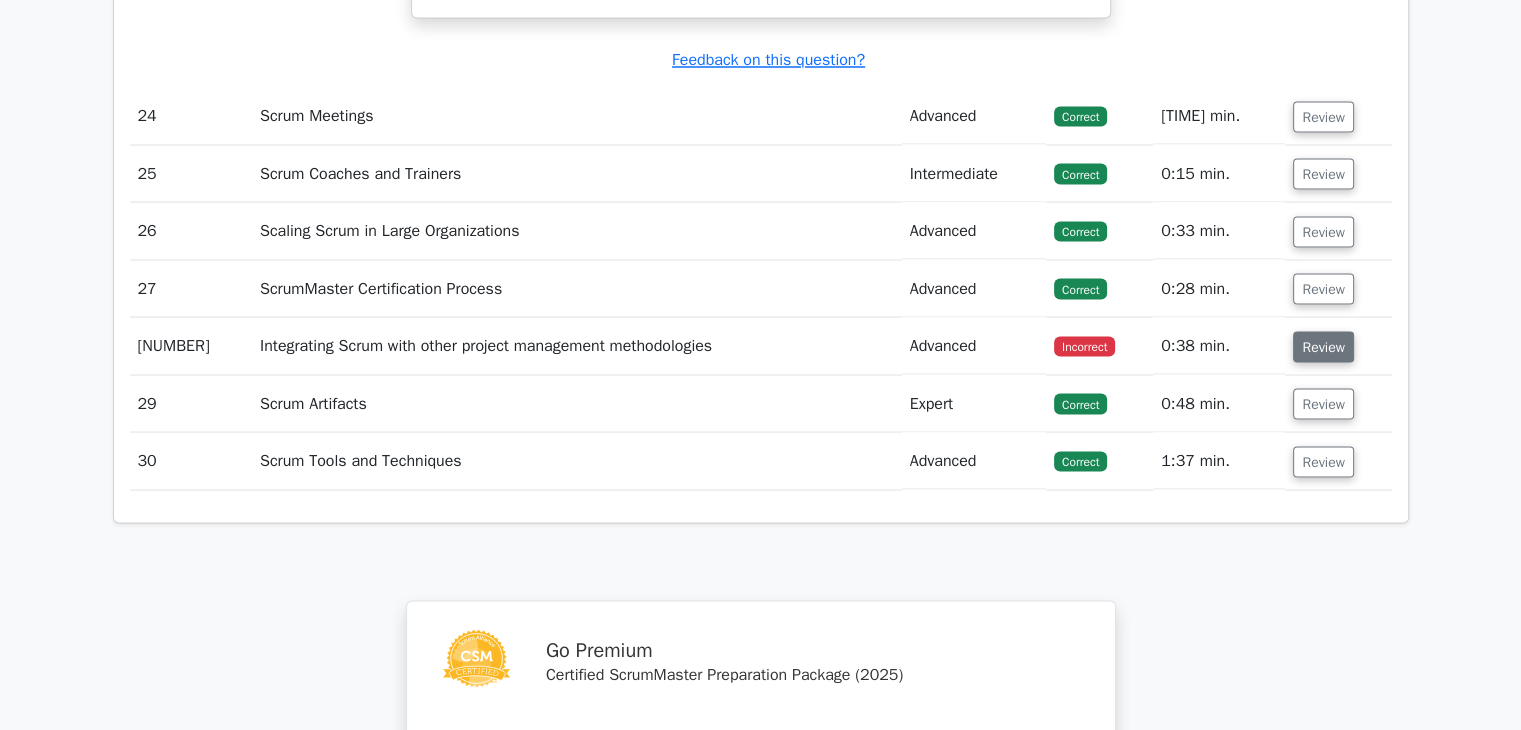 click on "Review" at bounding box center [1323, 346] 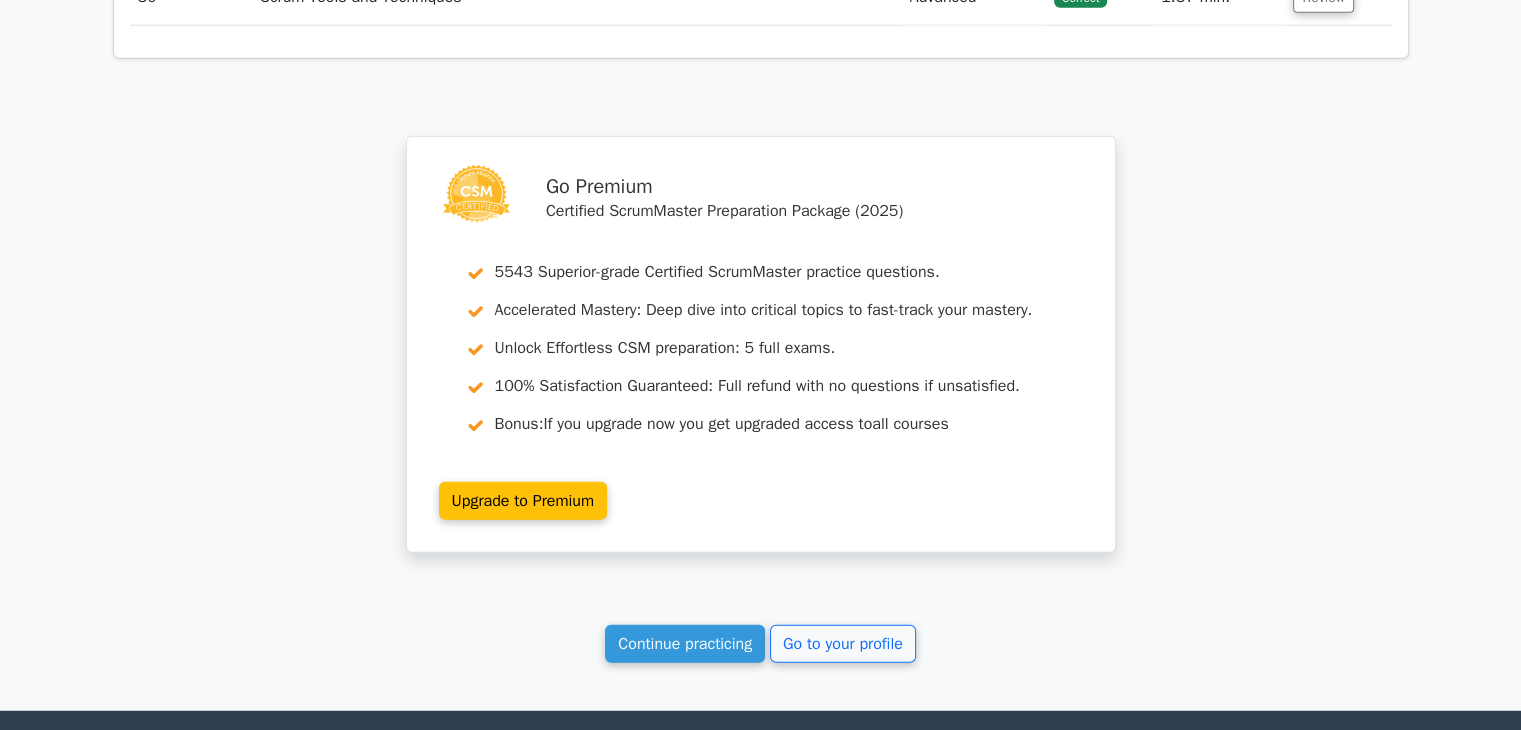 scroll, scrollTop: 13056, scrollLeft: 0, axis: vertical 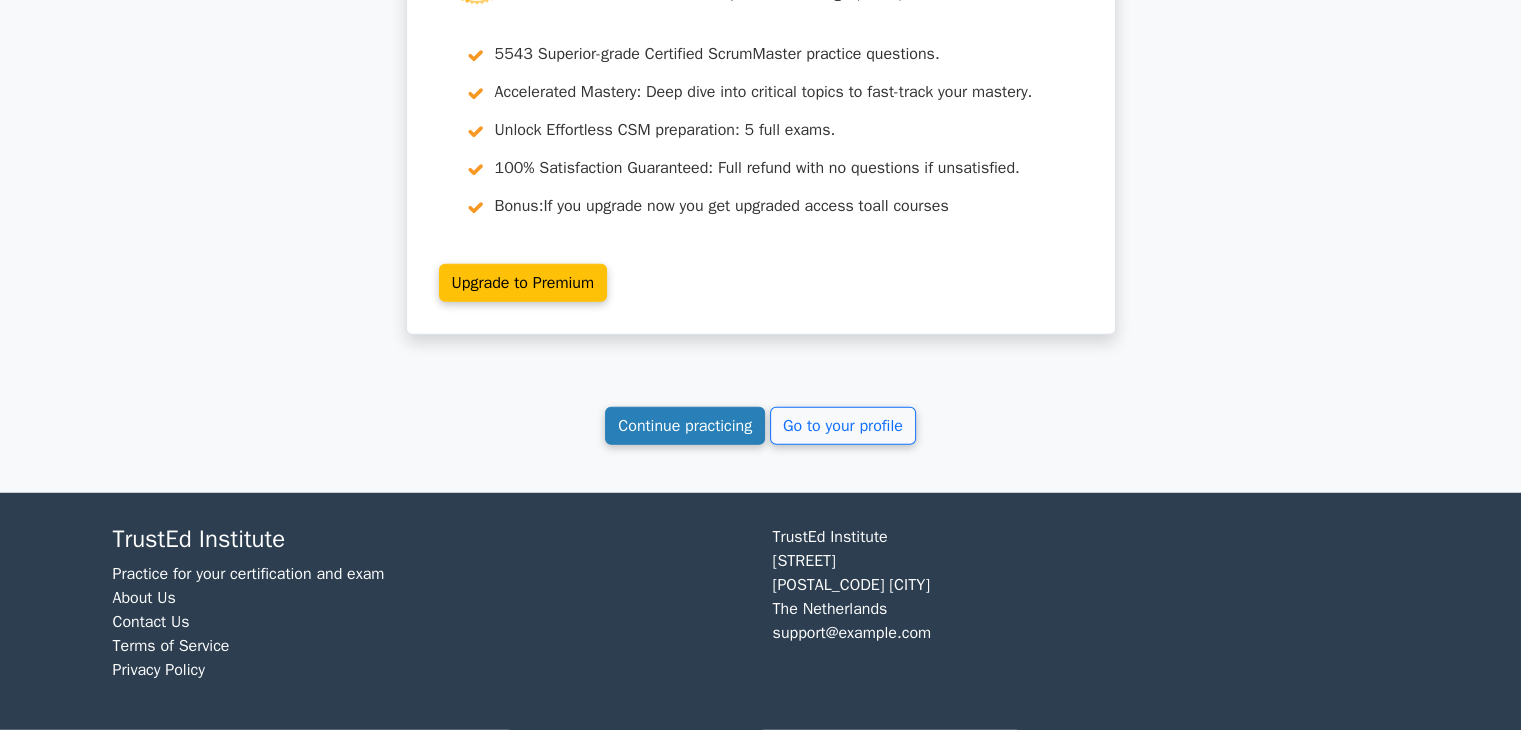 click on "Continue practicing" at bounding box center (685, 426) 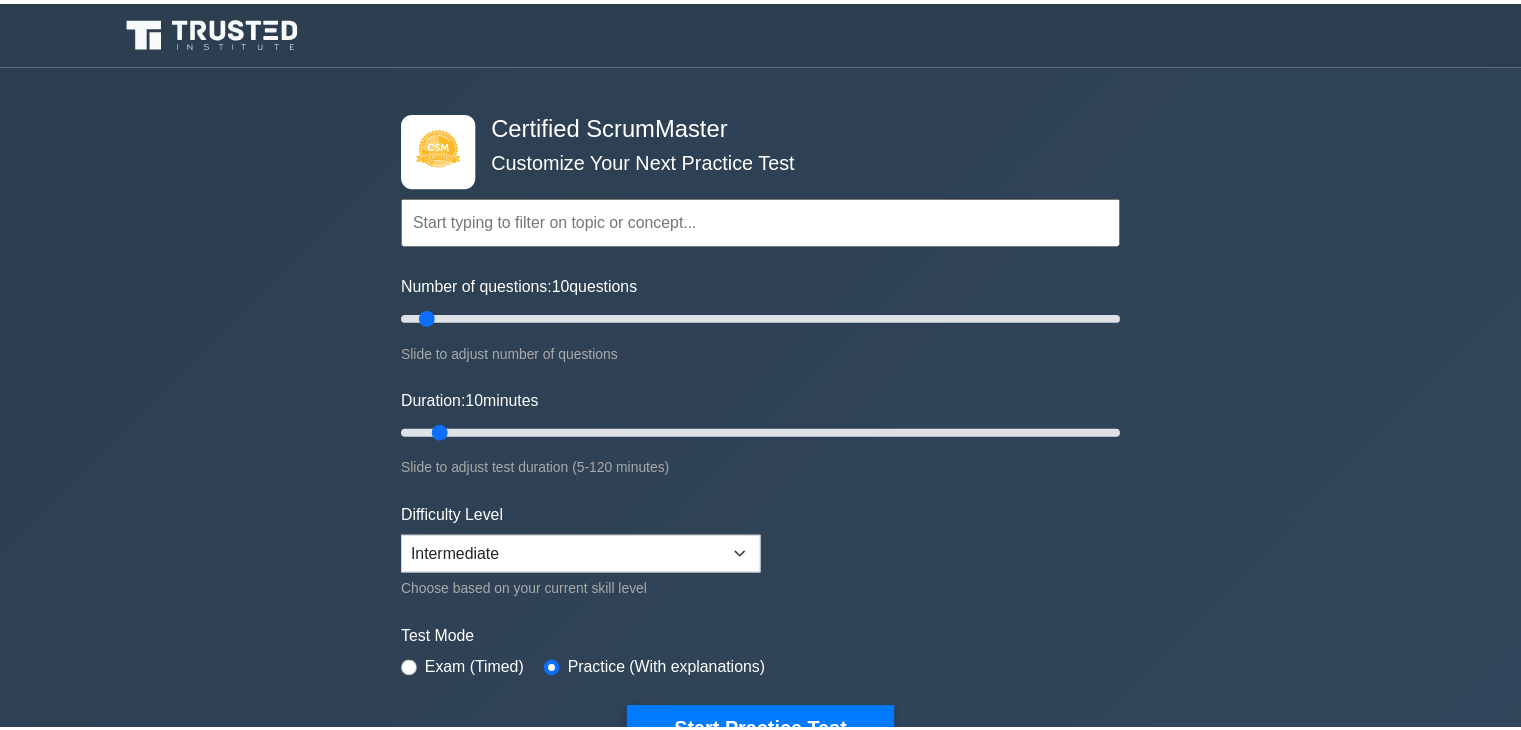 scroll, scrollTop: 0, scrollLeft: 0, axis: both 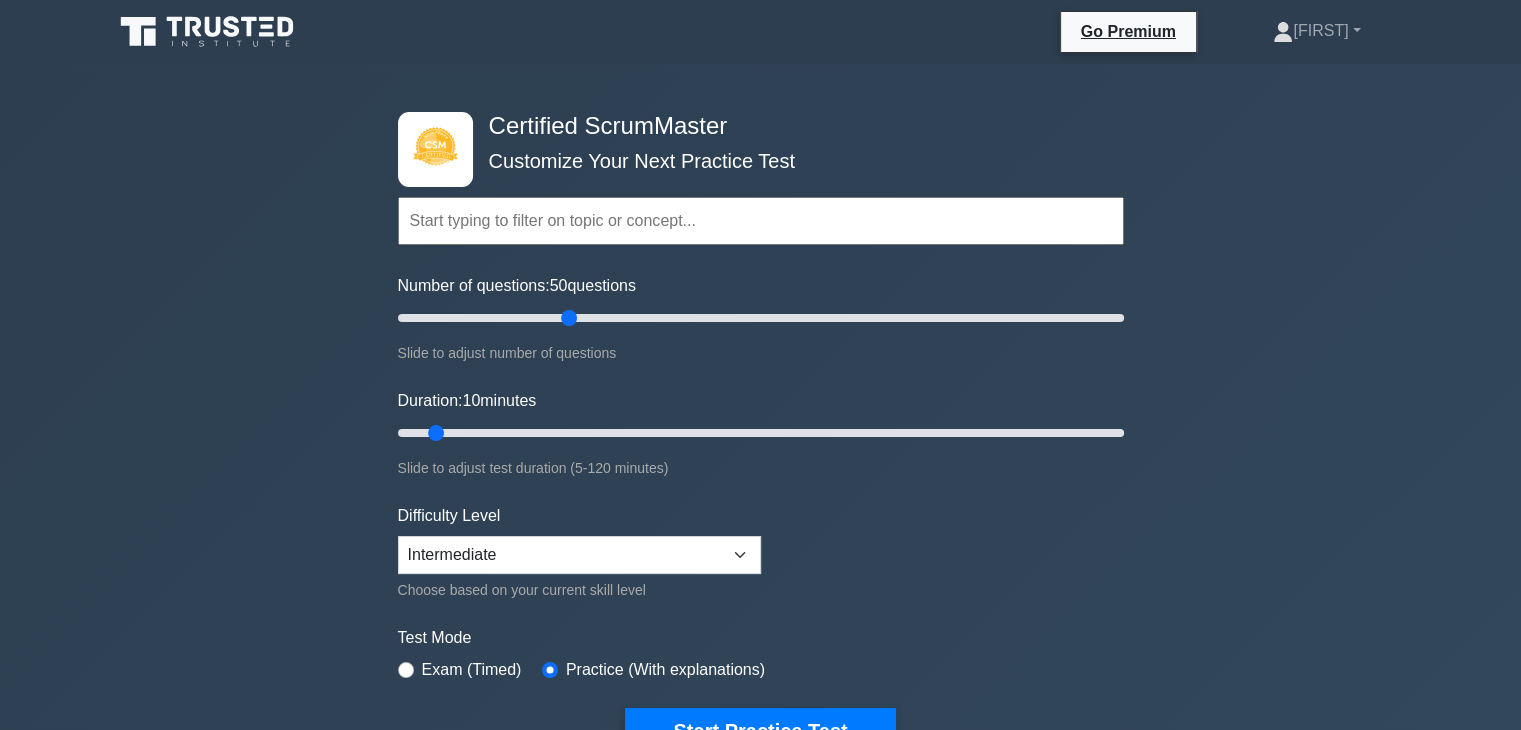 drag, startPoint x: 425, startPoint y: 321, endPoint x: 576, endPoint y: 320, distance: 151.00331 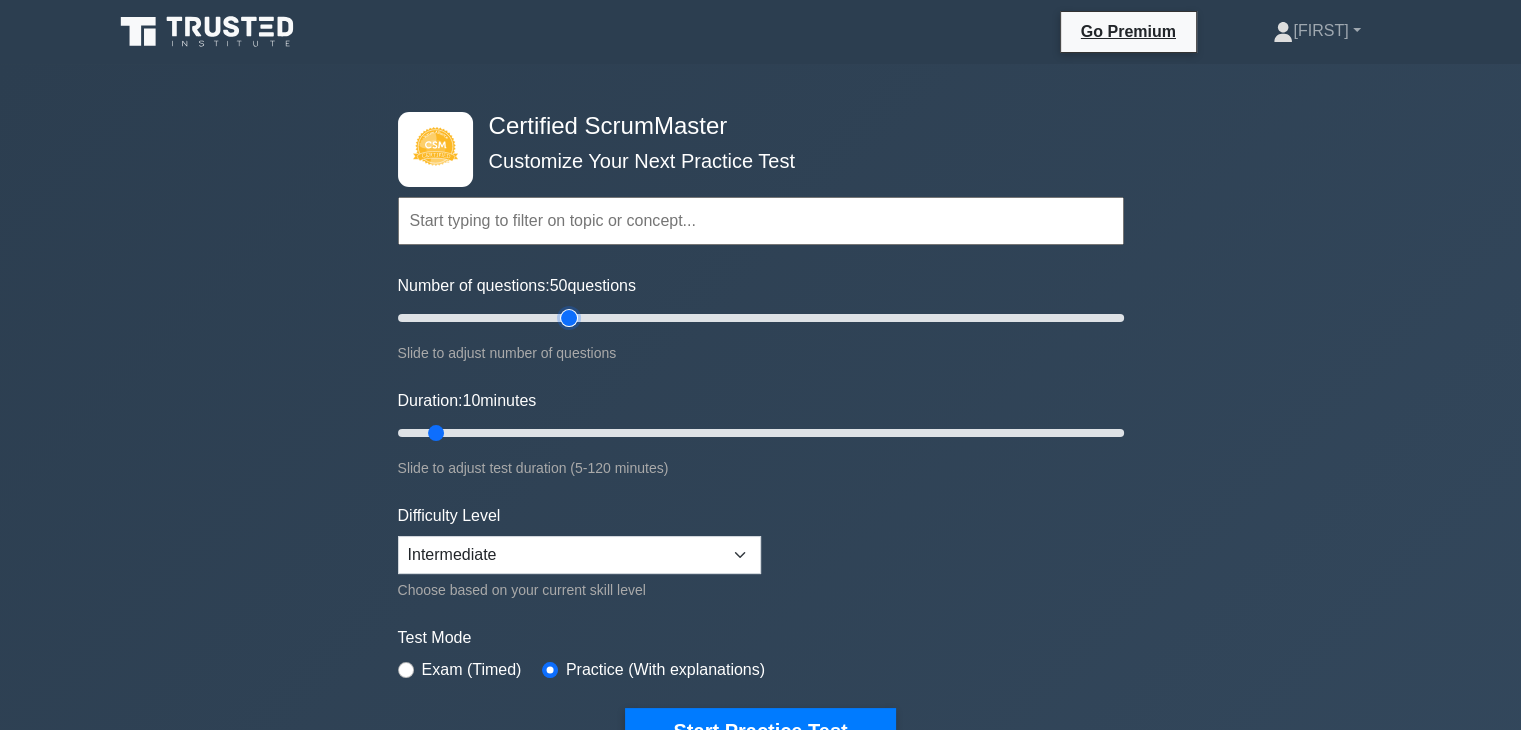 type on "50" 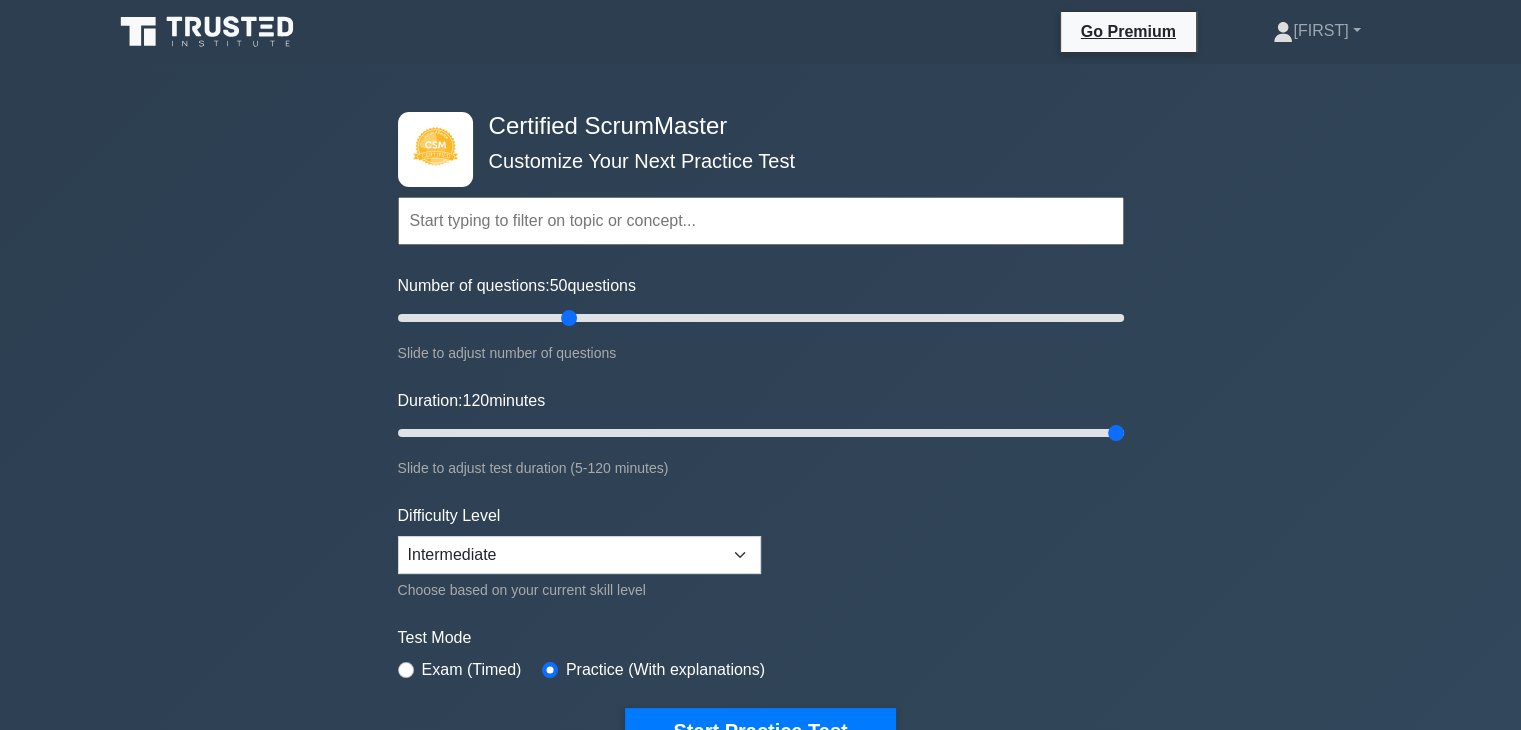 drag, startPoint x: 440, startPoint y: 436, endPoint x: 1384, endPoint y: 501, distance: 946.23517 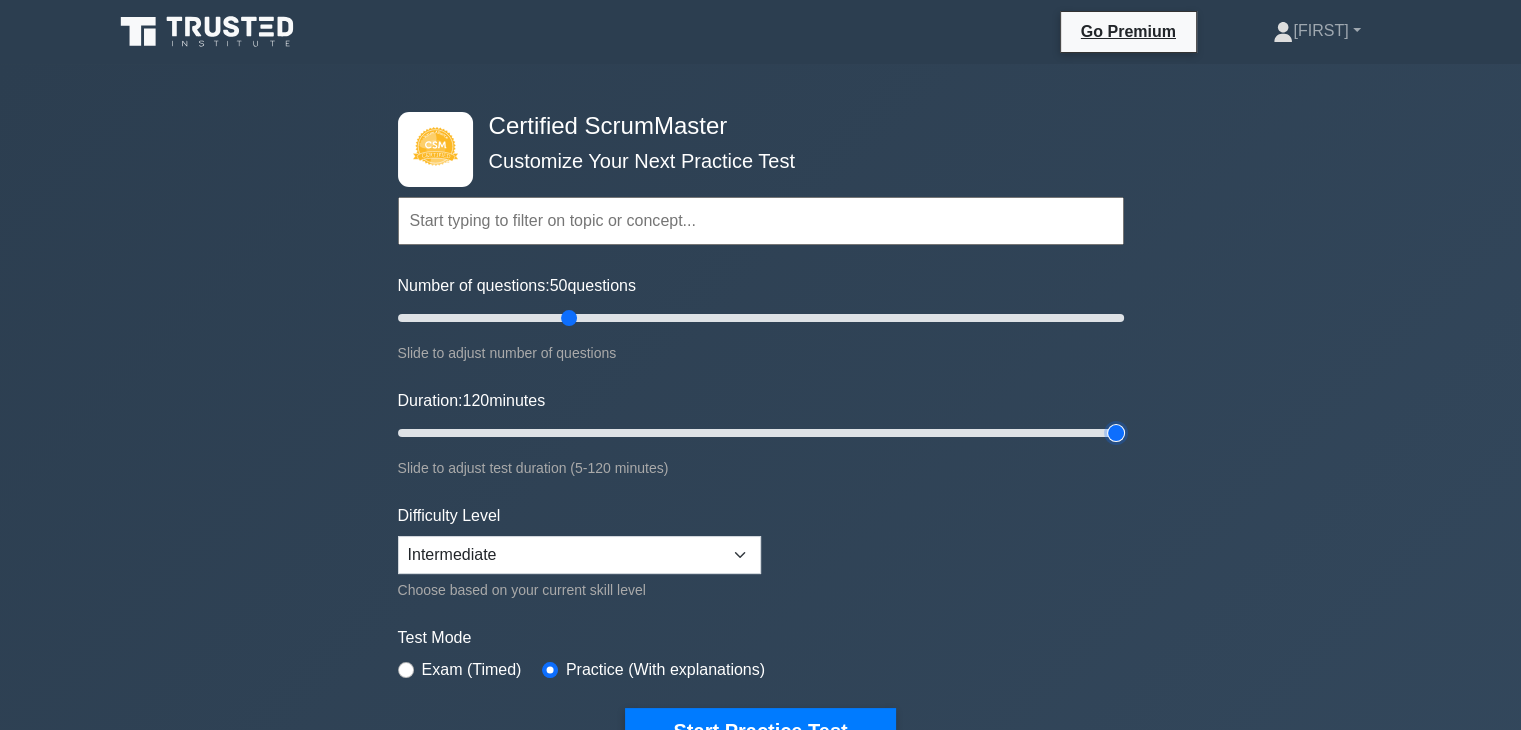 type on "120" 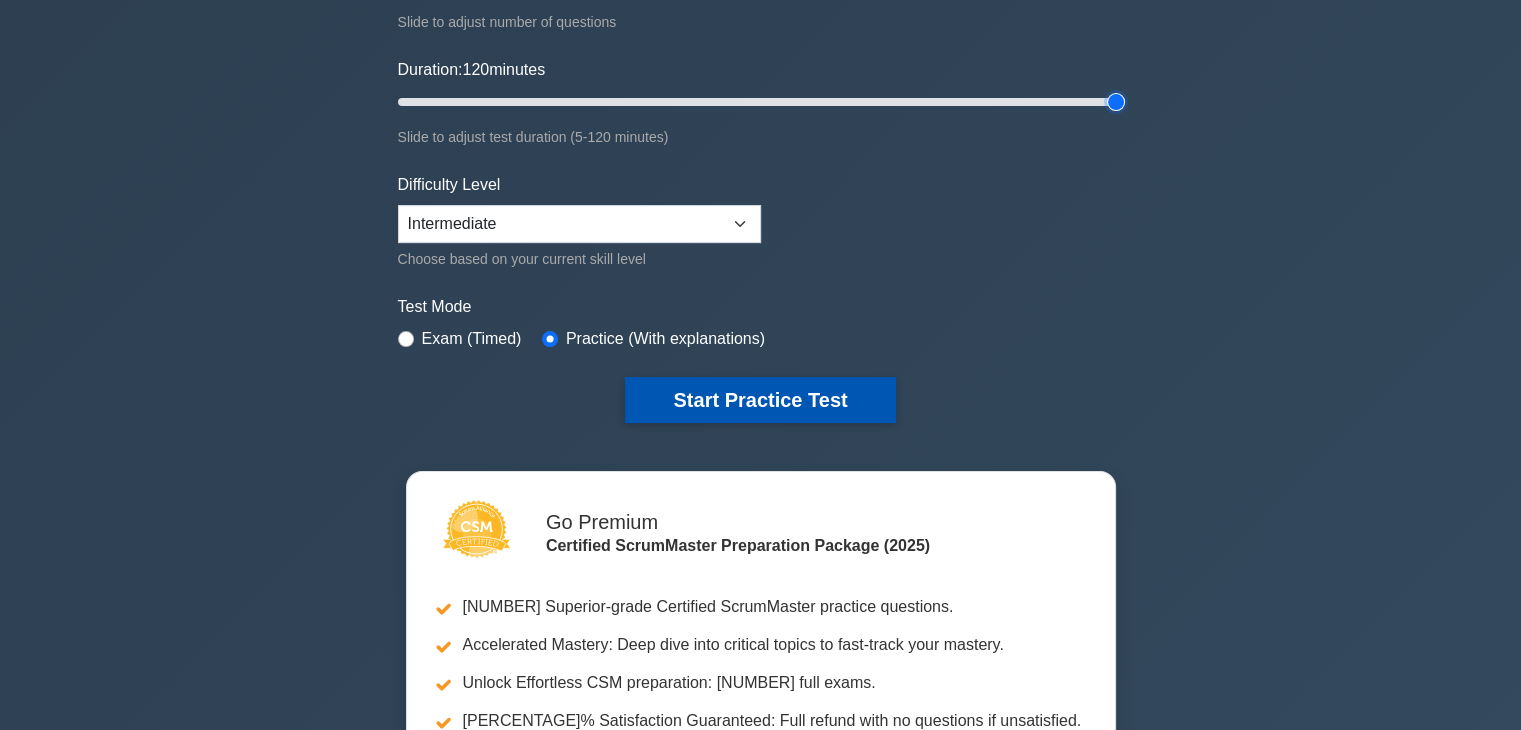 scroll, scrollTop: 336, scrollLeft: 0, axis: vertical 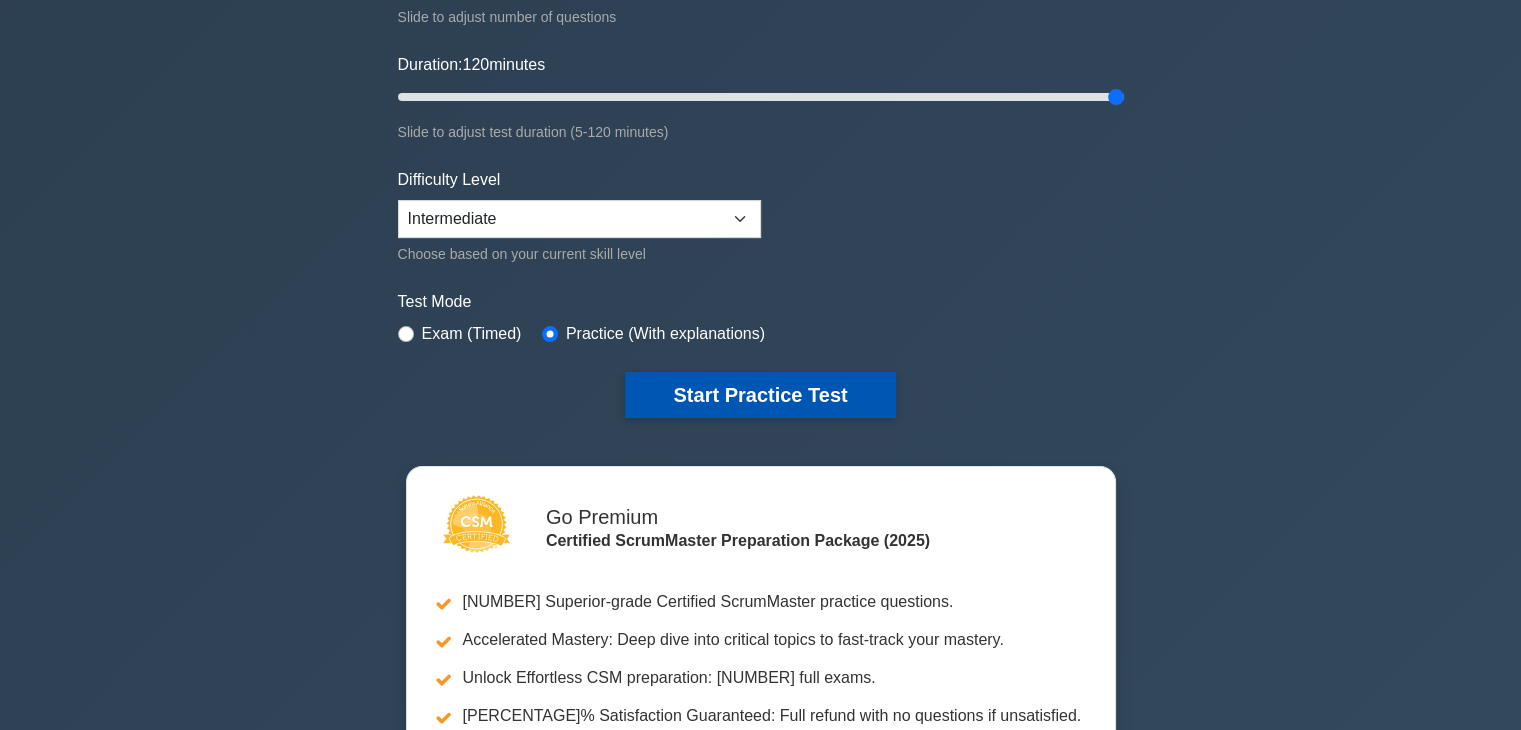 click on "Start Practice Test" at bounding box center (760, 395) 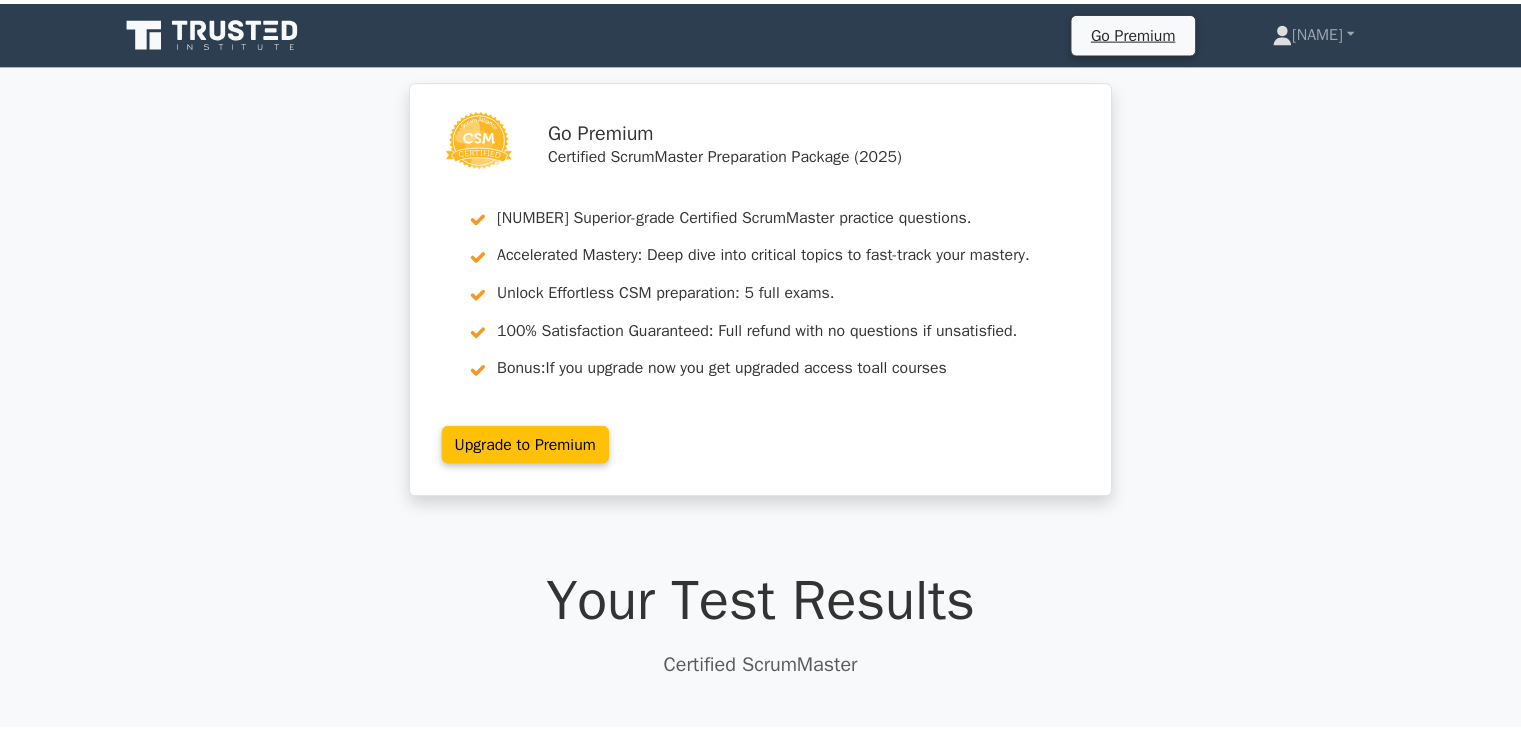 scroll, scrollTop: 0, scrollLeft: 0, axis: both 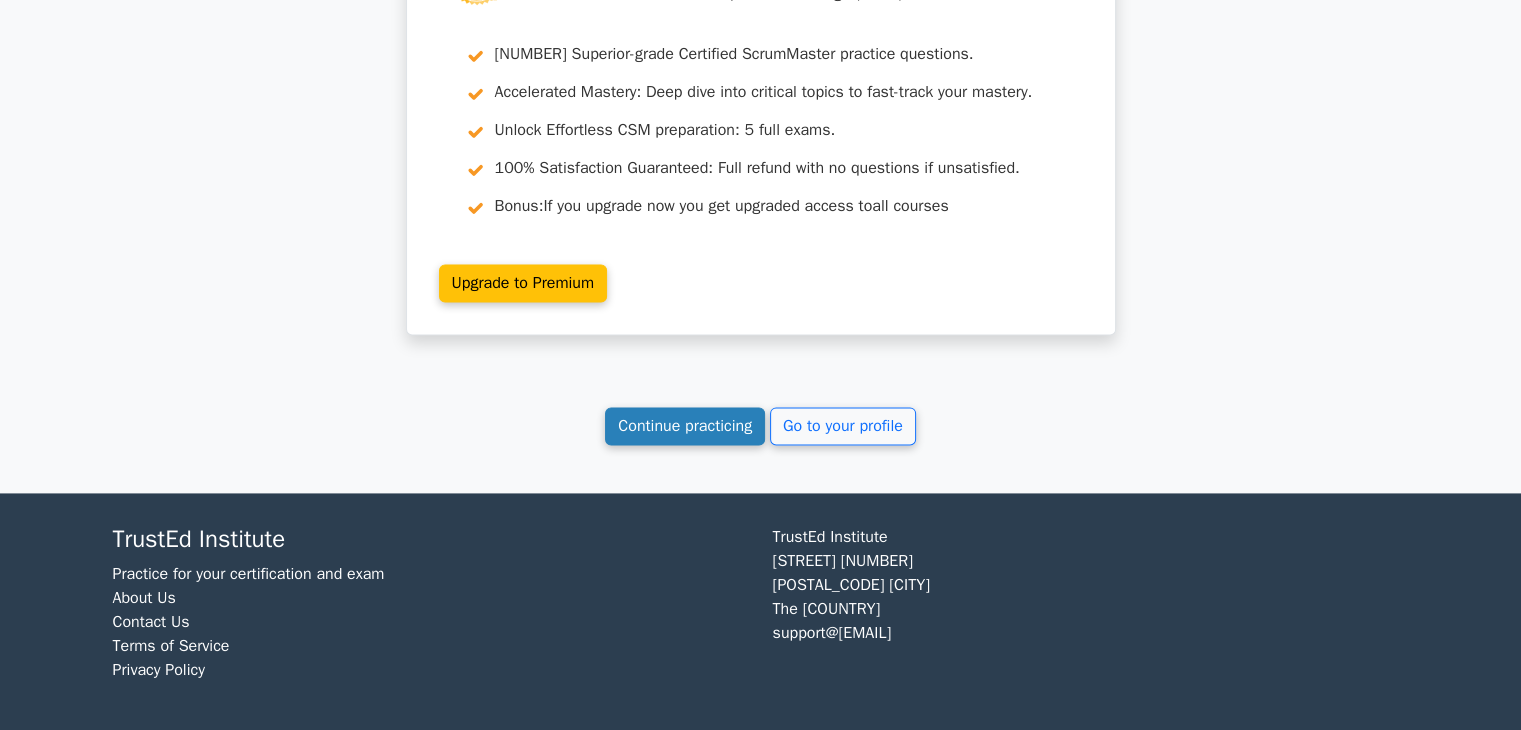 click on "Continue practicing" at bounding box center [685, 426] 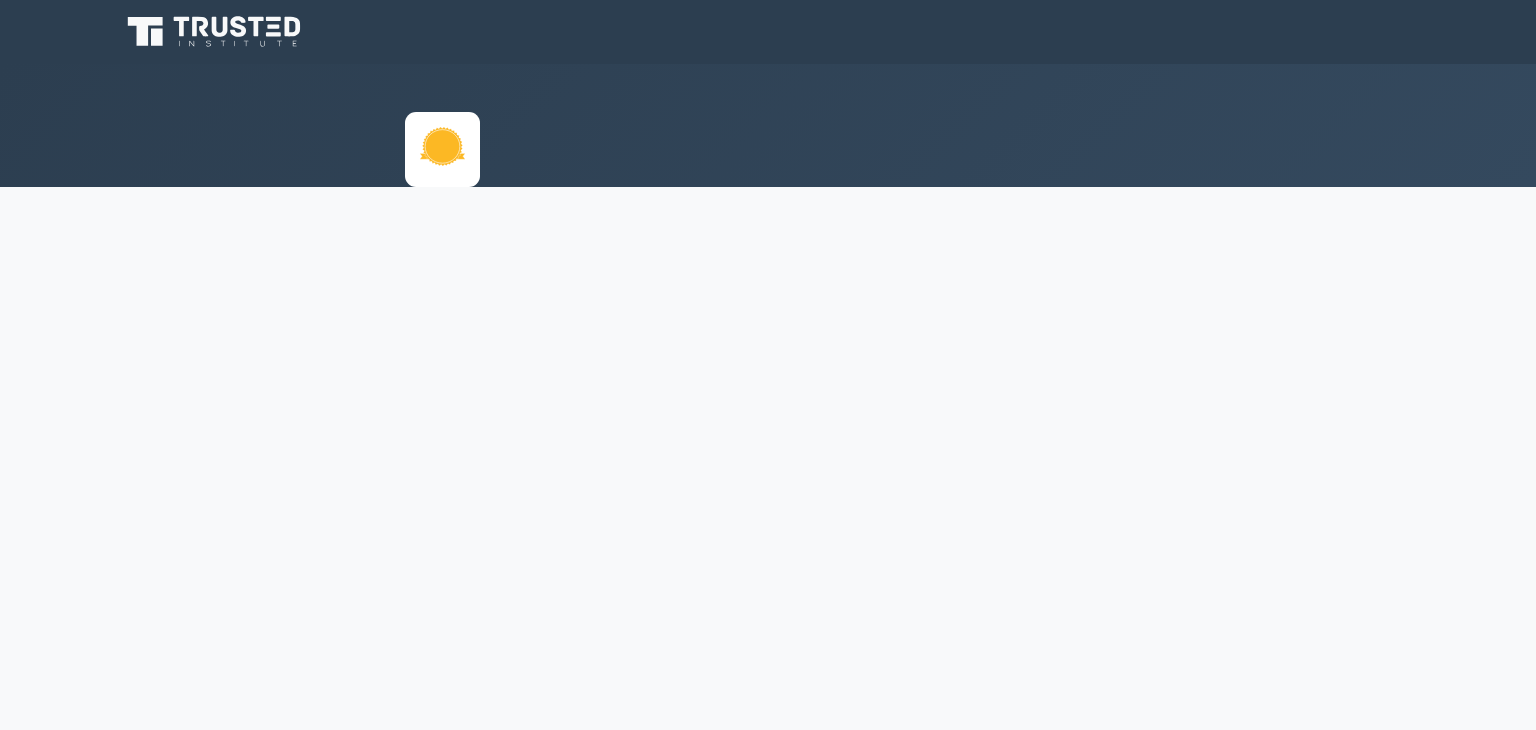 scroll, scrollTop: 0, scrollLeft: 0, axis: both 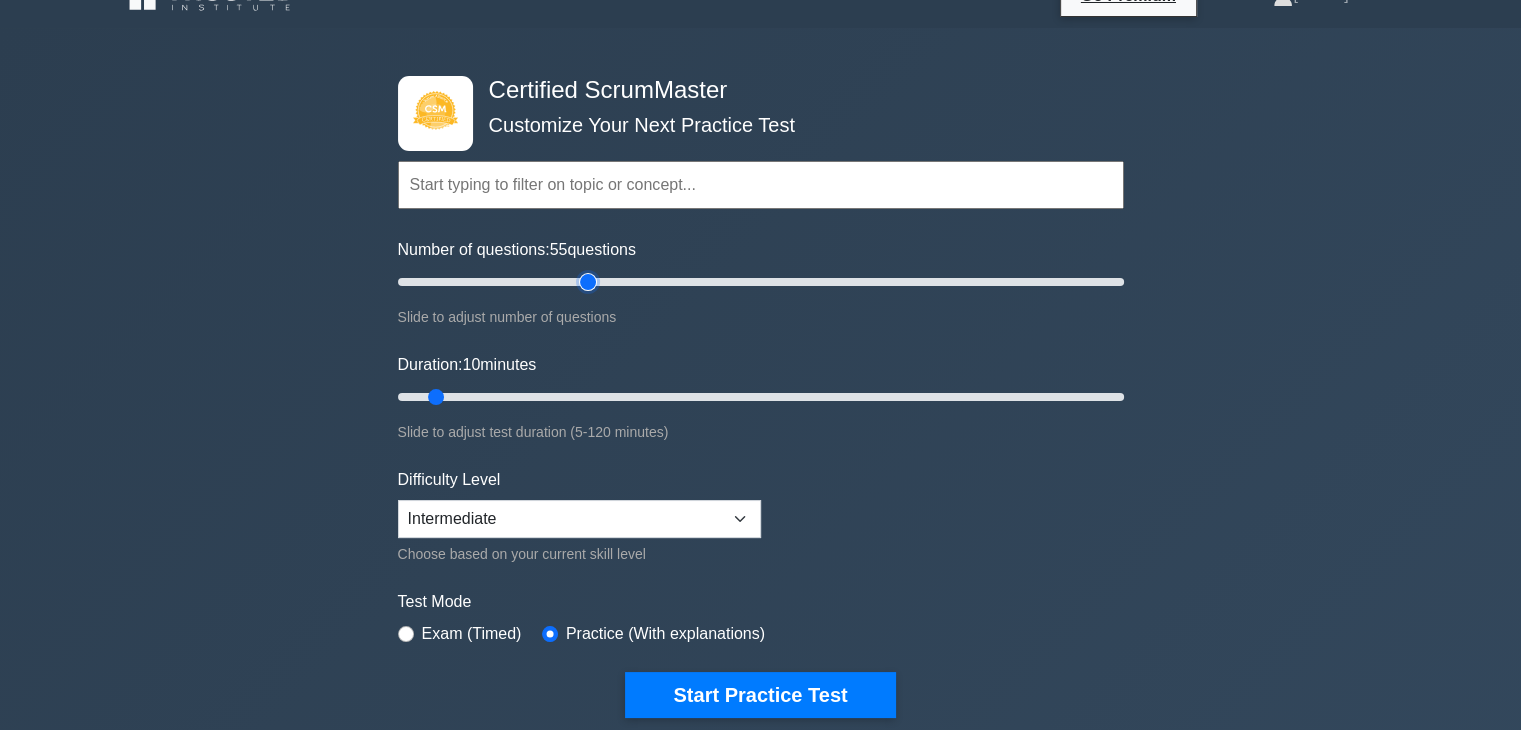 drag, startPoint x: 424, startPoint y: 278, endPoint x: 579, endPoint y: 289, distance: 155.38983 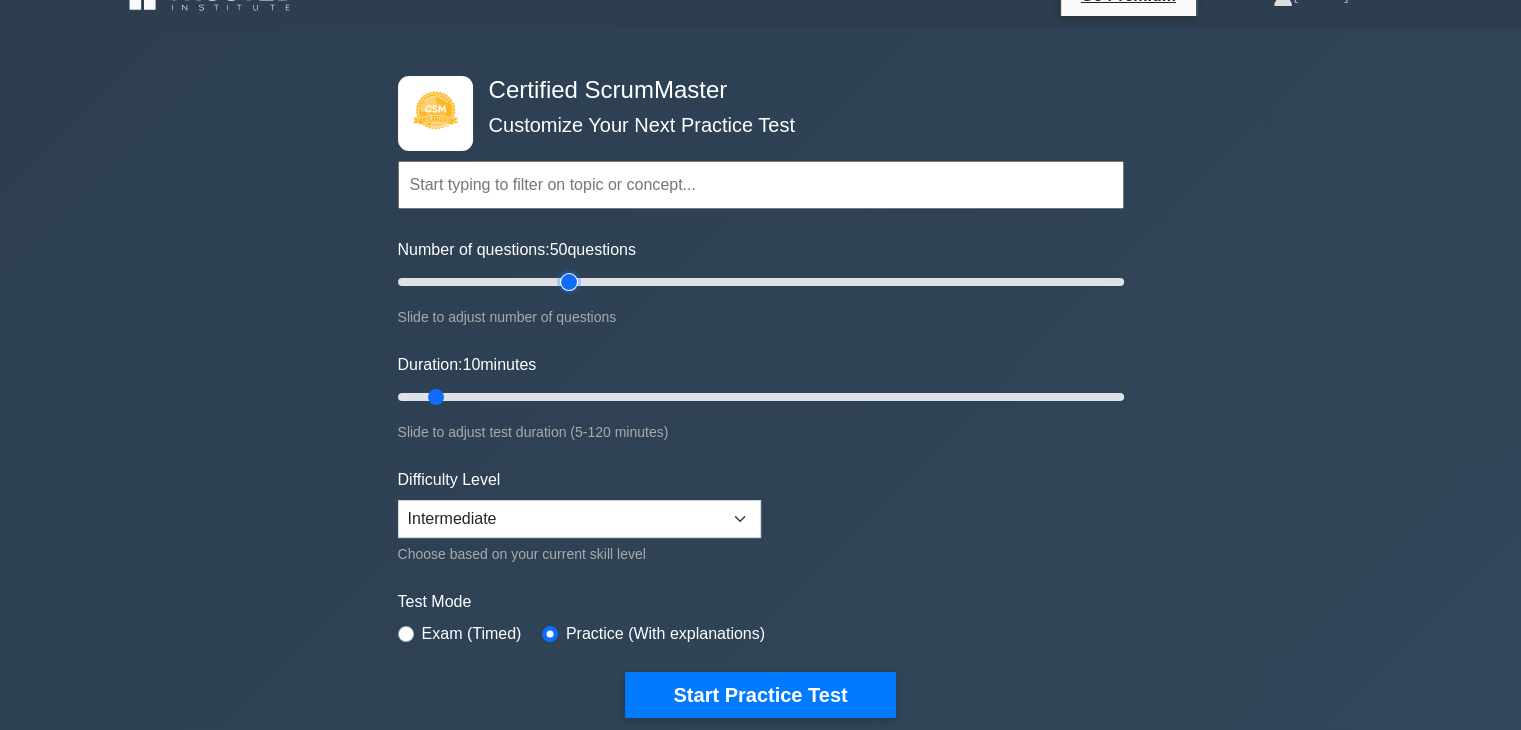drag, startPoint x: 584, startPoint y: 287, endPoint x: 569, endPoint y: 284, distance: 15.297058 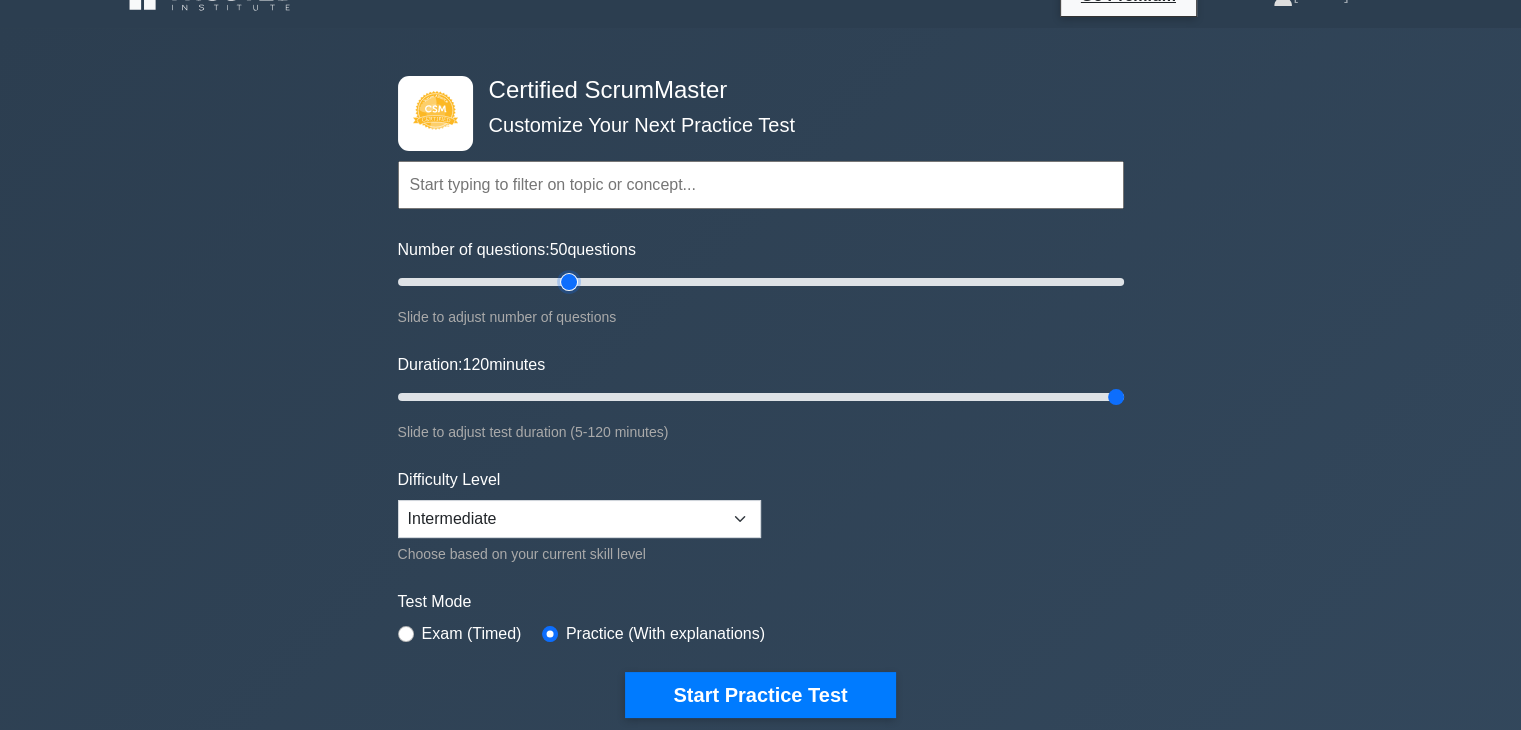 drag, startPoint x: 435, startPoint y: 397, endPoint x: 1112, endPoint y: 403, distance: 677.0266 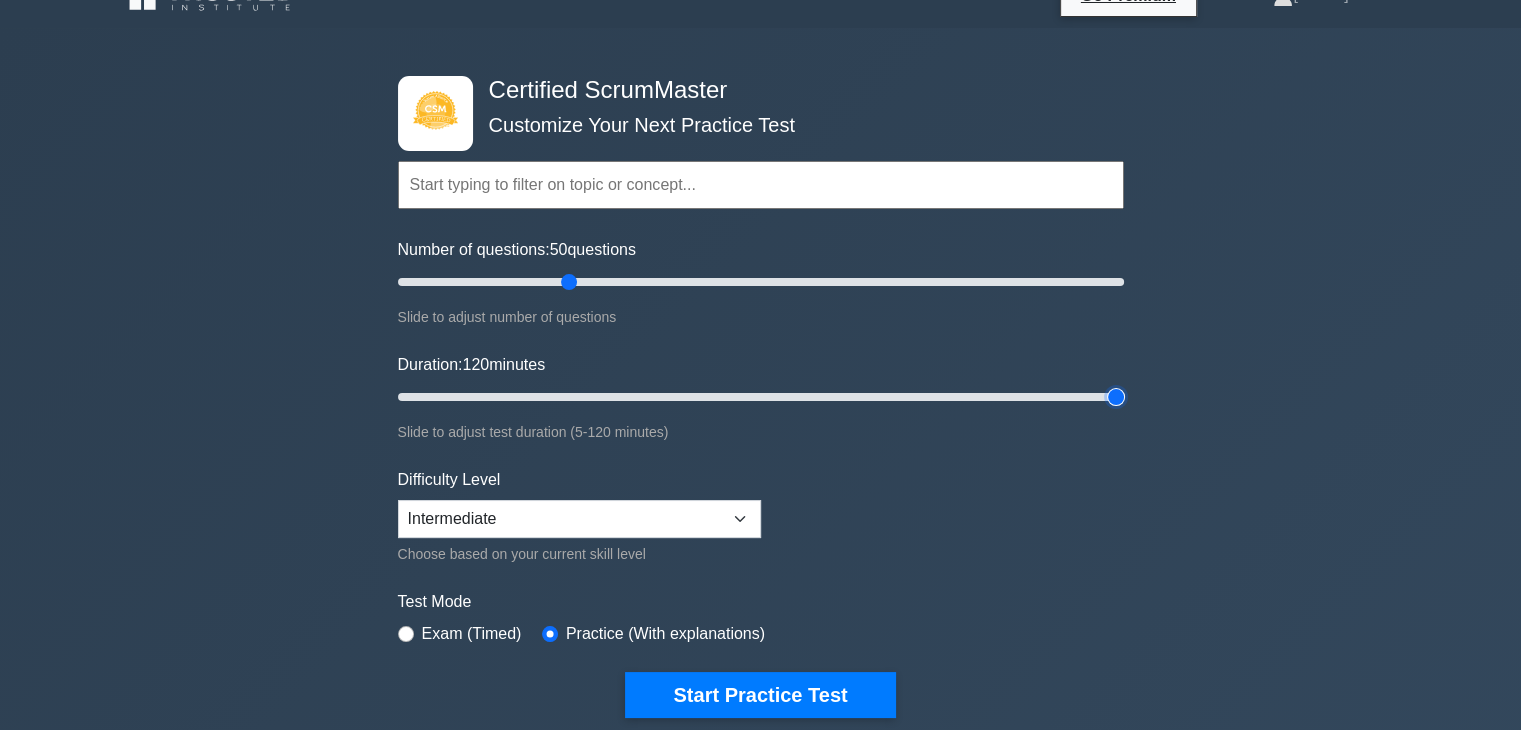 type on "120" 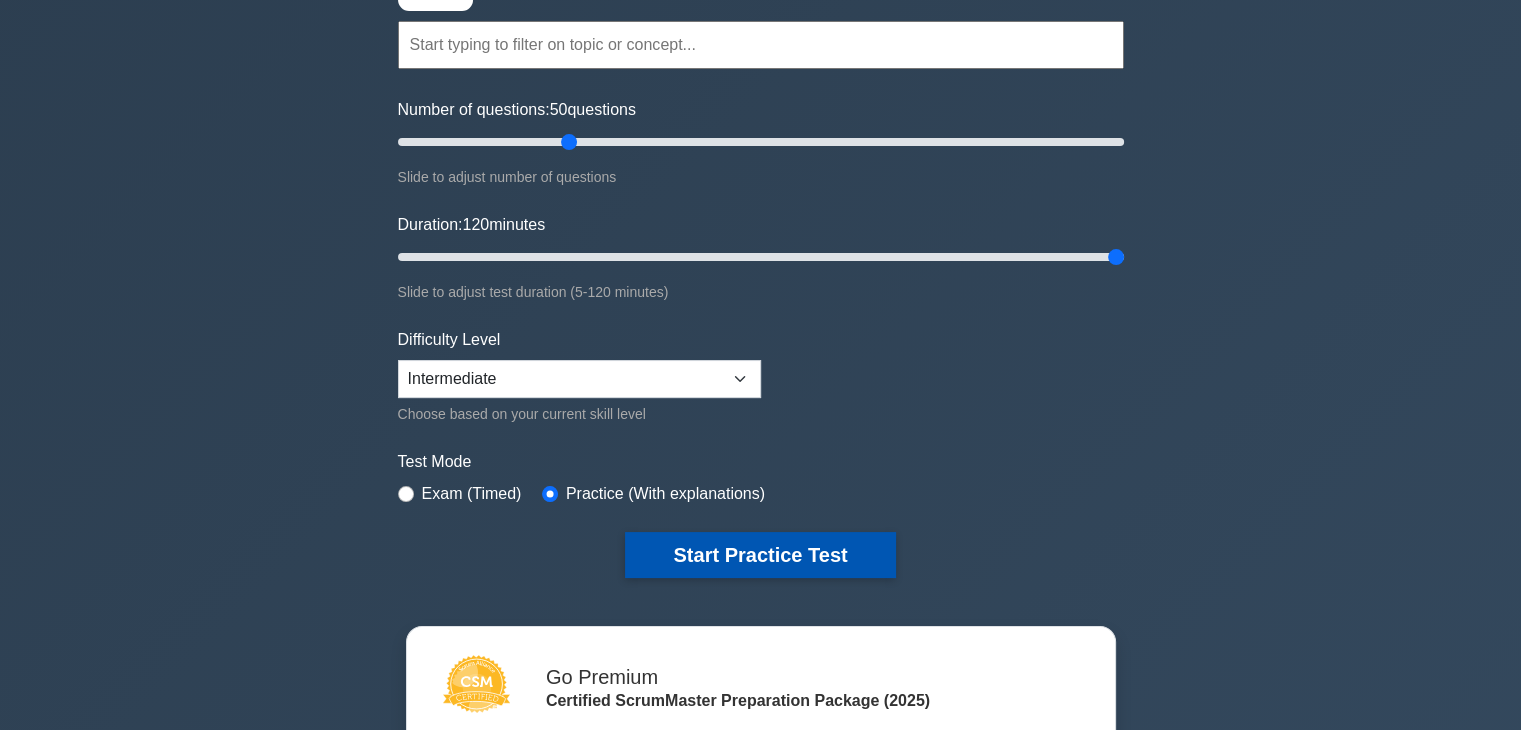 click on "Start Practice Test" at bounding box center [760, 555] 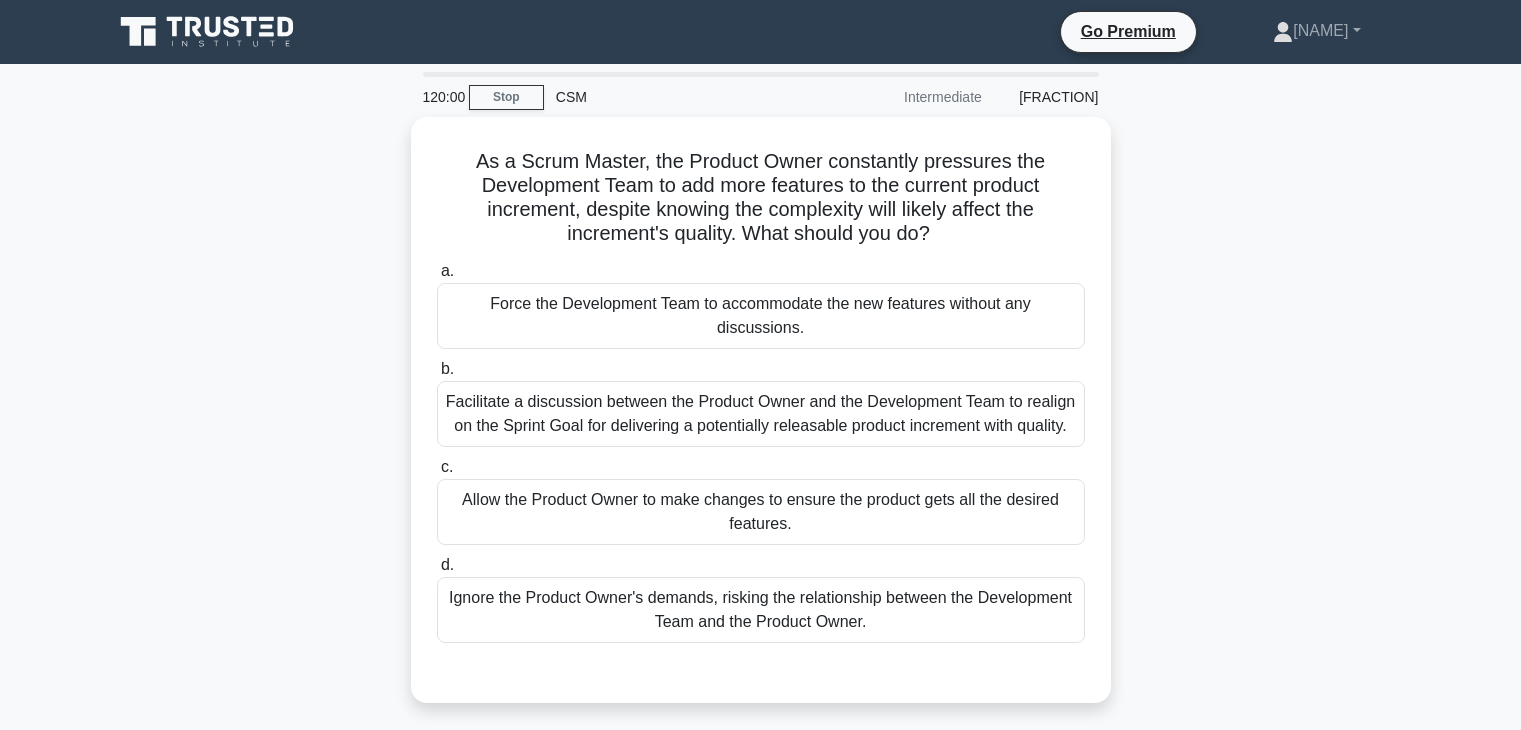 scroll, scrollTop: 0, scrollLeft: 0, axis: both 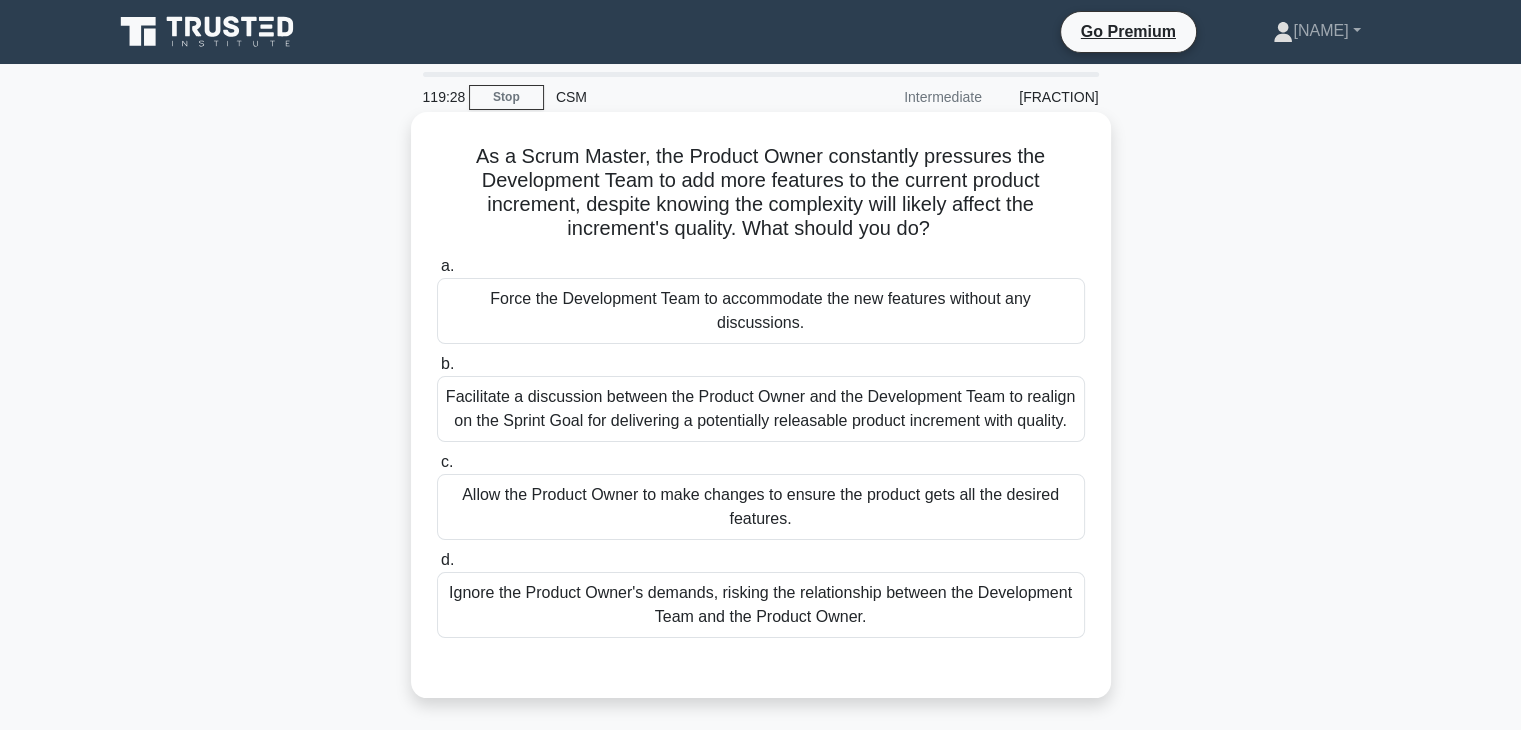 click on "Facilitate a discussion between the Product Owner and the Development Team to realign on the Sprint Goal for delivering a potentially releasable product increment with quality." at bounding box center [761, 409] 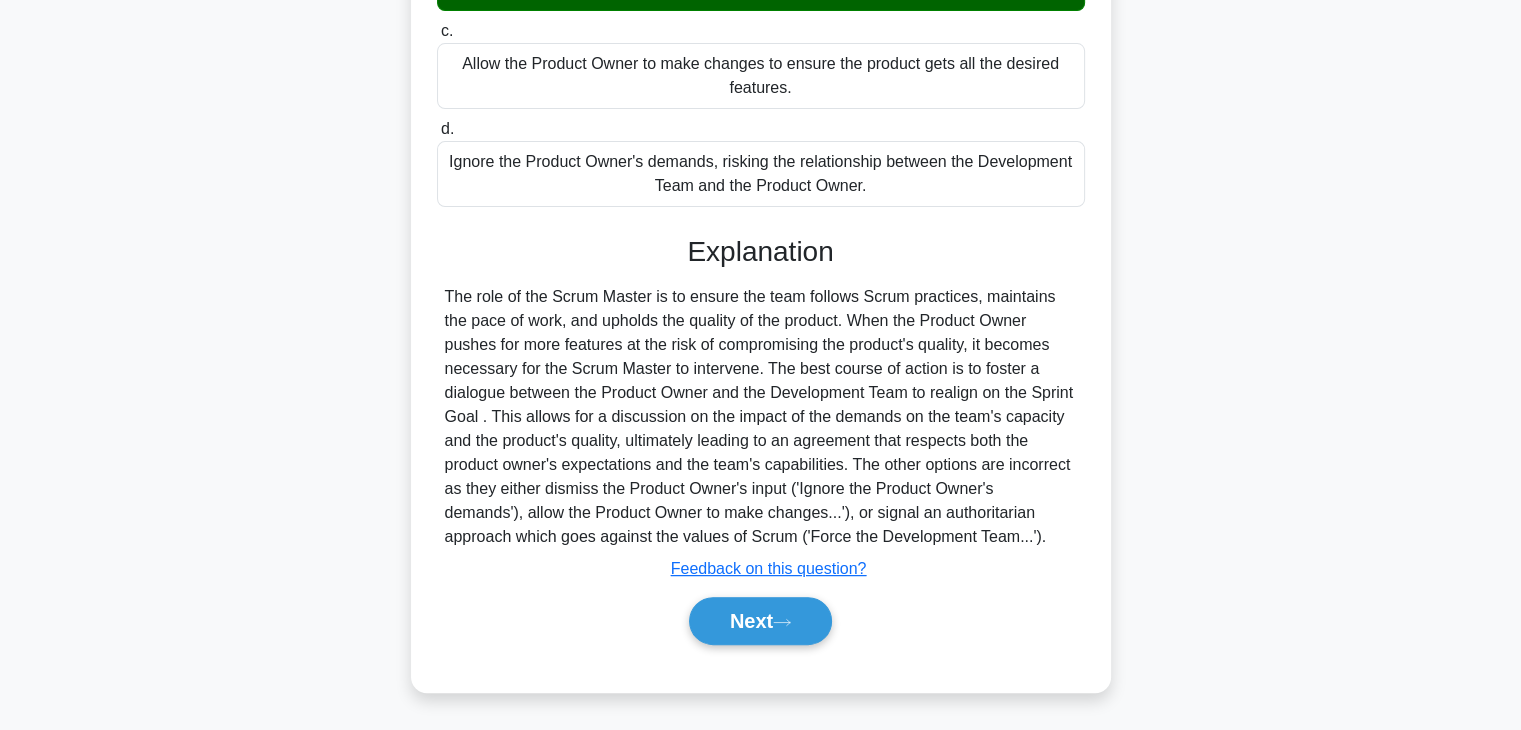 scroll, scrollTop: 454, scrollLeft: 0, axis: vertical 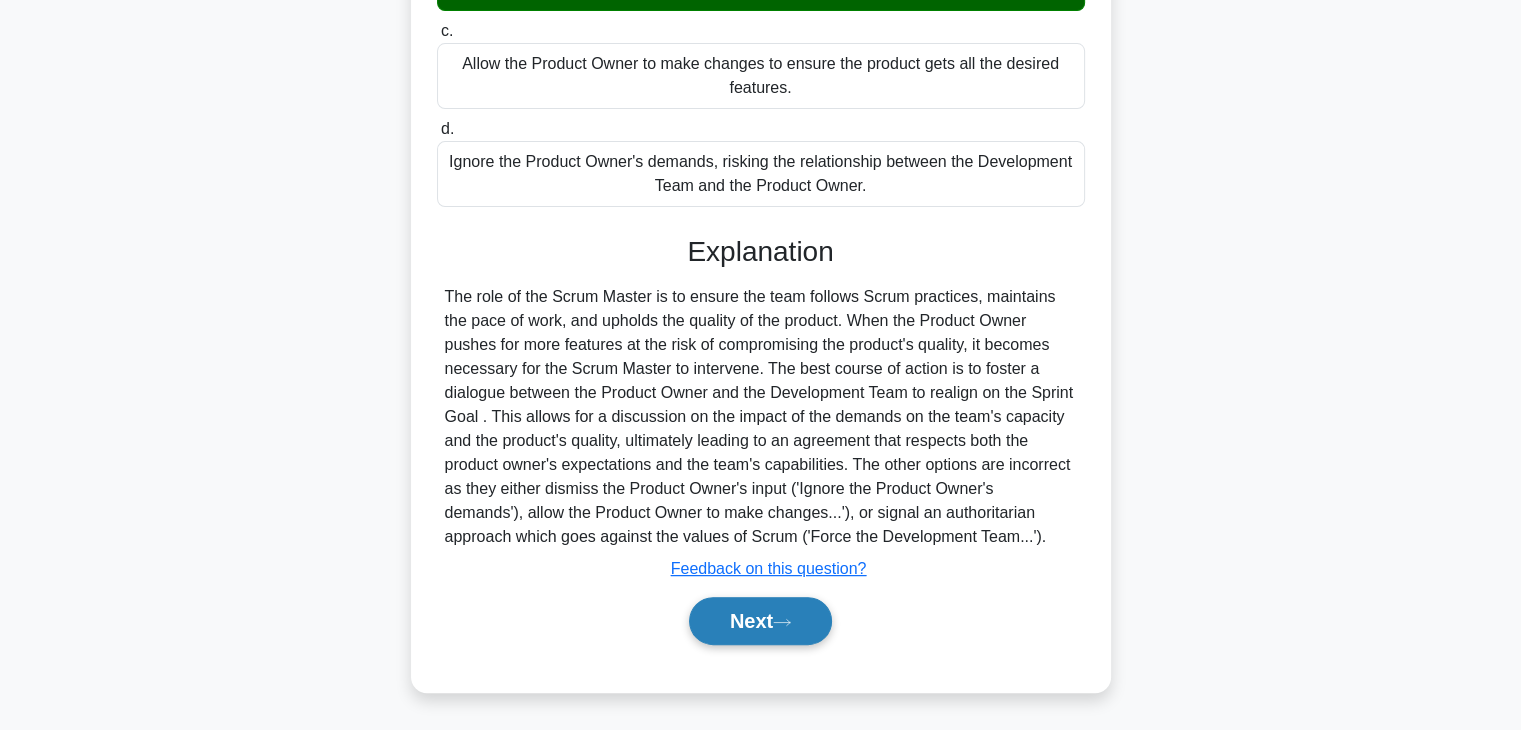 click on "Next" at bounding box center (760, 621) 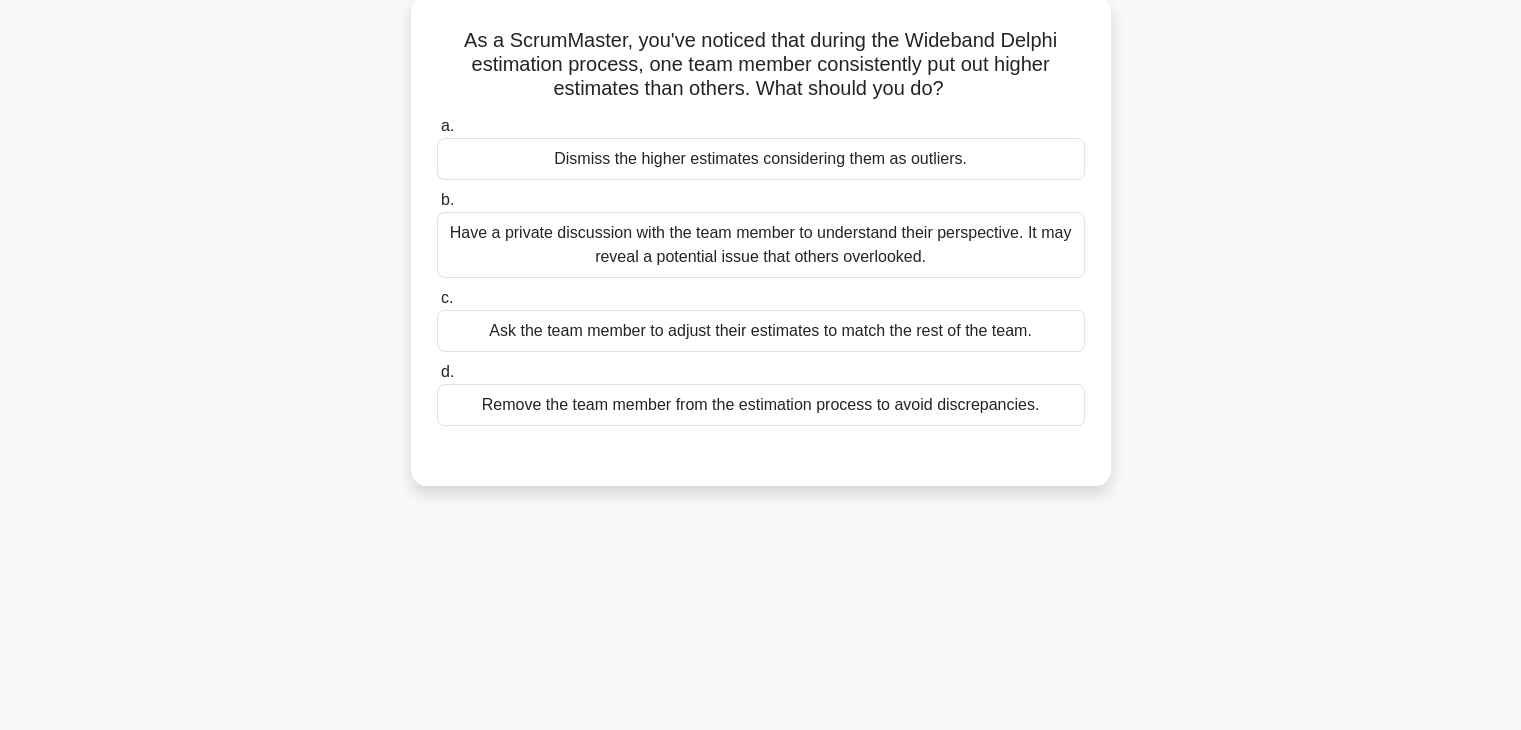 scroll, scrollTop: 0, scrollLeft: 0, axis: both 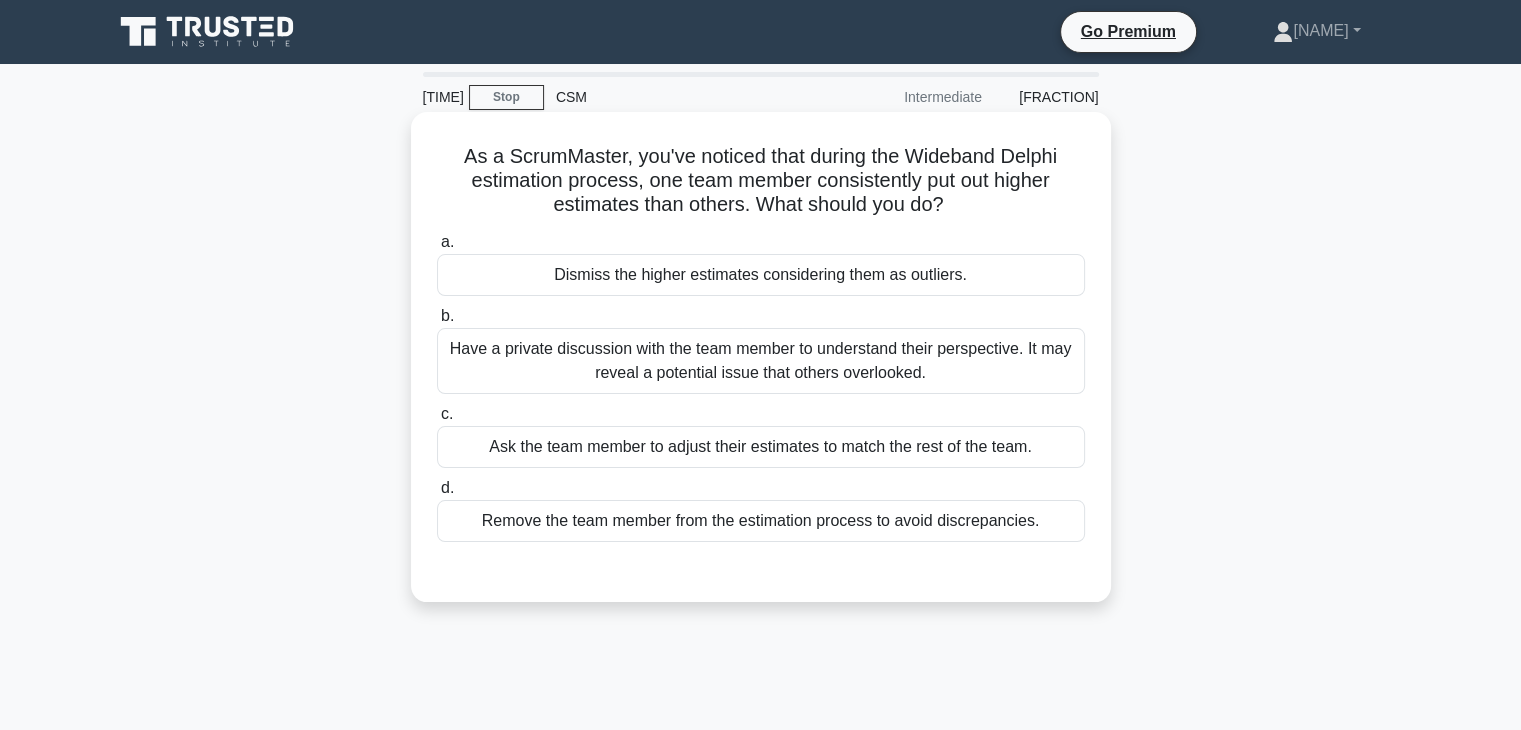 click on "Have a private discussion with the team member to understand their perspective. It may reveal a potential issue that others overlooked." at bounding box center [761, 361] 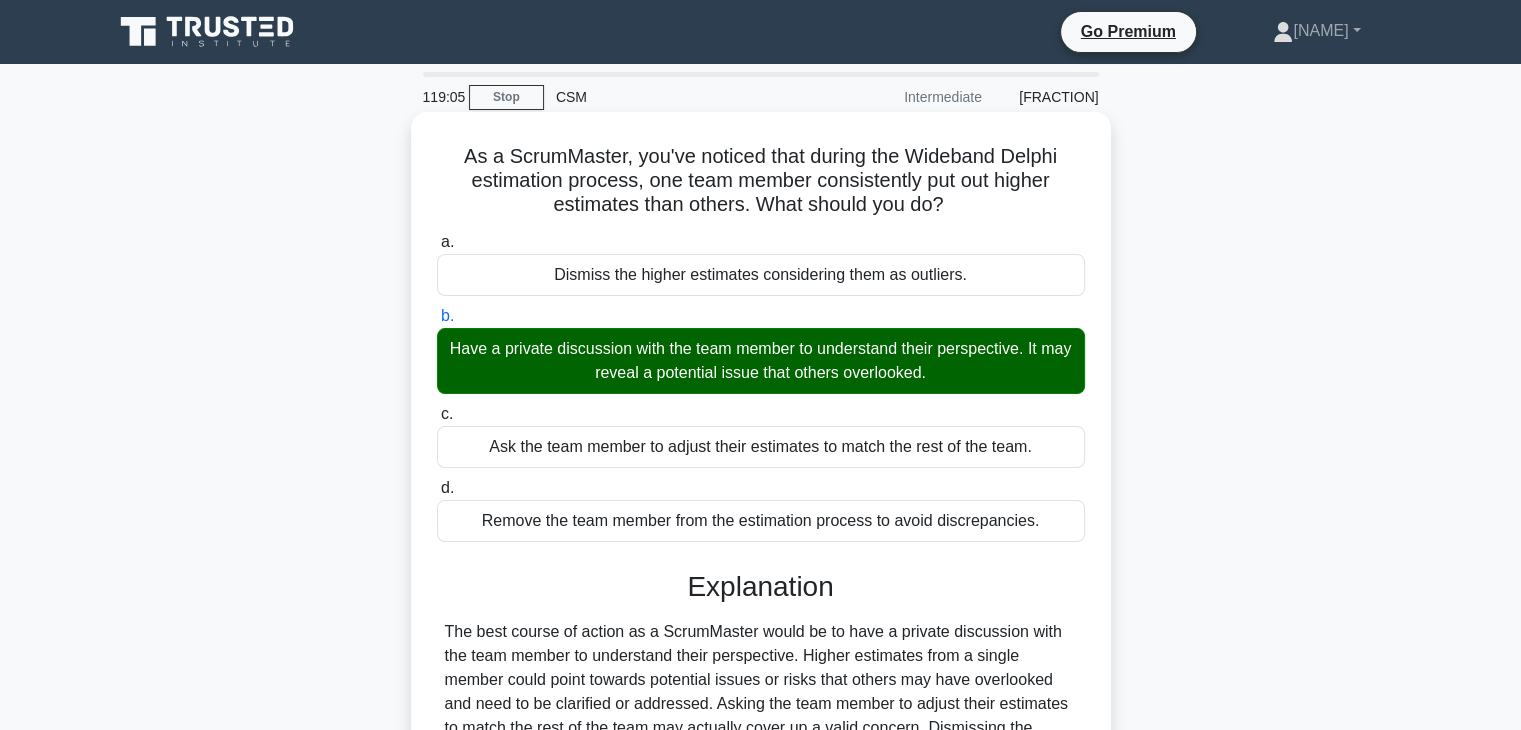 scroll, scrollTop: 351, scrollLeft: 0, axis: vertical 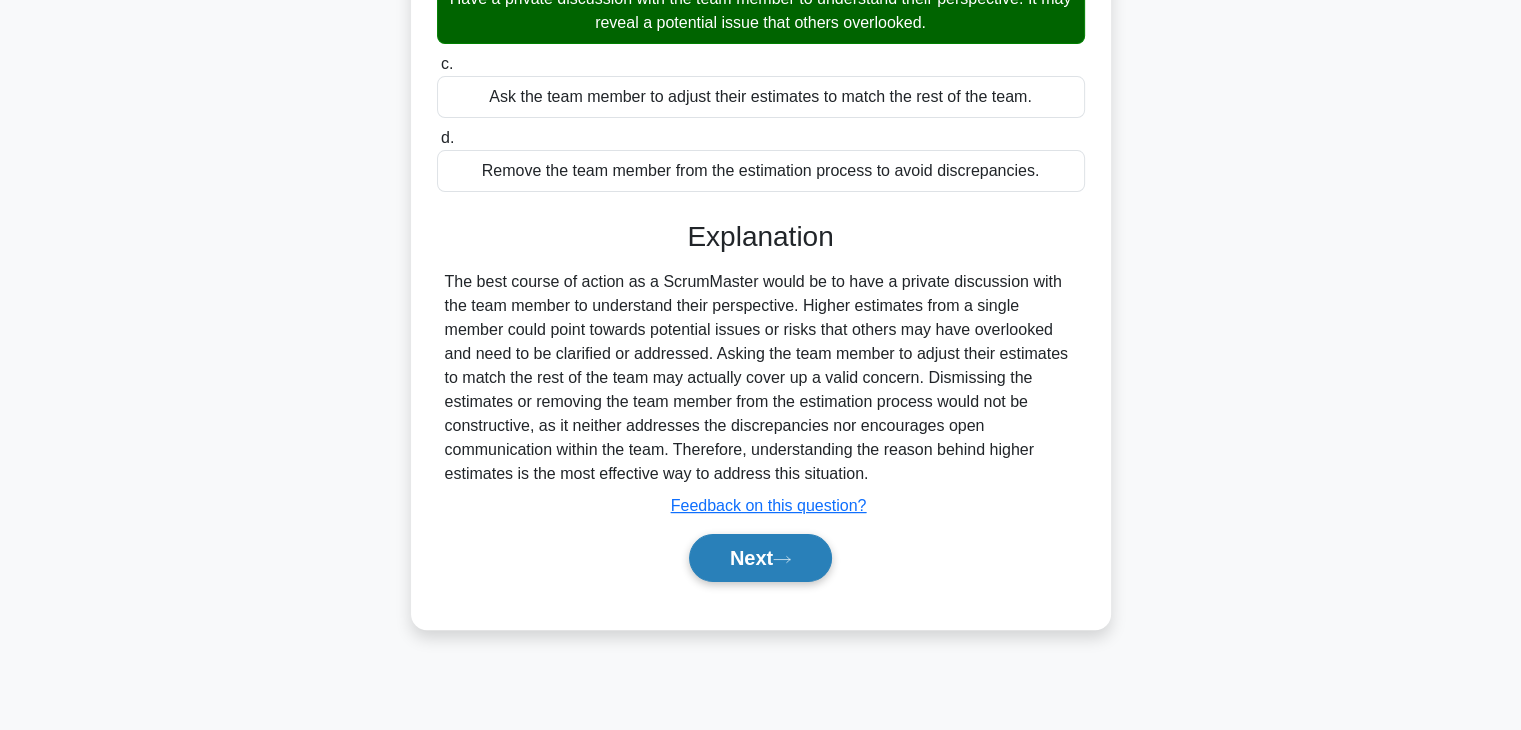 click on "Next" at bounding box center [760, 558] 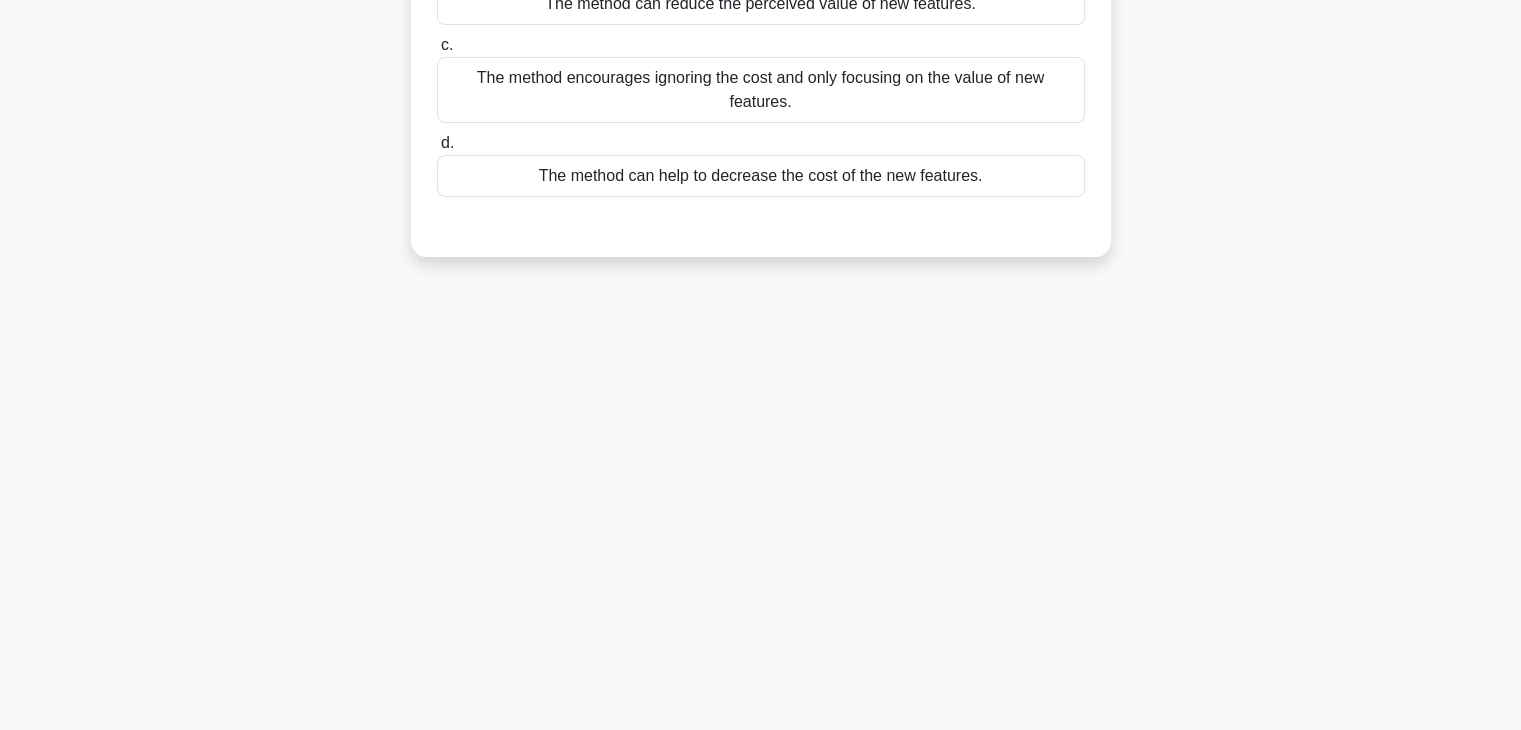 scroll, scrollTop: 0, scrollLeft: 0, axis: both 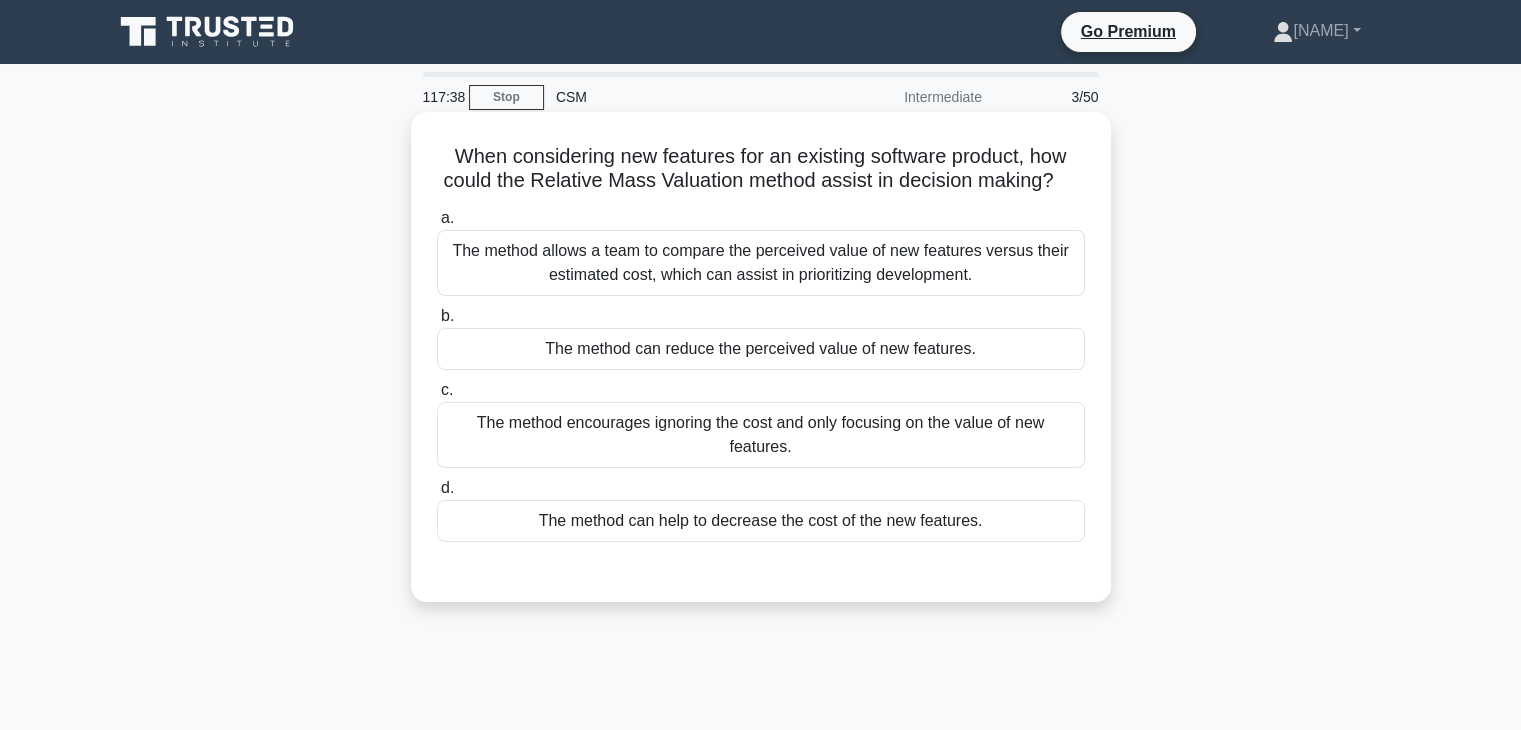 click on "The method encourages ignoring the cost and only focusing on the value of new features." at bounding box center [761, 435] 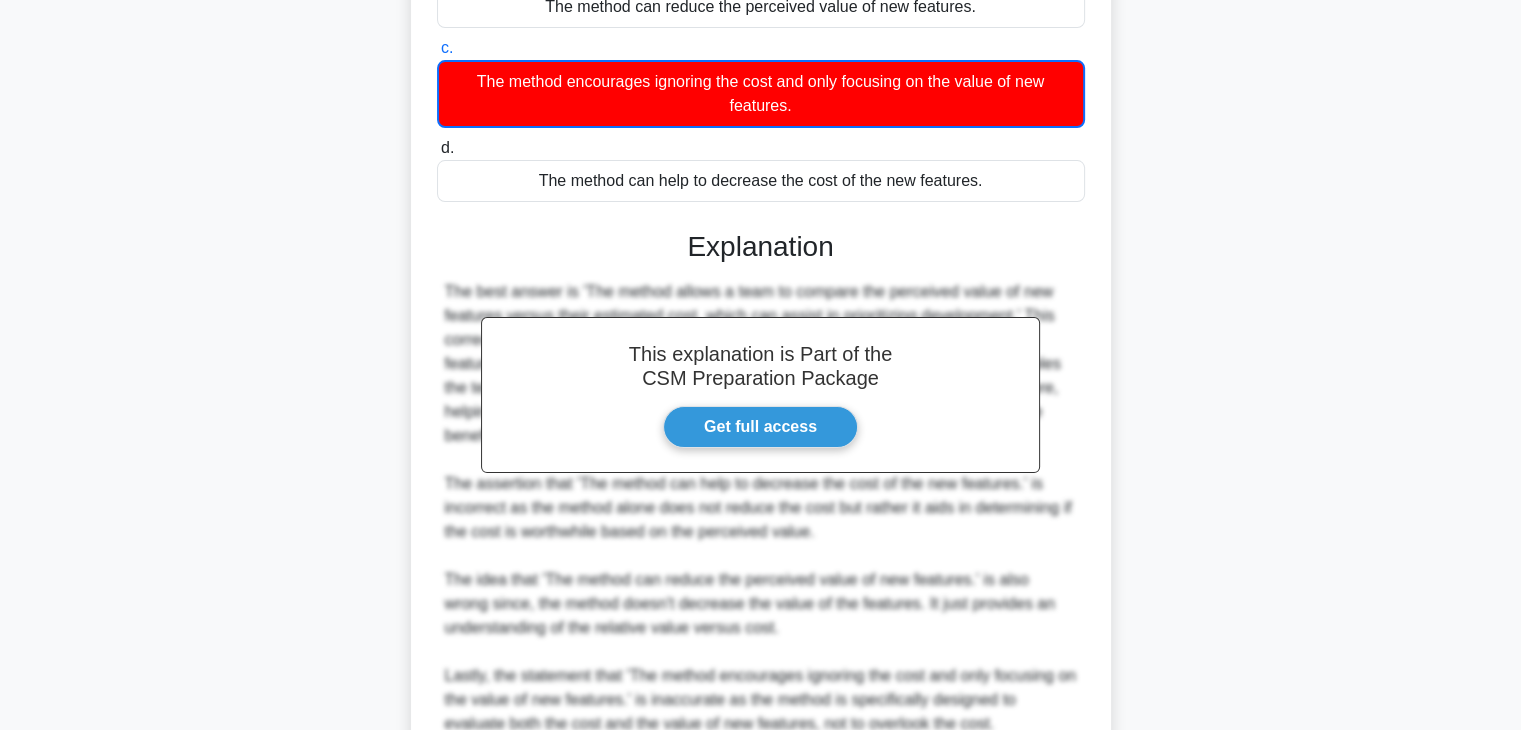 scroll, scrollTop: 528, scrollLeft: 0, axis: vertical 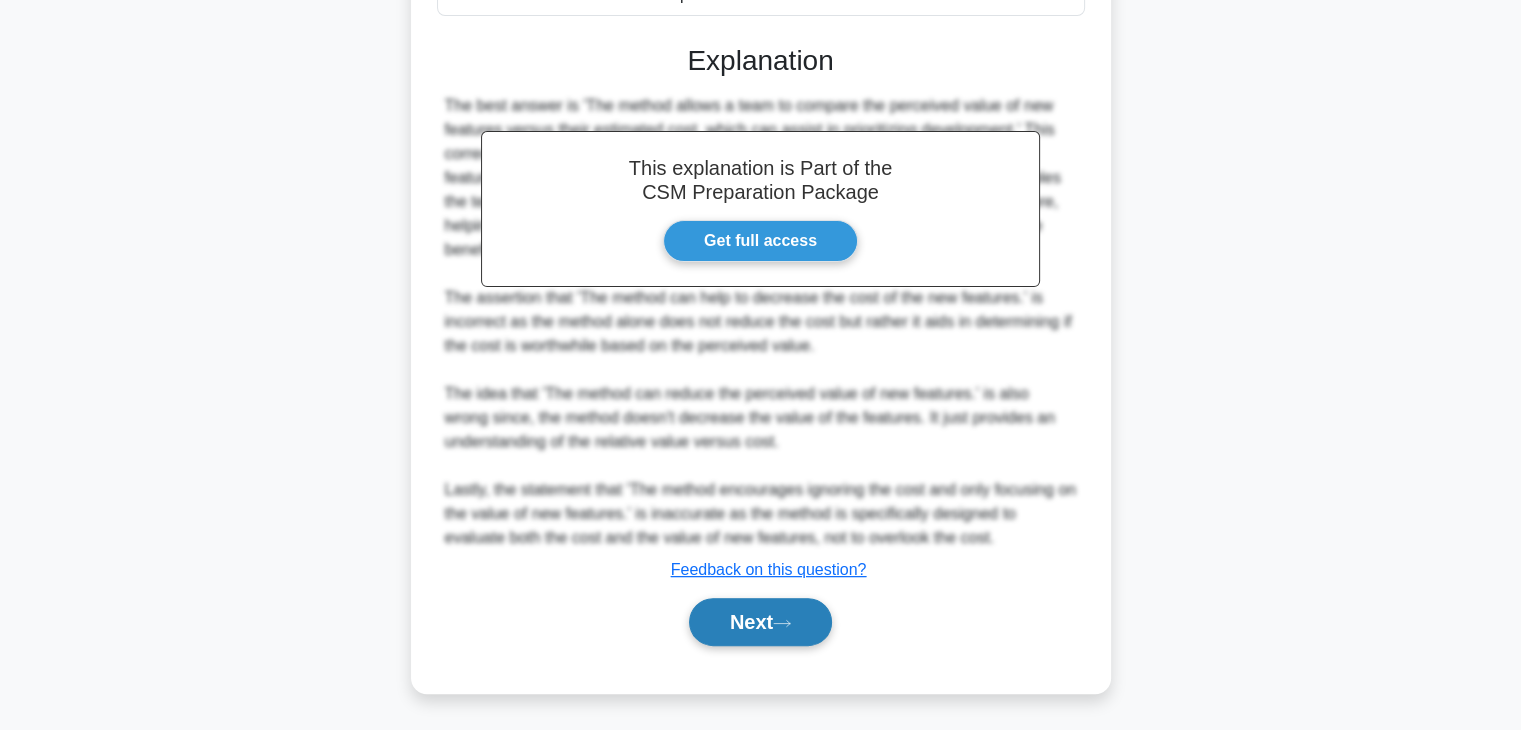click on "Next" at bounding box center (760, 622) 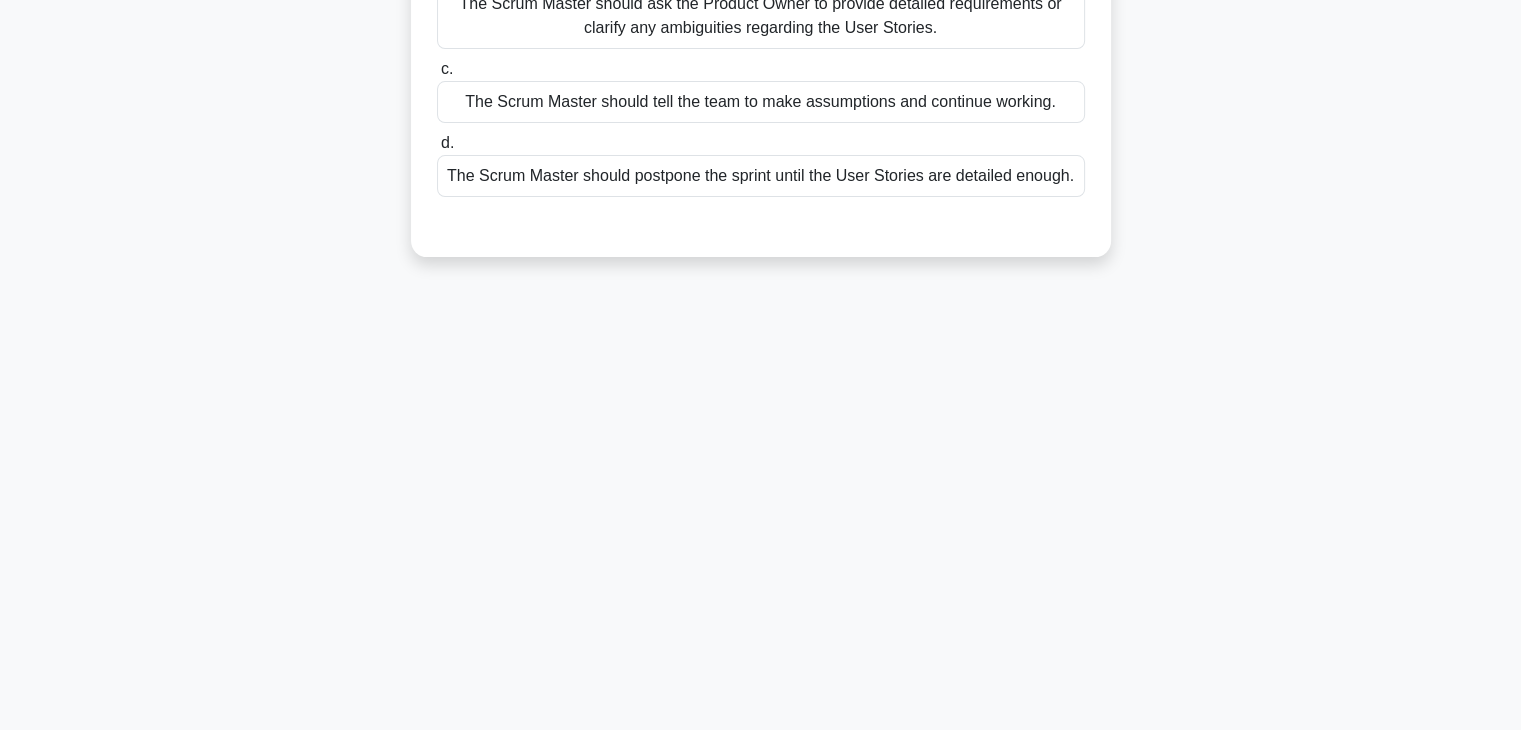 scroll, scrollTop: 0, scrollLeft: 0, axis: both 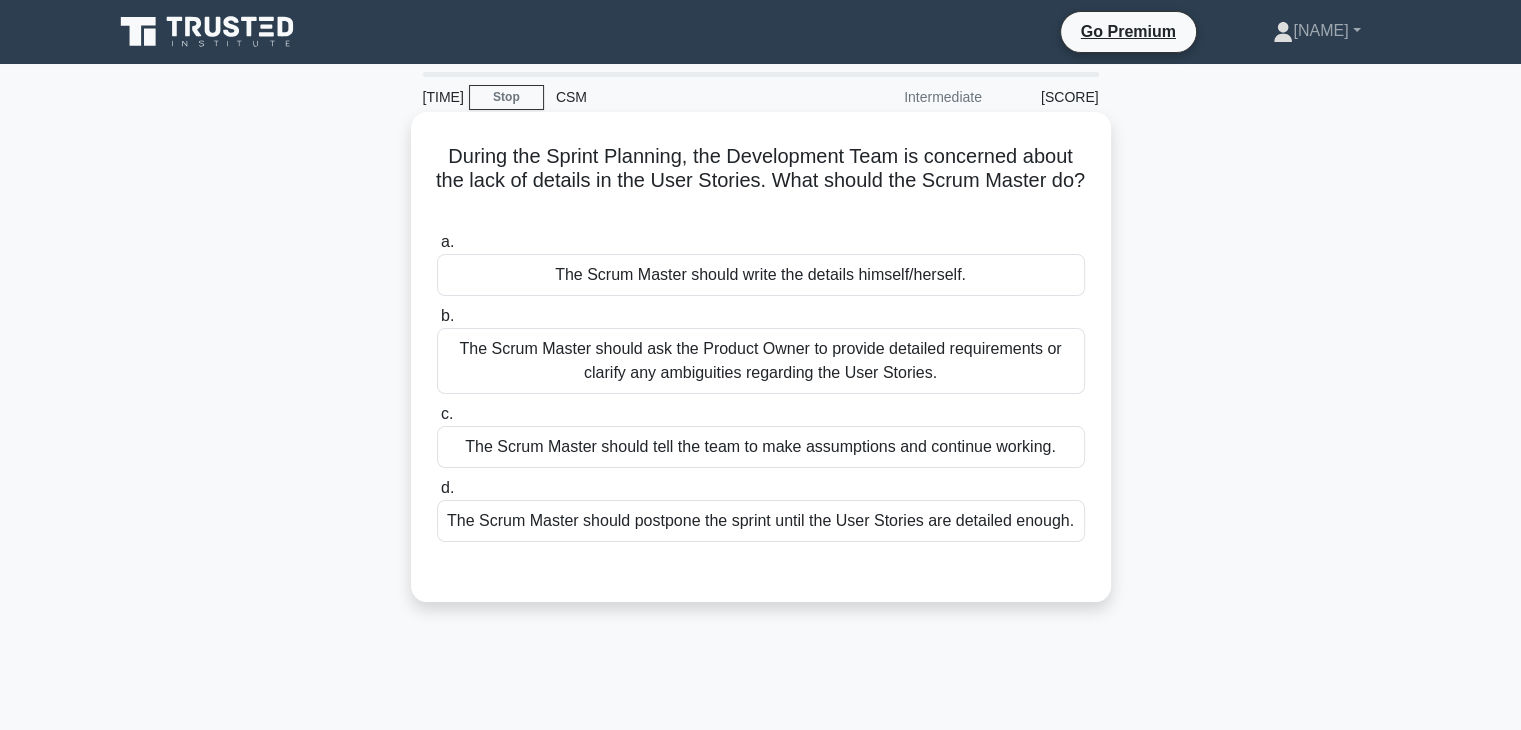 click on "The Scrum Master should ask the Product Owner to provide detailed requirements or clarify any ambiguities regarding the User Stories." at bounding box center [761, 361] 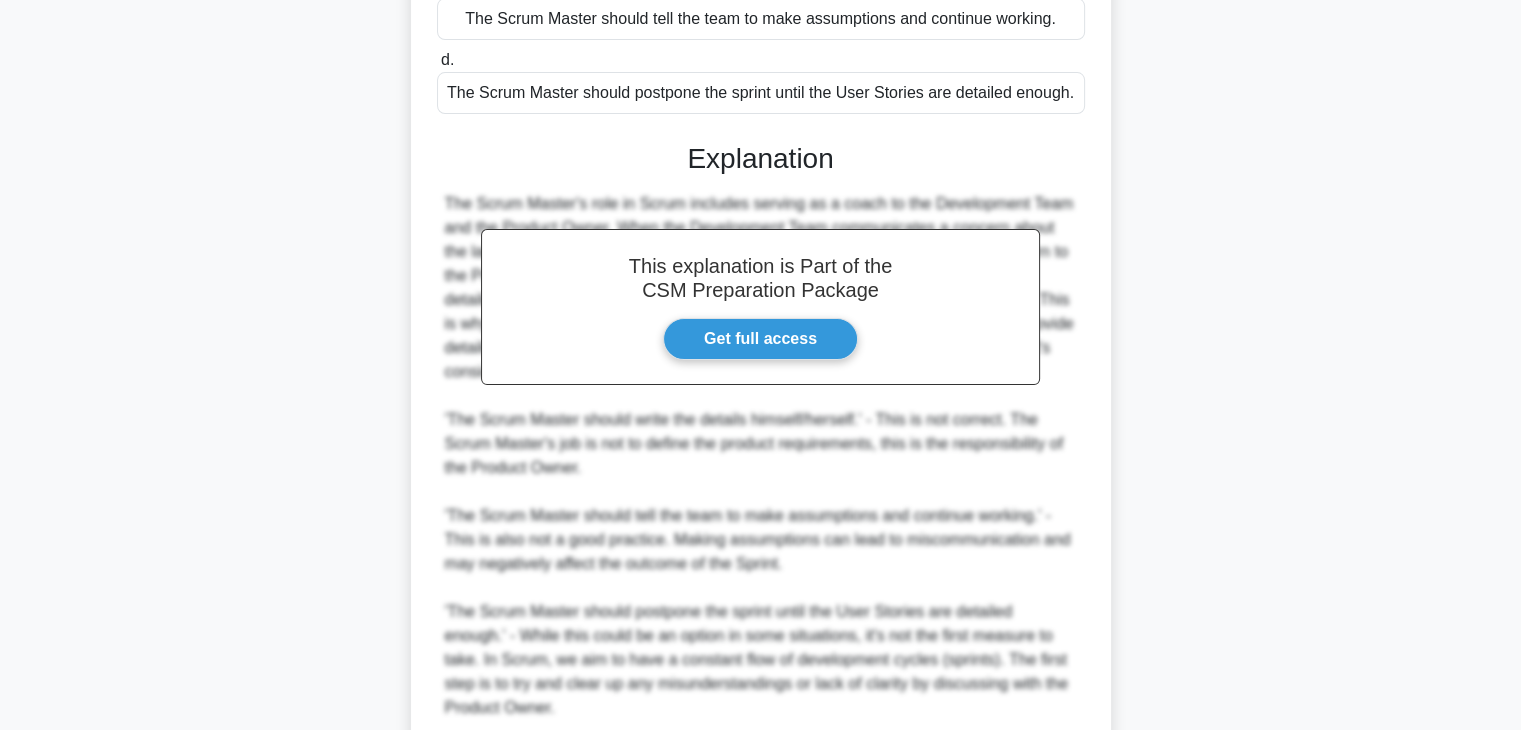 scroll, scrollTop: 598, scrollLeft: 0, axis: vertical 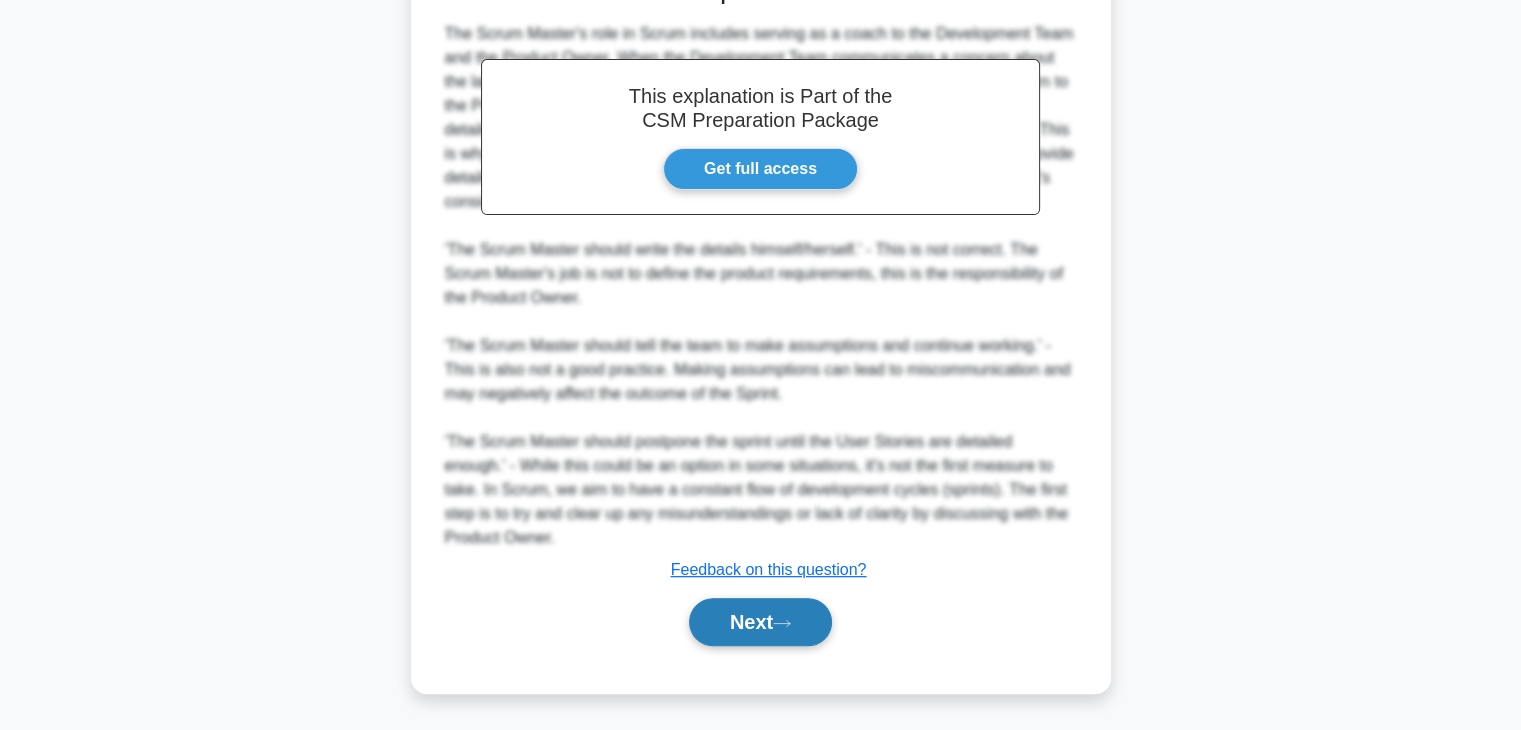 click on "Next" at bounding box center [760, 622] 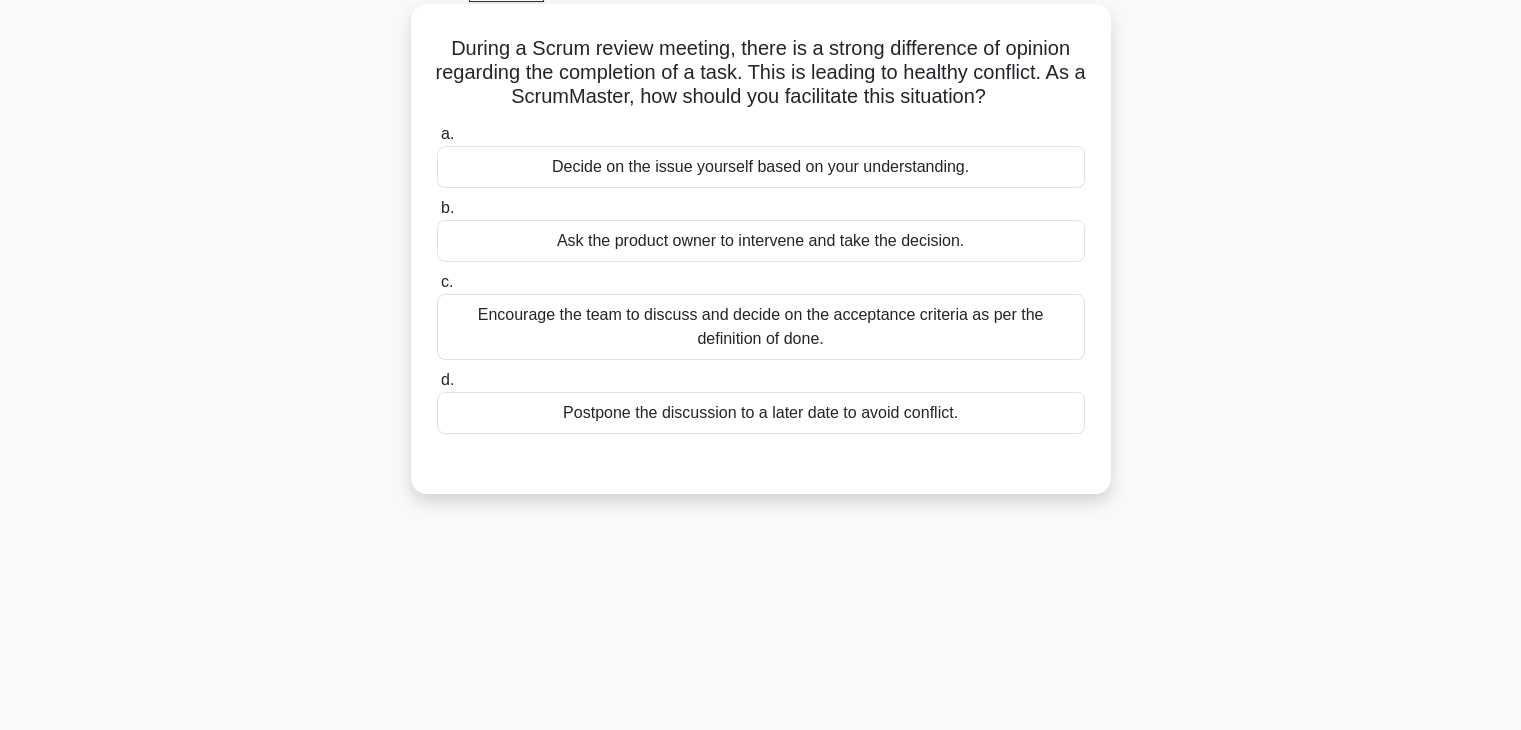 scroll, scrollTop: 112, scrollLeft: 0, axis: vertical 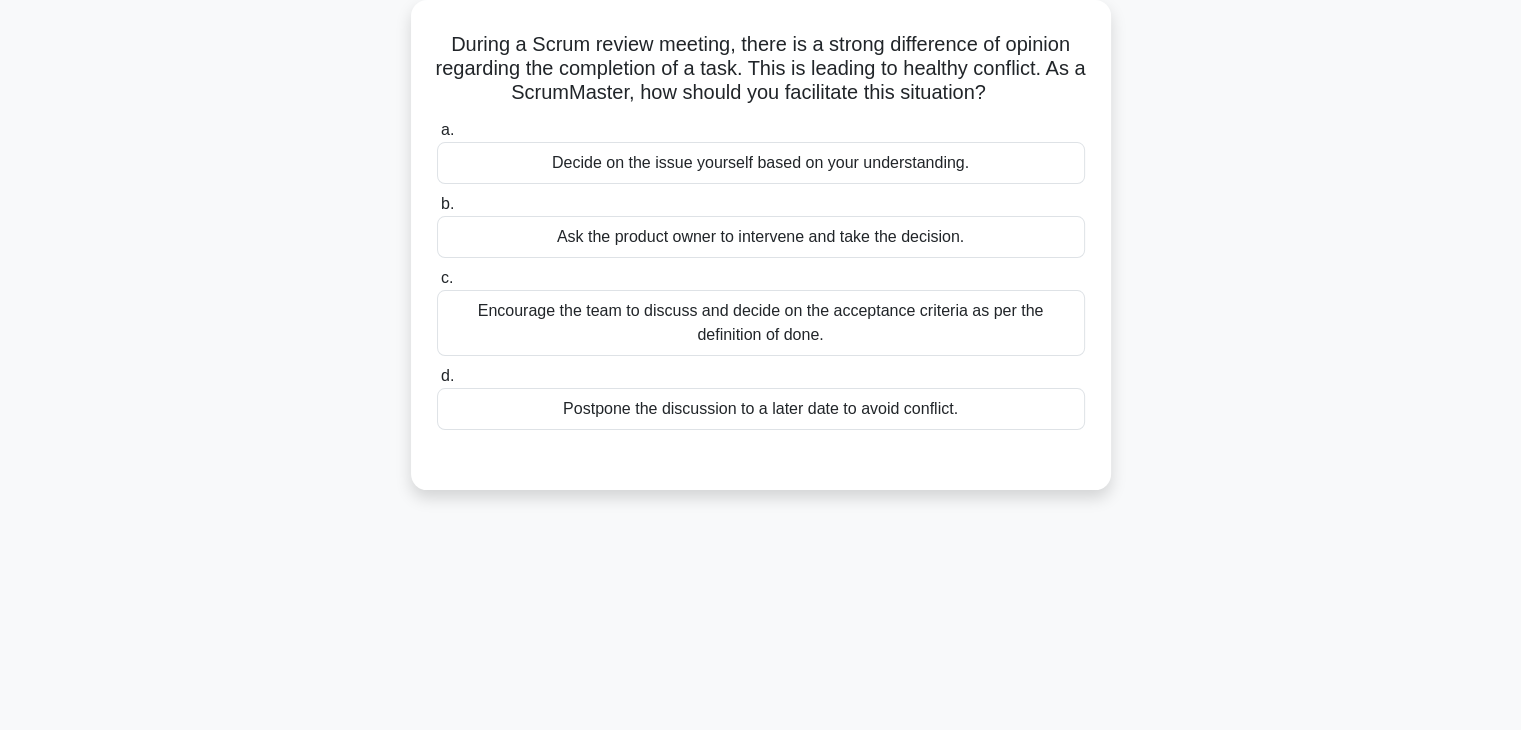 click on "Encourage the team to discuss and decide on the acceptance criteria as per the definition of done." at bounding box center [761, 323] 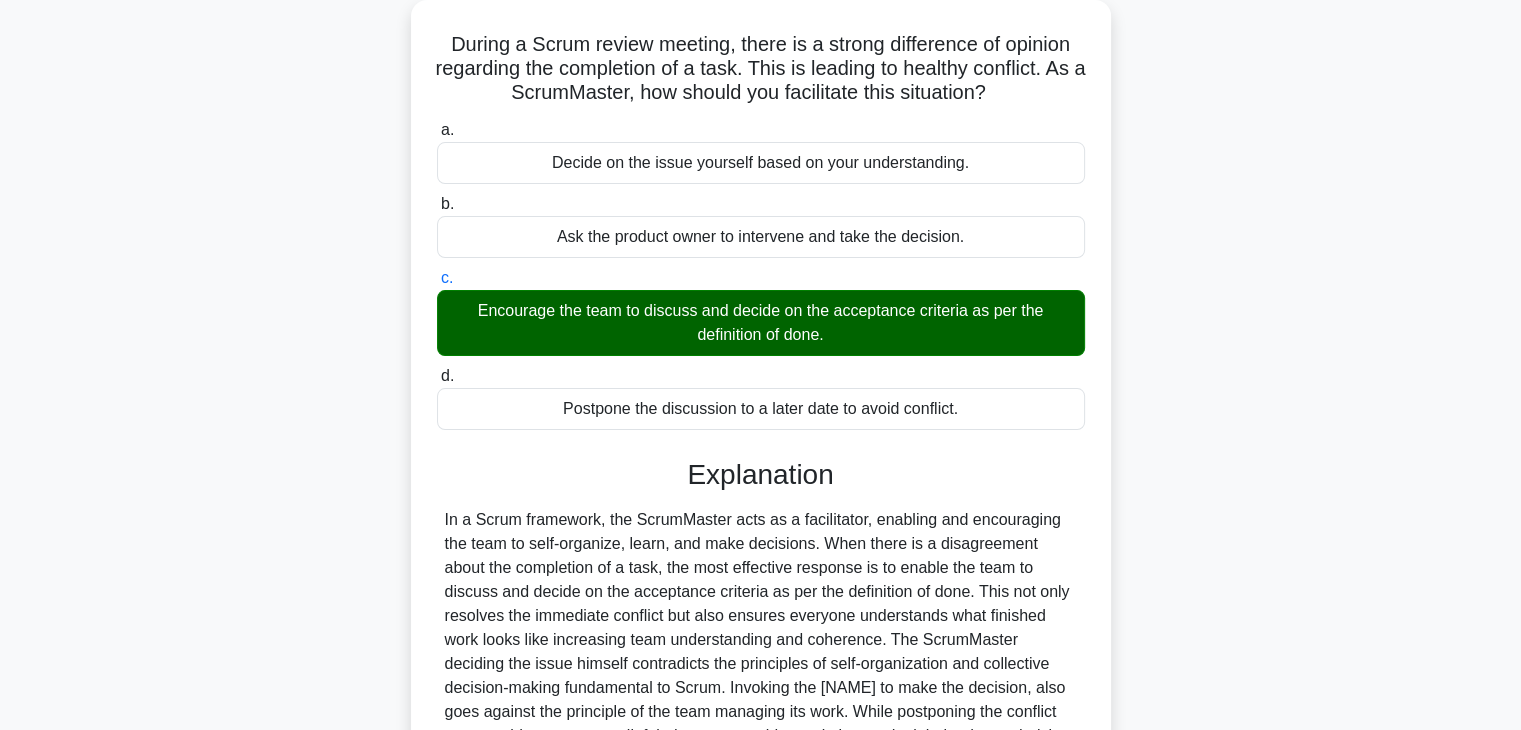 scroll, scrollTop: 351, scrollLeft: 0, axis: vertical 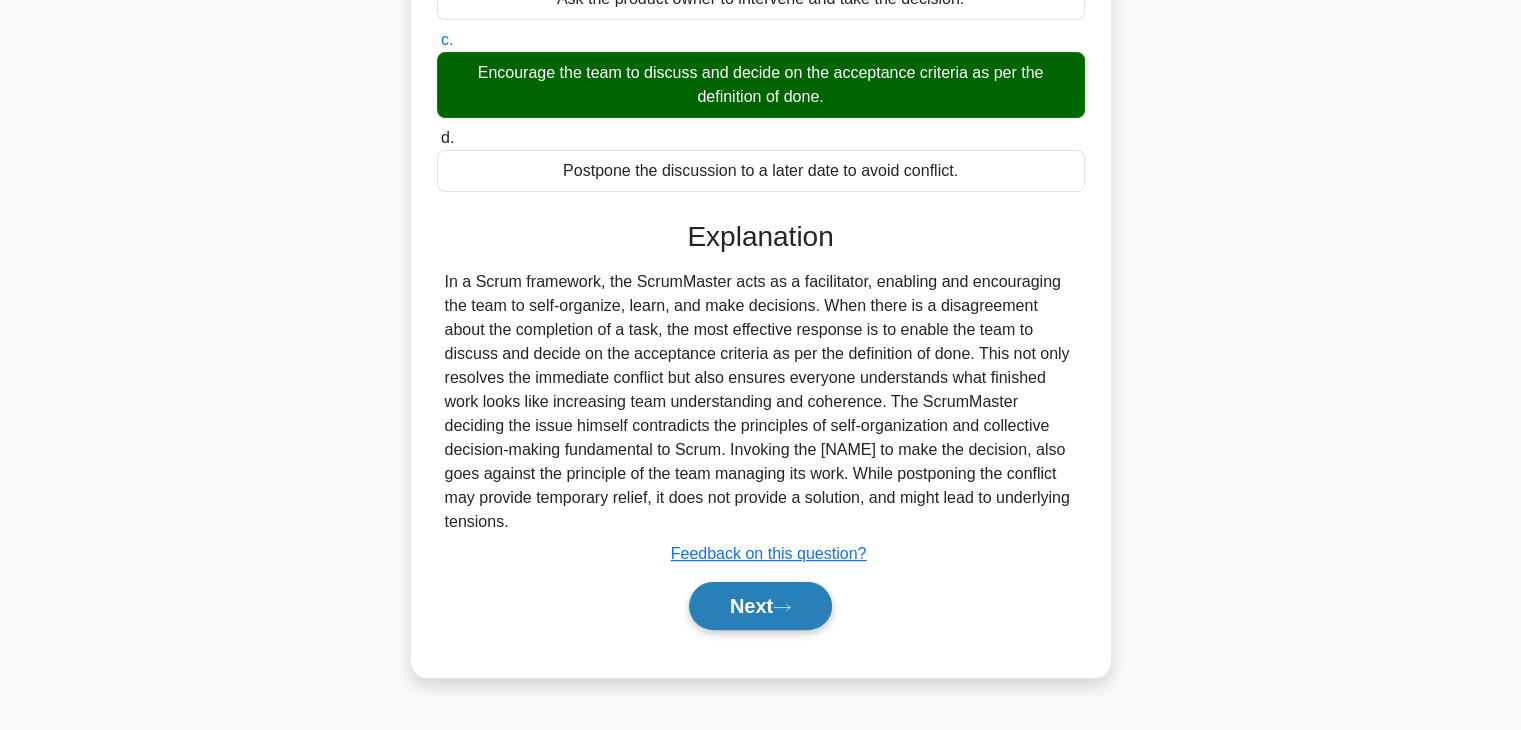 click on "Next" at bounding box center [760, 606] 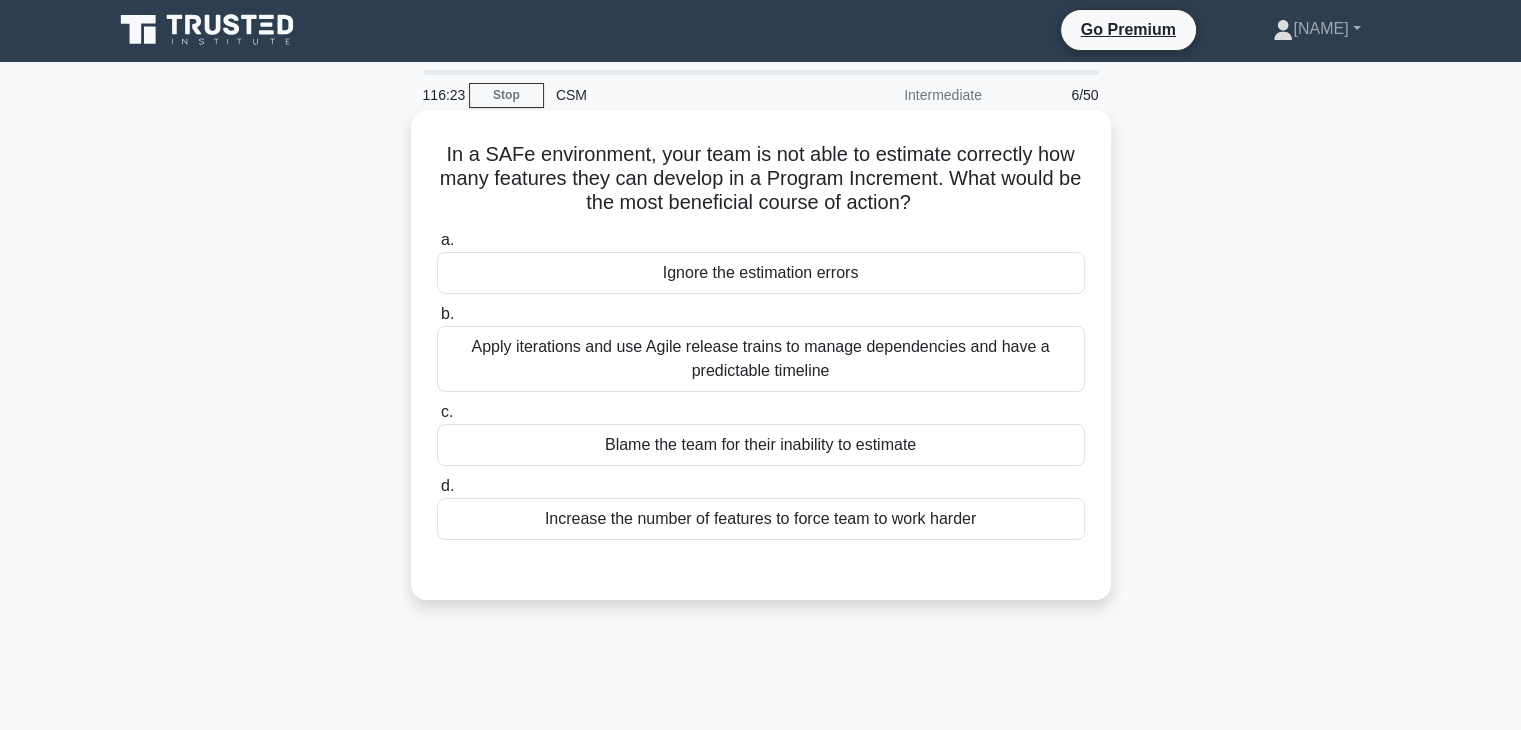 scroll, scrollTop: 0, scrollLeft: 0, axis: both 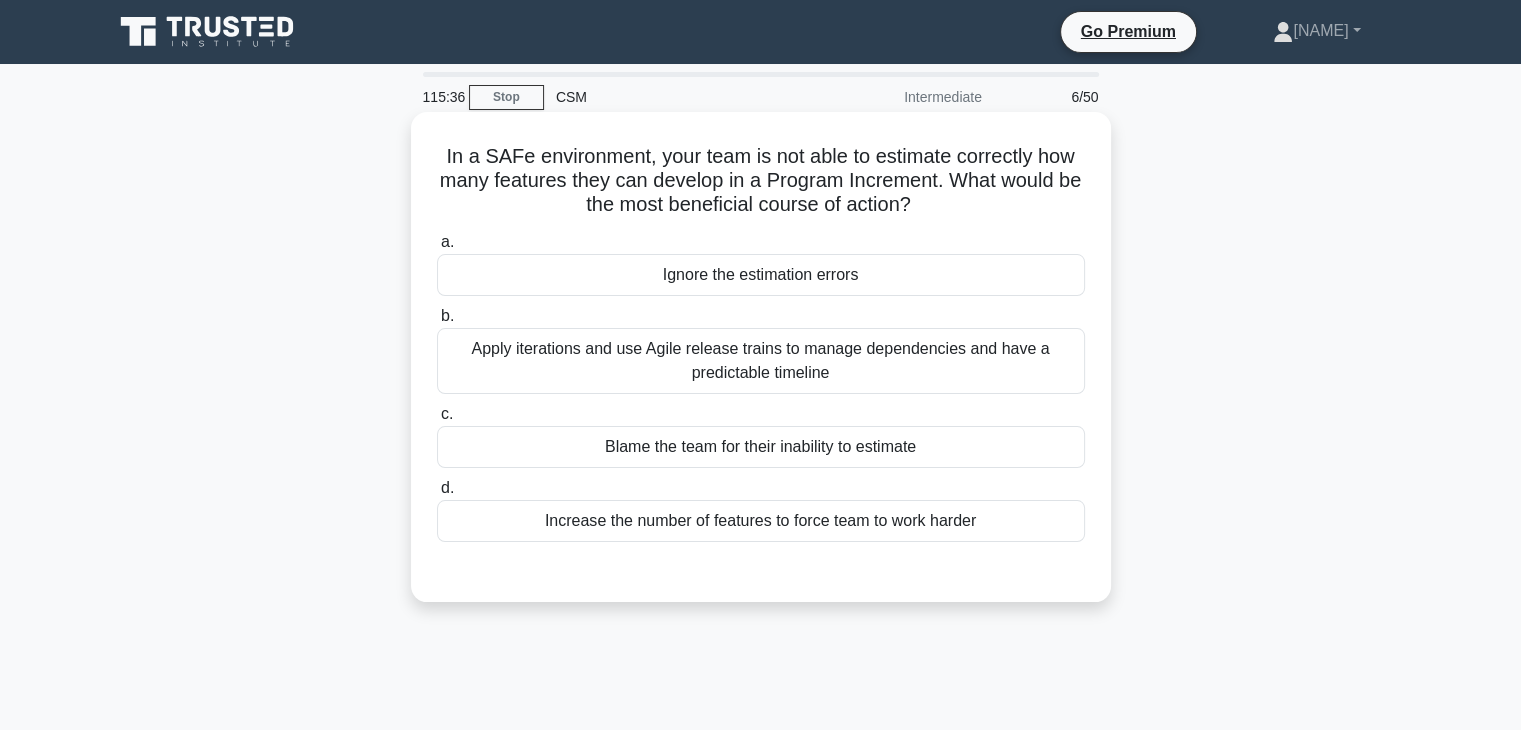 click on "Apply iterations and use Agile release trains to manage dependencies and have a predictable timeline" at bounding box center [761, 361] 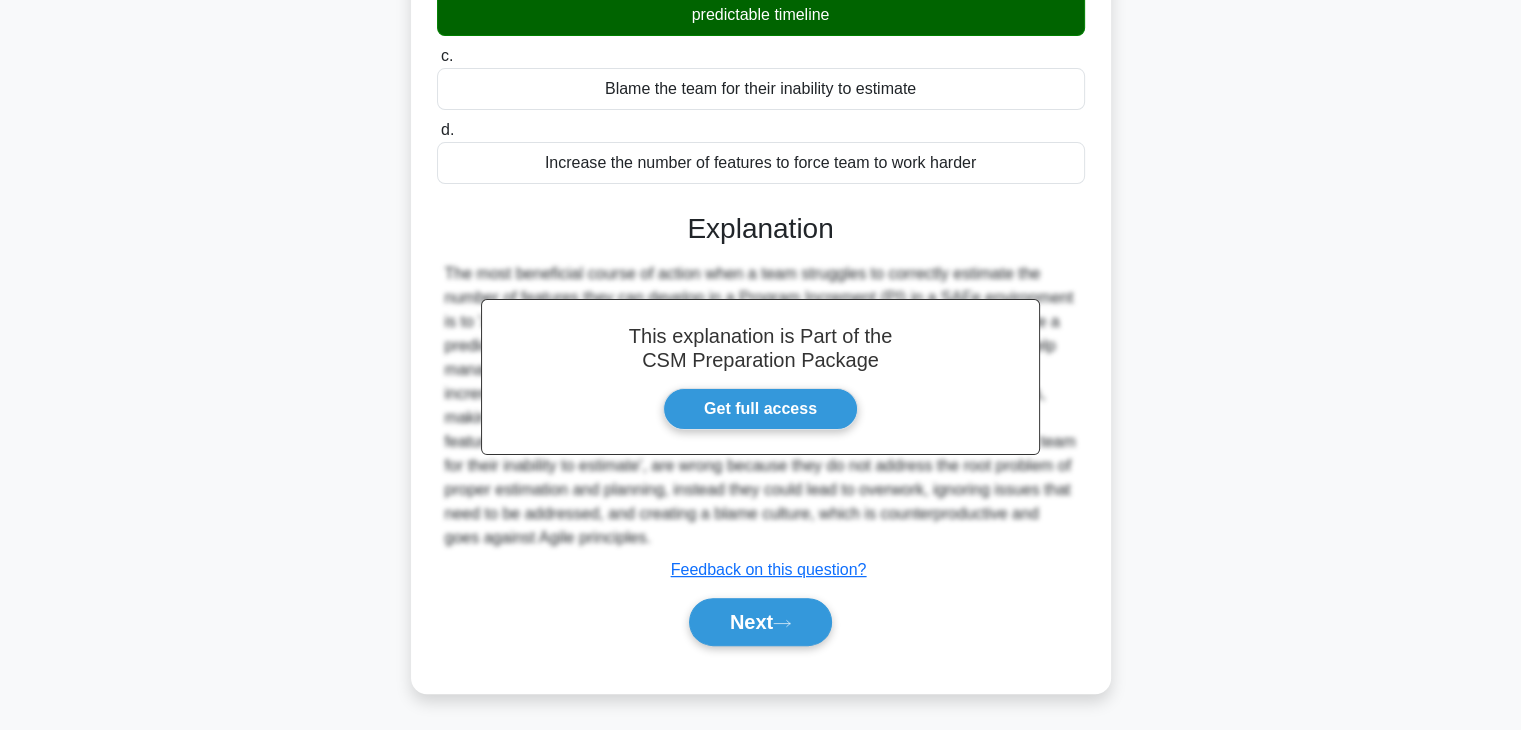 scroll, scrollTop: 357, scrollLeft: 0, axis: vertical 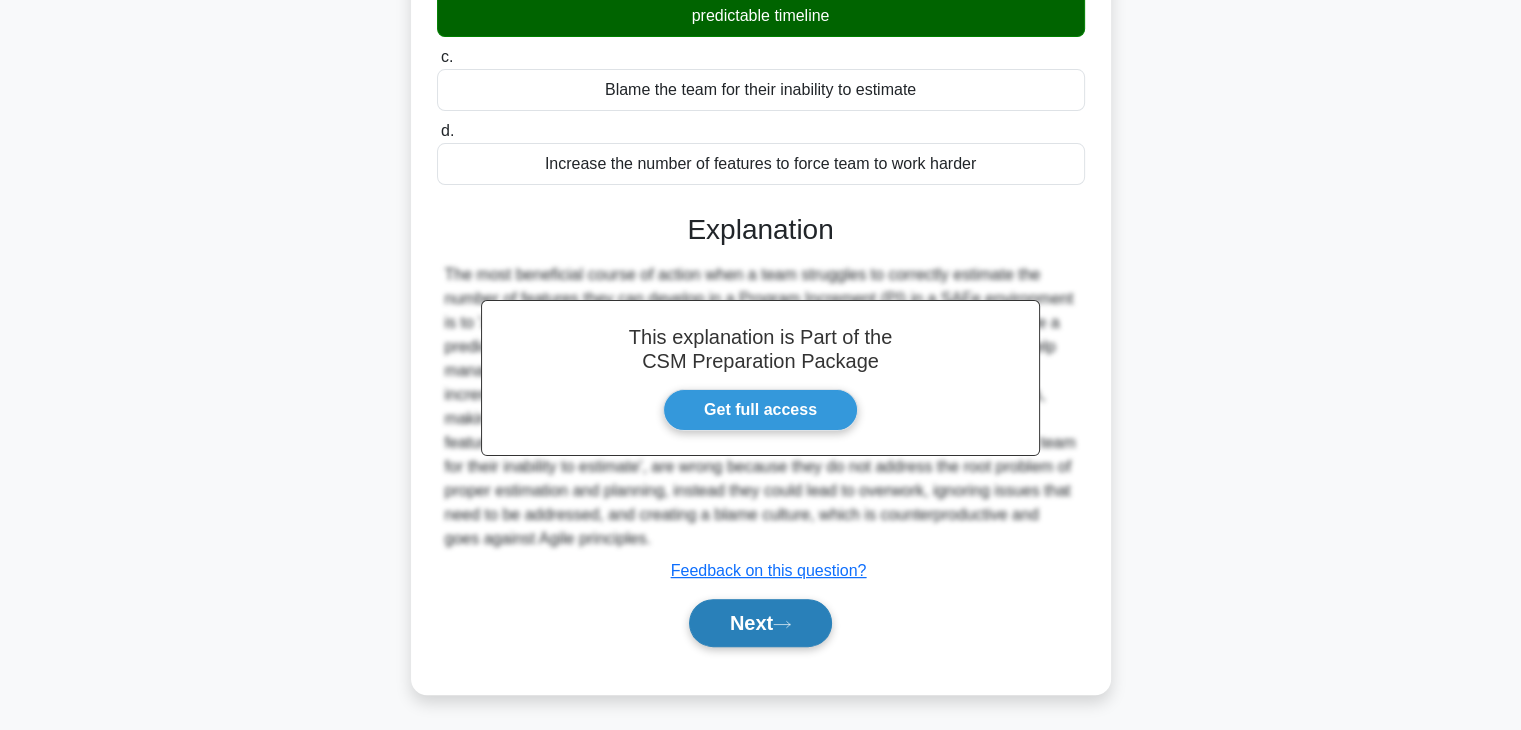 click on "Next" at bounding box center [760, 623] 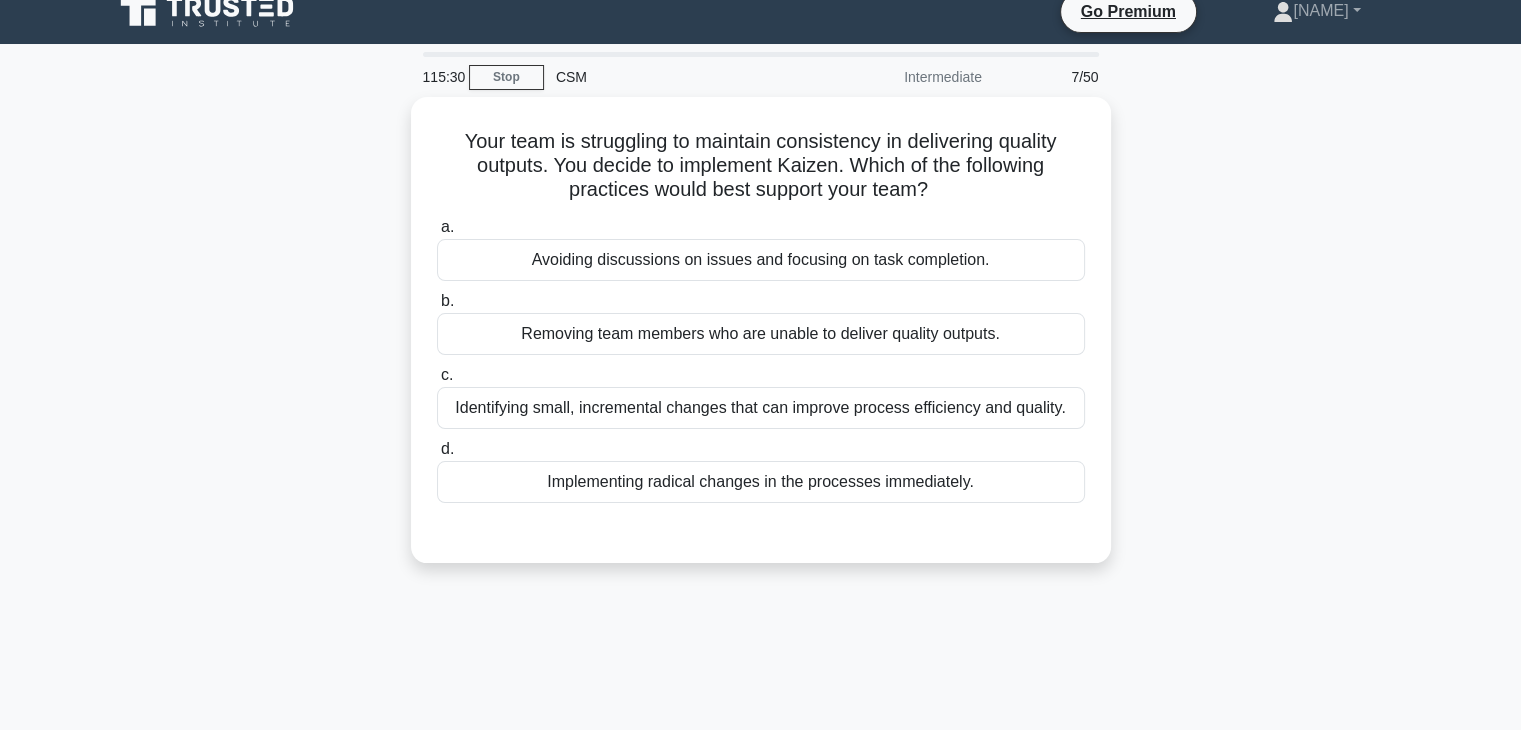 scroll, scrollTop: 0, scrollLeft: 0, axis: both 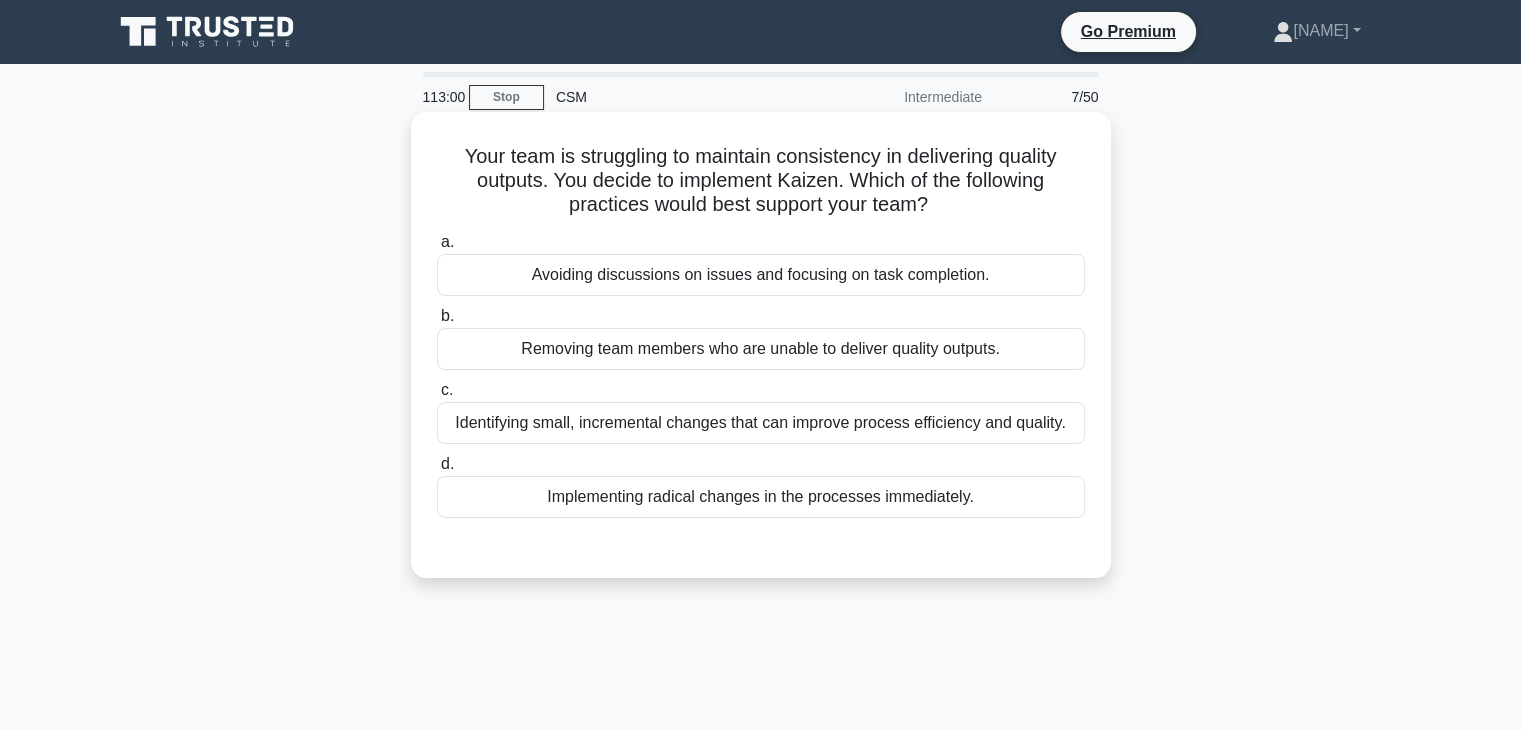 click on "Identifying small, incremental changes that can improve process efficiency and quality." at bounding box center (761, 423) 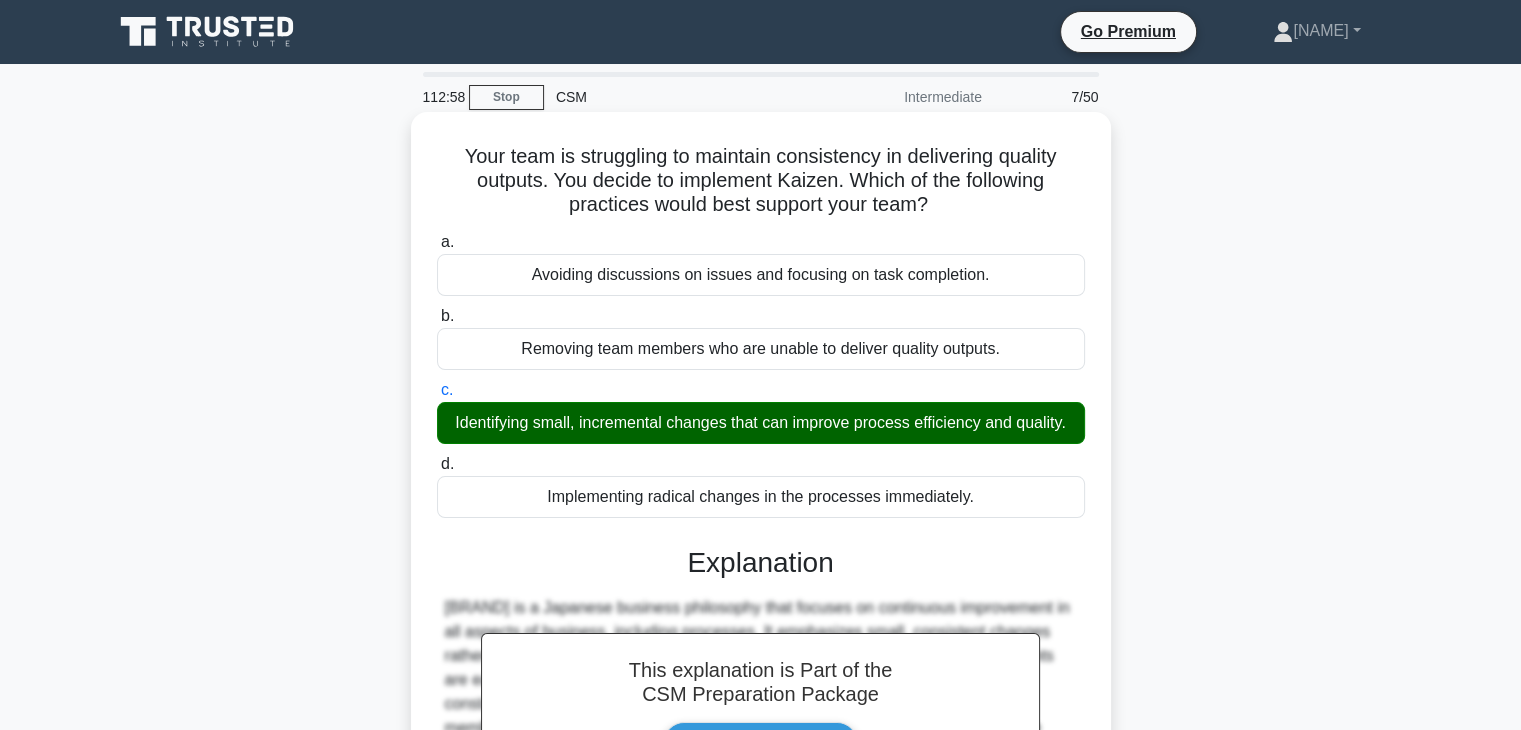 scroll, scrollTop: 351, scrollLeft: 0, axis: vertical 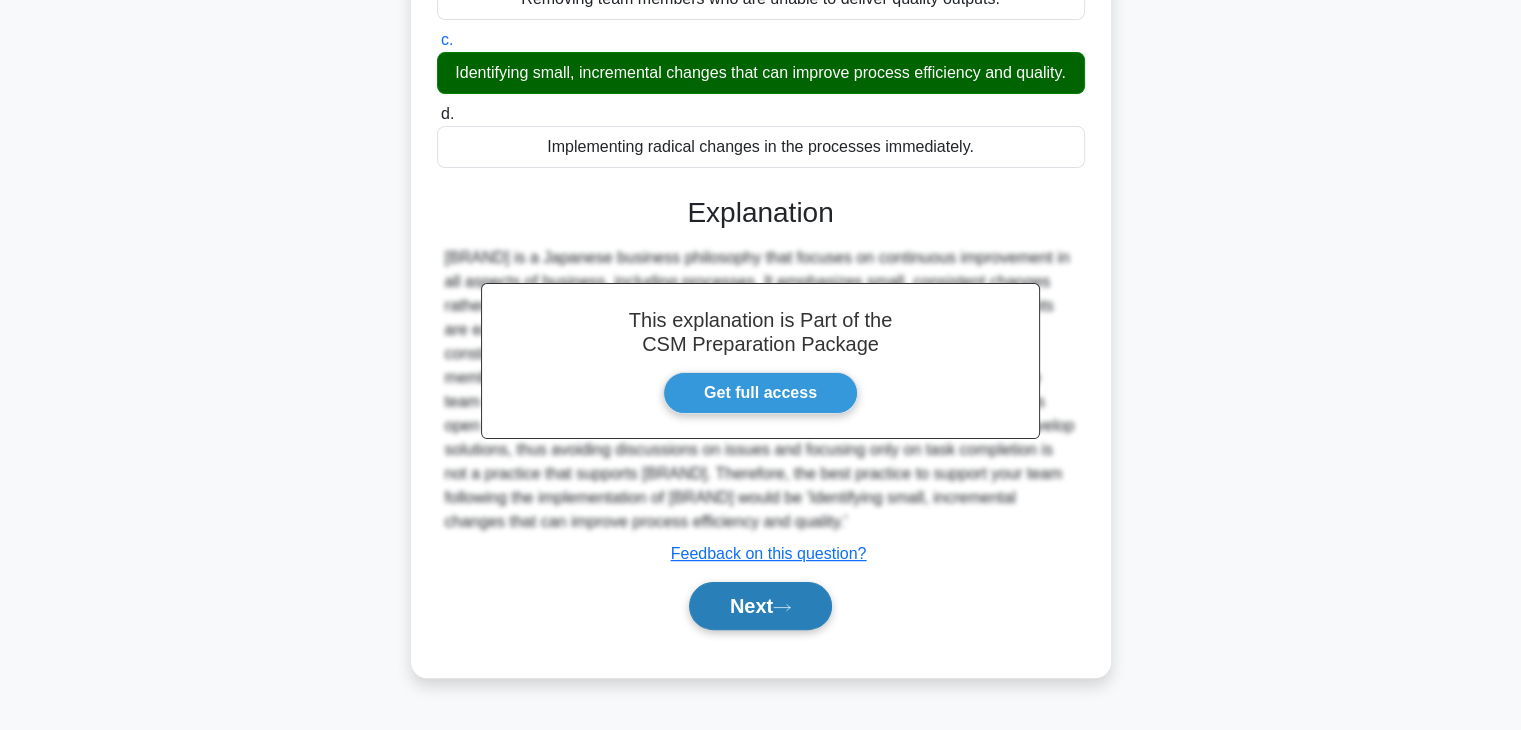 click on "Next" at bounding box center [760, 606] 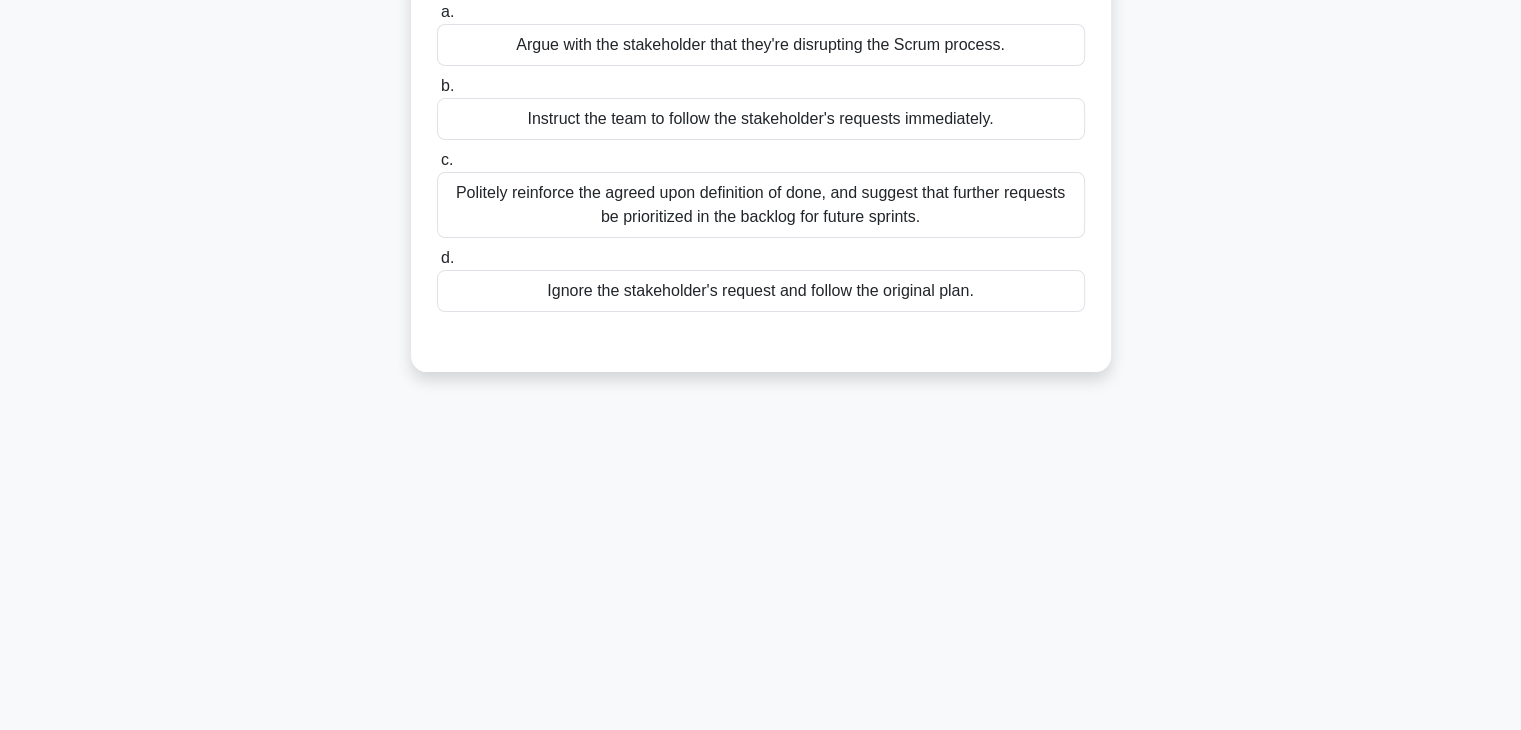 scroll, scrollTop: 0, scrollLeft: 0, axis: both 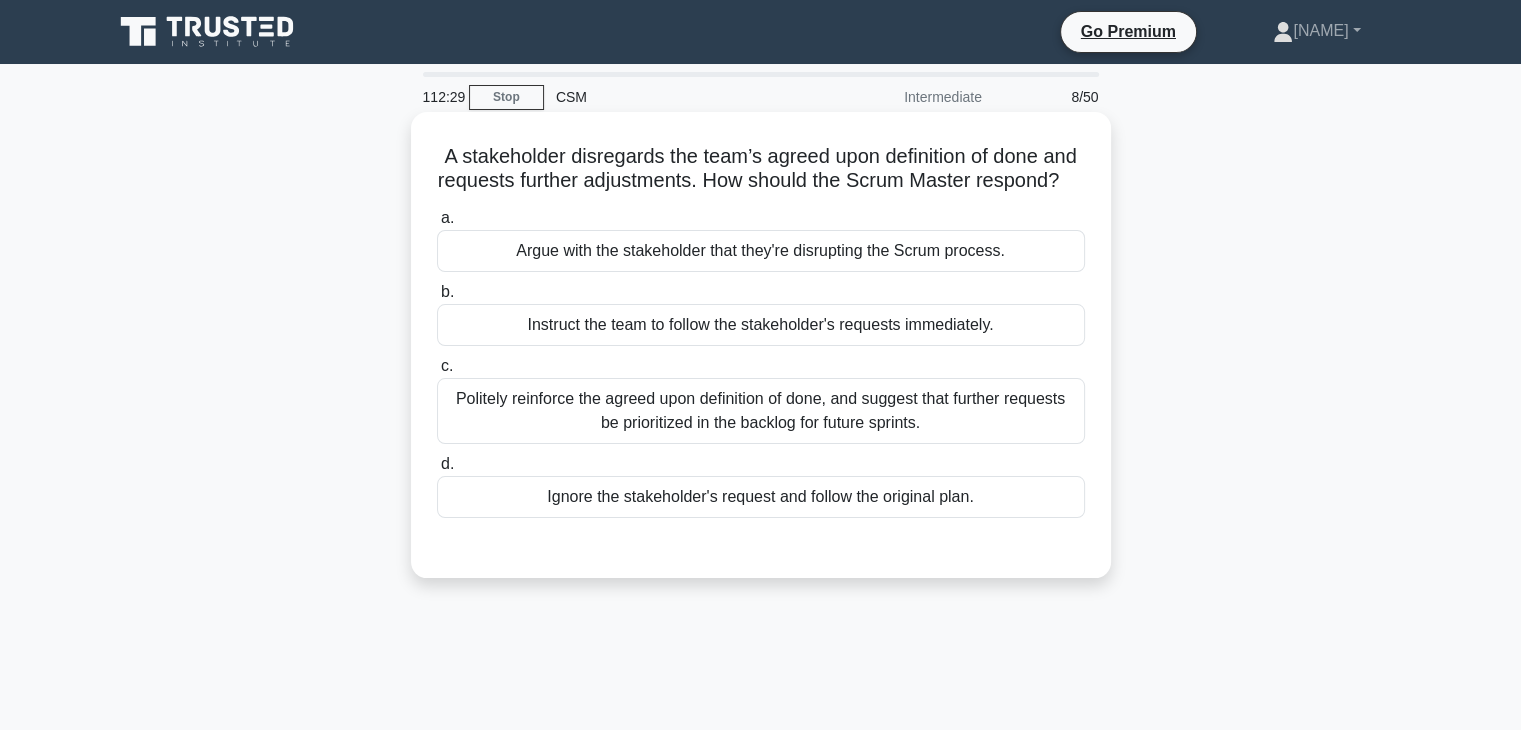 click on "Politely reinforce the agreed upon definition of done, and suggest that further requests be prioritized in the backlog for future sprints." at bounding box center (761, 411) 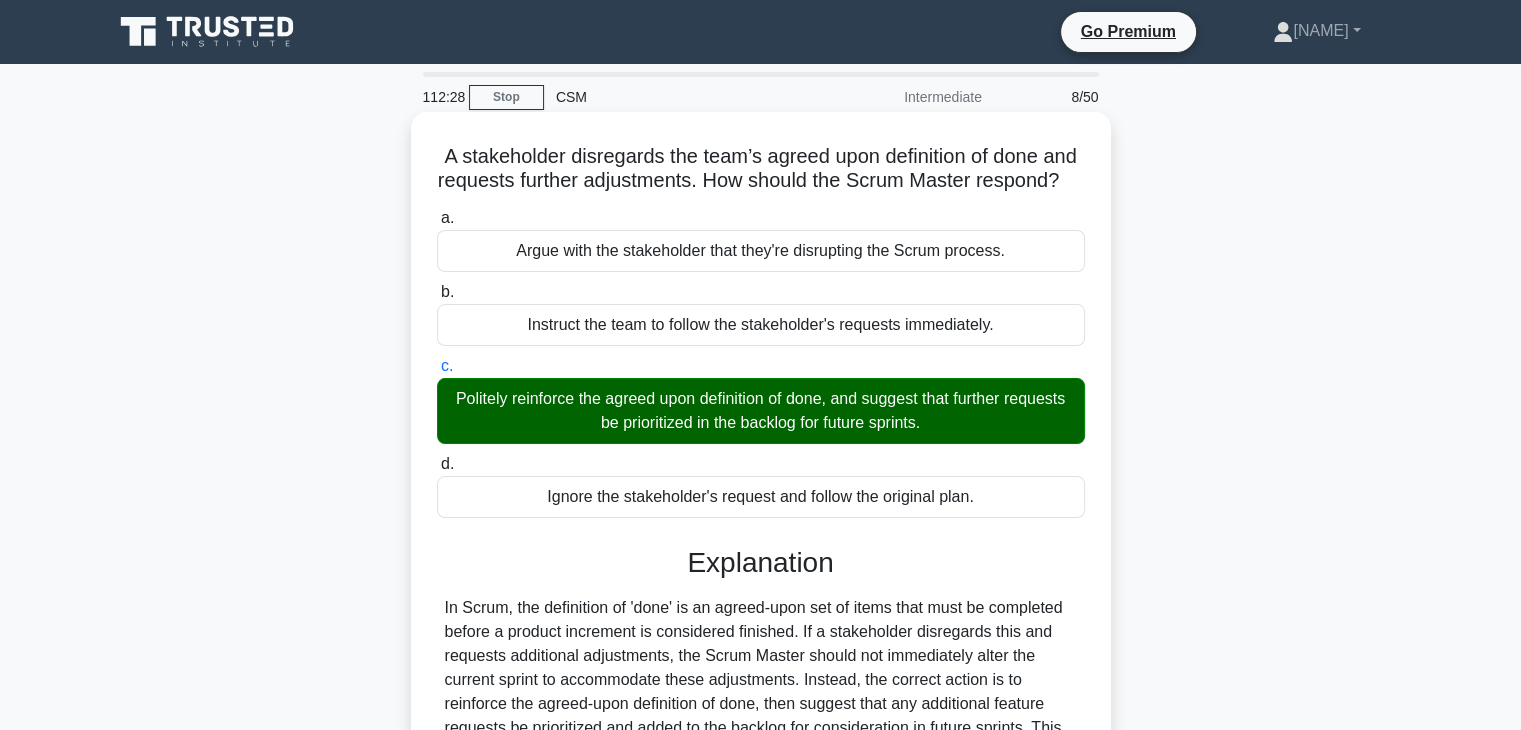 scroll, scrollTop: 351, scrollLeft: 0, axis: vertical 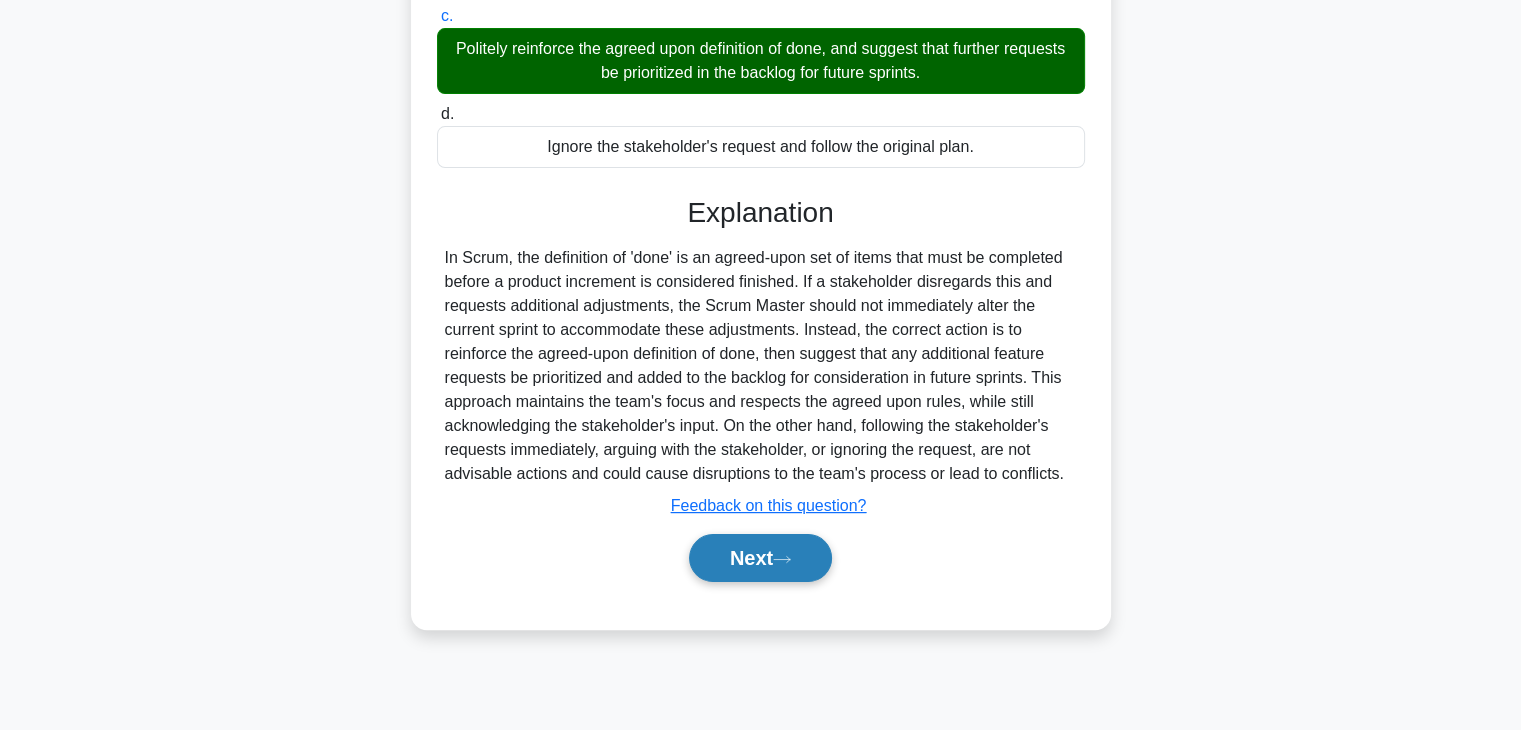 click on "Next" at bounding box center (760, 558) 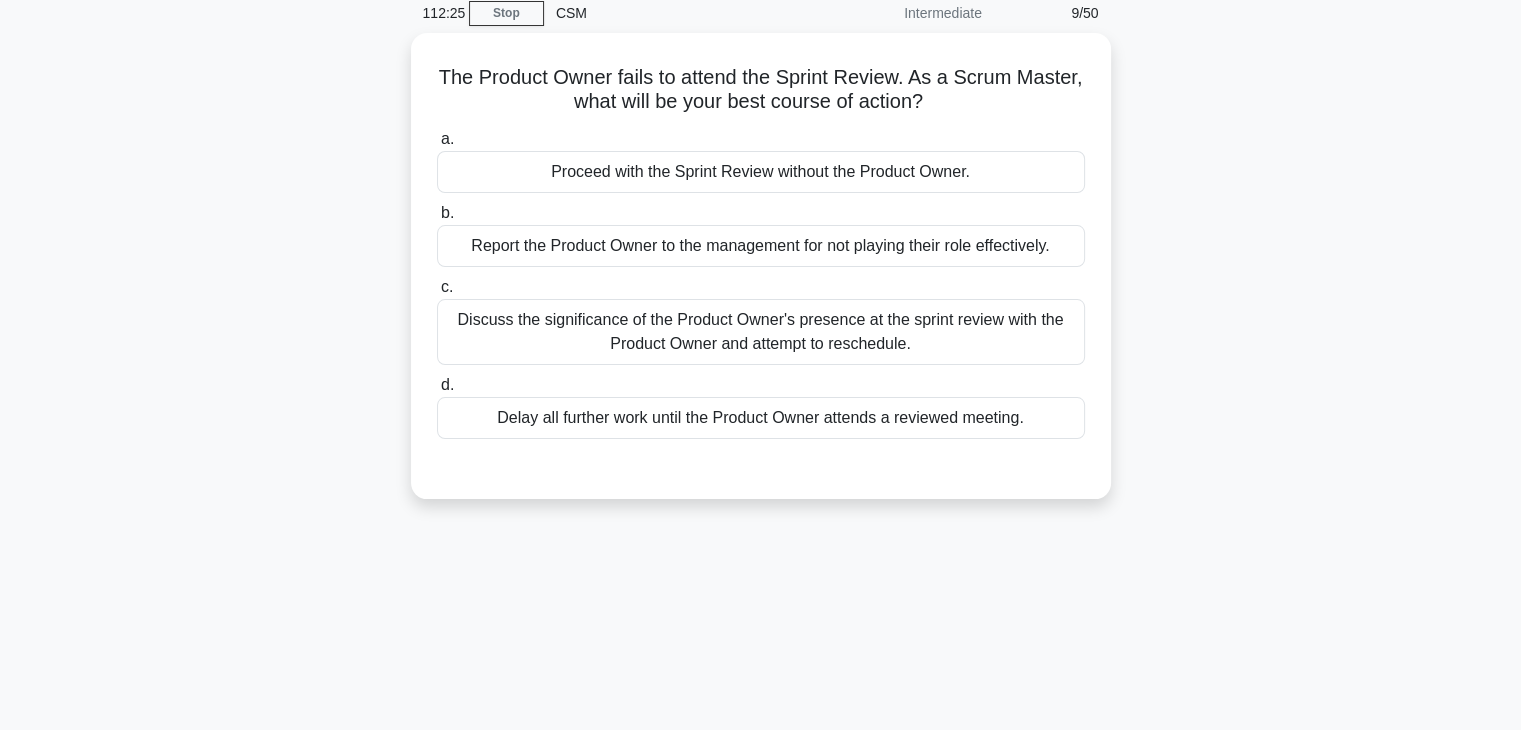 scroll, scrollTop: 0, scrollLeft: 0, axis: both 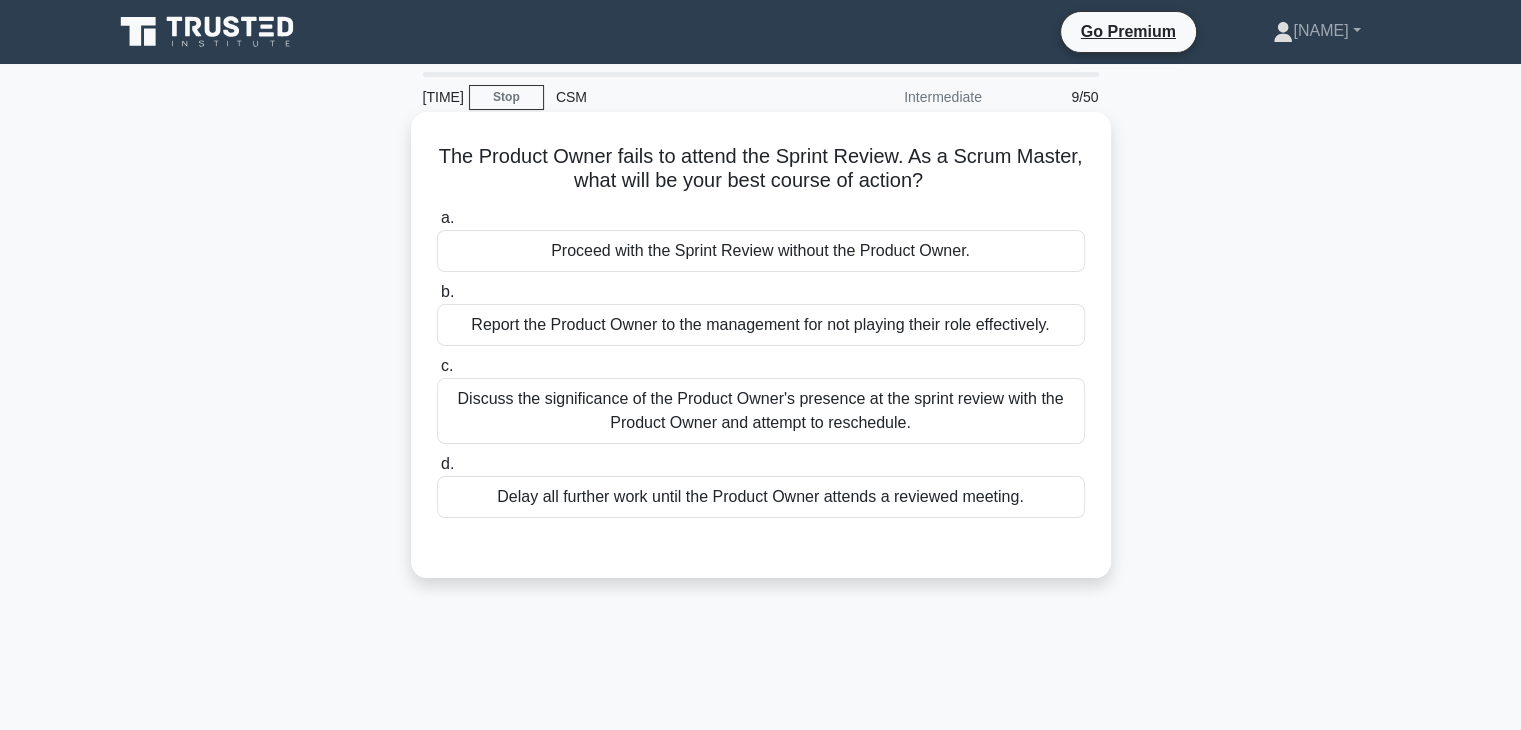 click on "Proceed with the Sprint Review without the Product Owner." at bounding box center [761, 251] 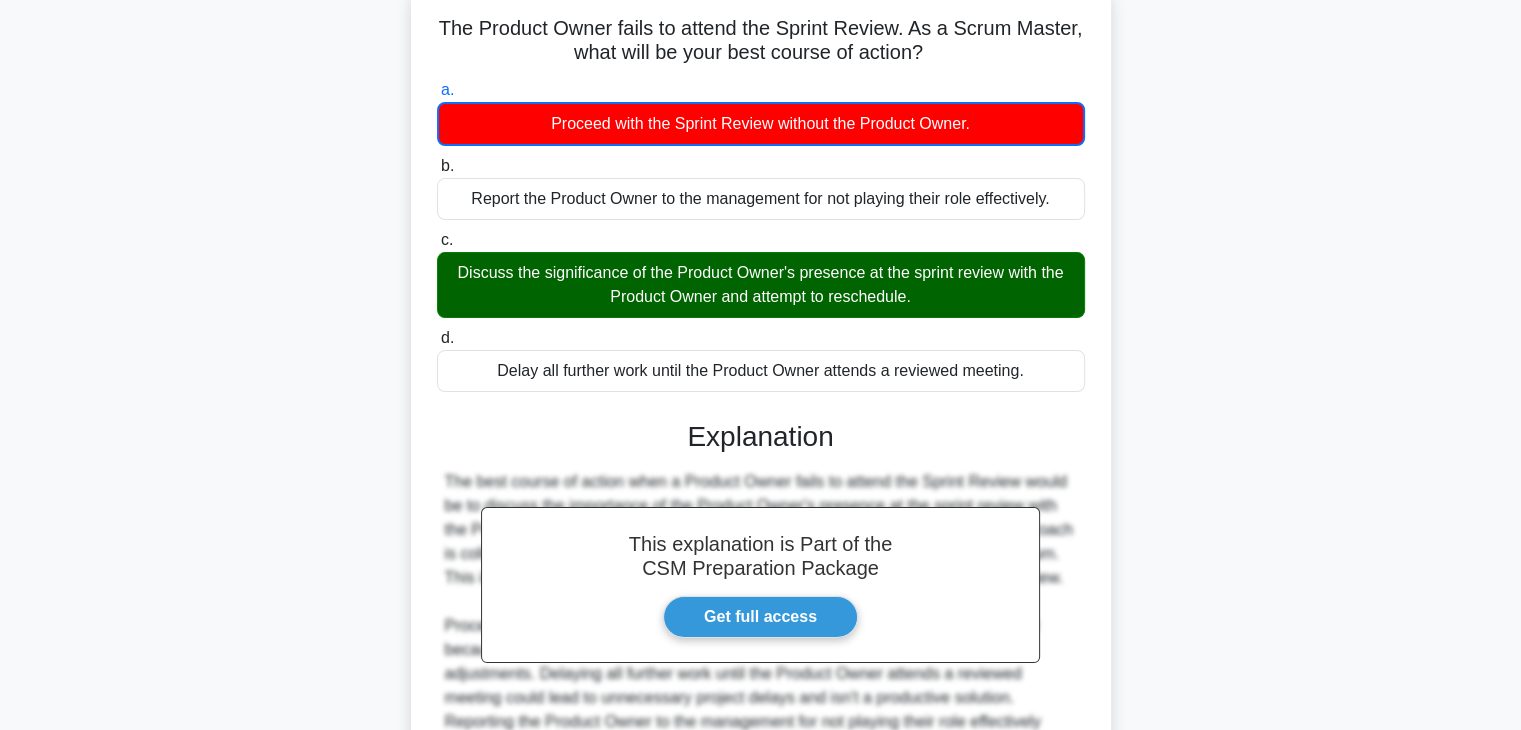 scroll, scrollTop: 360, scrollLeft: 0, axis: vertical 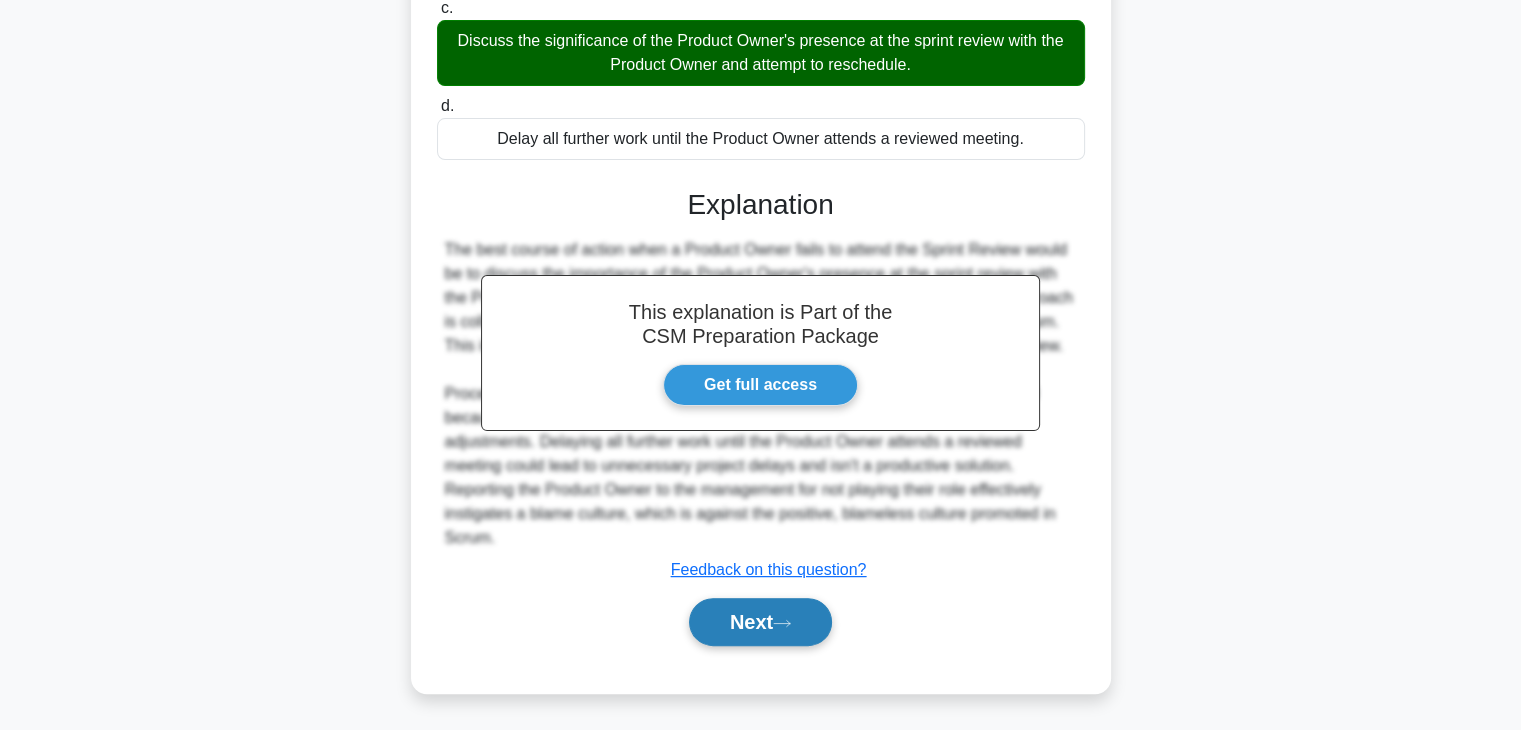 click on "Next" at bounding box center (760, 622) 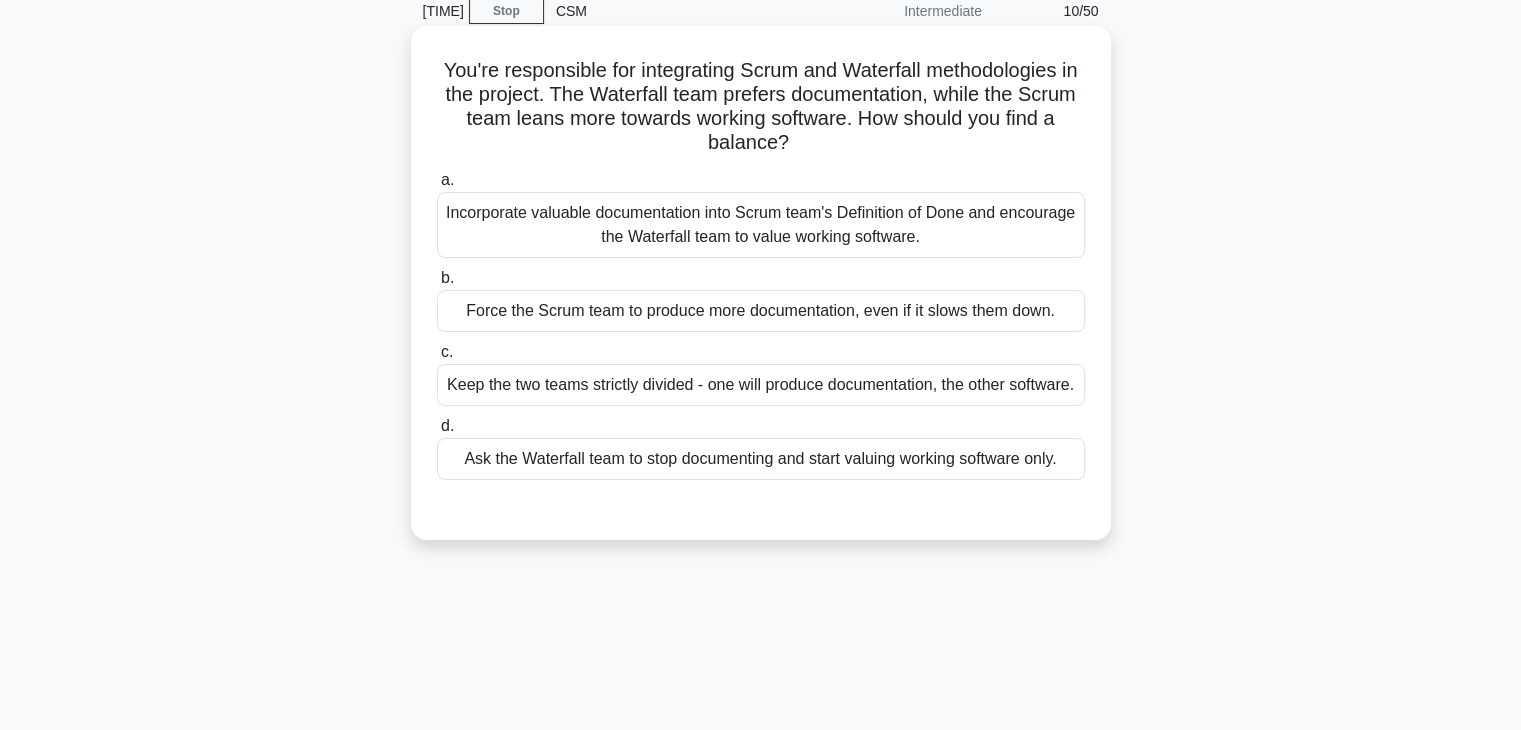 scroll, scrollTop: 84, scrollLeft: 0, axis: vertical 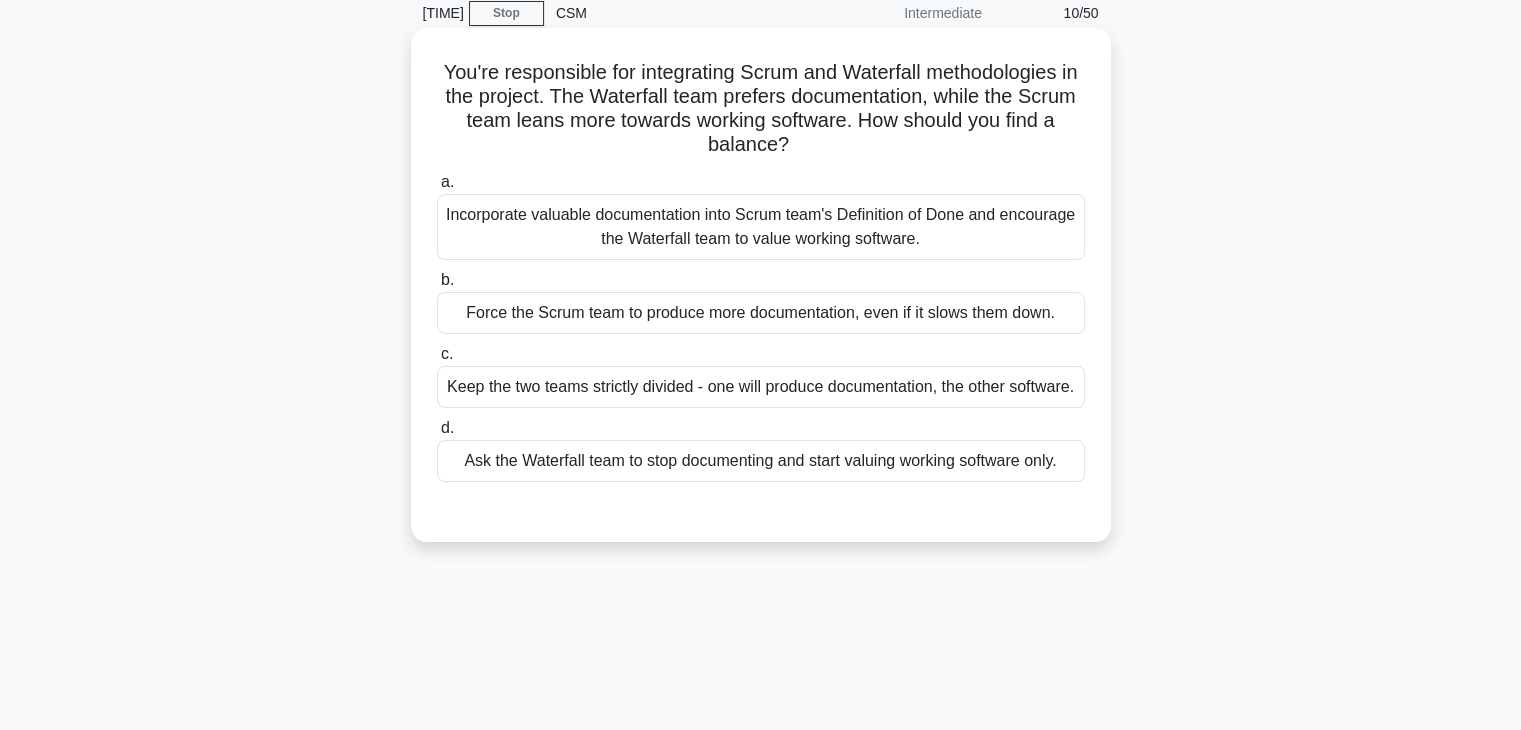 click on "Incorporate valuable documentation into Scrum team's Definition of Done and encourage the Waterfall team to value working software." at bounding box center [761, 227] 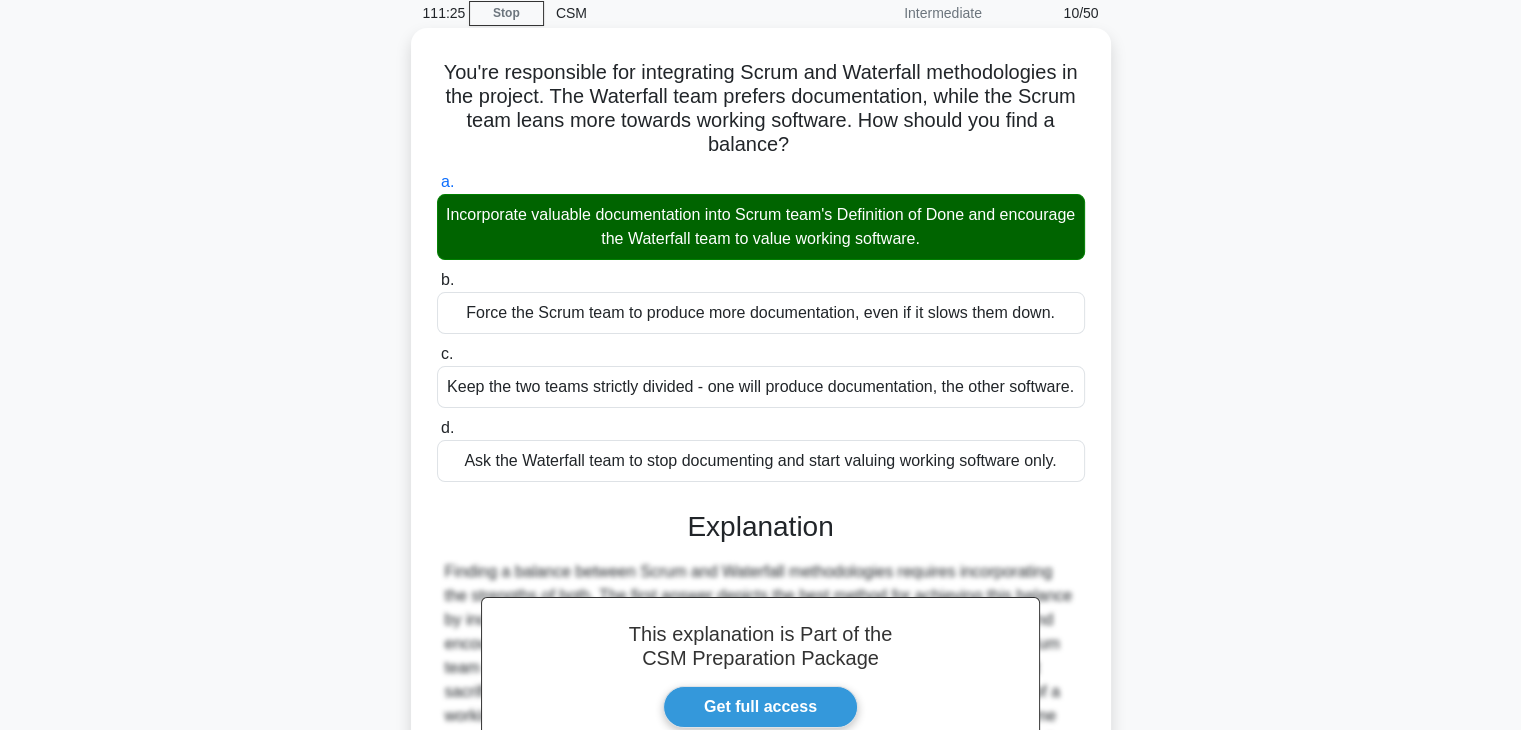 scroll, scrollTop: 358, scrollLeft: 0, axis: vertical 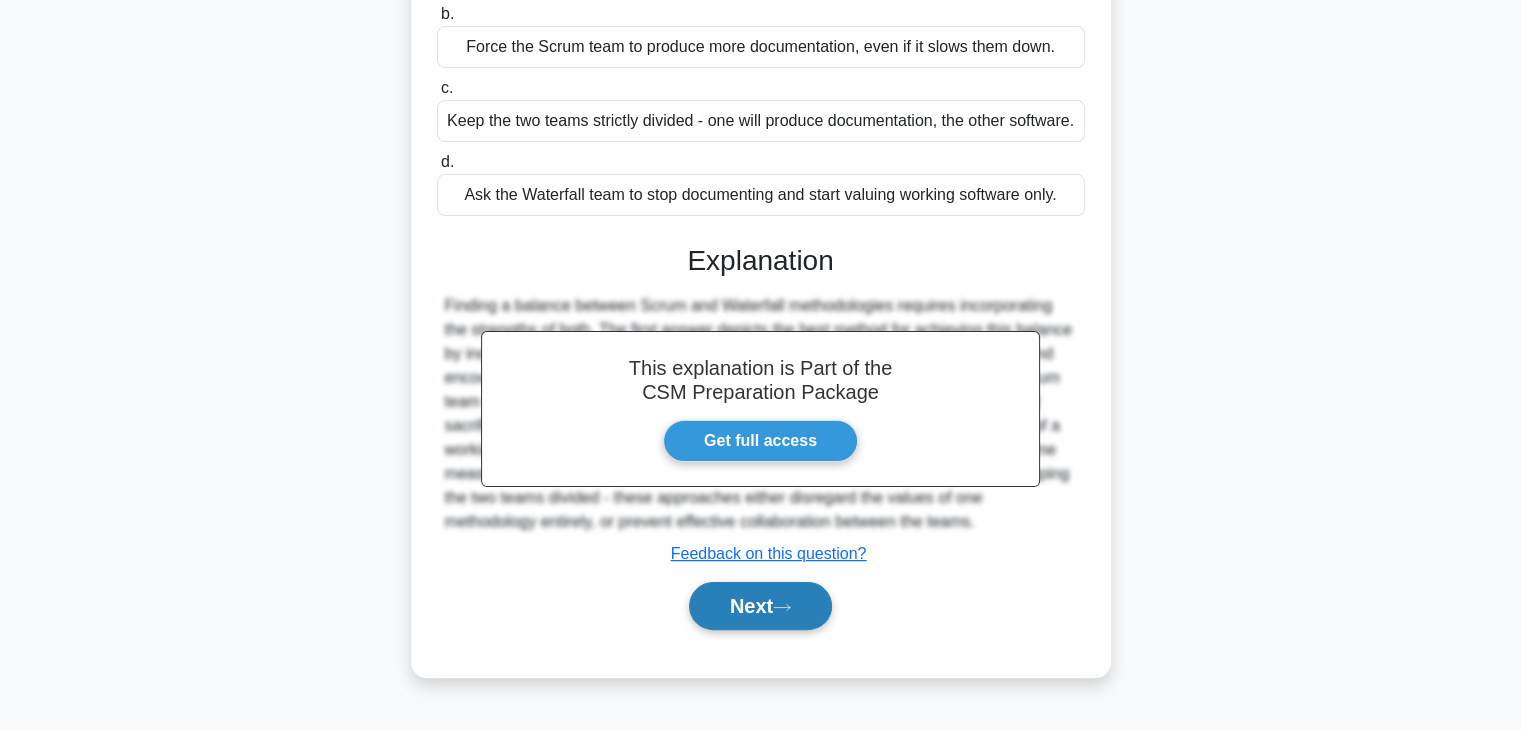 click on "Next" at bounding box center [760, 606] 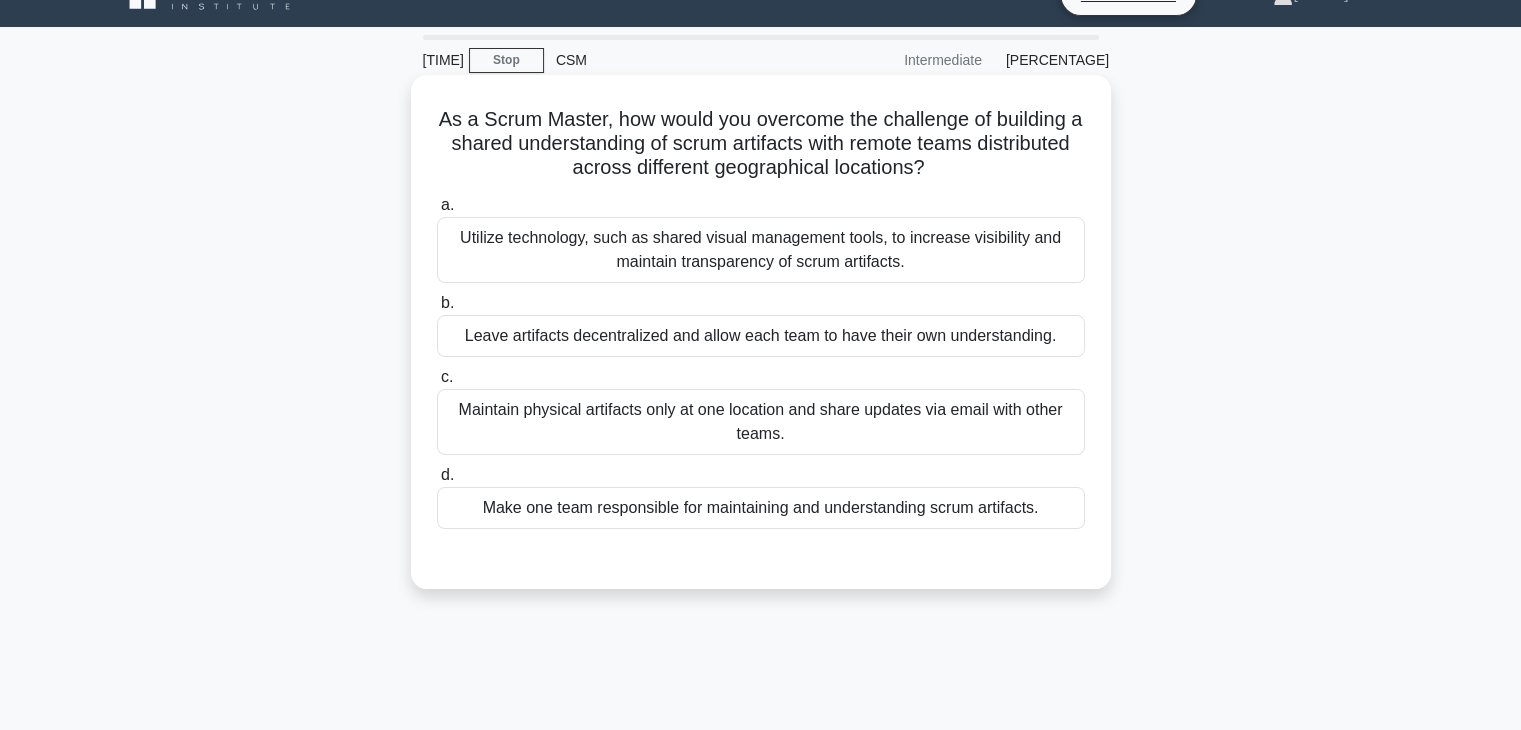 scroll, scrollTop: 35, scrollLeft: 0, axis: vertical 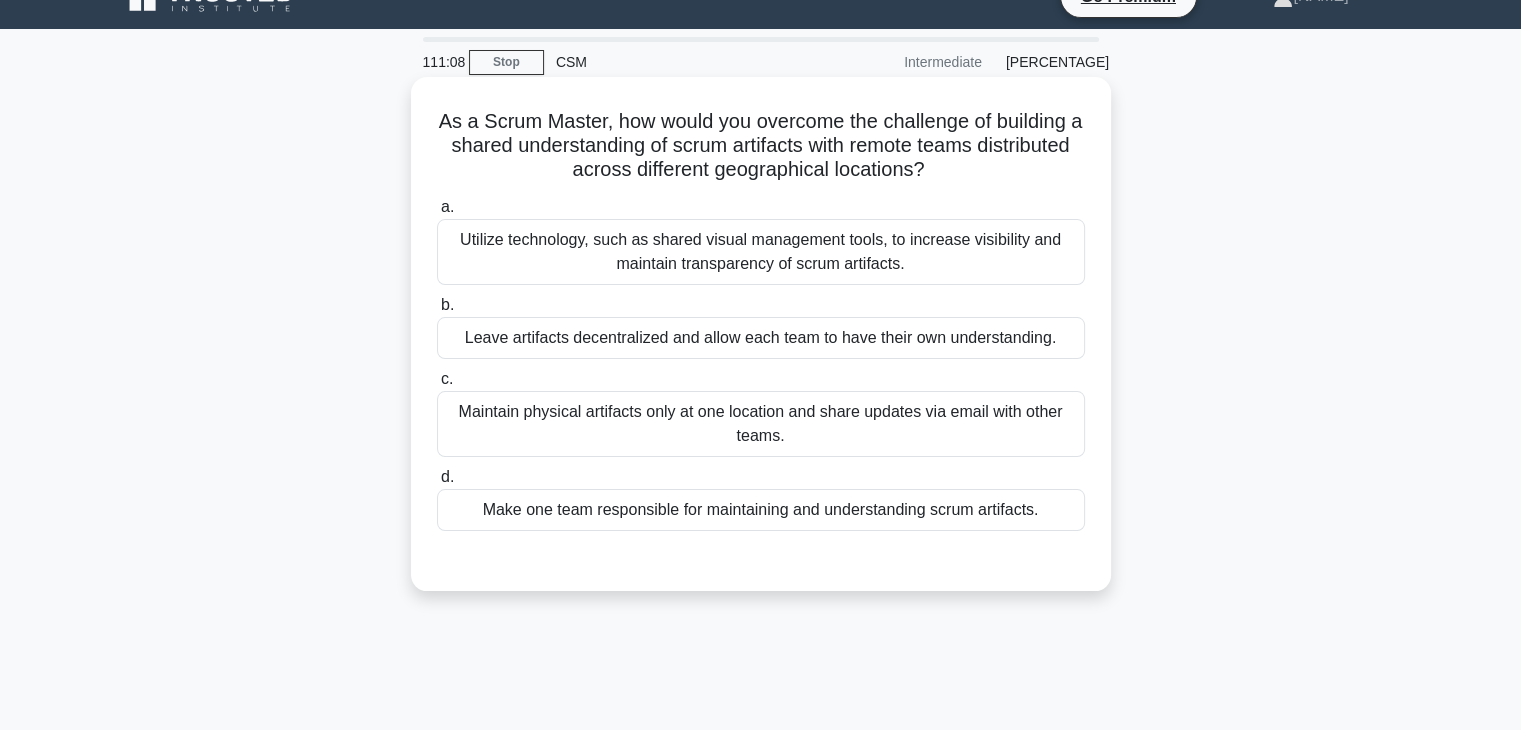 click on "Utilize technology, such as shared visual management tools, to increase visibility and maintain transparency of scrum artifacts." at bounding box center (761, 252) 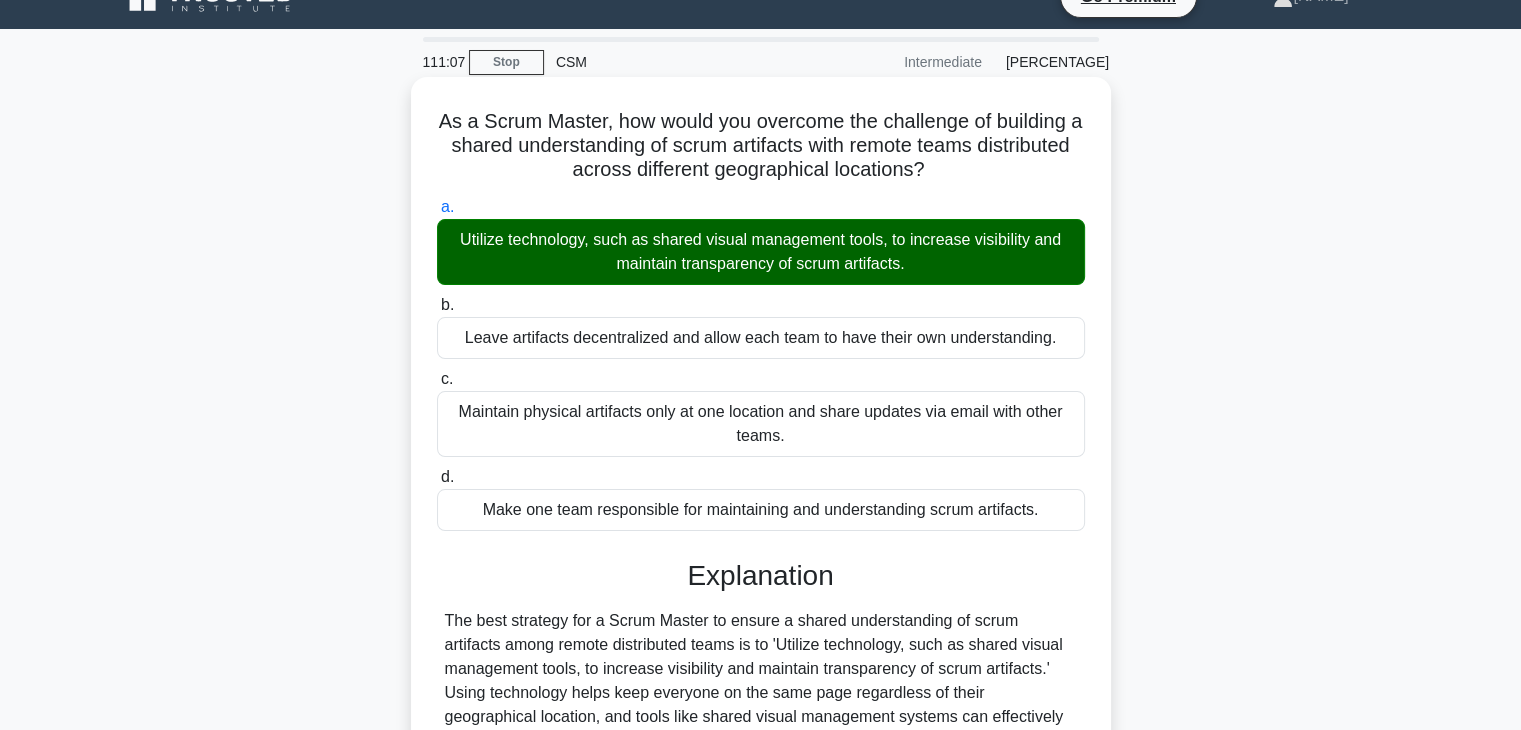 scroll, scrollTop: 358, scrollLeft: 0, axis: vertical 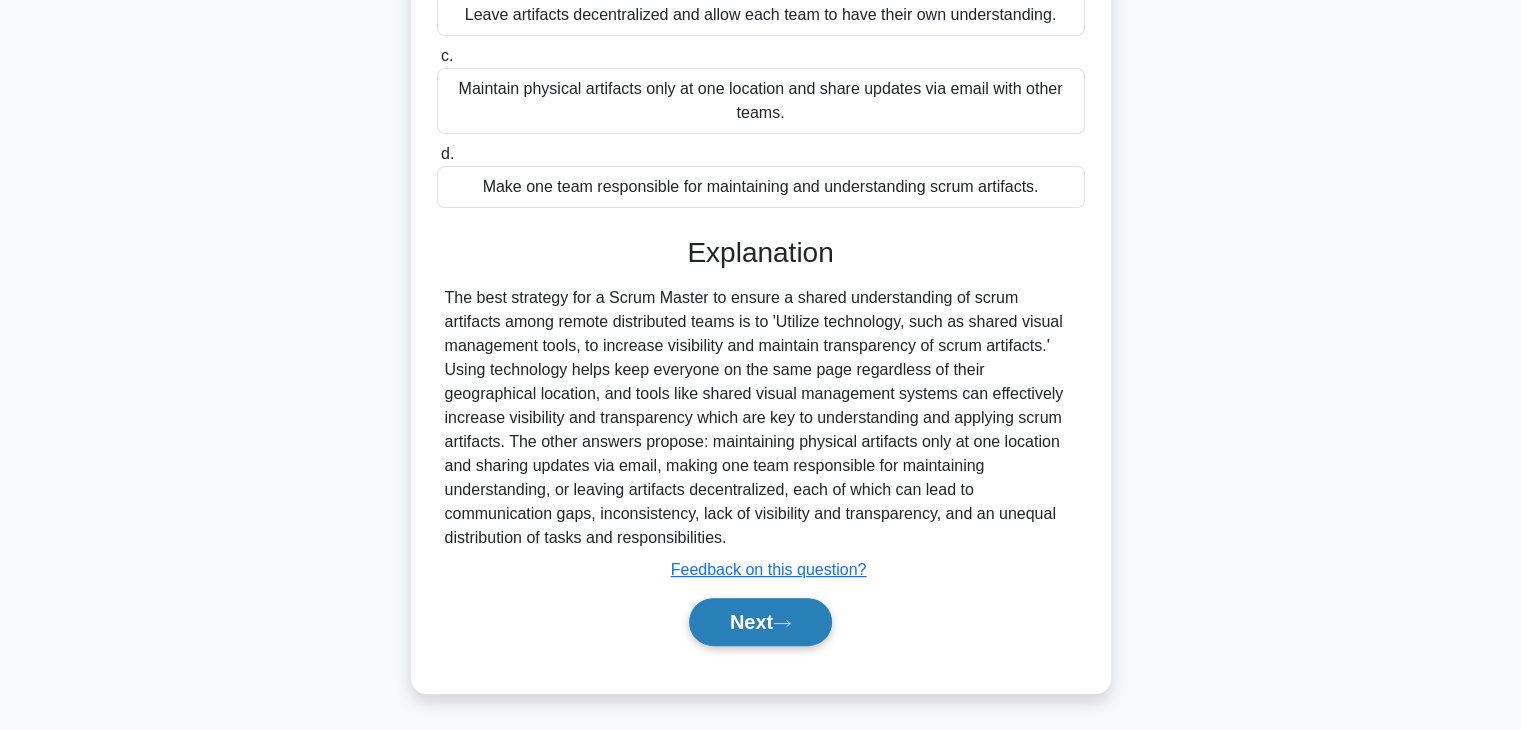 click on "Next" at bounding box center [760, 622] 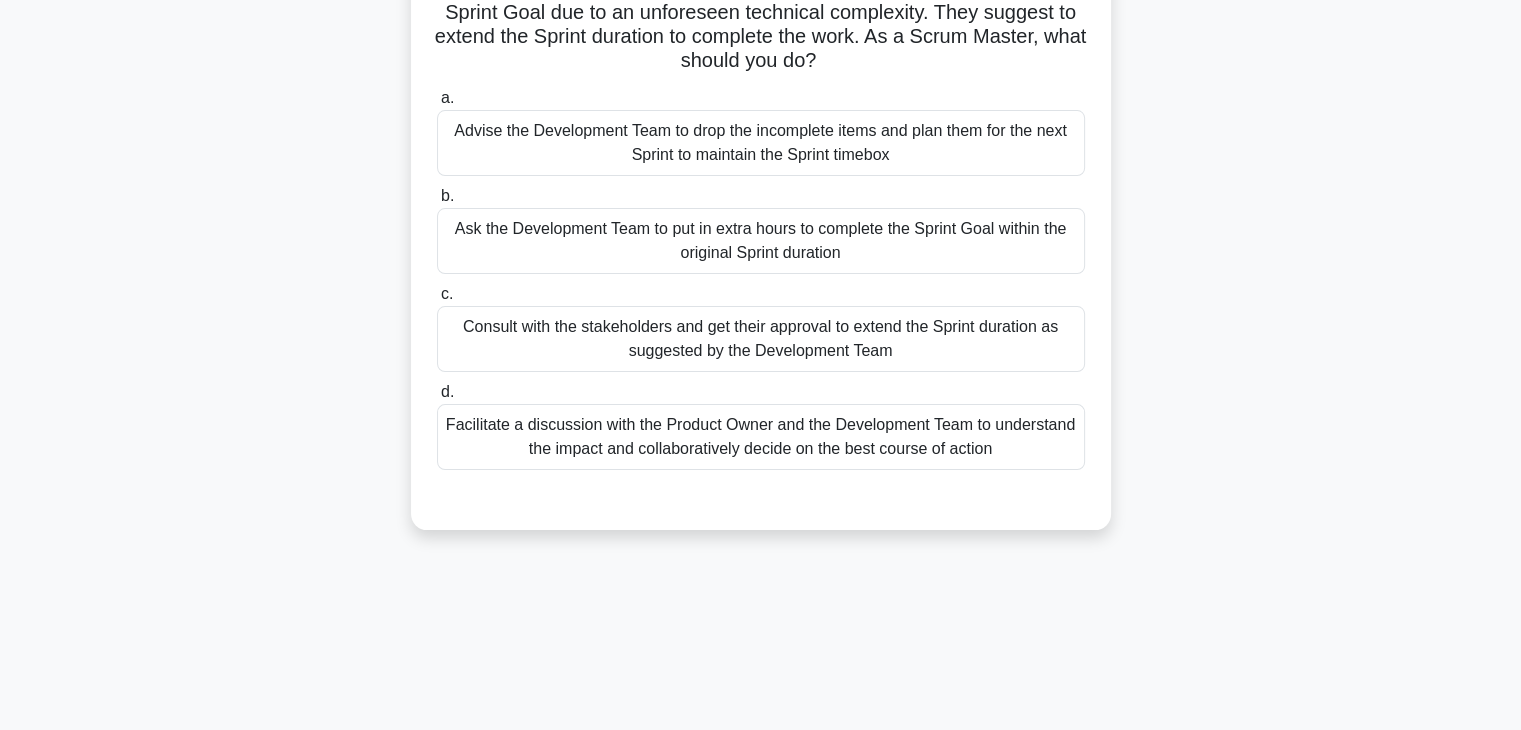 scroll, scrollTop: 264, scrollLeft: 0, axis: vertical 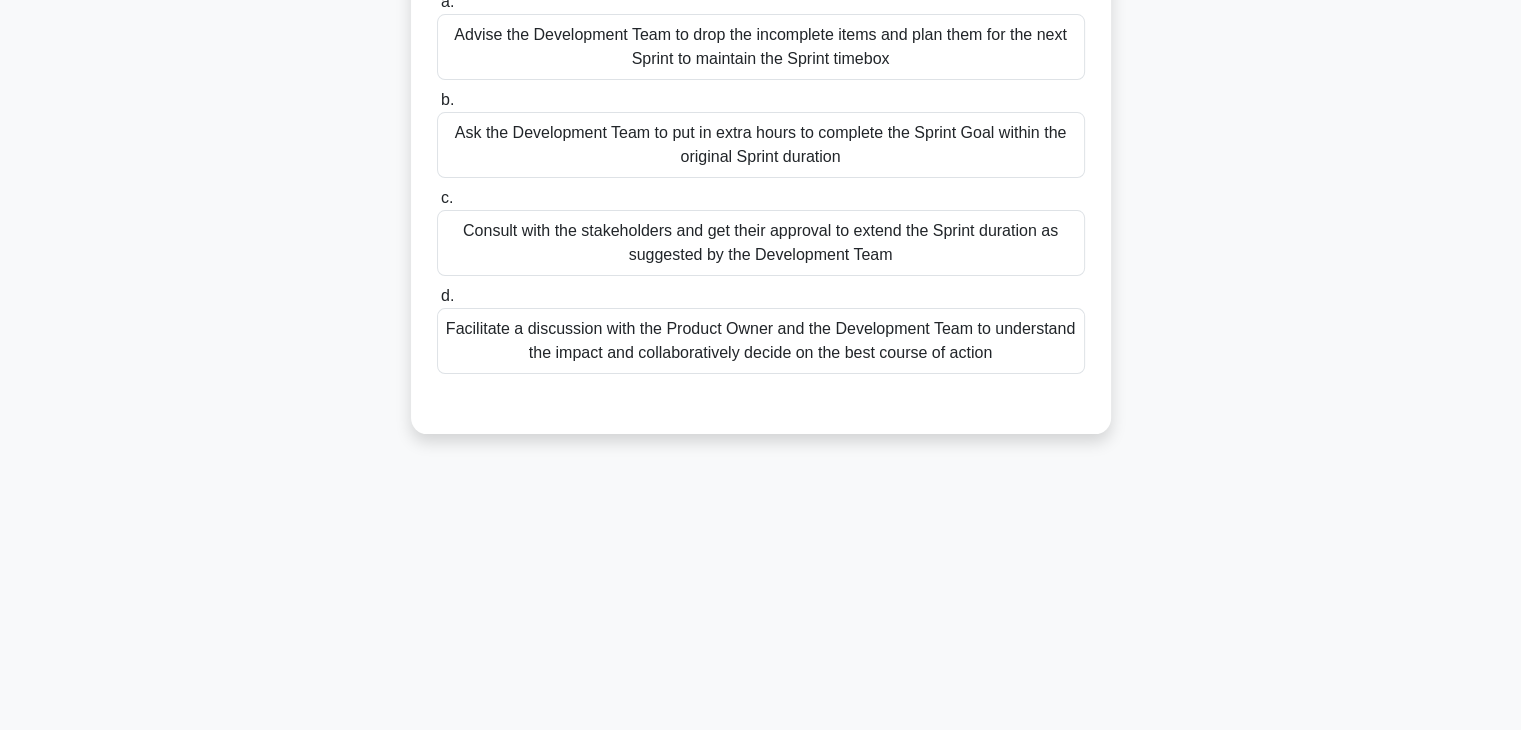click on "Facilitate a discussion with the Product Owner and the Development Team to understand the impact and collaboratively decide on the best course of action" at bounding box center (761, 341) 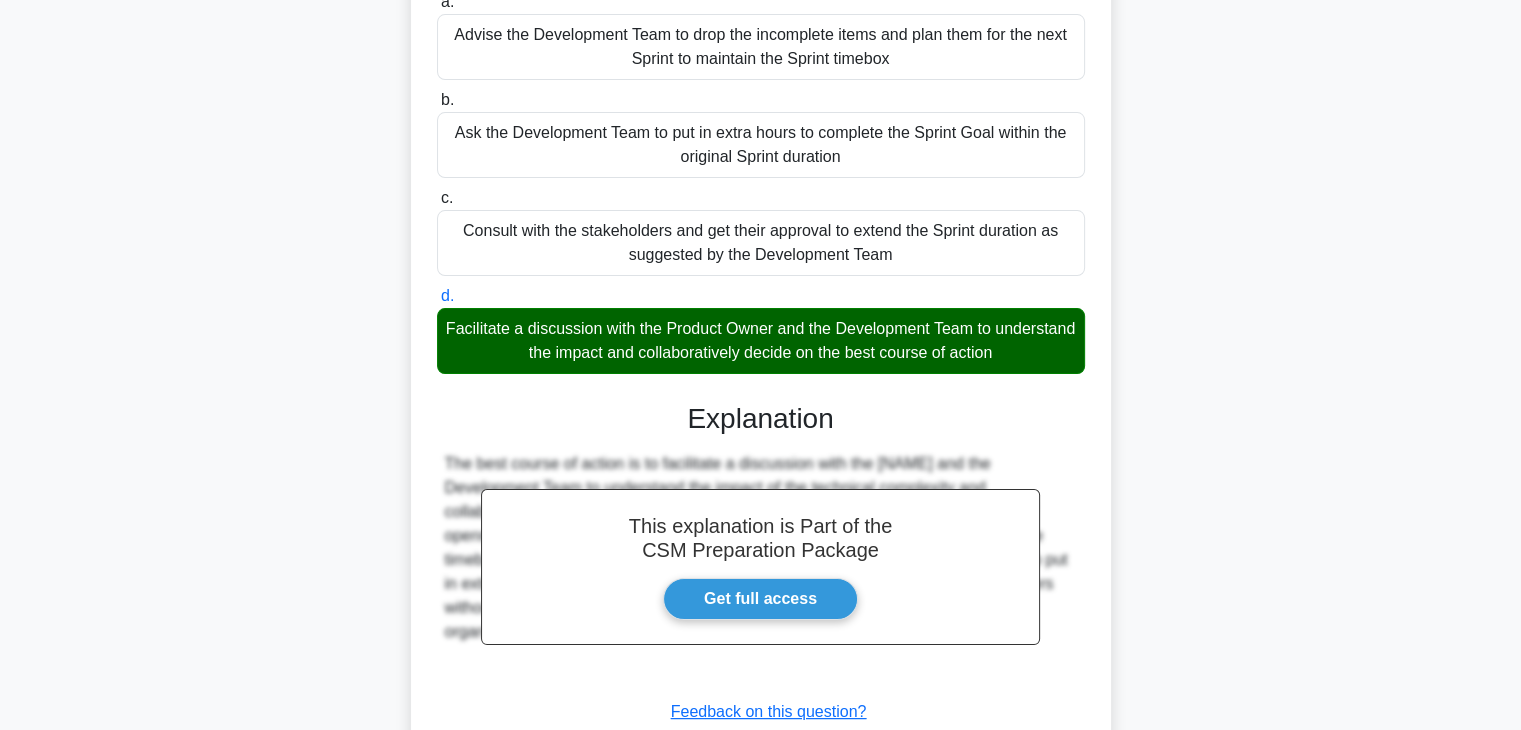 scroll, scrollTop: 406, scrollLeft: 0, axis: vertical 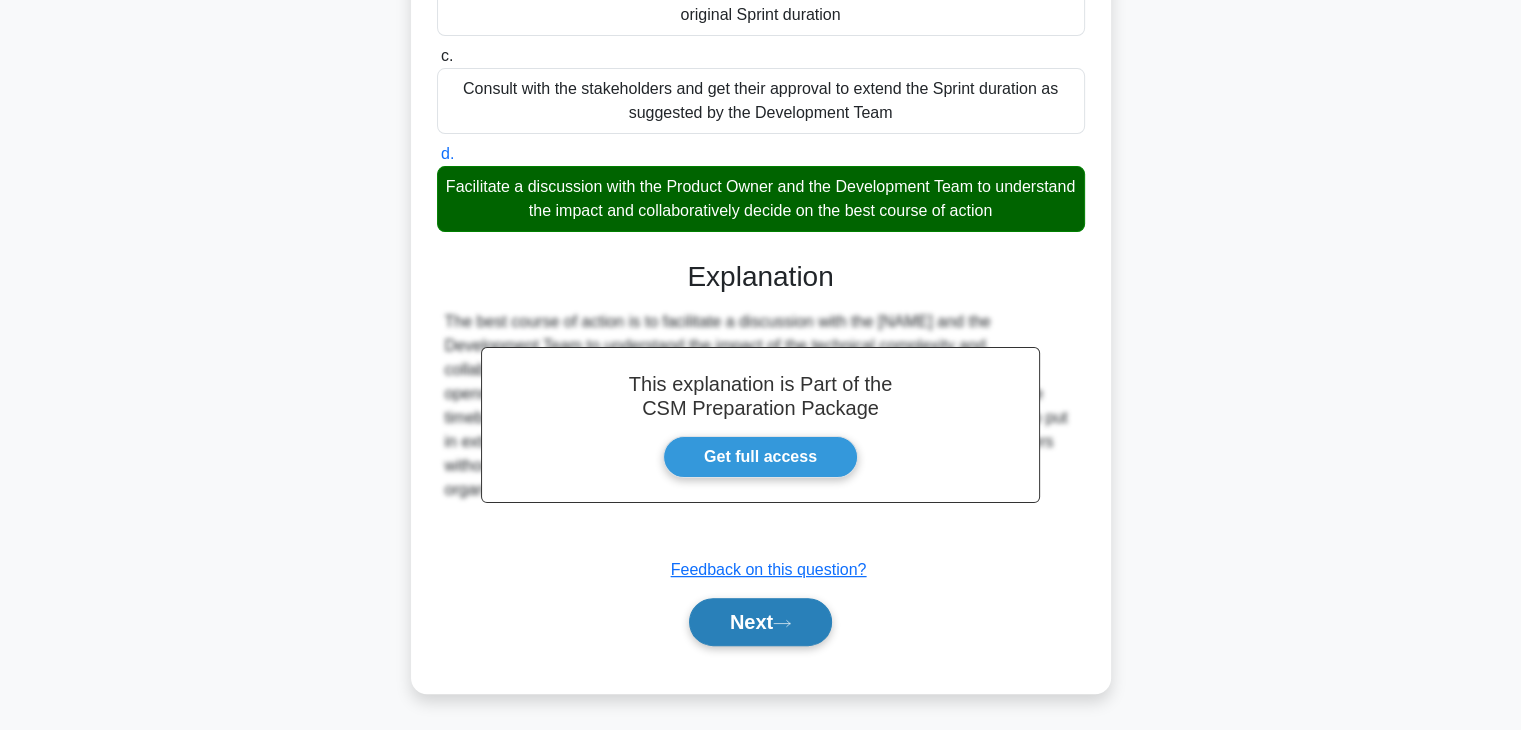 click on "Next" at bounding box center (760, 622) 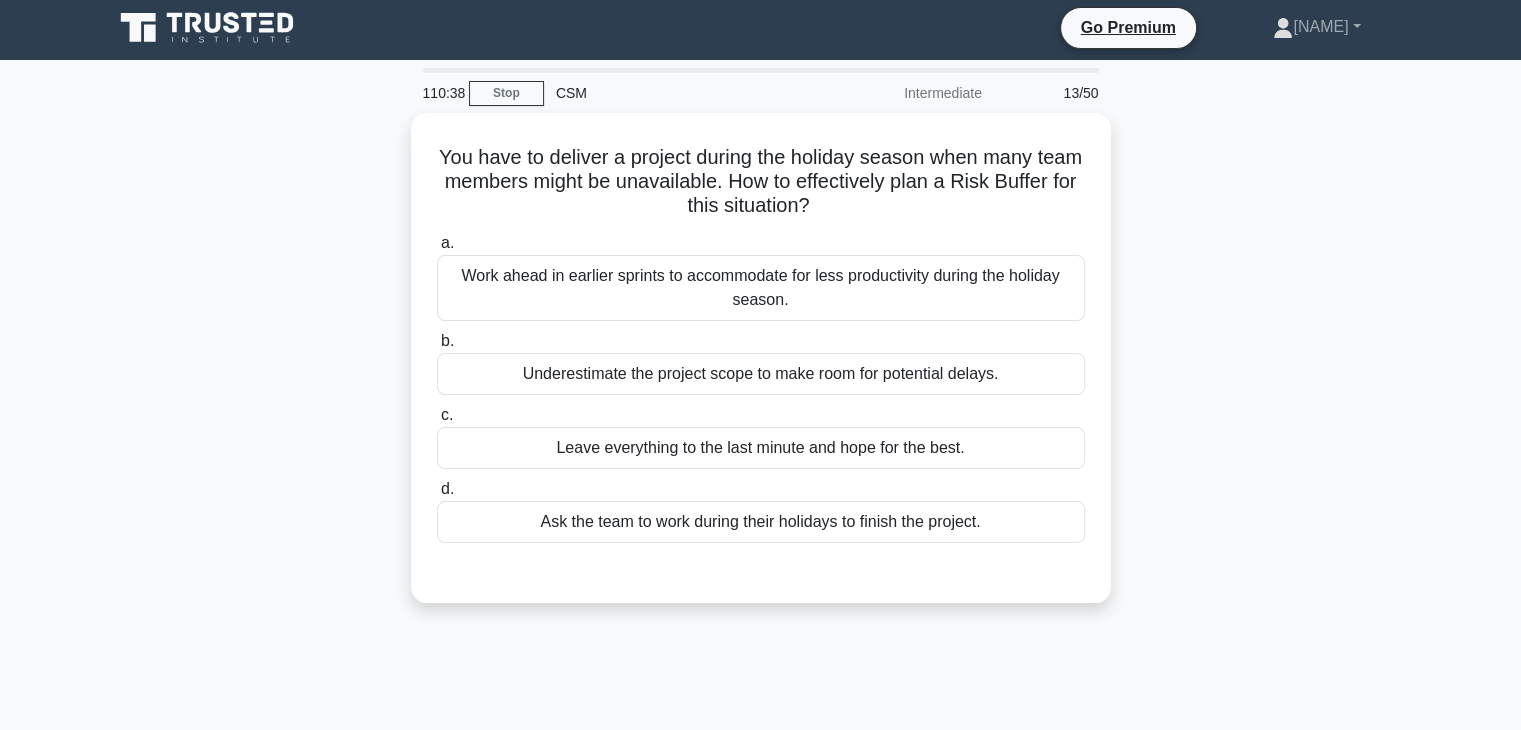 scroll, scrollTop: 0, scrollLeft: 0, axis: both 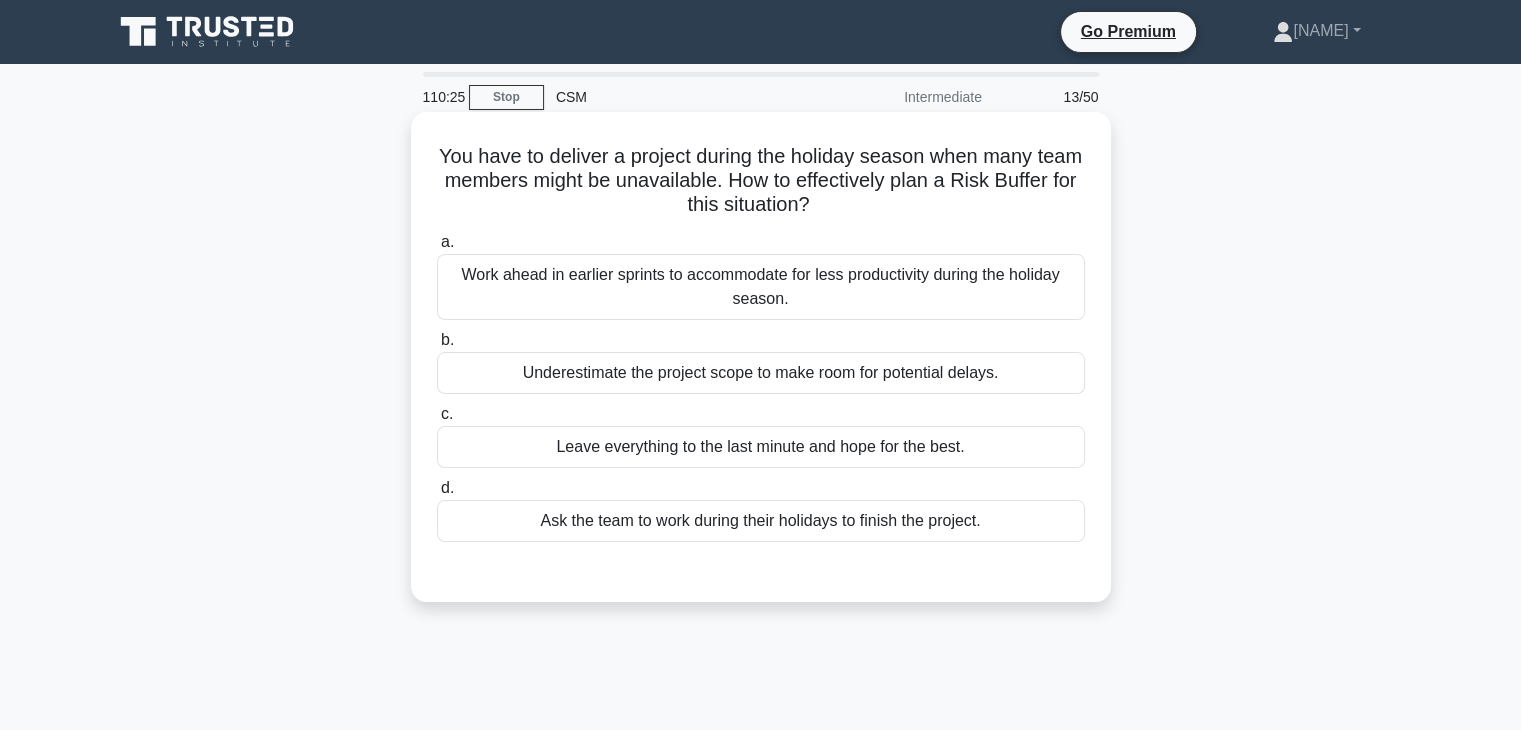 click on "Work ahead in earlier sprints to accommodate for less productivity during the holiday season." at bounding box center (761, 287) 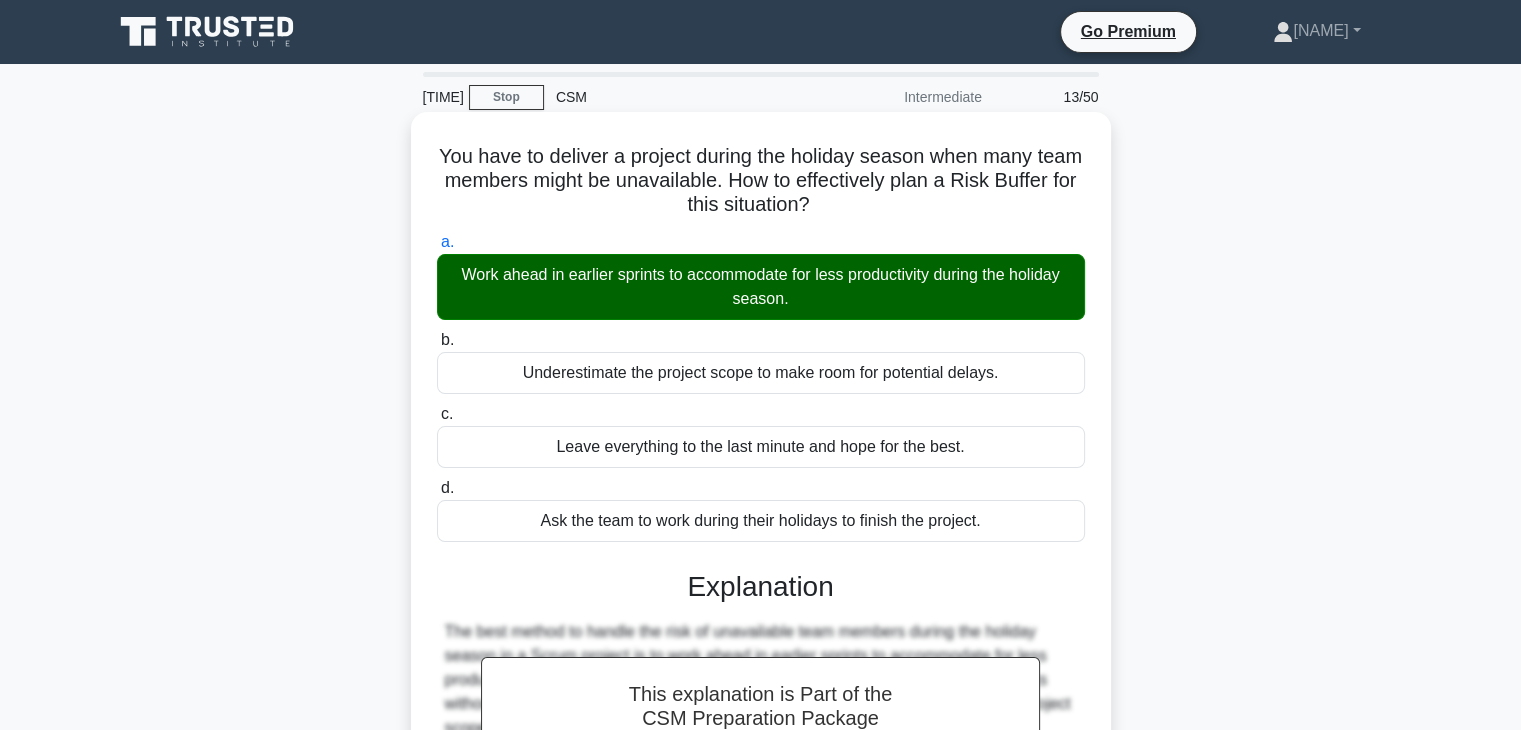 scroll, scrollTop: 351, scrollLeft: 0, axis: vertical 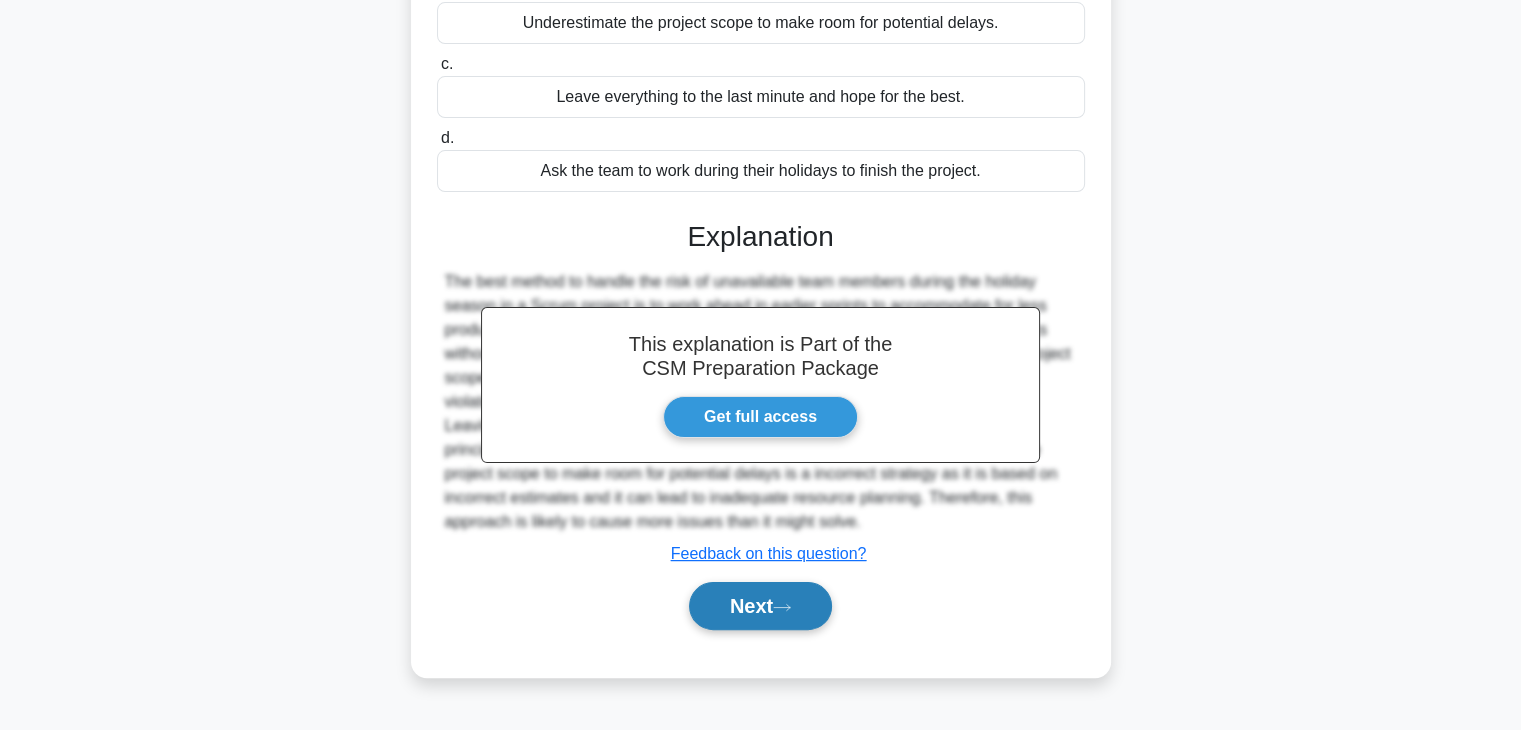 click on "Next" at bounding box center (760, 606) 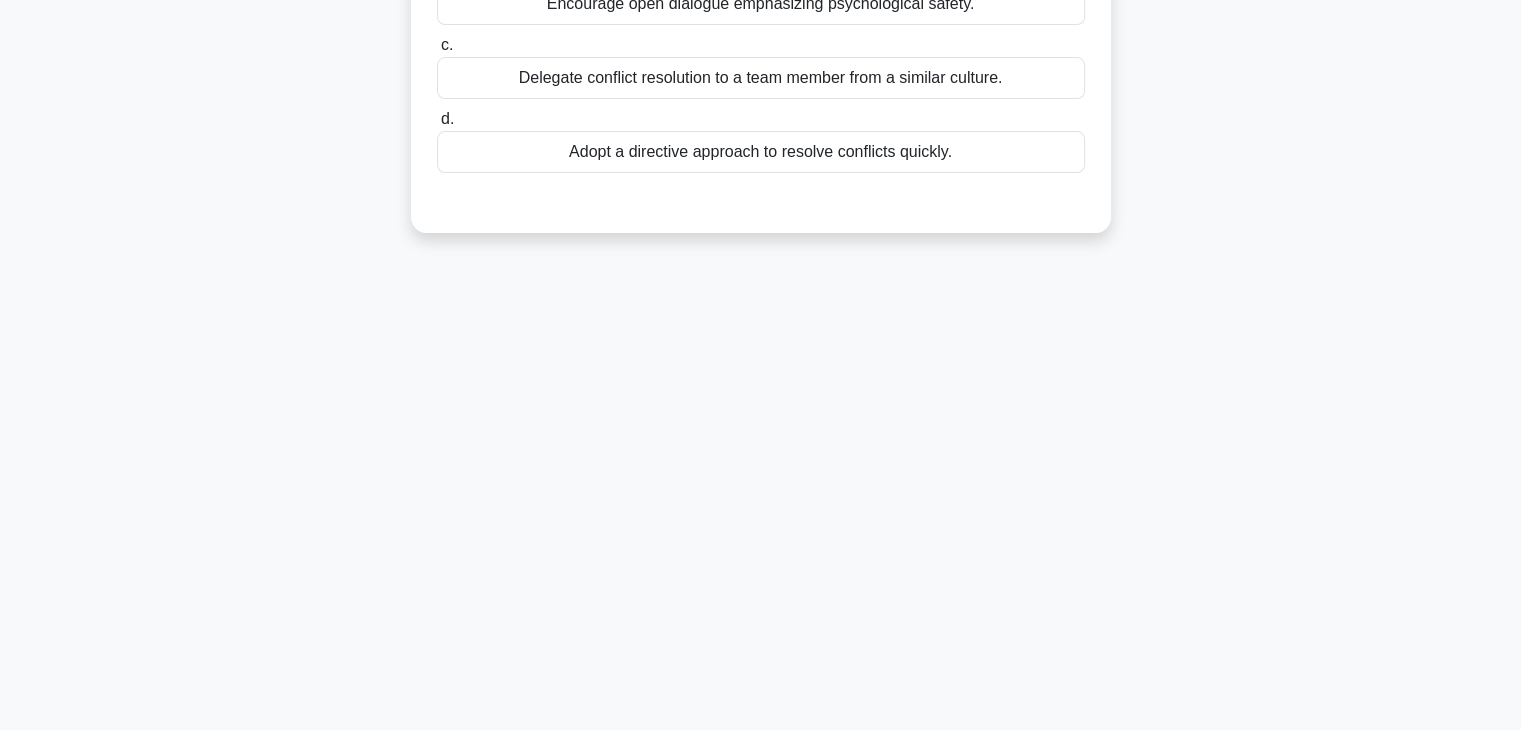 scroll, scrollTop: 0, scrollLeft: 0, axis: both 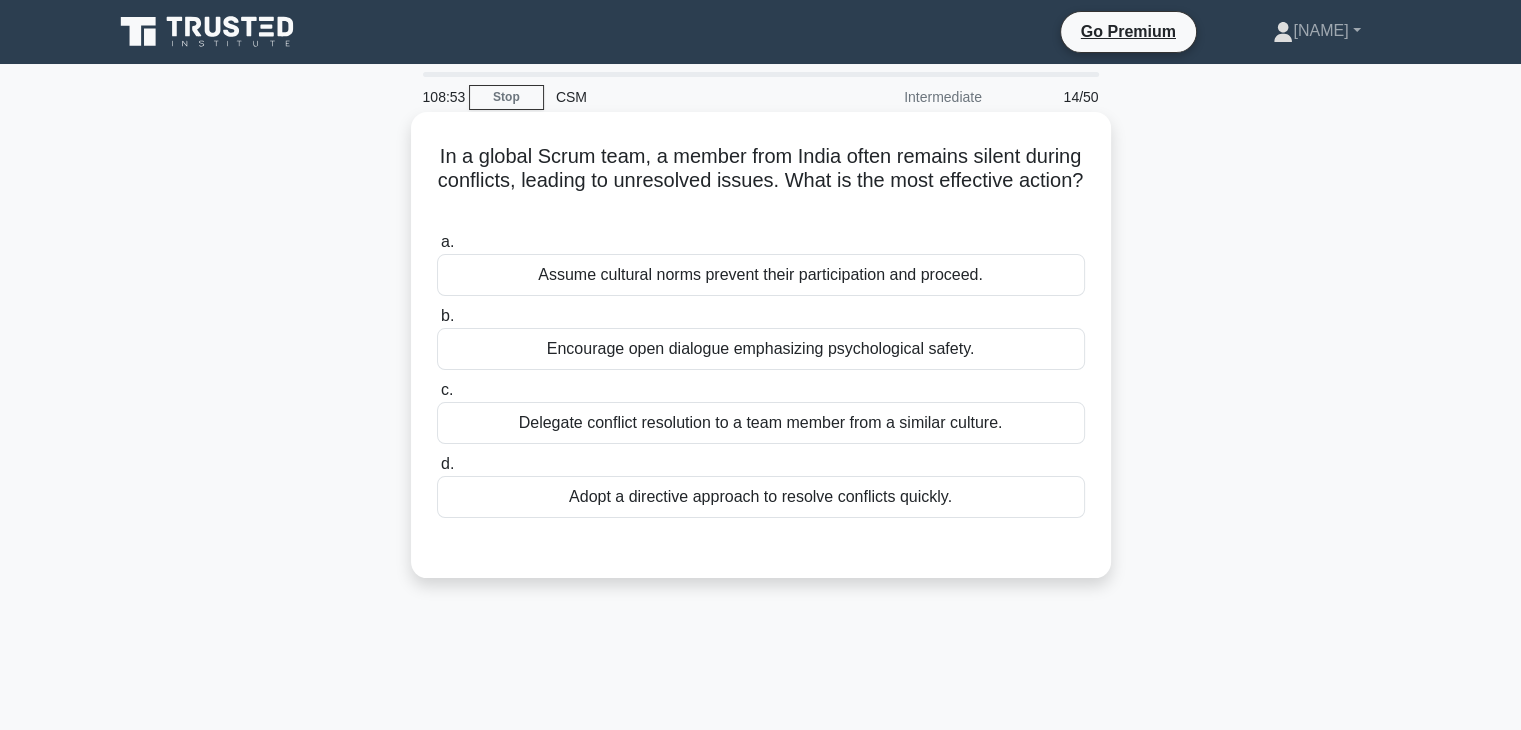 click on "Encourage open dialogue emphasizing psychological safety." at bounding box center [761, 349] 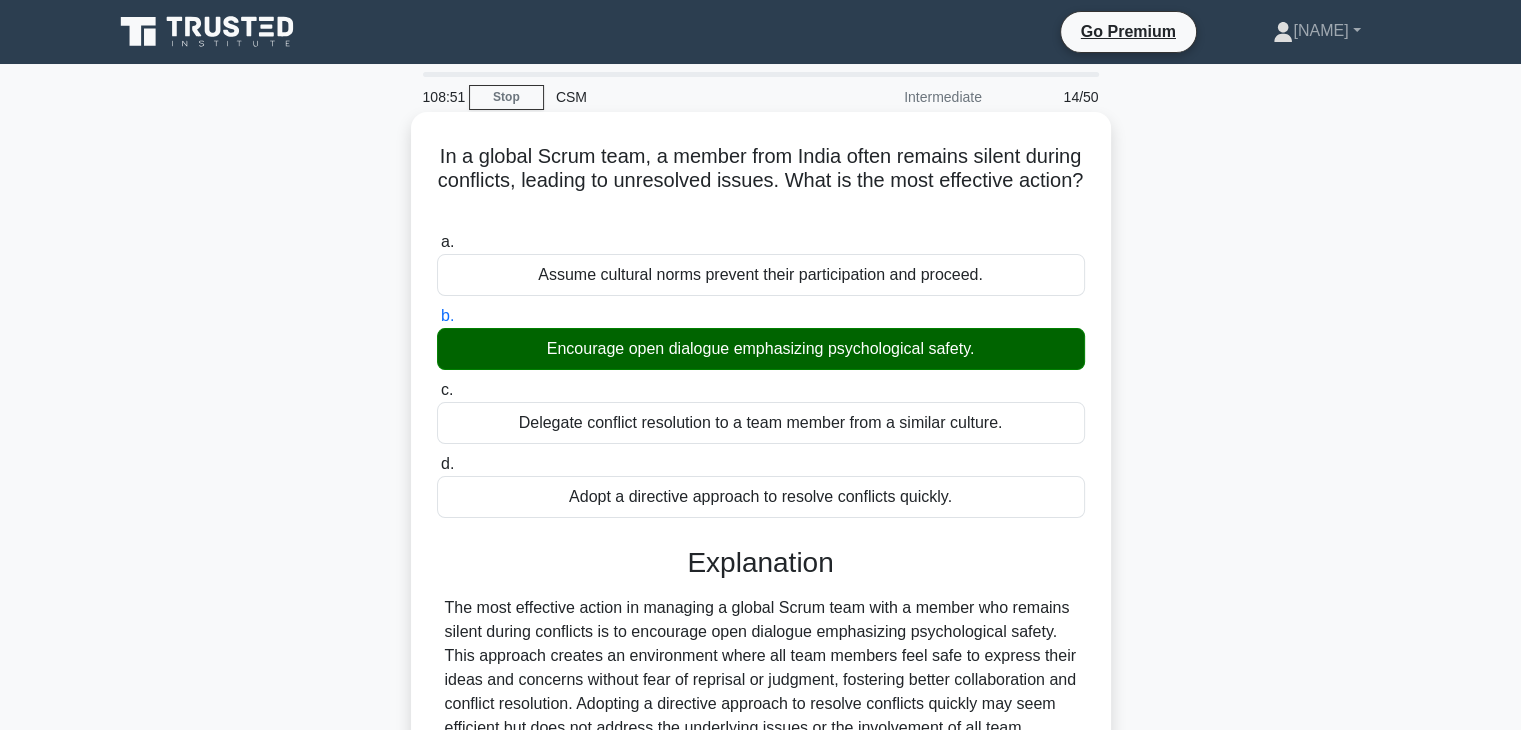 scroll, scrollTop: 351, scrollLeft: 0, axis: vertical 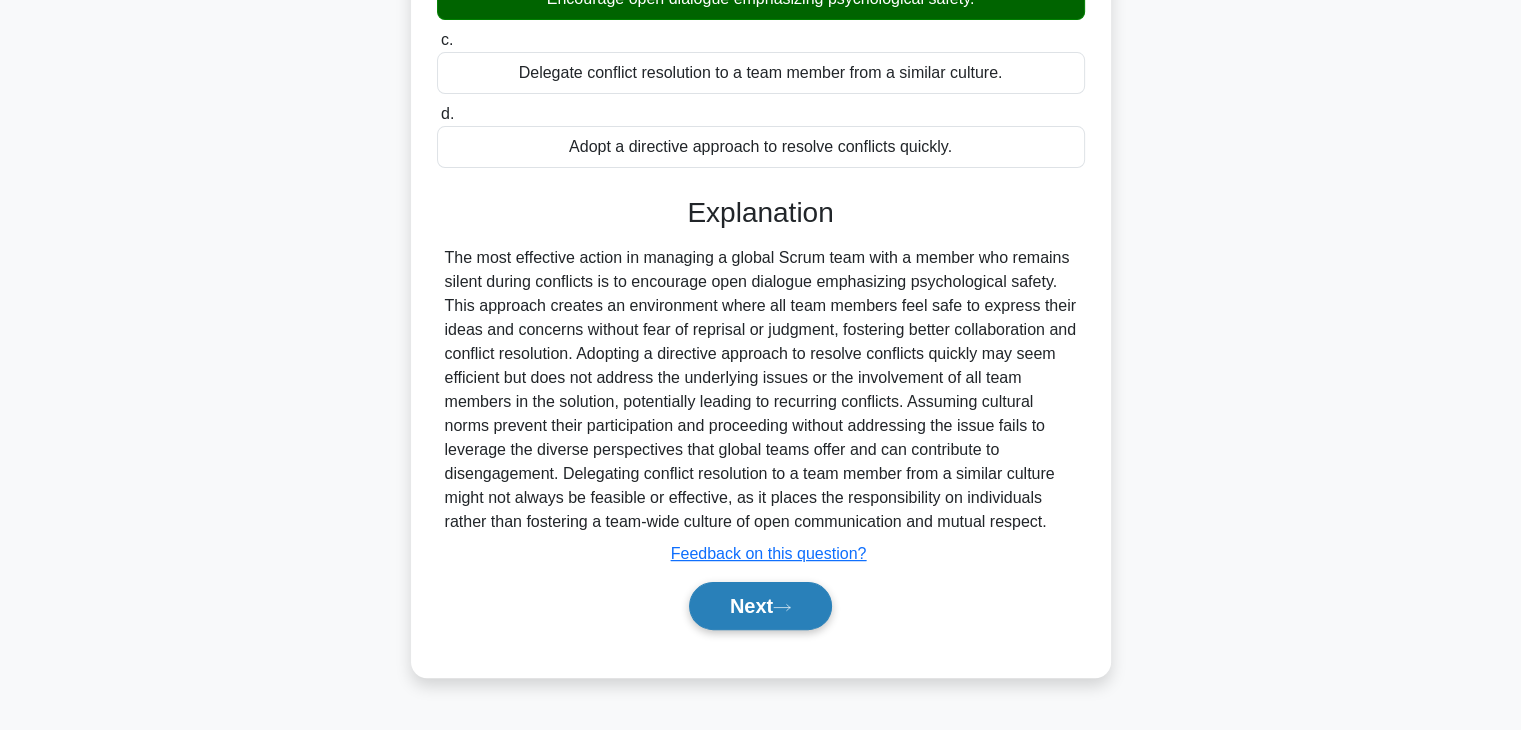 click on "Next" at bounding box center [760, 606] 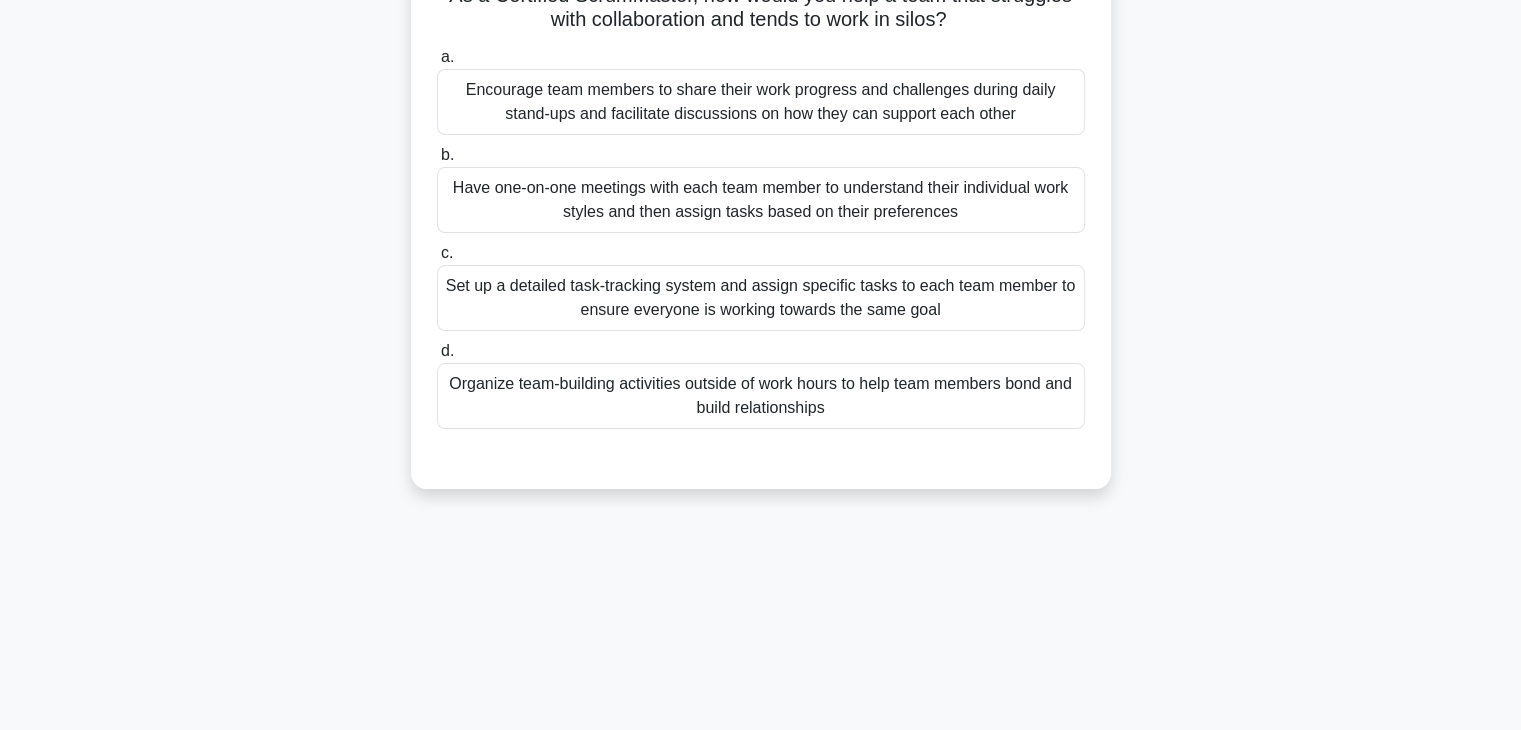 scroll, scrollTop: 0, scrollLeft: 0, axis: both 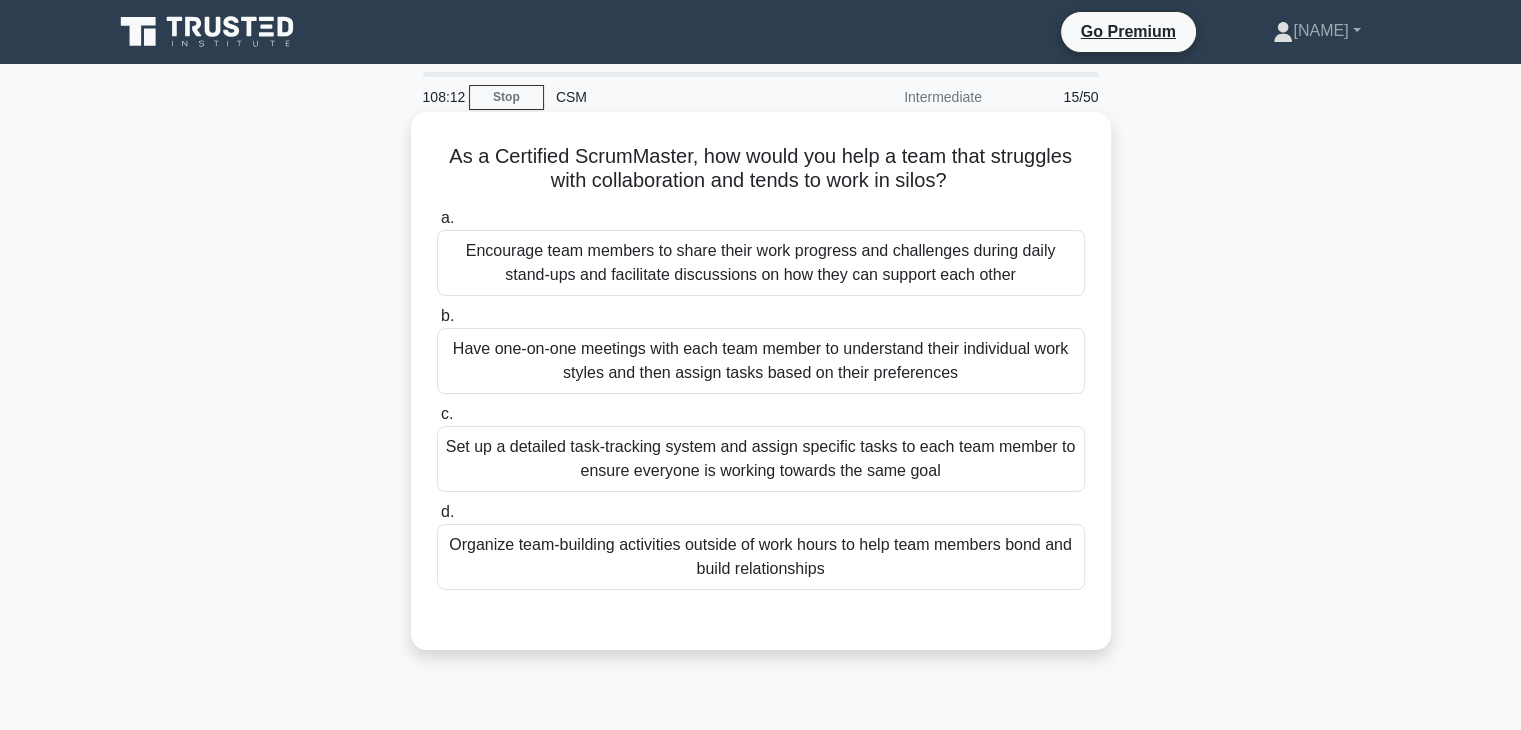 click on "Encourage team members to share their work progress and challenges during daily stand-ups and facilitate discussions on how they can support each other" at bounding box center [761, 263] 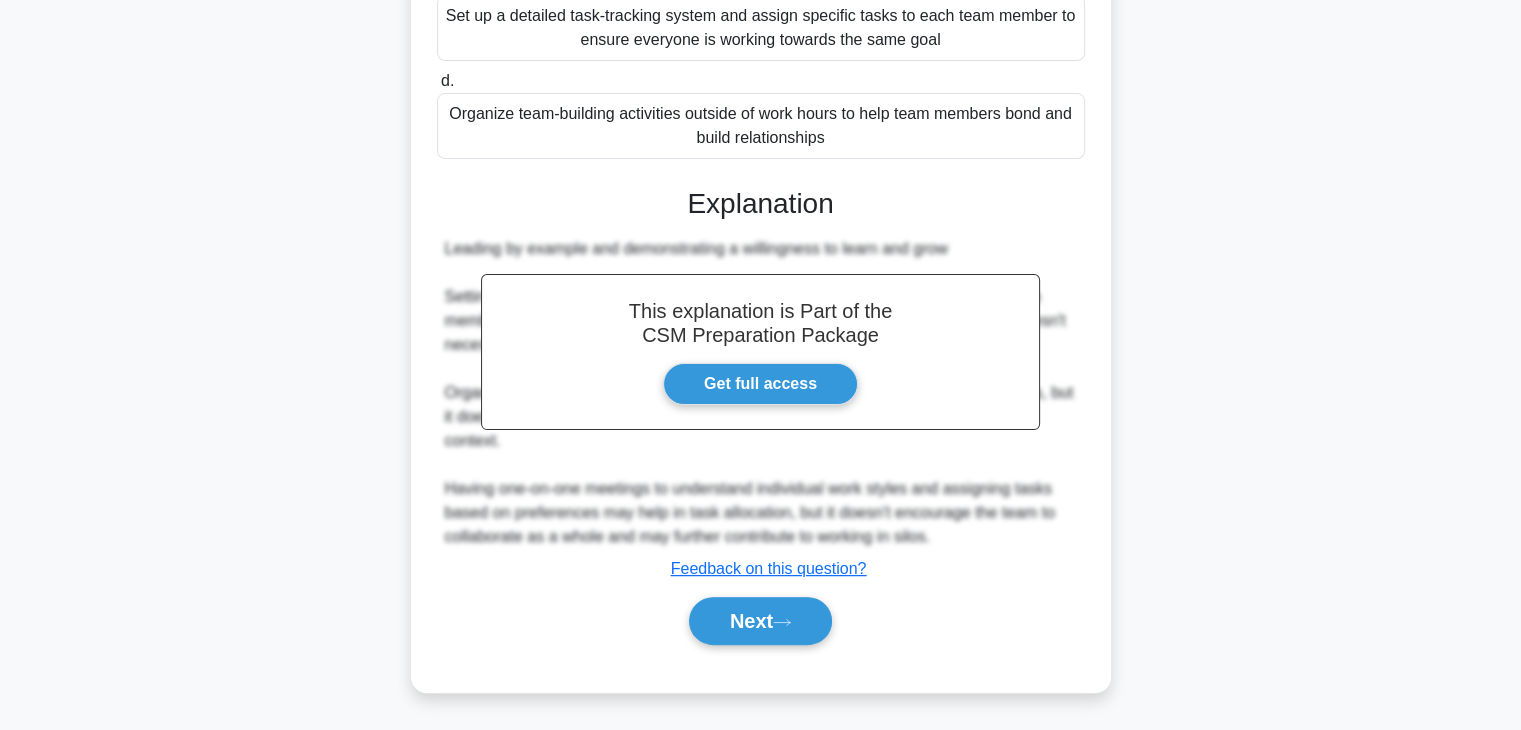 scroll, scrollTop: 550, scrollLeft: 0, axis: vertical 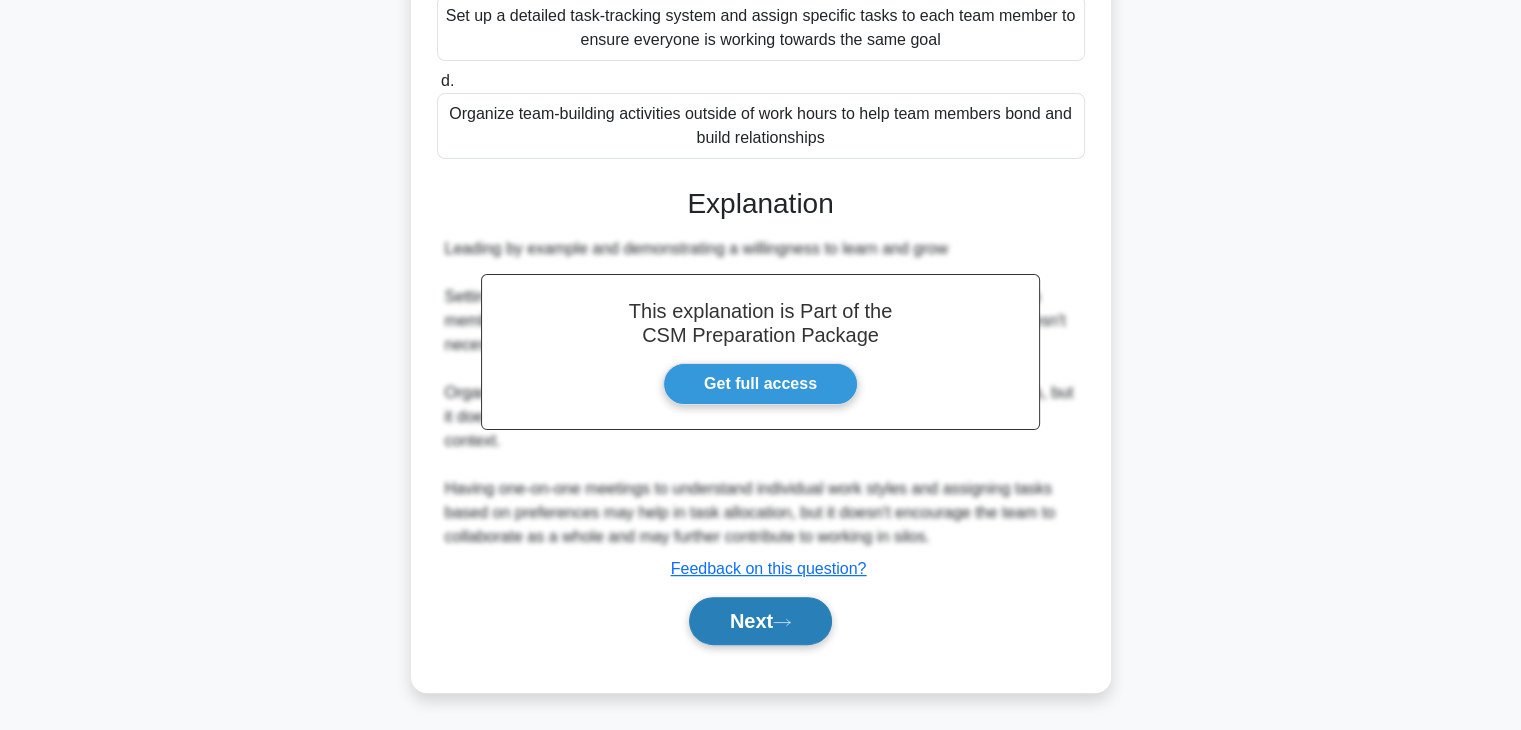 click on "Next" at bounding box center (760, 621) 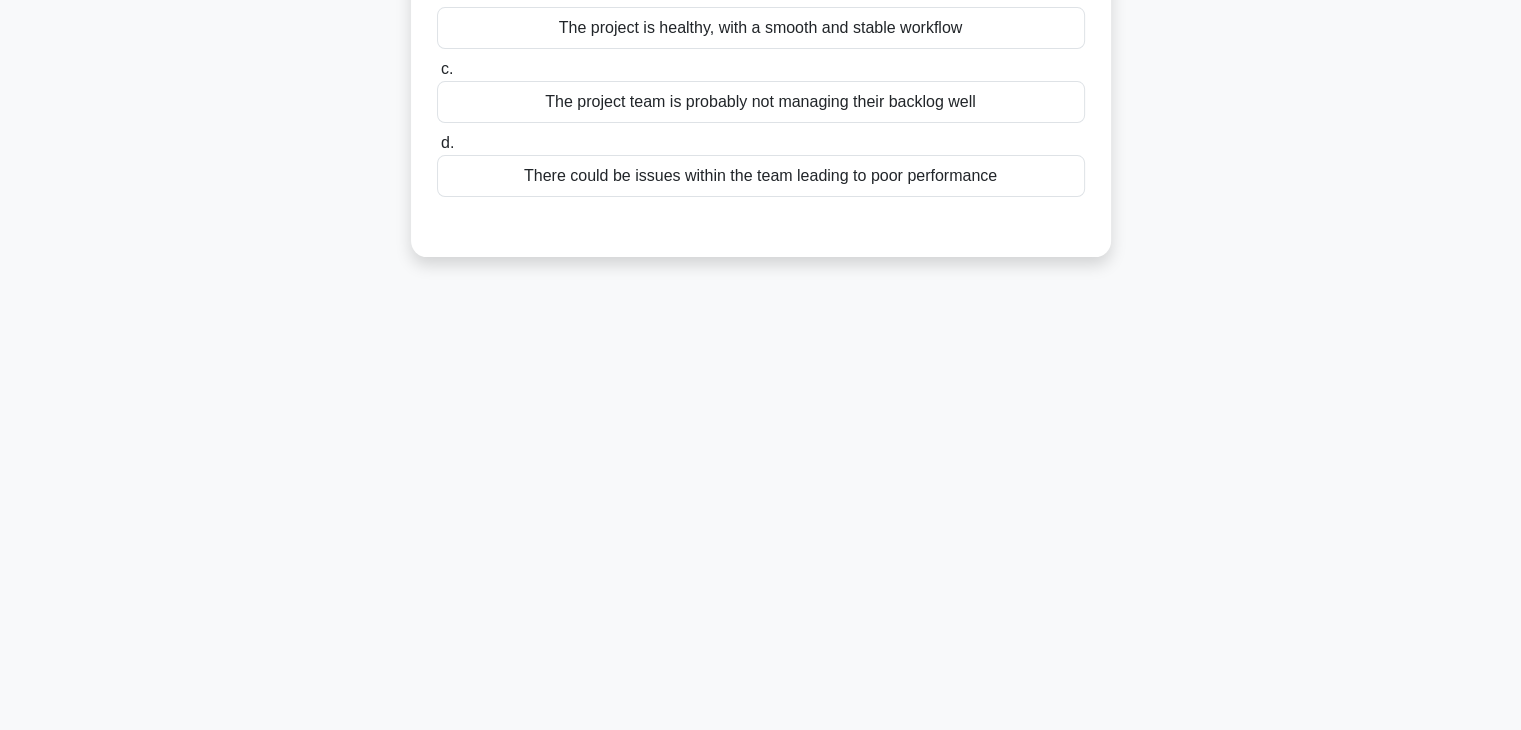 scroll, scrollTop: 0, scrollLeft: 0, axis: both 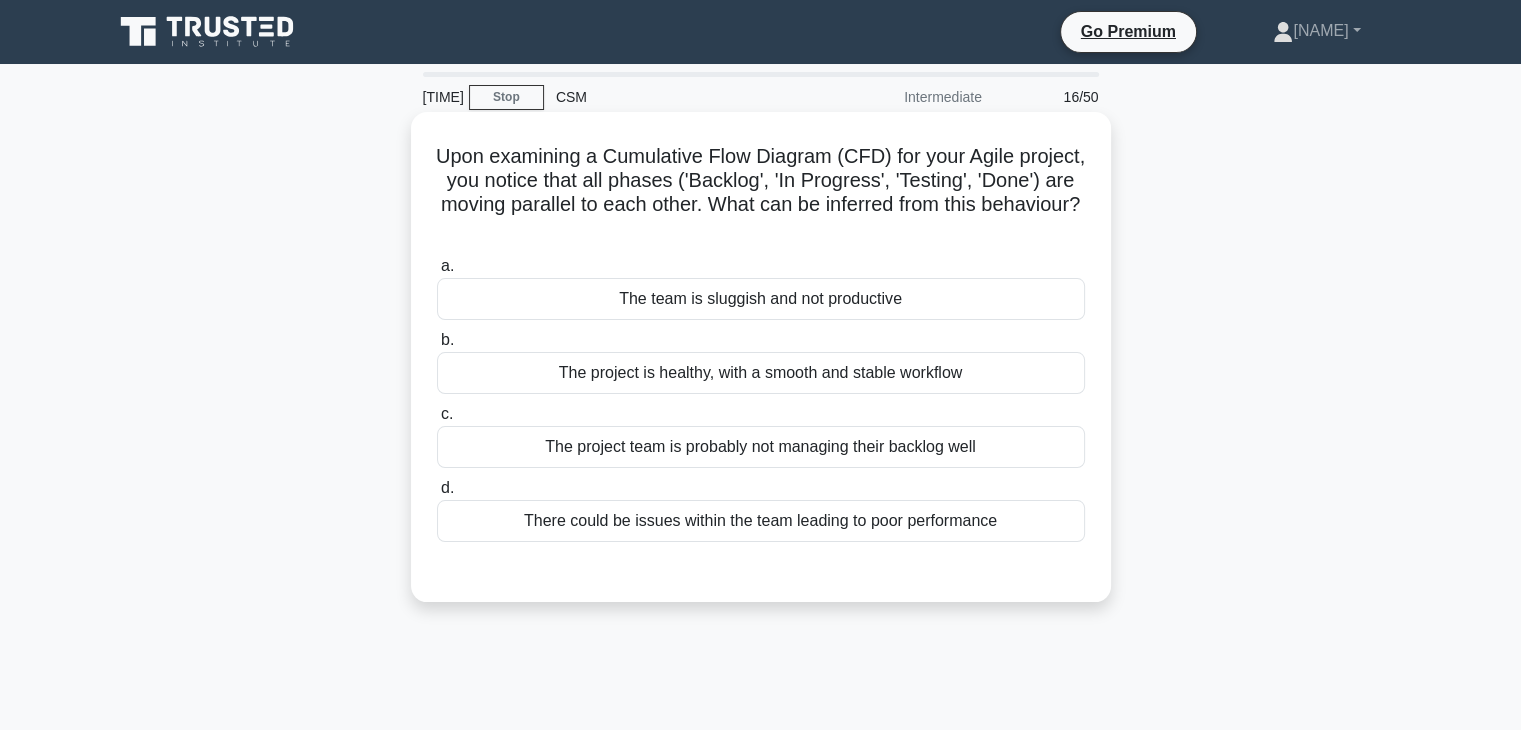 click on "The project is healthy, with a smooth and stable workflow" at bounding box center (761, 373) 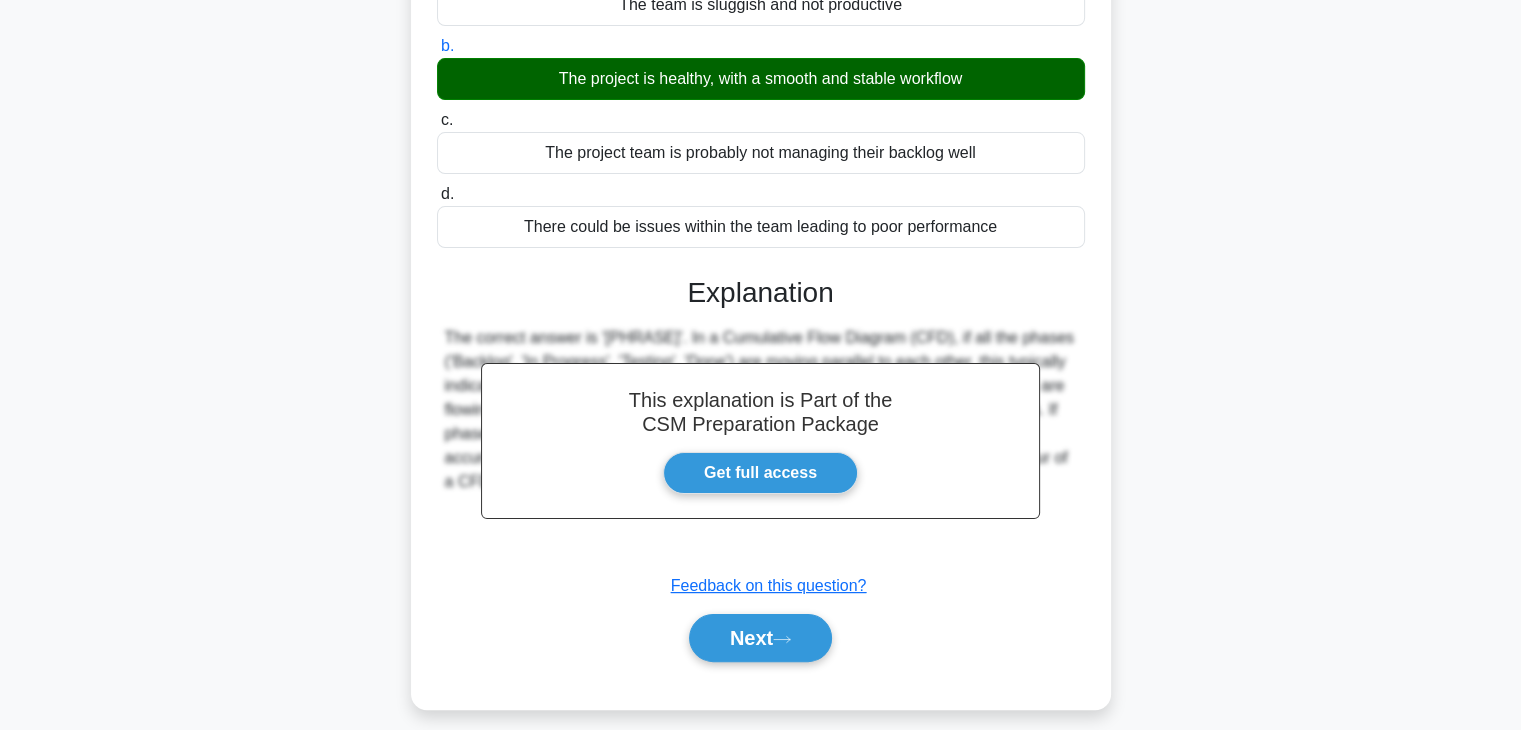 scroll, scrollTop: 351, scrollLeft: 0, axis: vertical 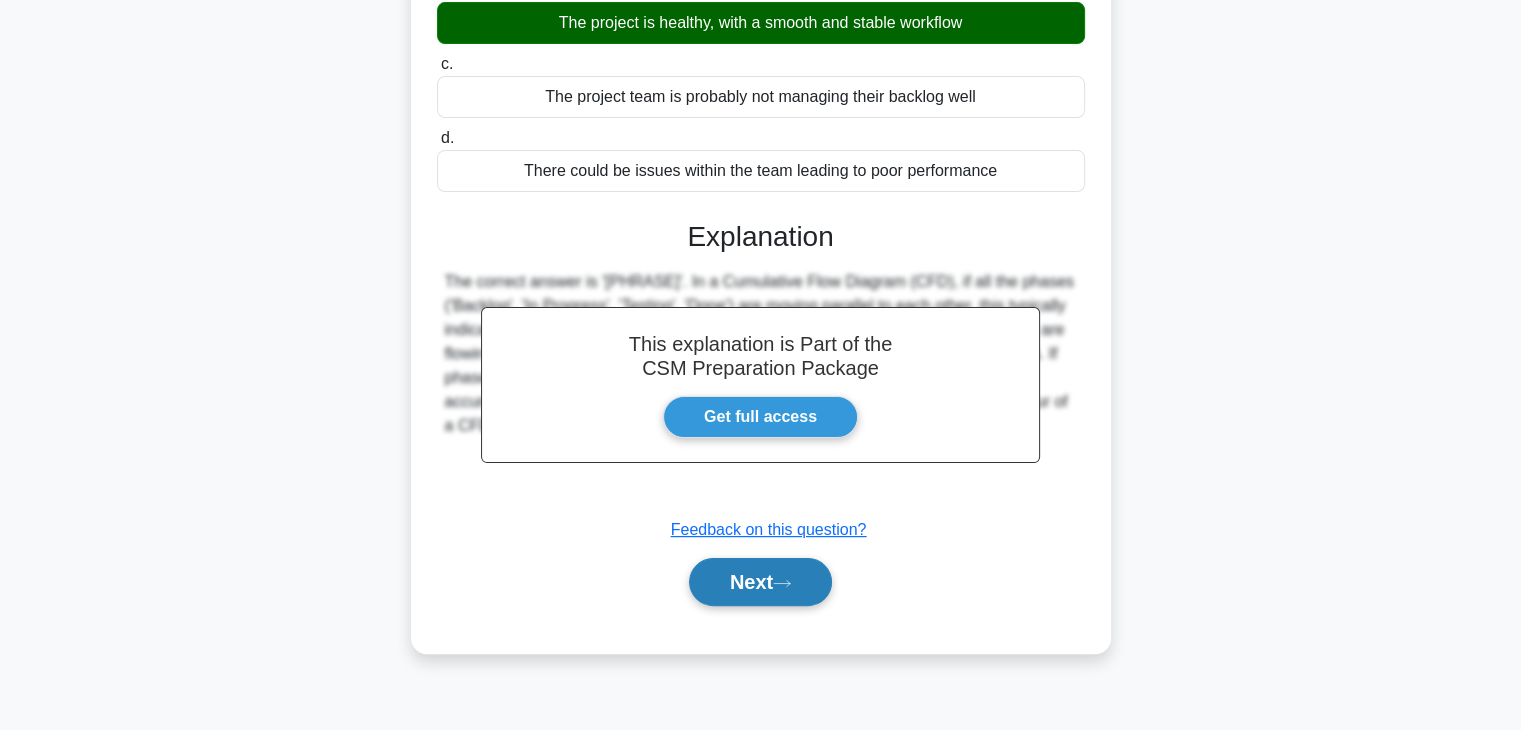 click on "Next" at bounding box center (760, 582) 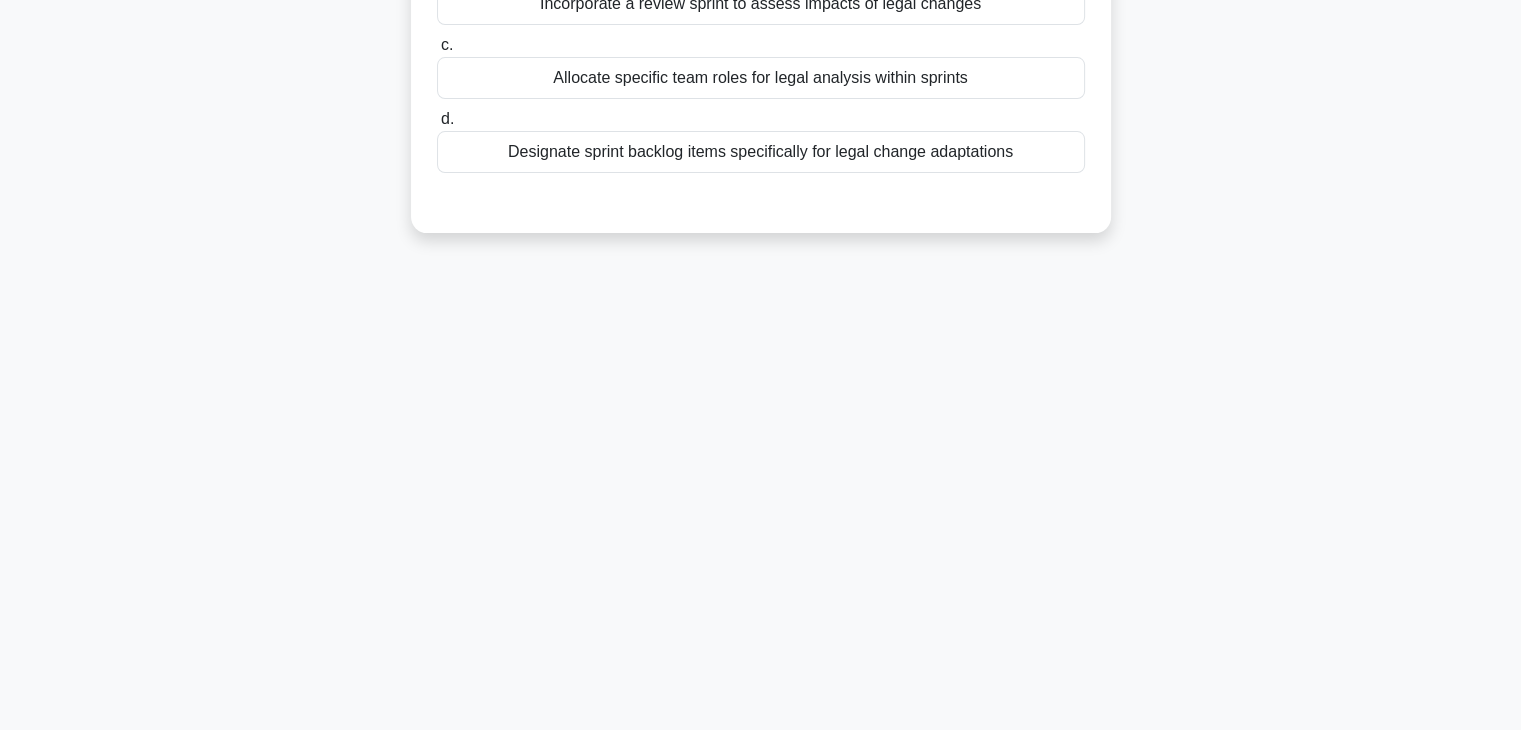 scroll, scrollTop: 0, scrollLeft: 0, axis: both 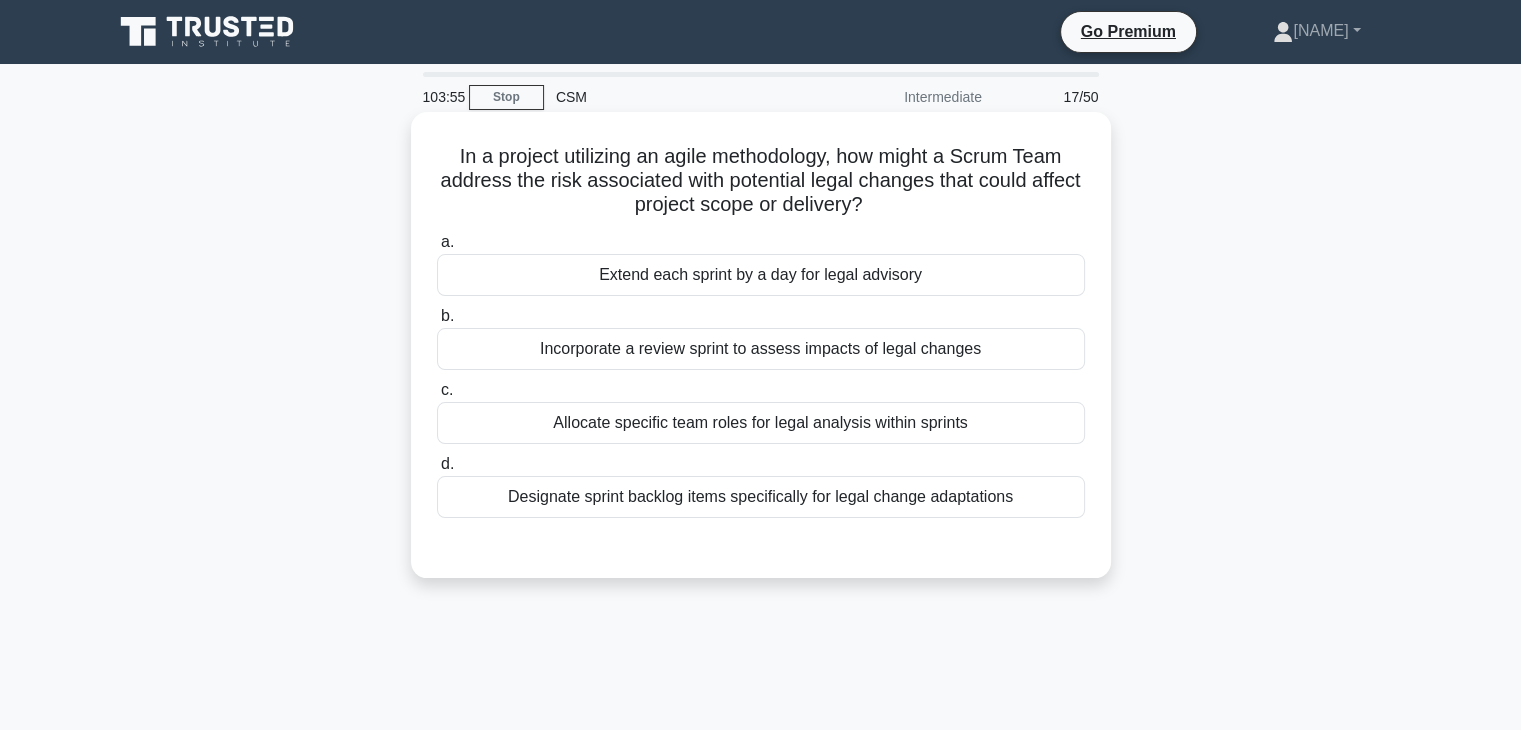 click on "Designate sprint backlog items specifically for legal change adaptations" at bounding box center [761, 497] 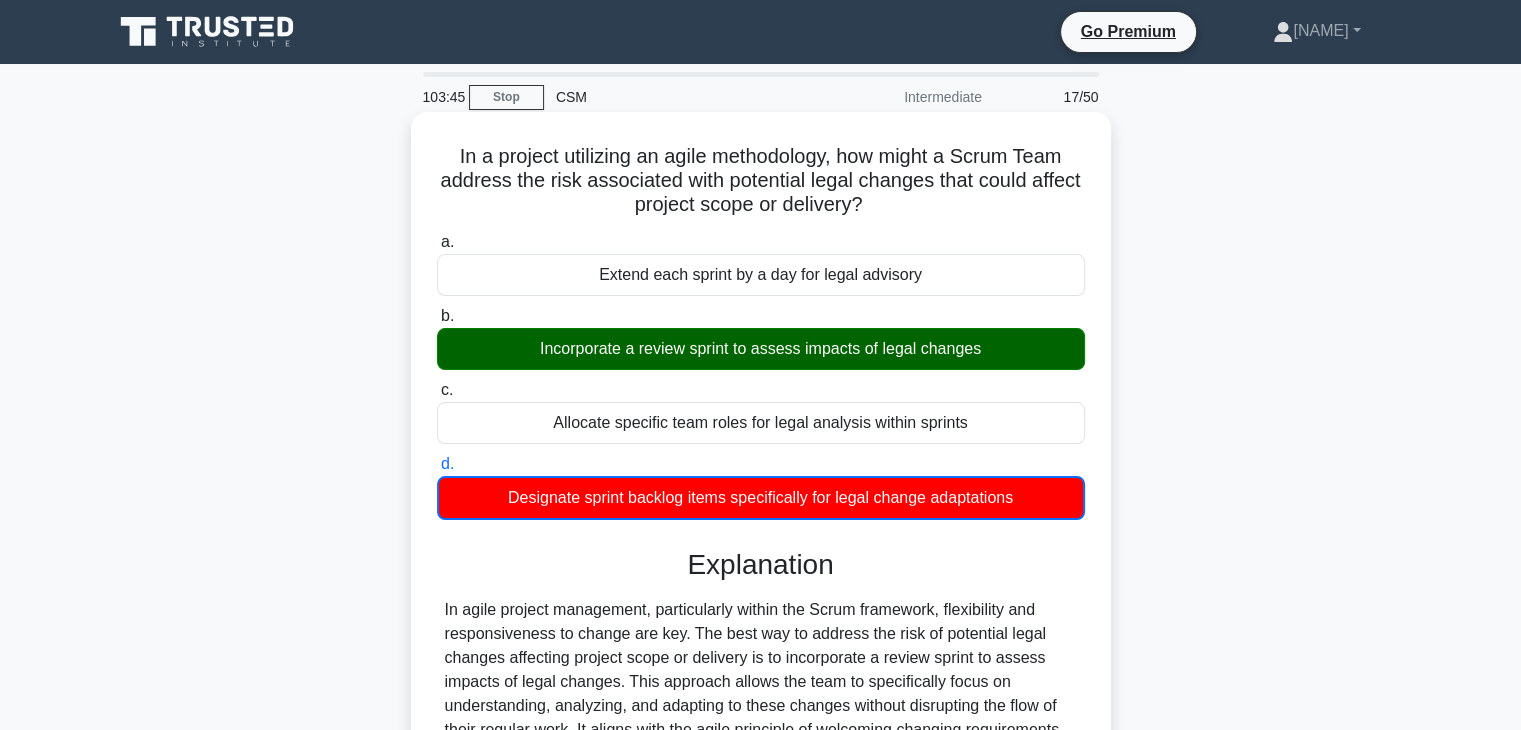 scroll, scrollTop: 384, scrollLeft: 0, axis: vertical 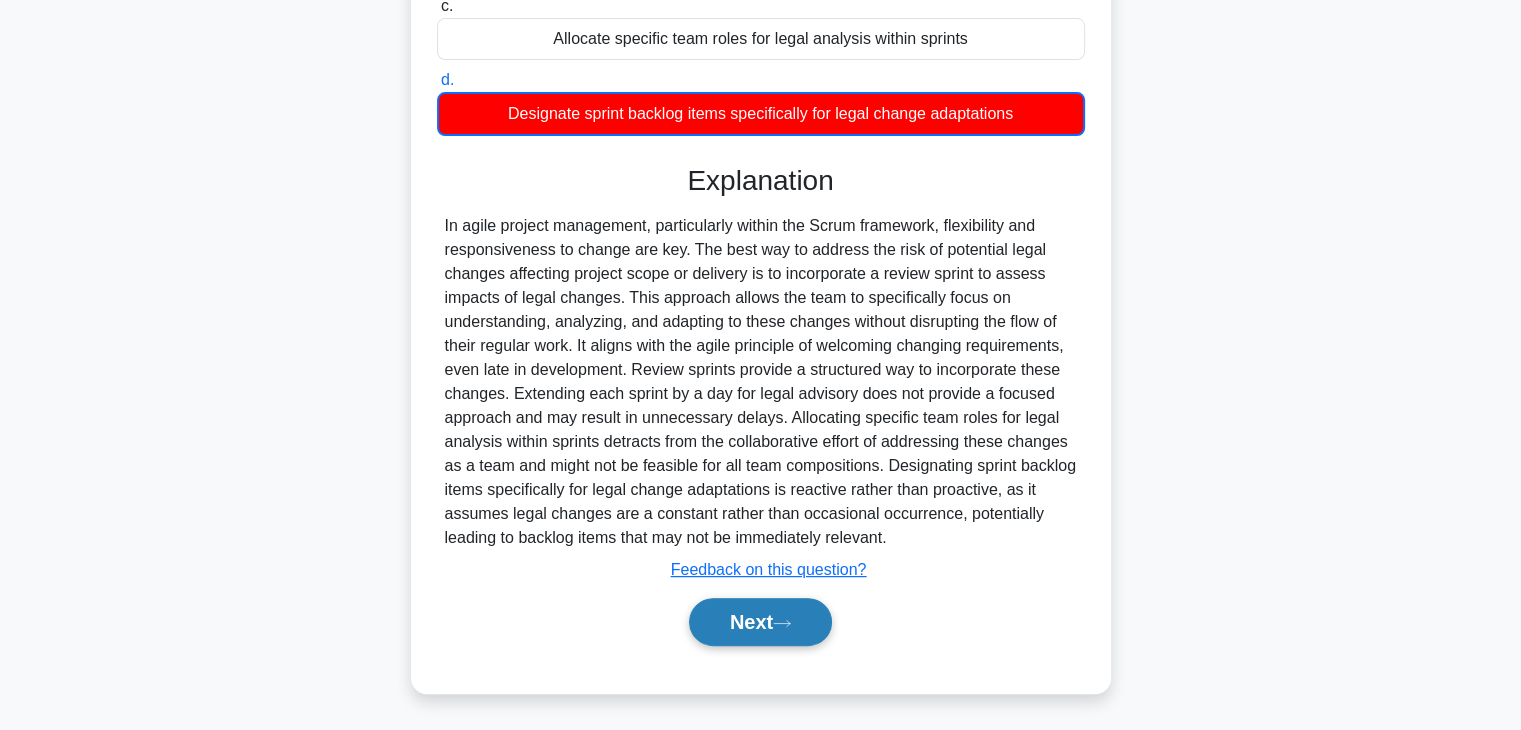 click on "Next" at bounding box center (760, 622) 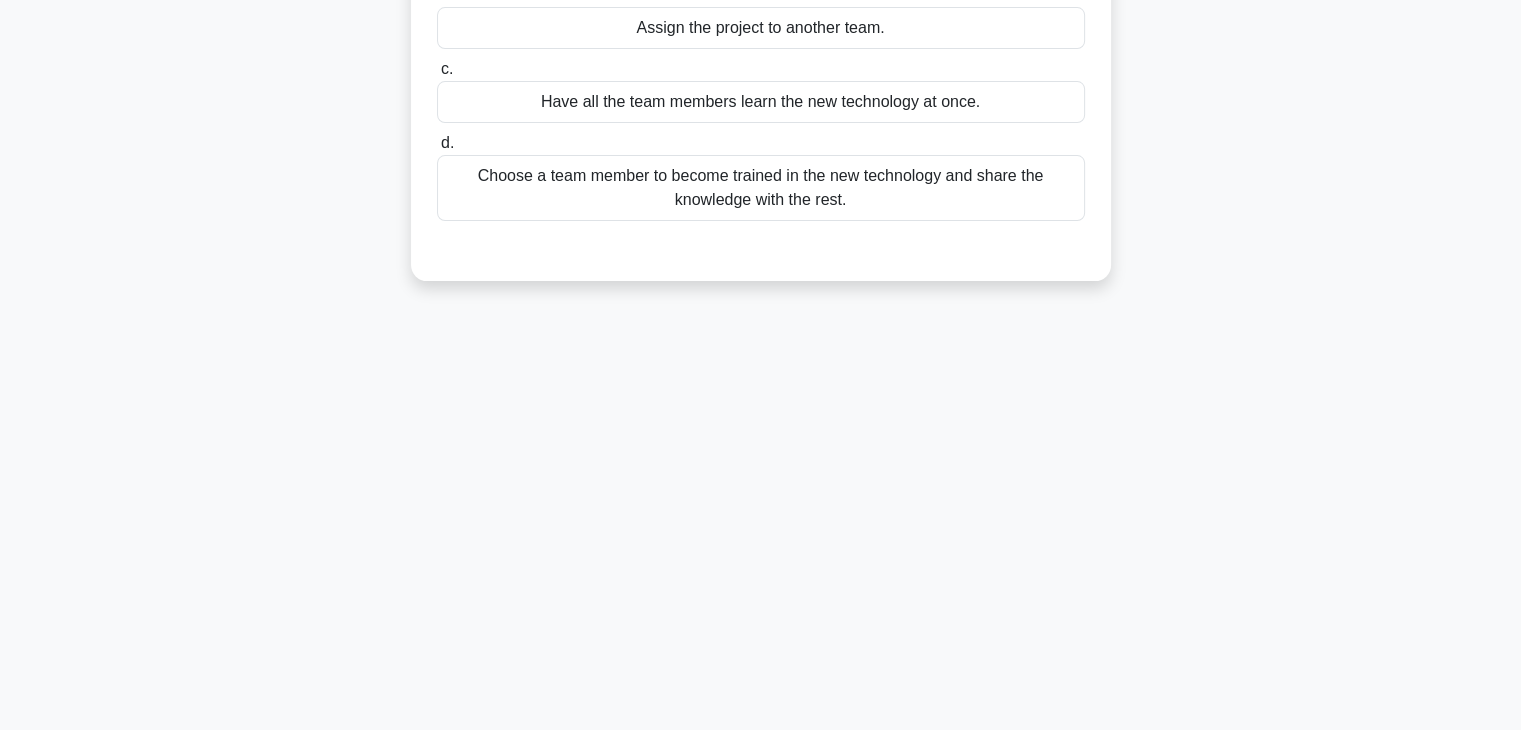 scroll, scrollTop: 0, scrollLeft: 0, axis: both 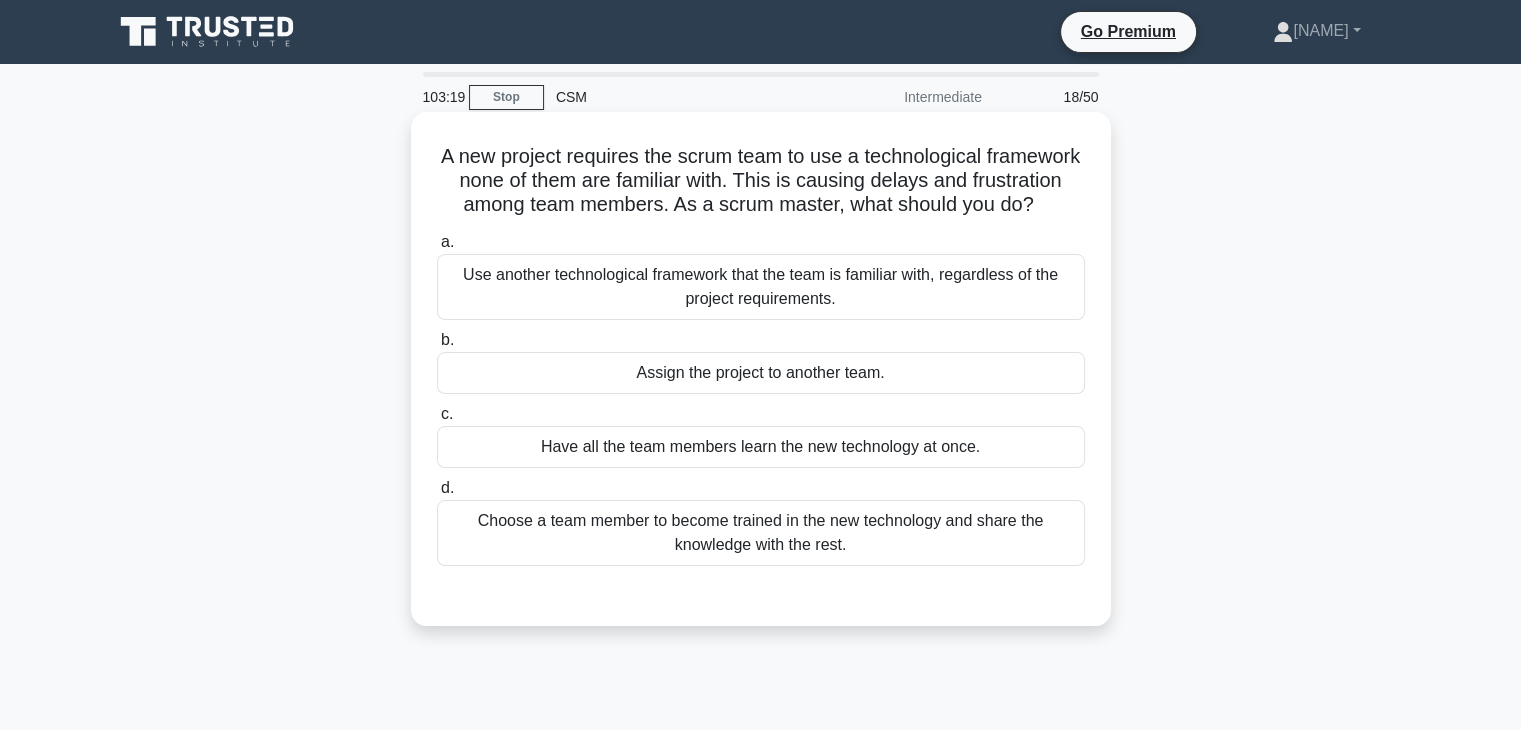 click on "Use another technological framework that the team is familiar with, regardless of the project requirements." at bounding box center [761, 287] 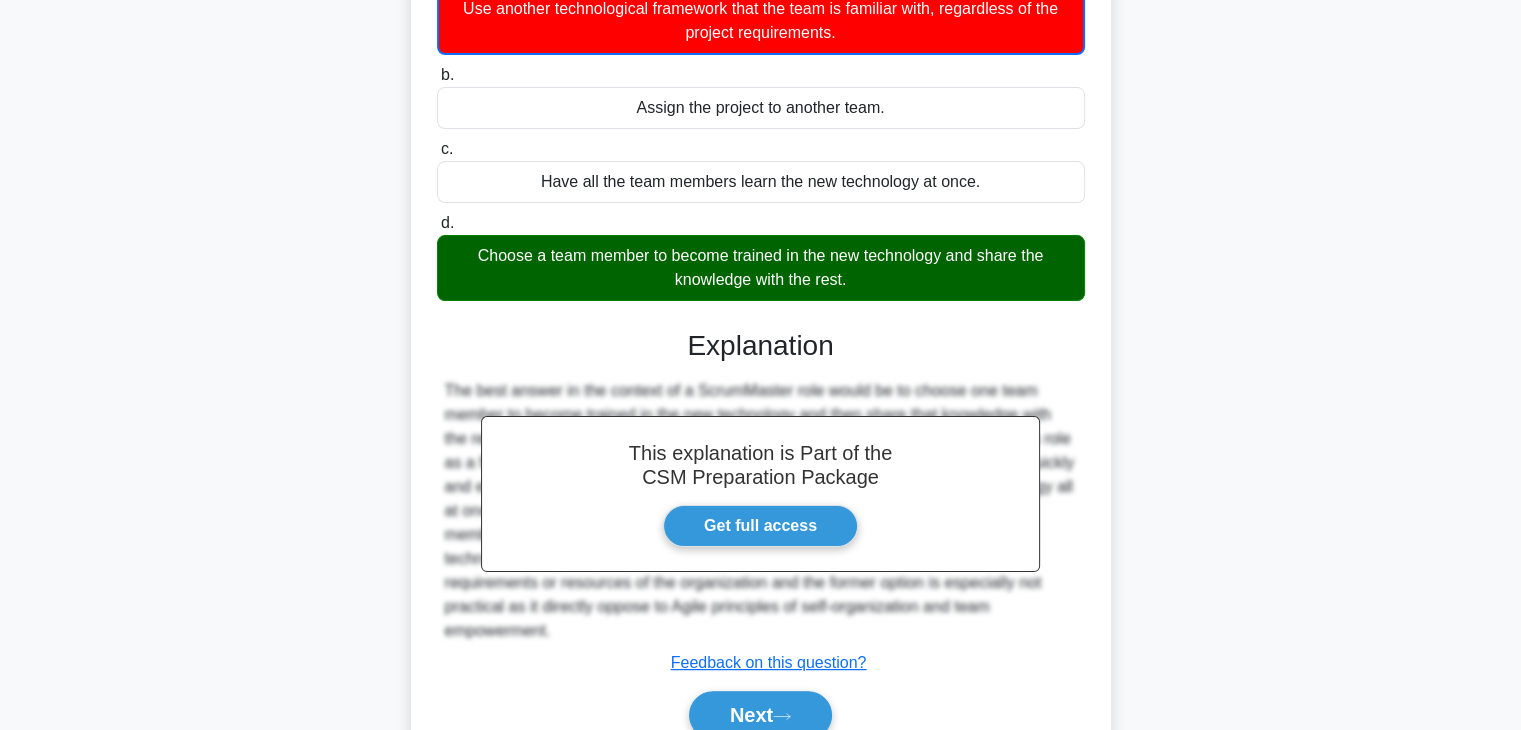 scroll, scrollTop: 384, scrollLeft: 0, axis: vertical 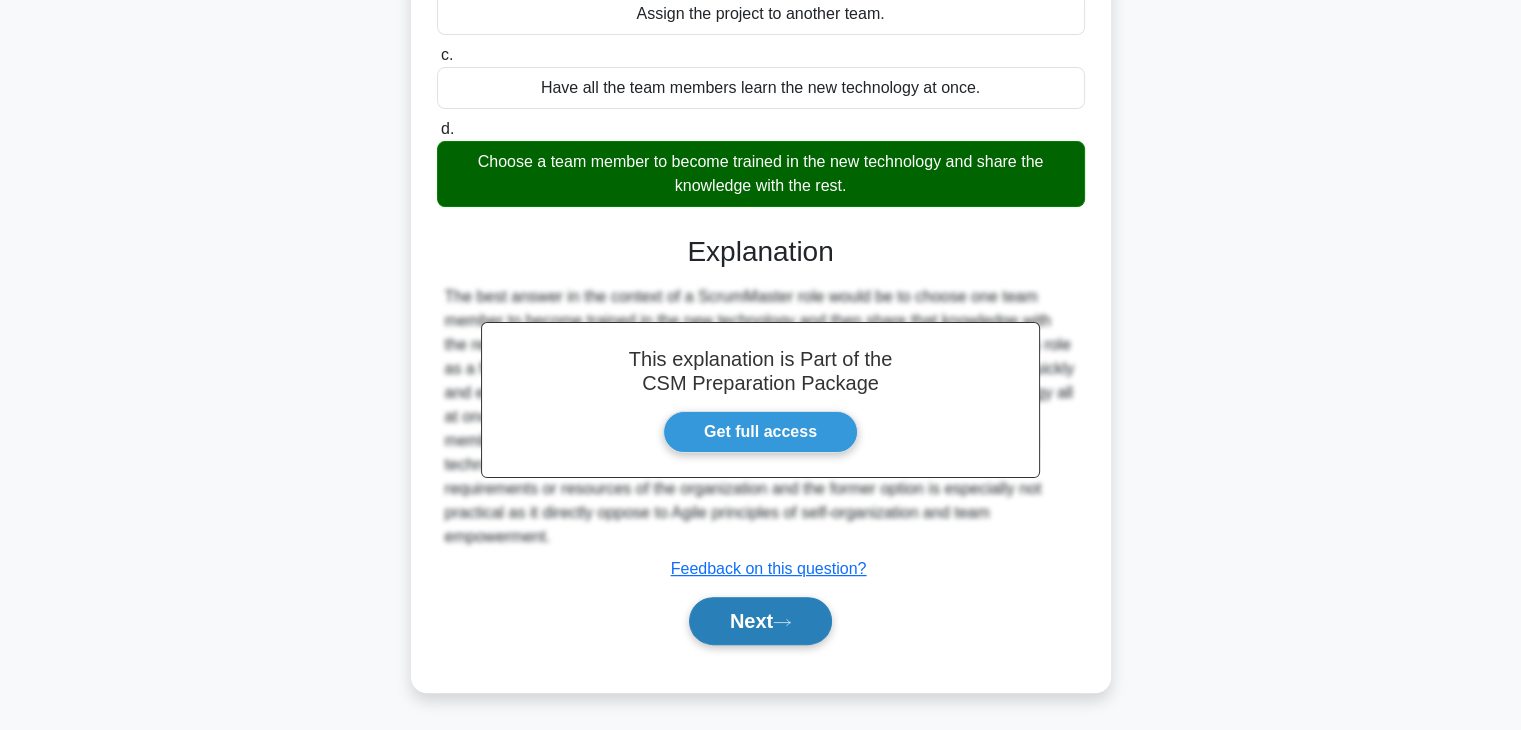 click on "Next" at bounding box center (760, 621) 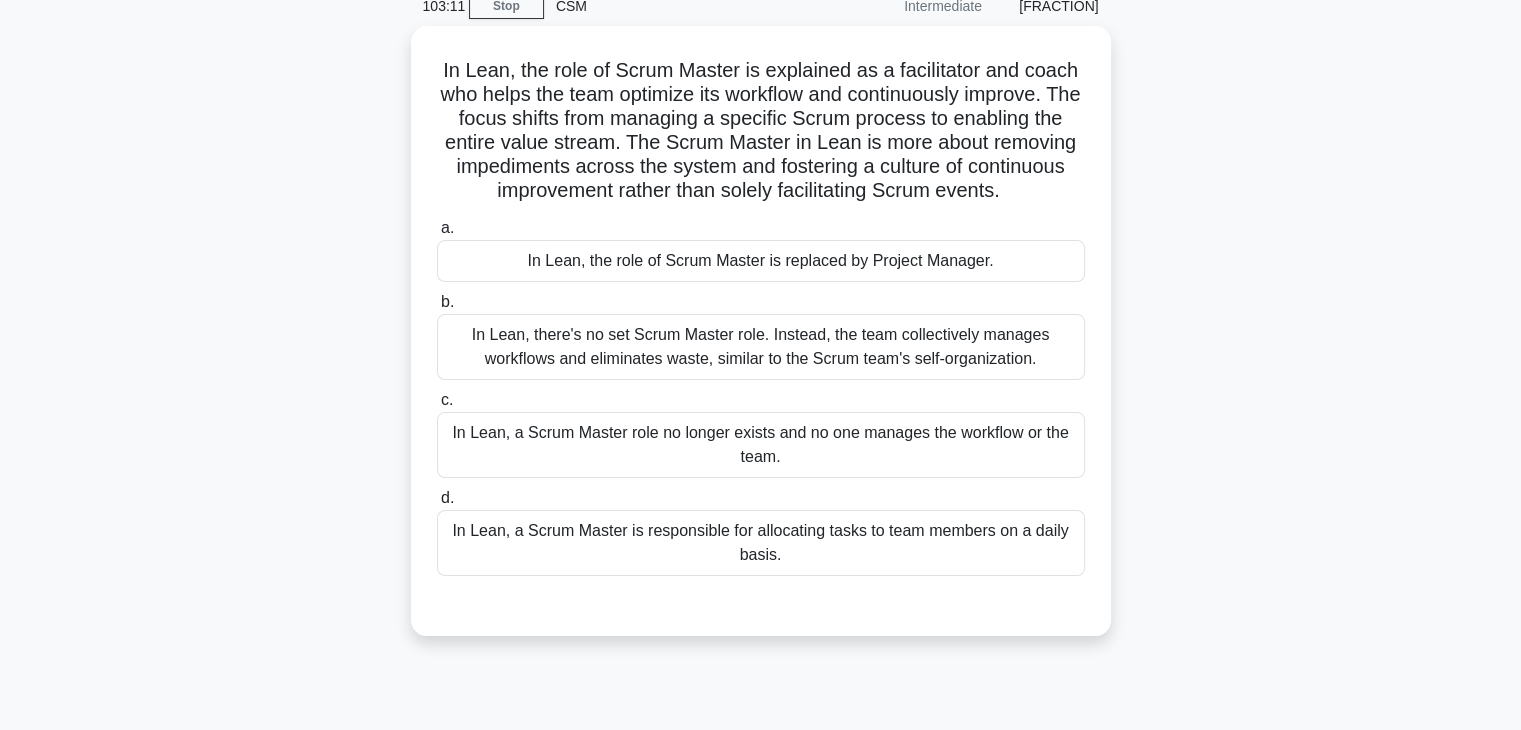 scroll, scrollTop: 86, scrollLeft: 0, axis: vertical 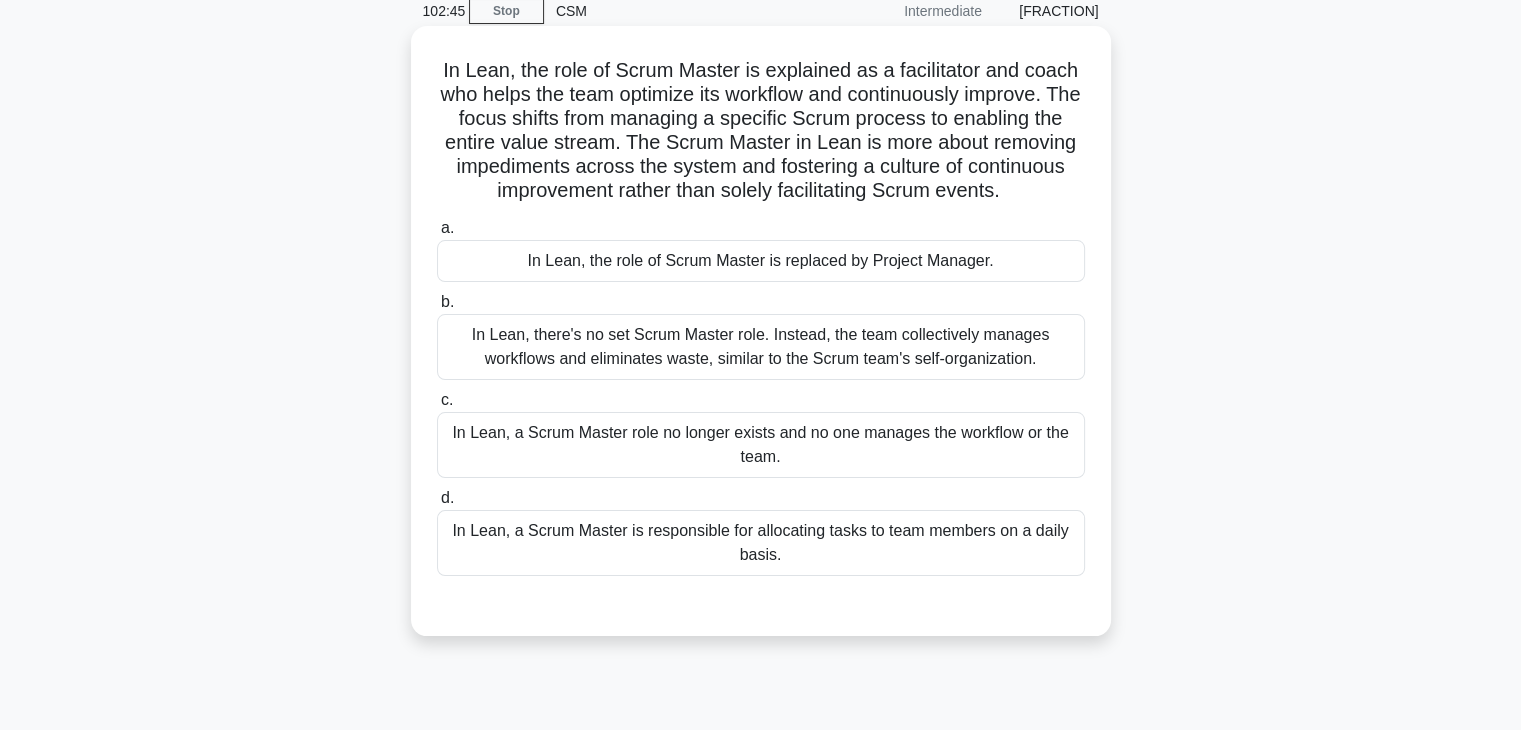 click on "In Lean, the role of Scrum Master is replaced by Project Manager." at bounding box center (761, 261) 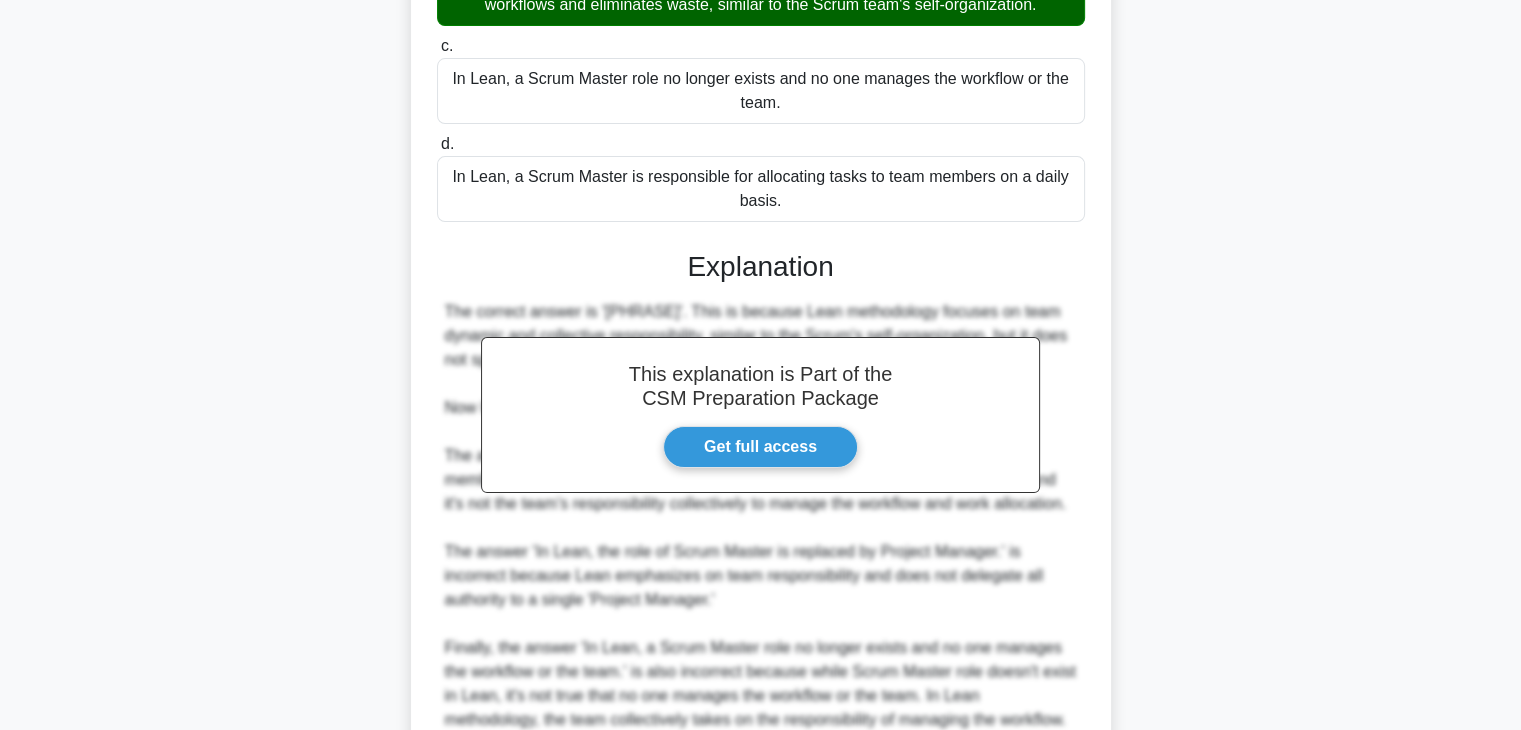 scroll, scrollTop: 576, scrollLeft: 0, axis: vertical 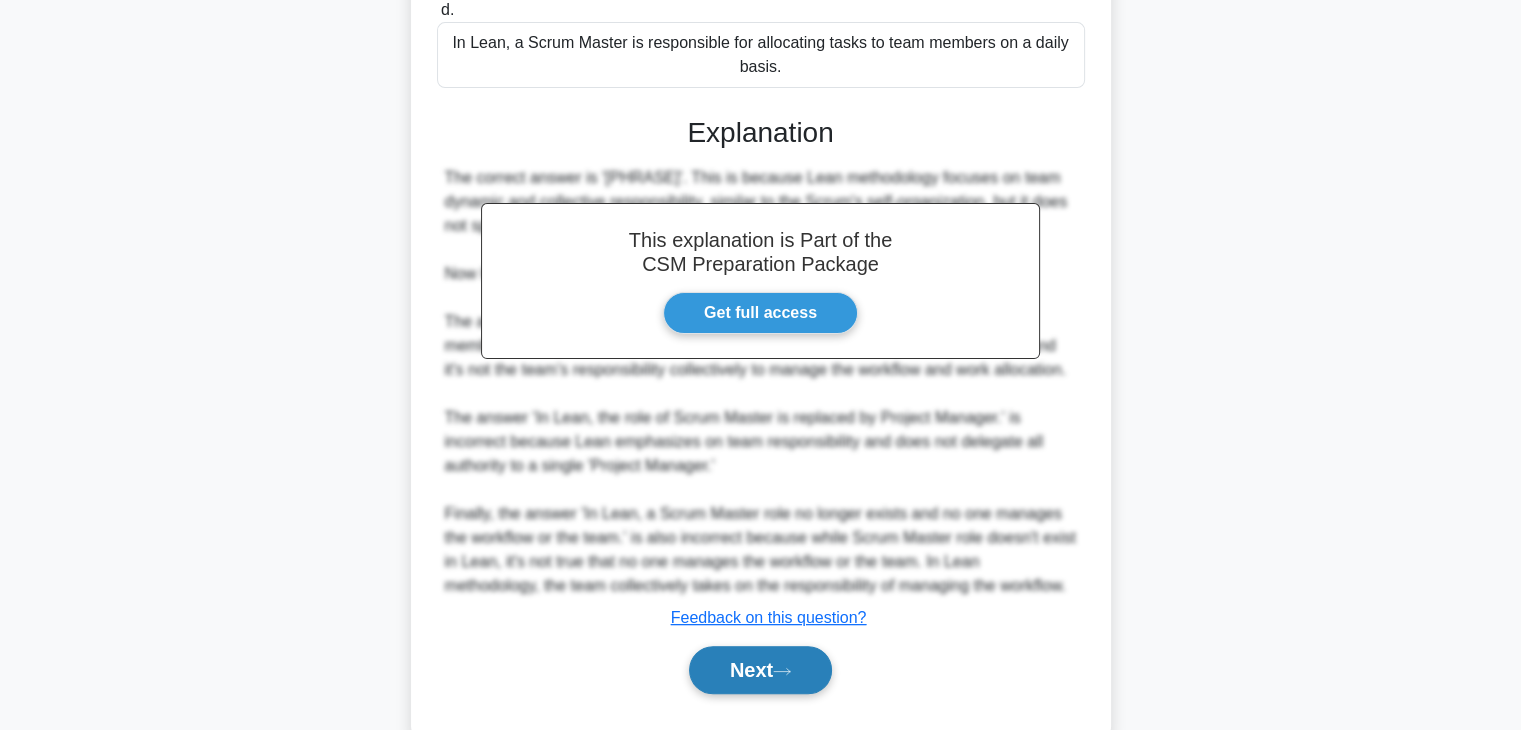 click on "Next" at bounding box center [760, 670] 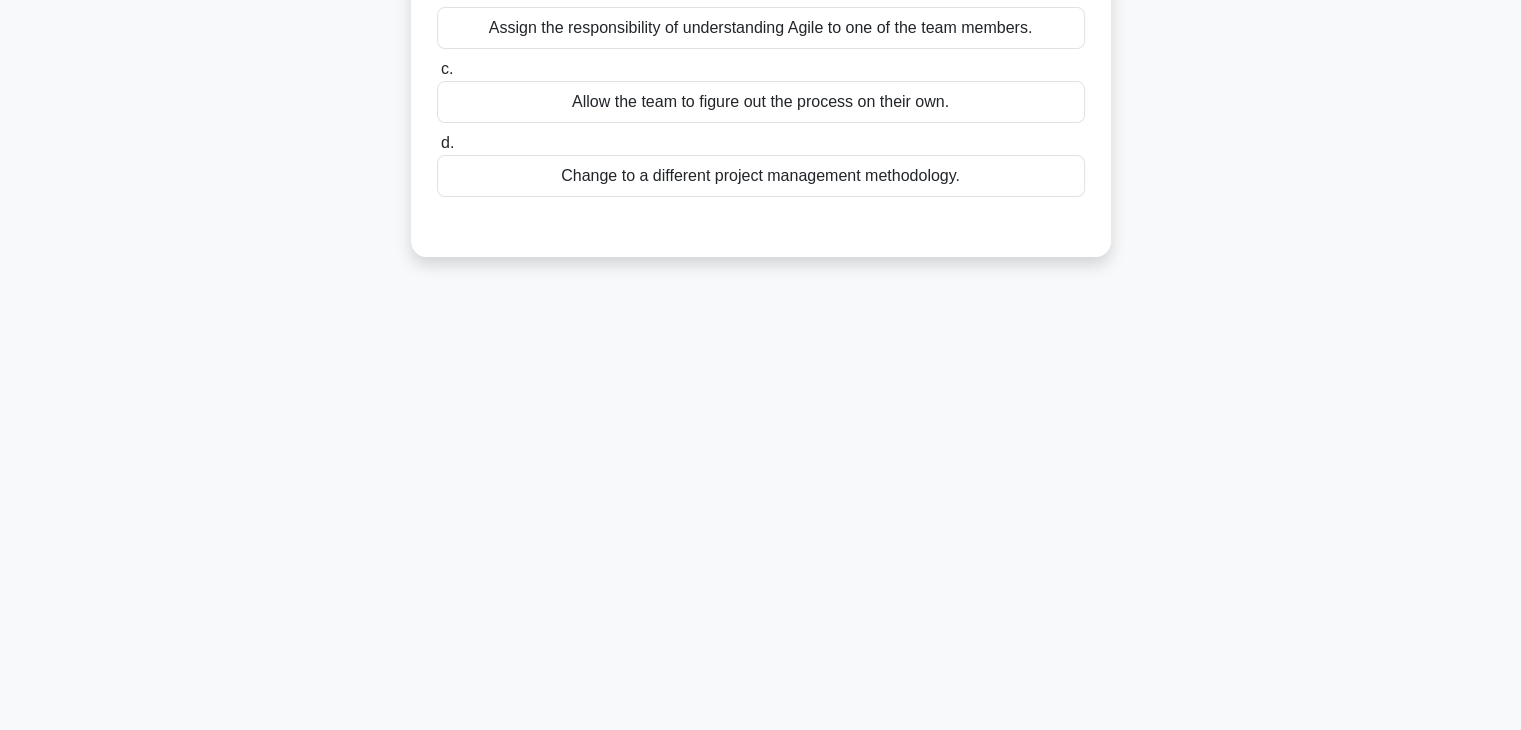 click on "[NUMBER]
Stop
CSM
Intermediate
[PERCENTAGE]
The Scrum team doesn't have a good understanding of what they should accomplish during a sprint since they're new to Agile methodology. What should the Scrum Master do?
.spinner_0XTQ{transform-origin:center;animation:spinner_y6GP .75s linear infinite}@keyframes spinner_y6GP{100%{transform:rotate(360deg)}}
a. b. c. d." at bounding box center [761, 222] 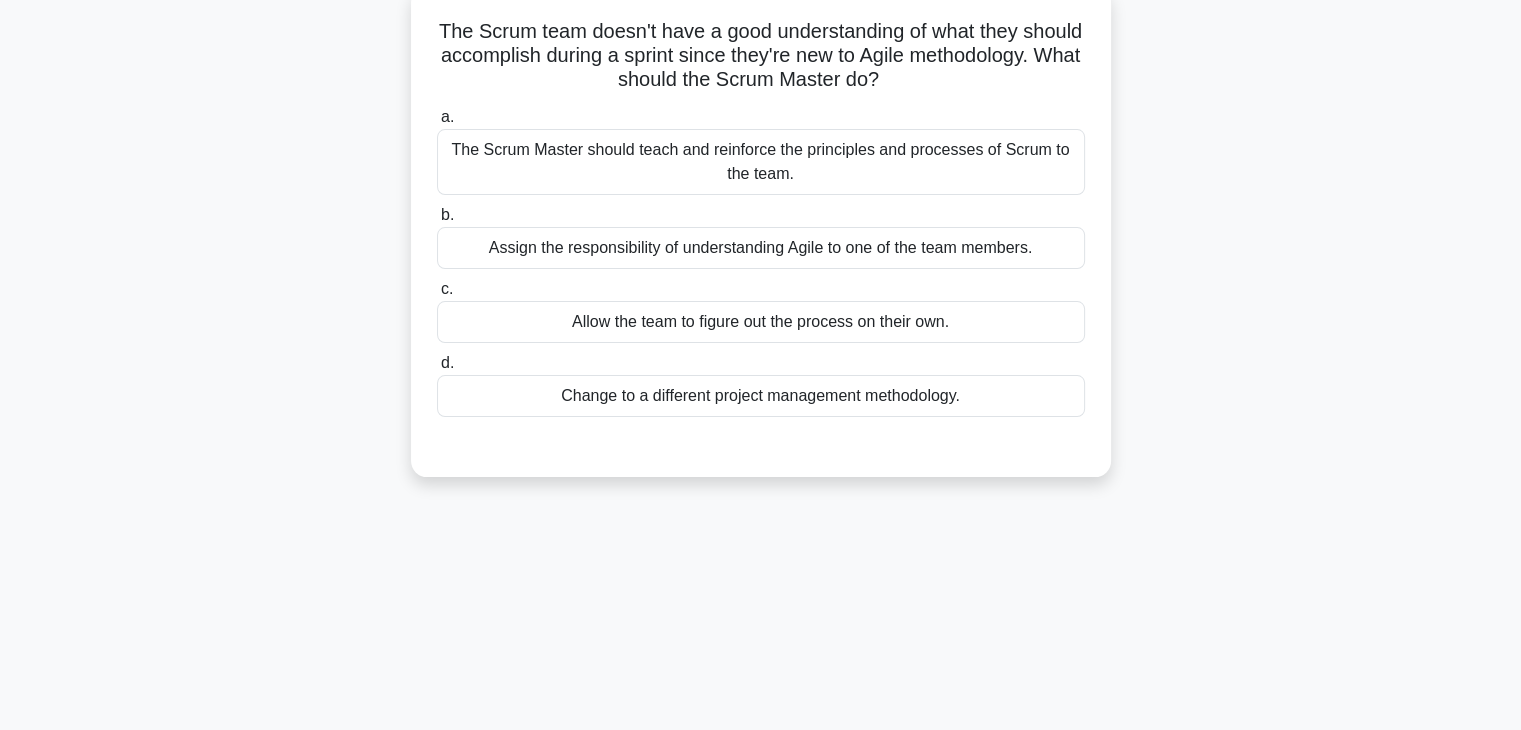 scroll, scrollTop: 129, scrollLeft: 0, axis: vertical 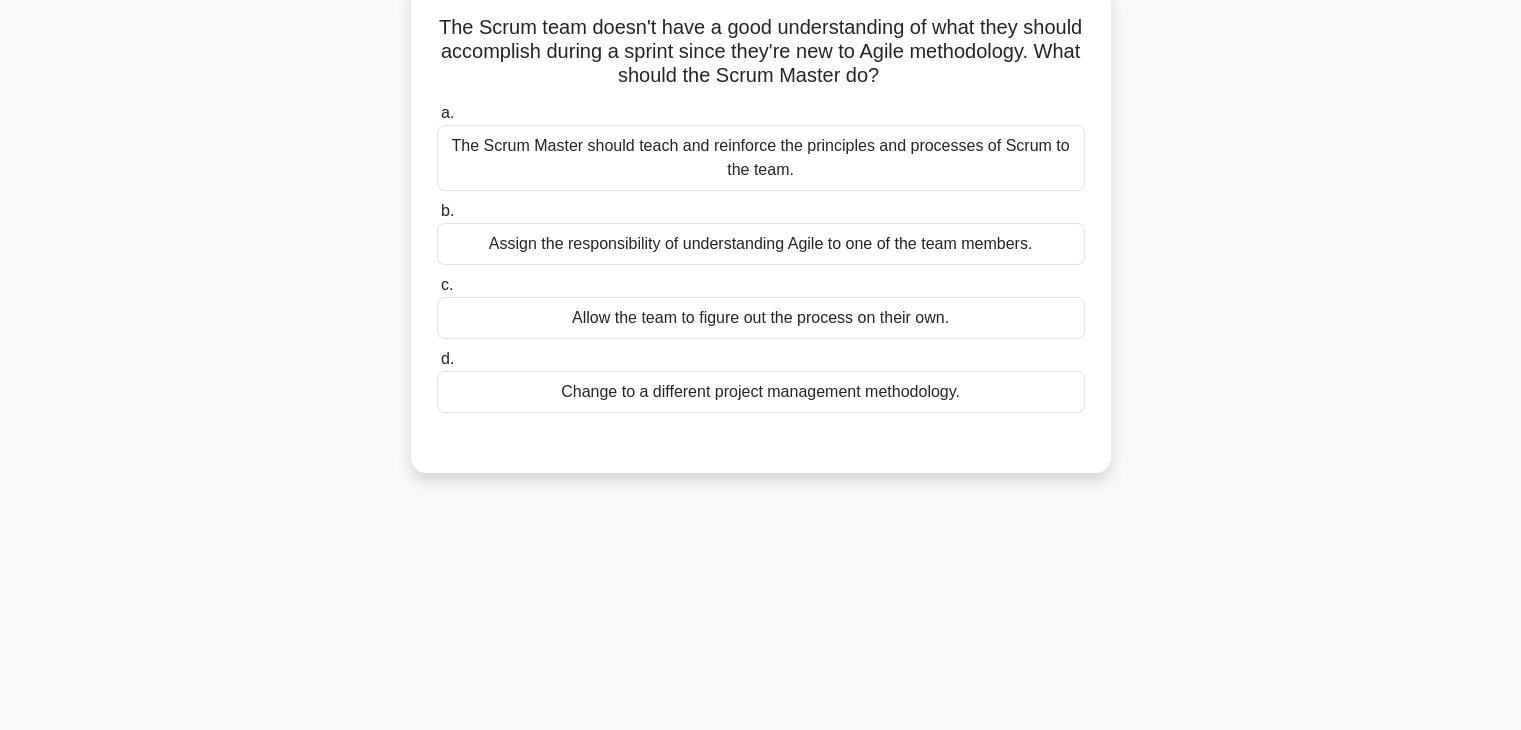 click on "The Scrum Master should teach and reinforce the principles and processes of Scrum to the team." at bounding box center [761, 158] 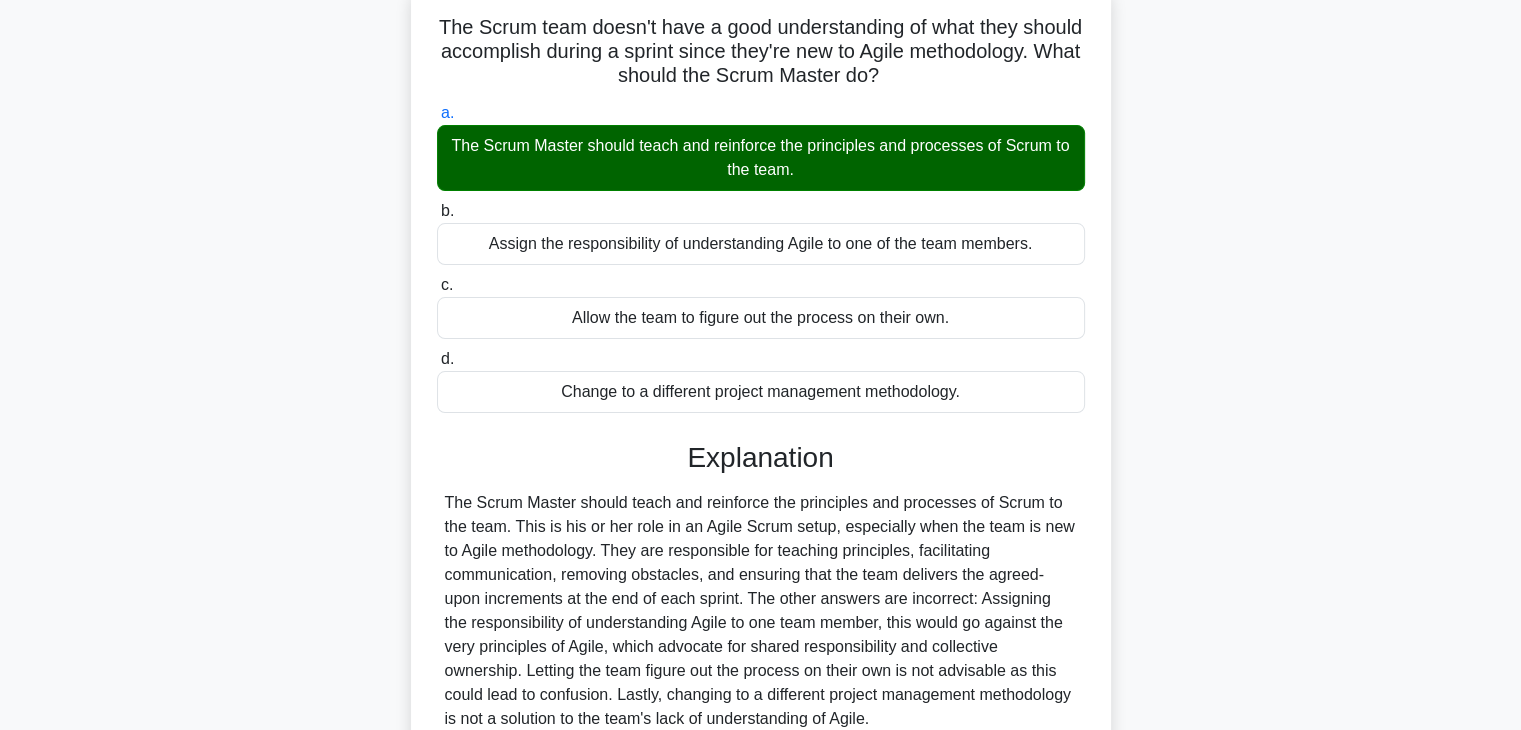 scroll, scrollTop: 351, scrollLeft: 0, axis: vertical 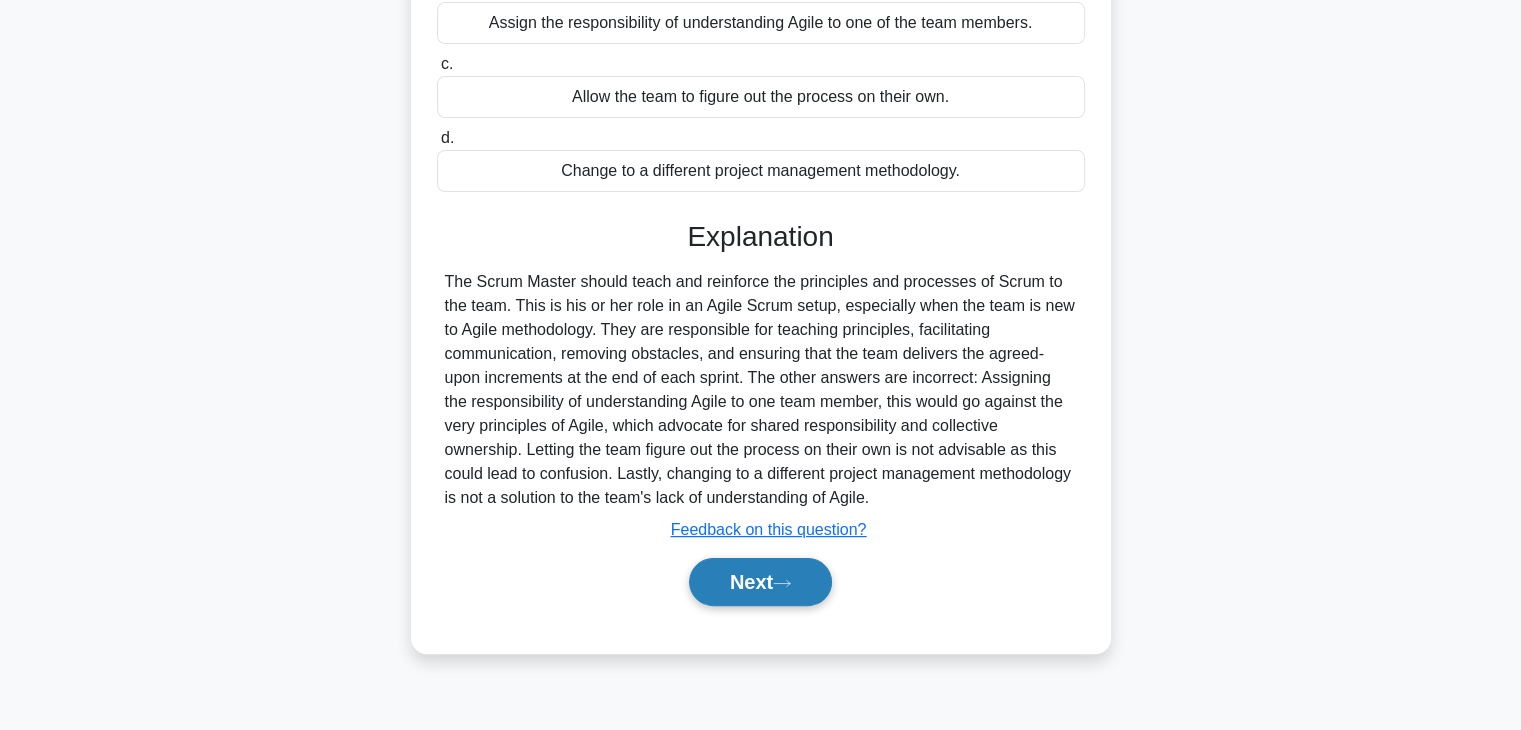 click on "Next" at bounding box center (760, 582) 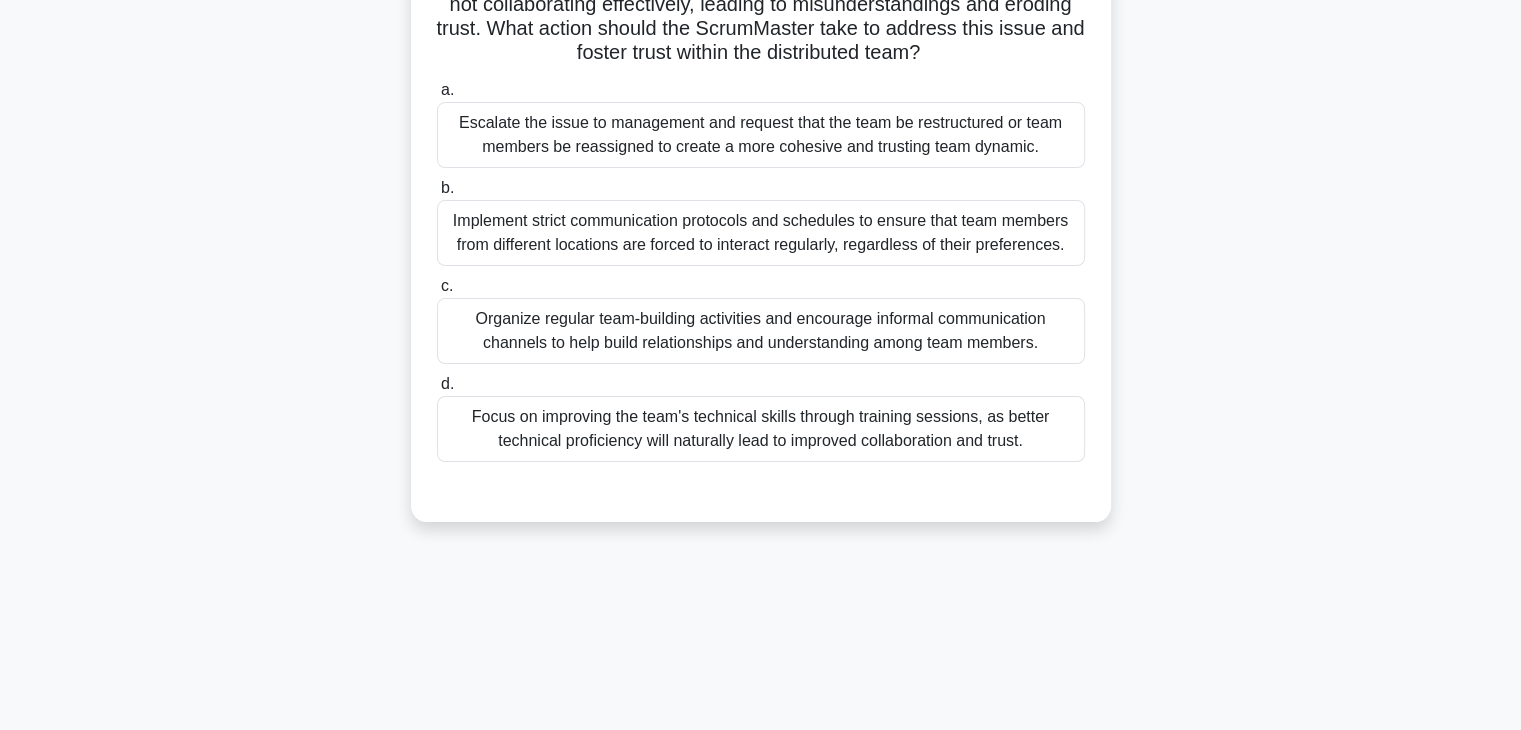 scroll, scrollTop: 160, scrollLeft: 0, axis: vertical 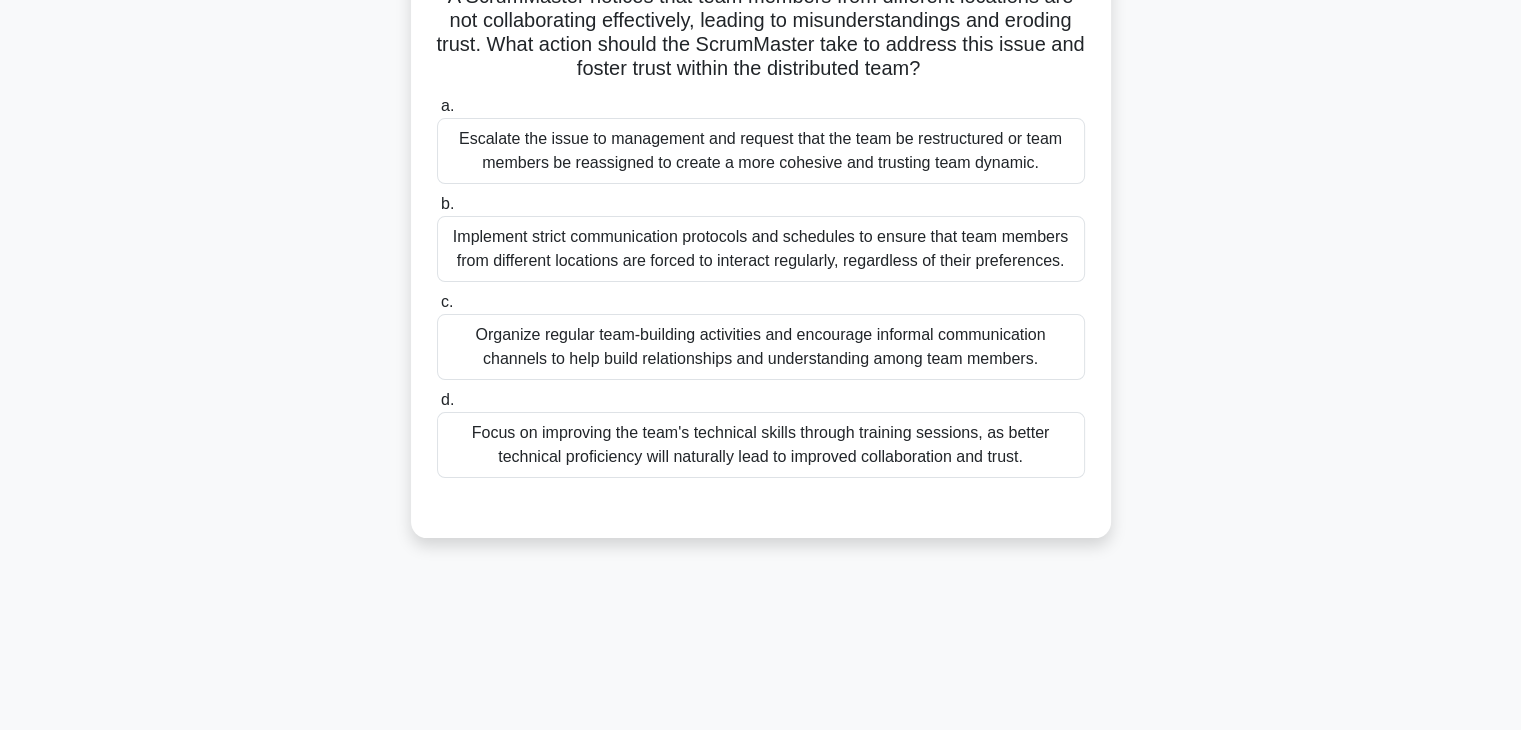 click on "Organize regular team-building activities and encourage informal communication channels to help build relationships and understanding among team members." at bounding box center [761, 347] 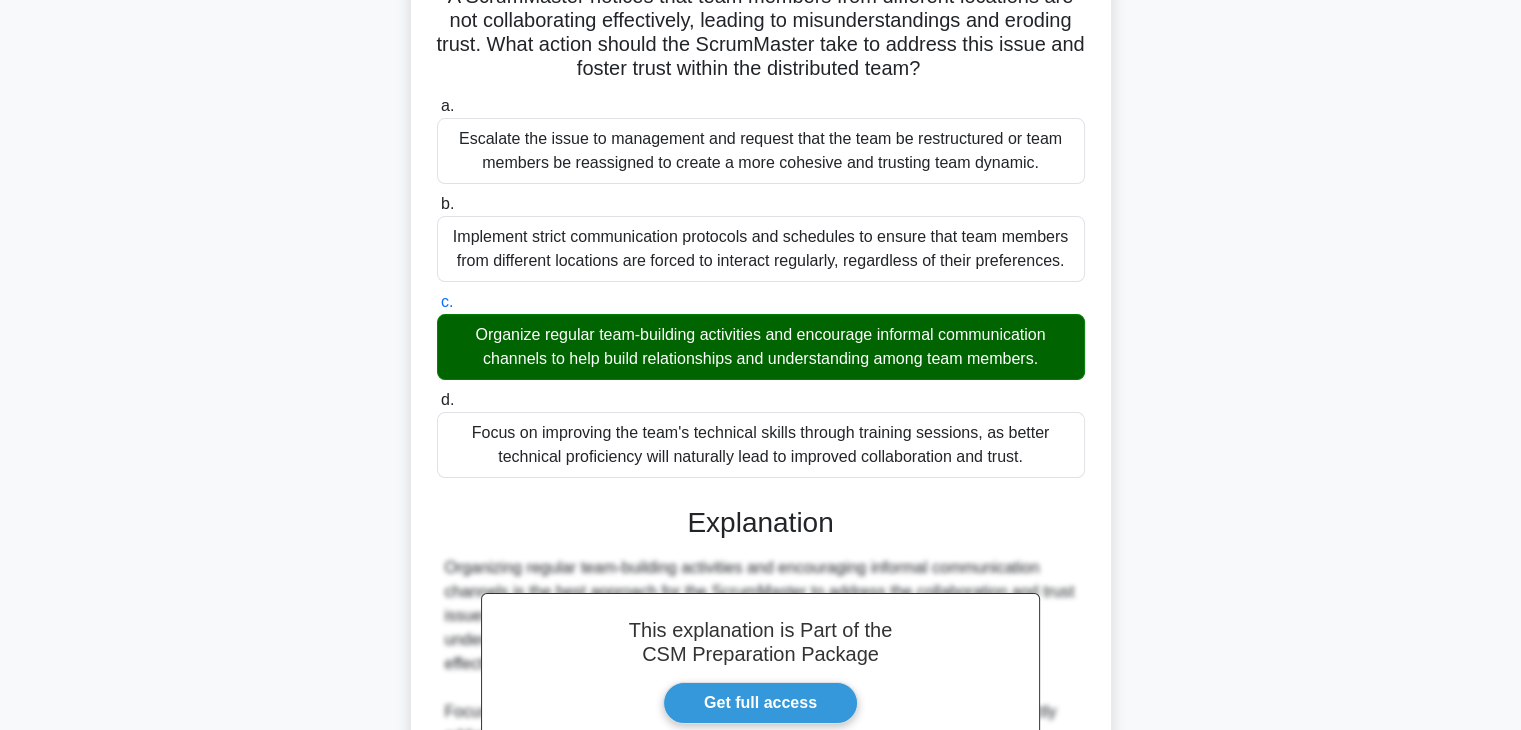 scroll, scrollTop: 598, scrollLeft: 0, axis: vertical 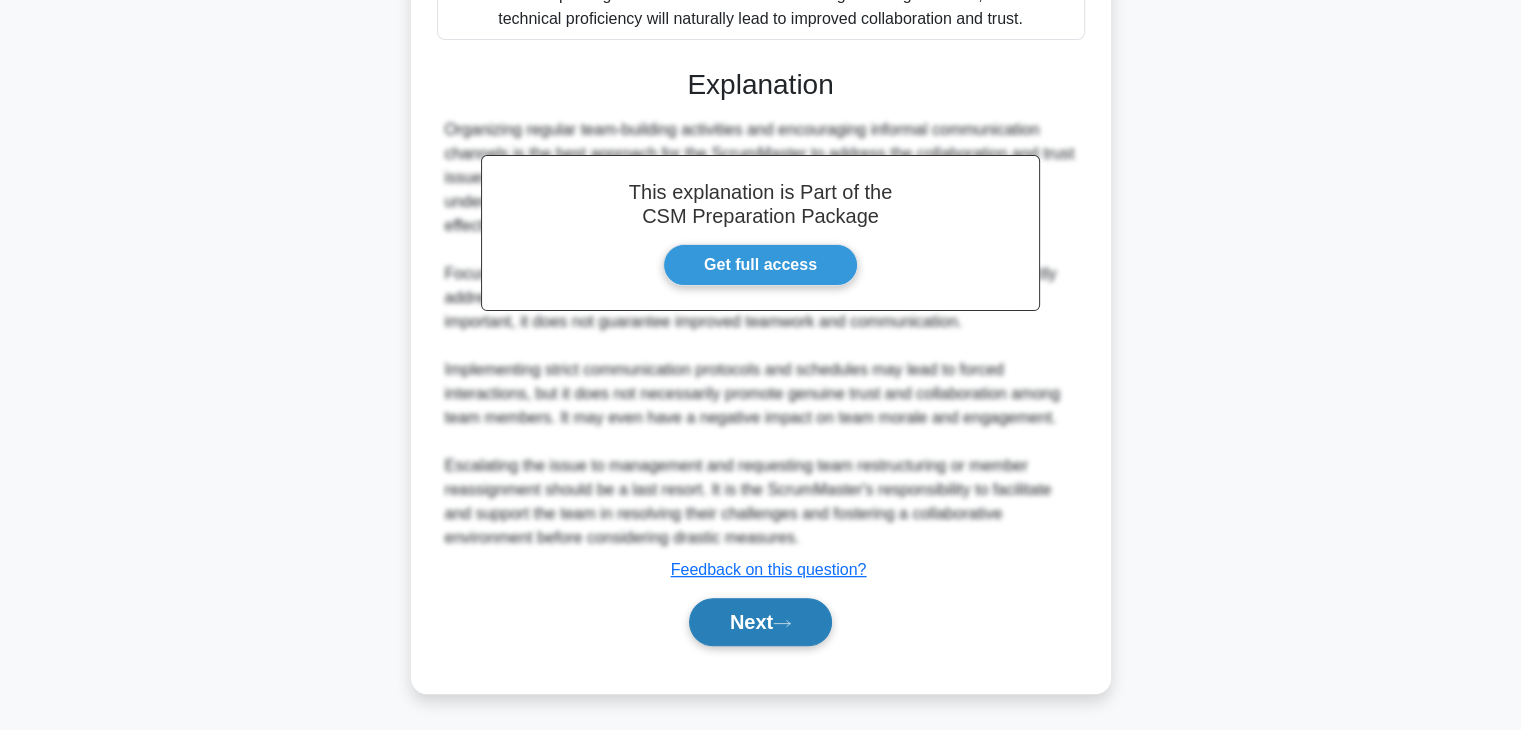 click on "Next" at bounding box center (760, 622) 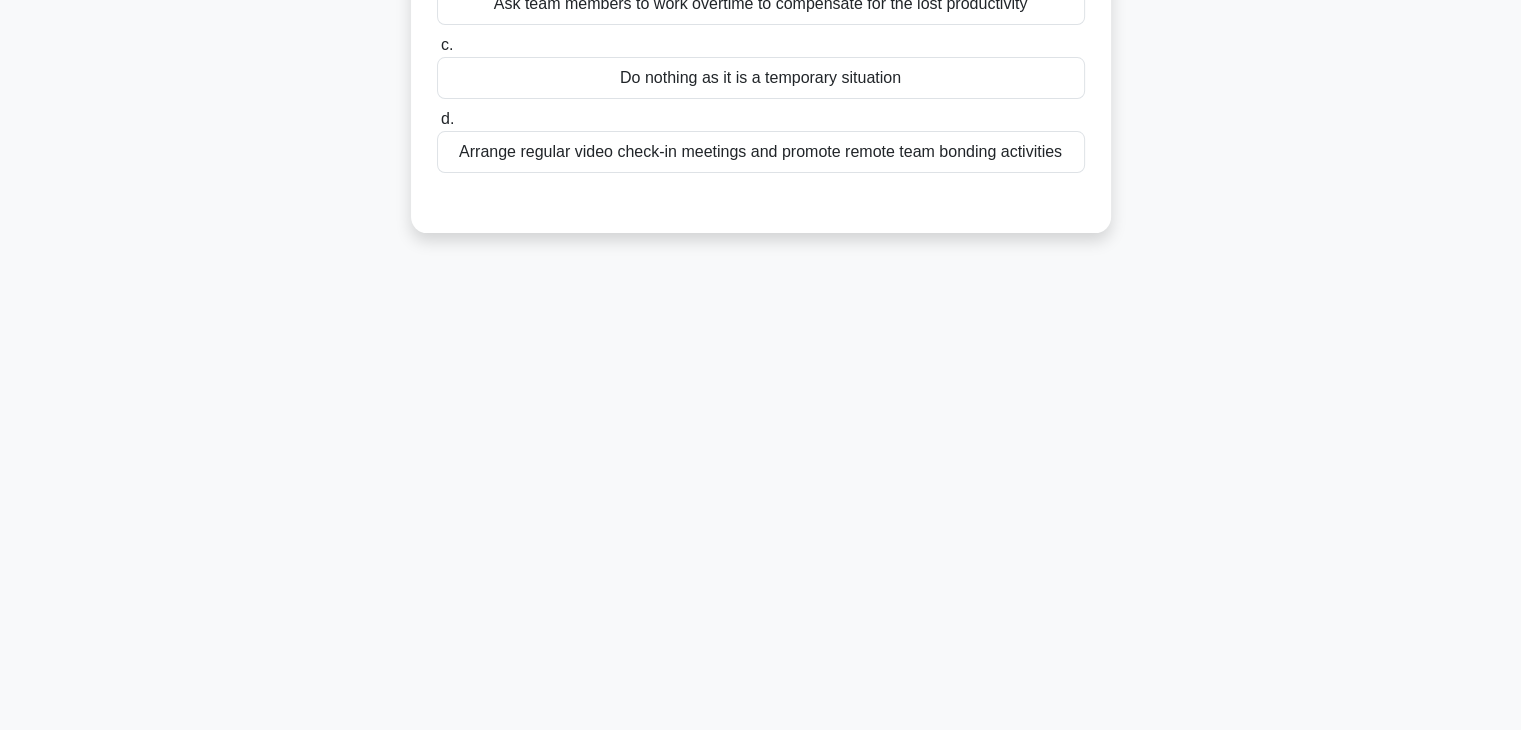 scroll, scrollTop: 0, scrollLeft: 0, axis: both 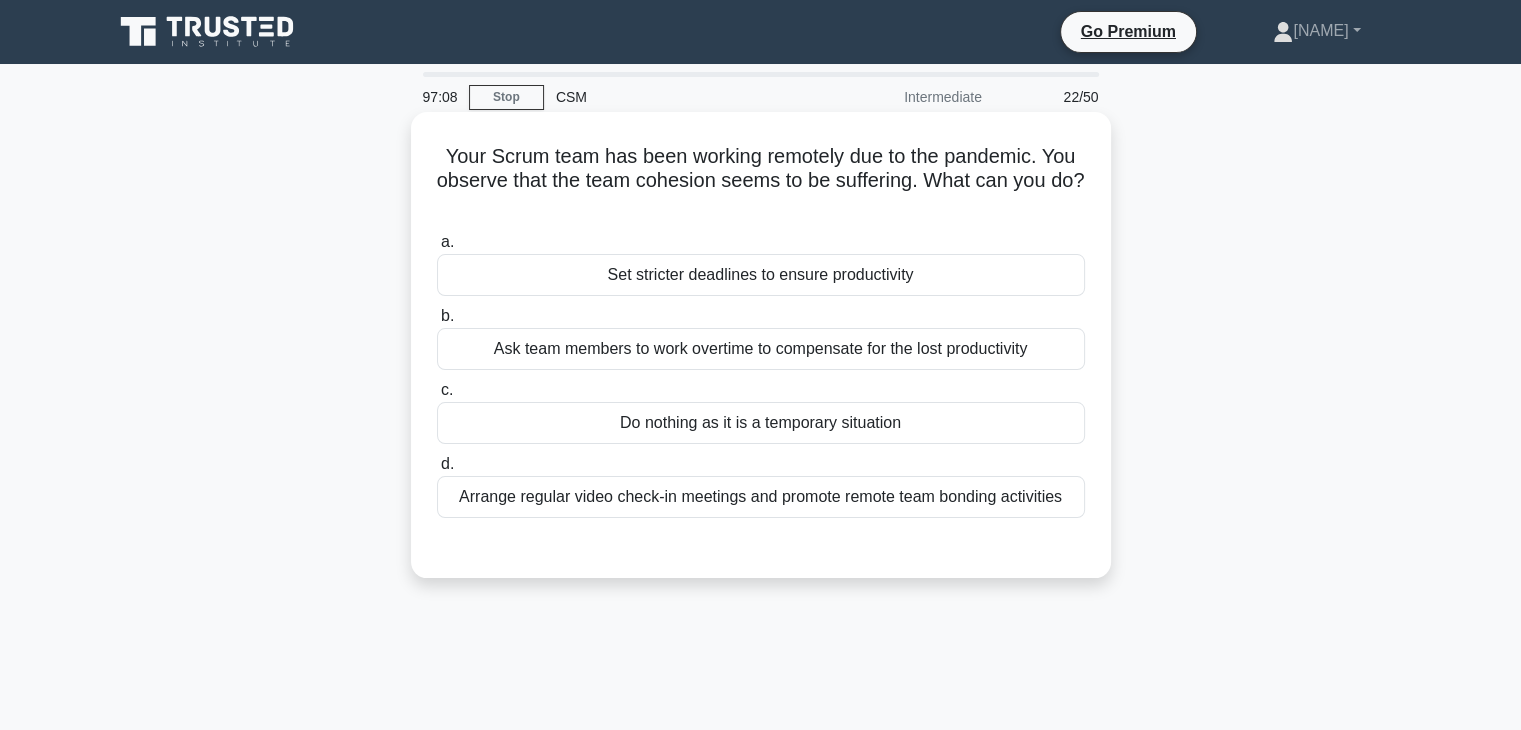 click on "Set stricter deadlines to ensure productivity" at bounding box center (761, 275) 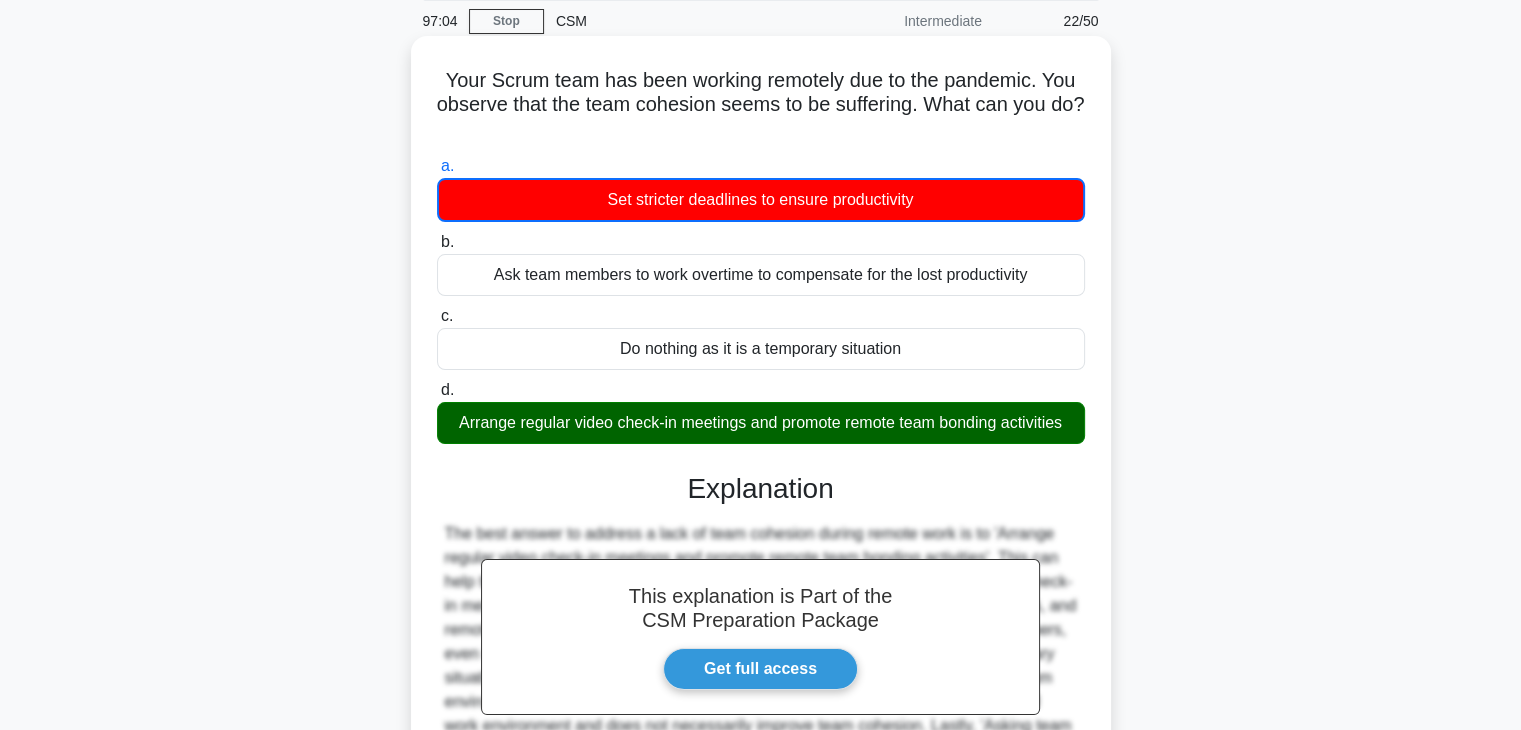 scroll, scrollTop: 351, scrollLeft: 0, axis: vertical 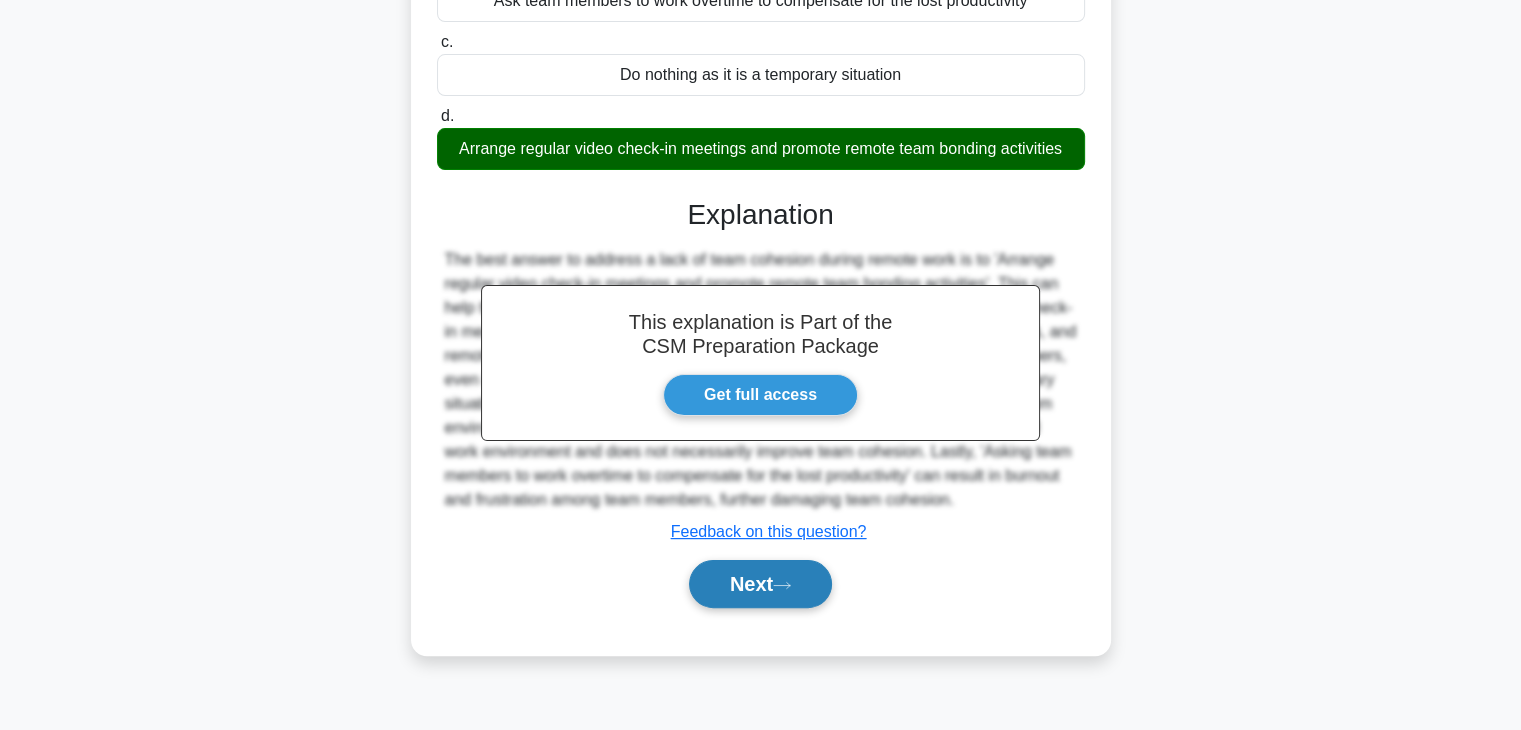 click on "Next" at bounding box center [760, 584] 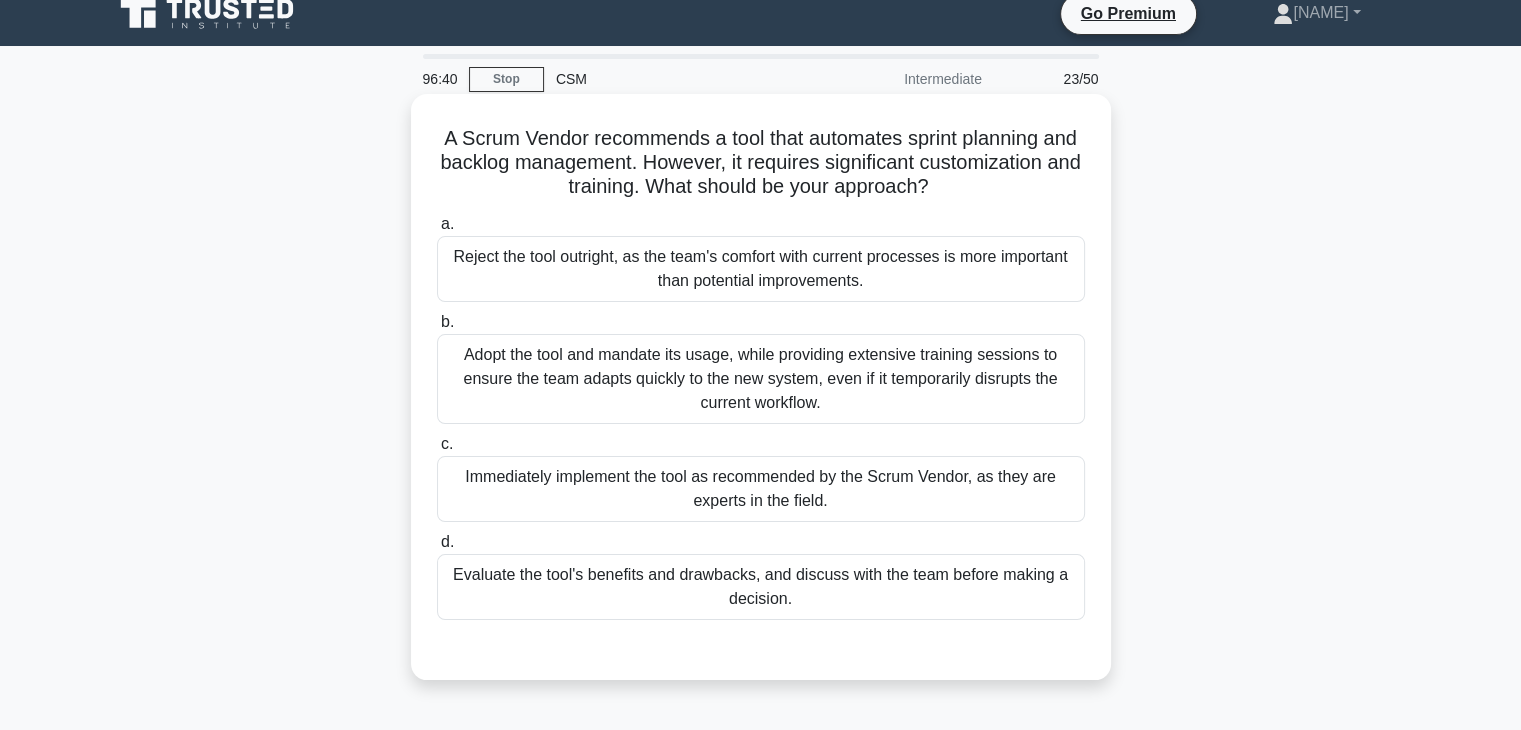 scroll, scrollTop: 22, scrollLeft: 0, axis: vertical 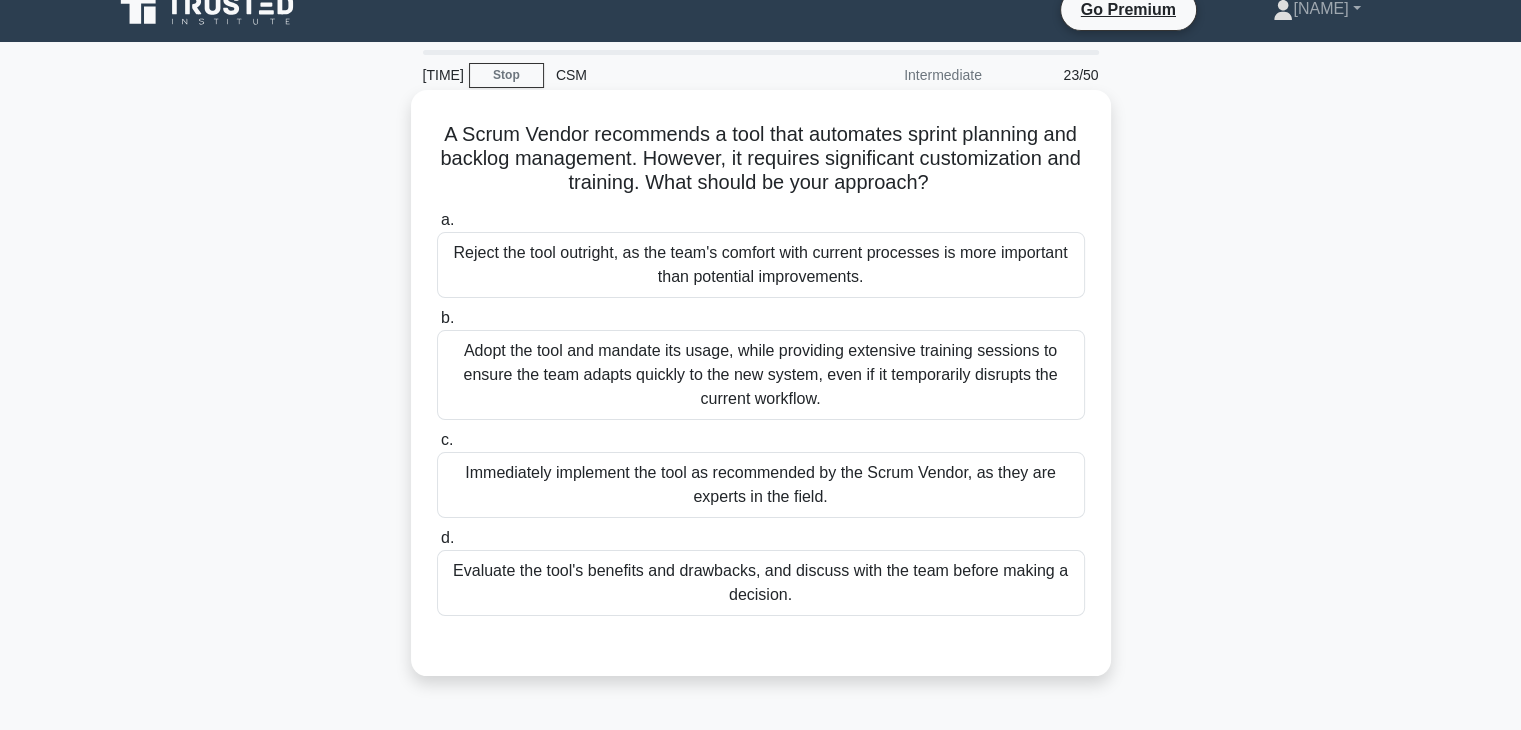 click on "Adopt the tool and mandate its usage, while providing extensive training sessions to ensure the team adapts quickly to the new system, even if it temporarily disrupts the current workflow." at bounding box center [761, 375] 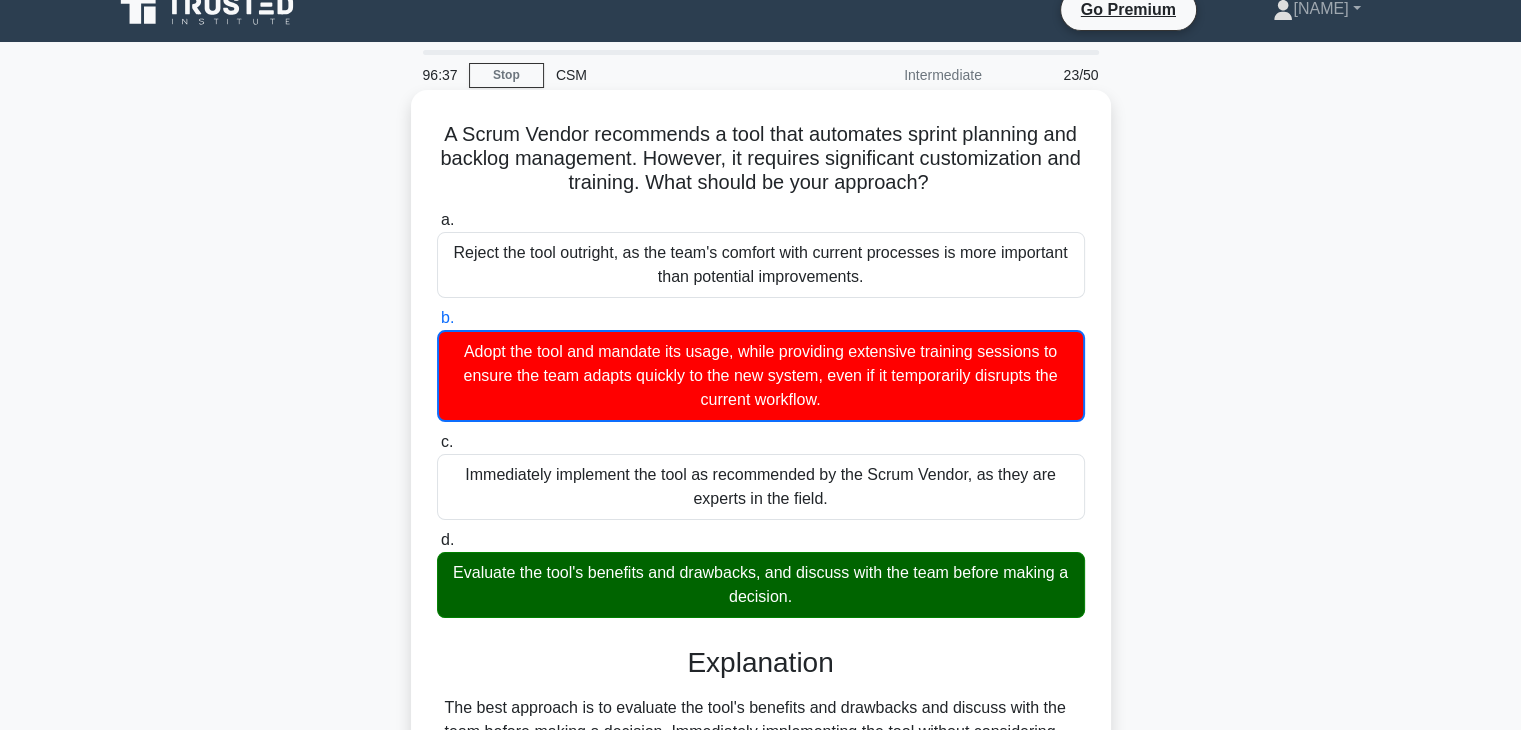 scroll, scrollTop: 408, scrollLeft: 0, axis: vertical 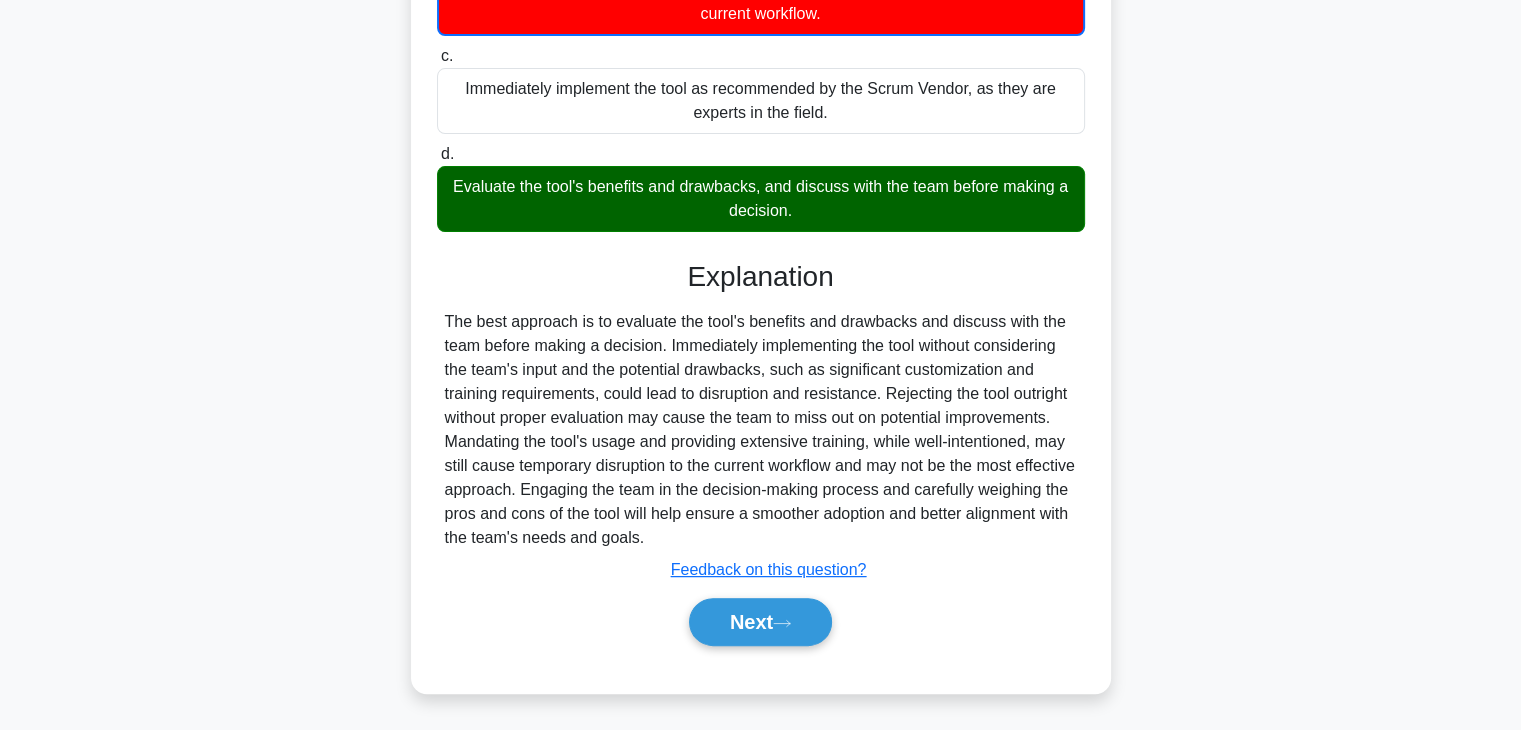 click on "Next" at bounding box center (760, 622) 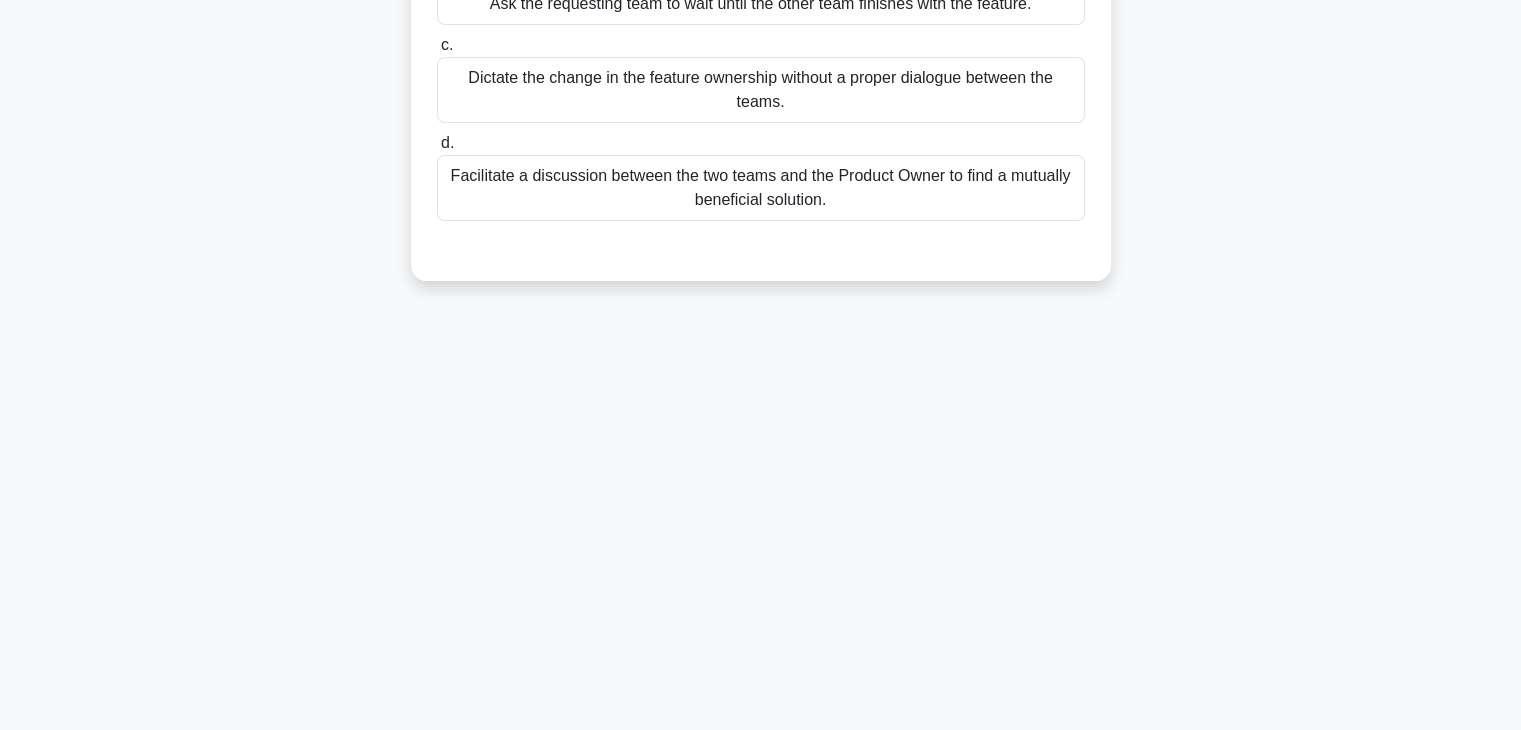 scroll, scrollTop: 0, scrollLeft: 0, axis: both 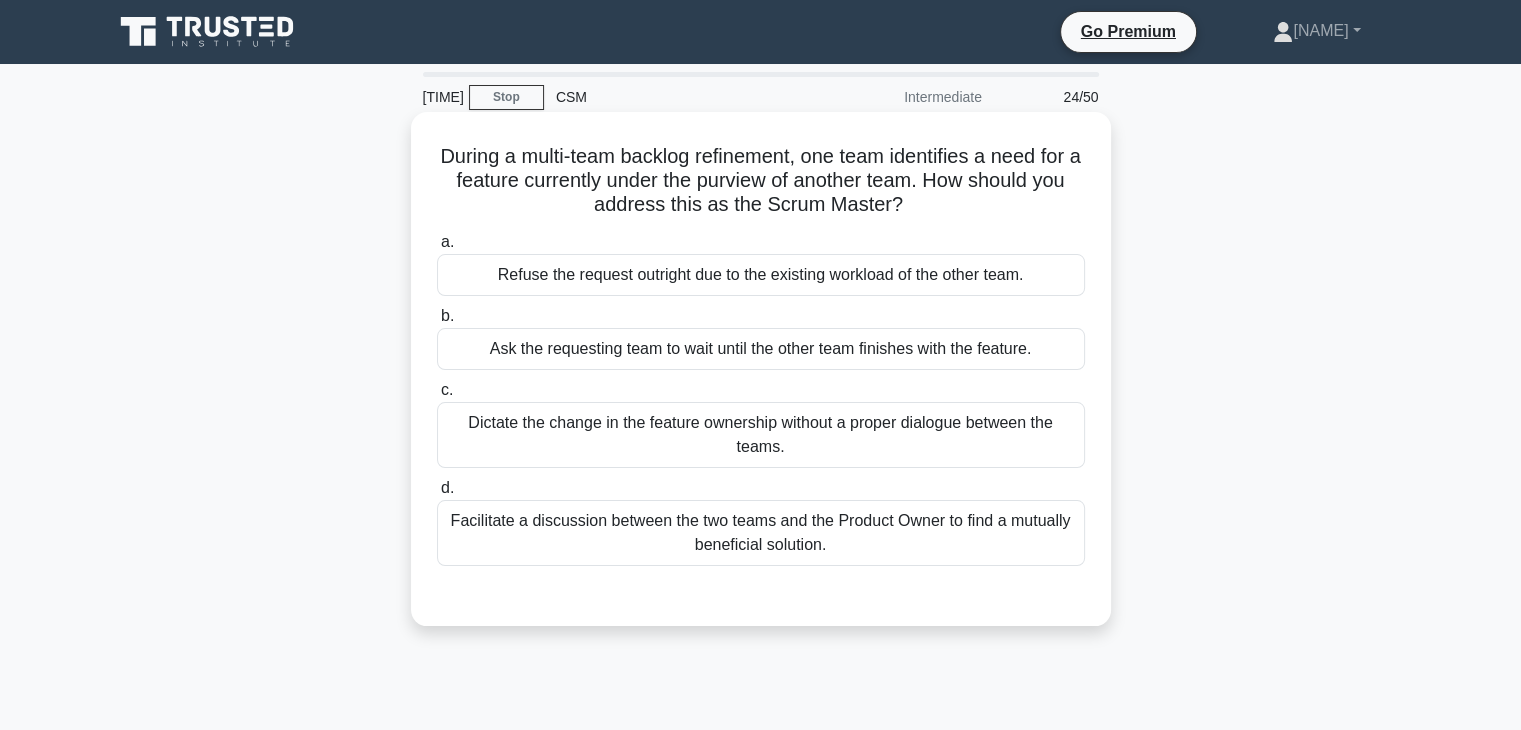 click on "Facilitate a discussion between the two teams and the Product Owner to find a mutually beneficial solution." at bounding box center (761, 533) 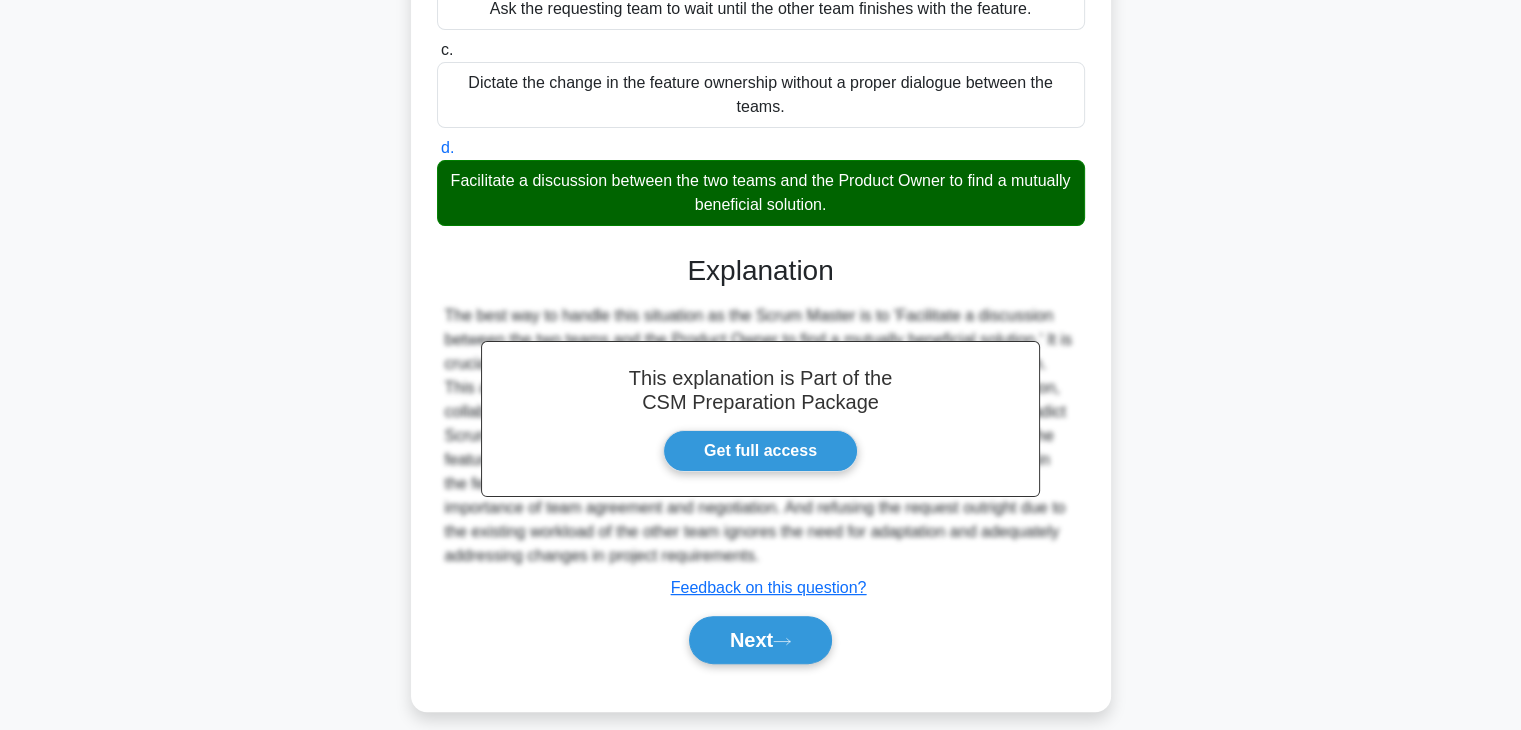 scroll, scrollTop: 358, scrollLeft: 0, axis: vertical 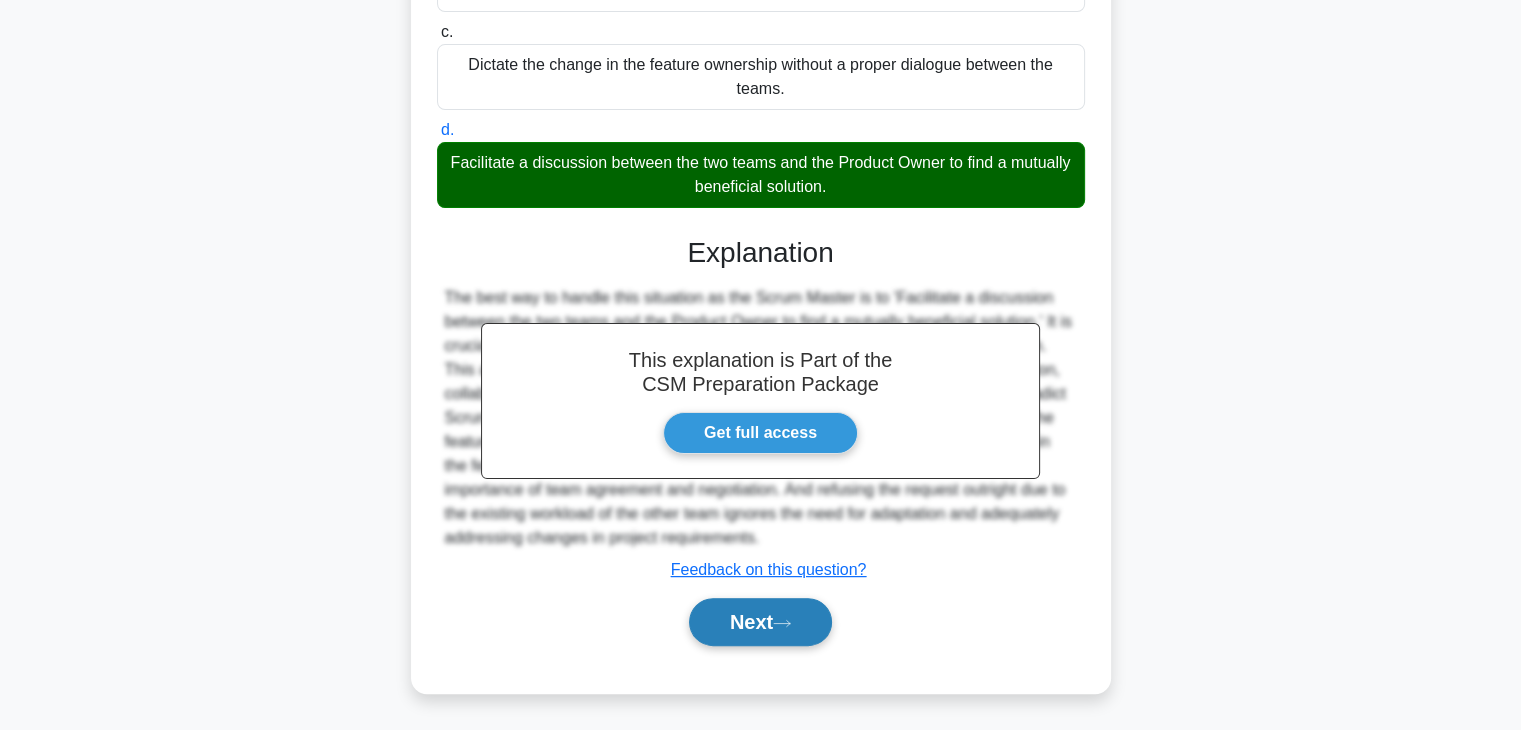 click on "Next" at bounding box center (760, 622) 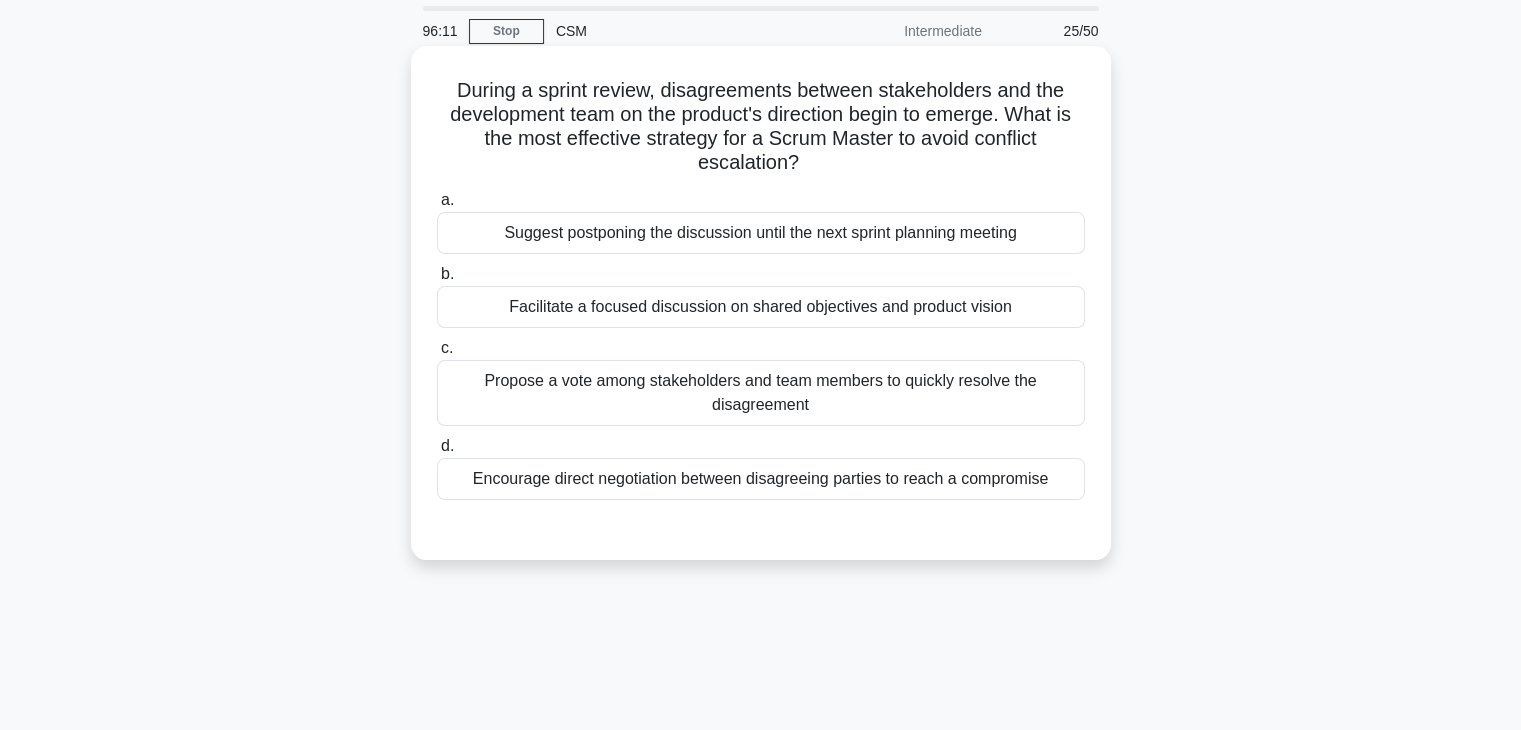 scroll, scrollTop: 67, scrollLeft: 0, axis: vertical 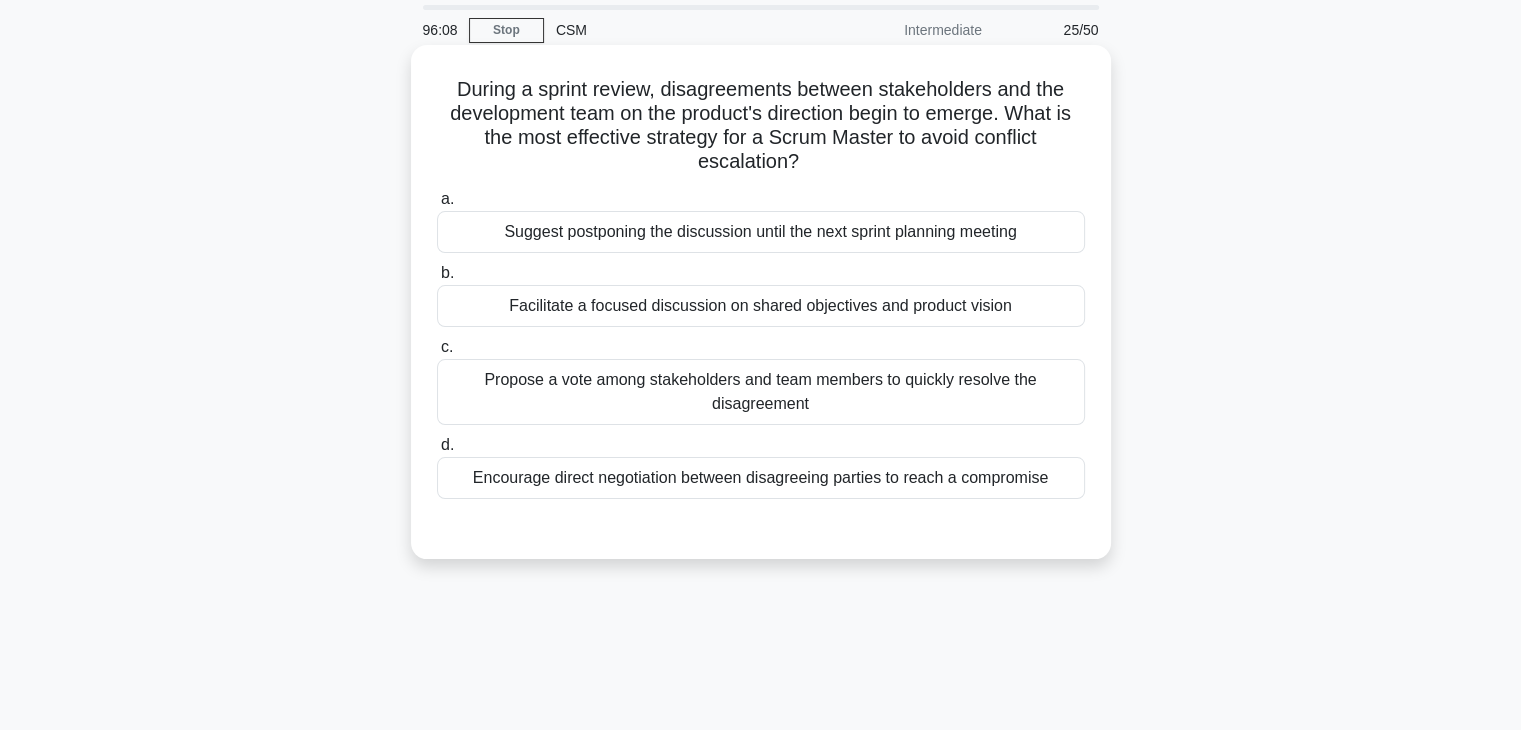 click on "Facilitate a focused discussion on shared objectives and product vision" at bounding box center [761, 306] 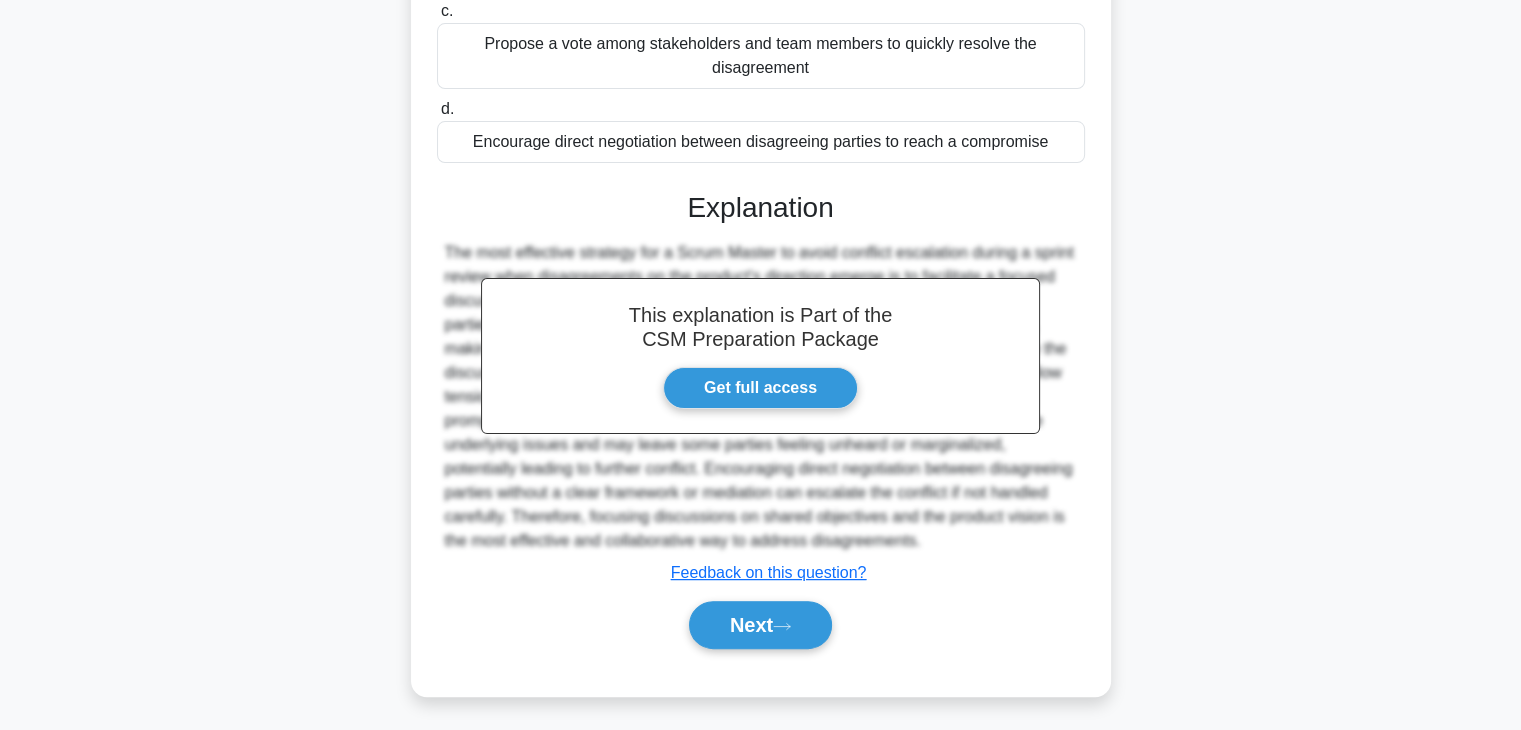 scroll, scrollTop: 406, scrollLeft: 0, axis: vertical 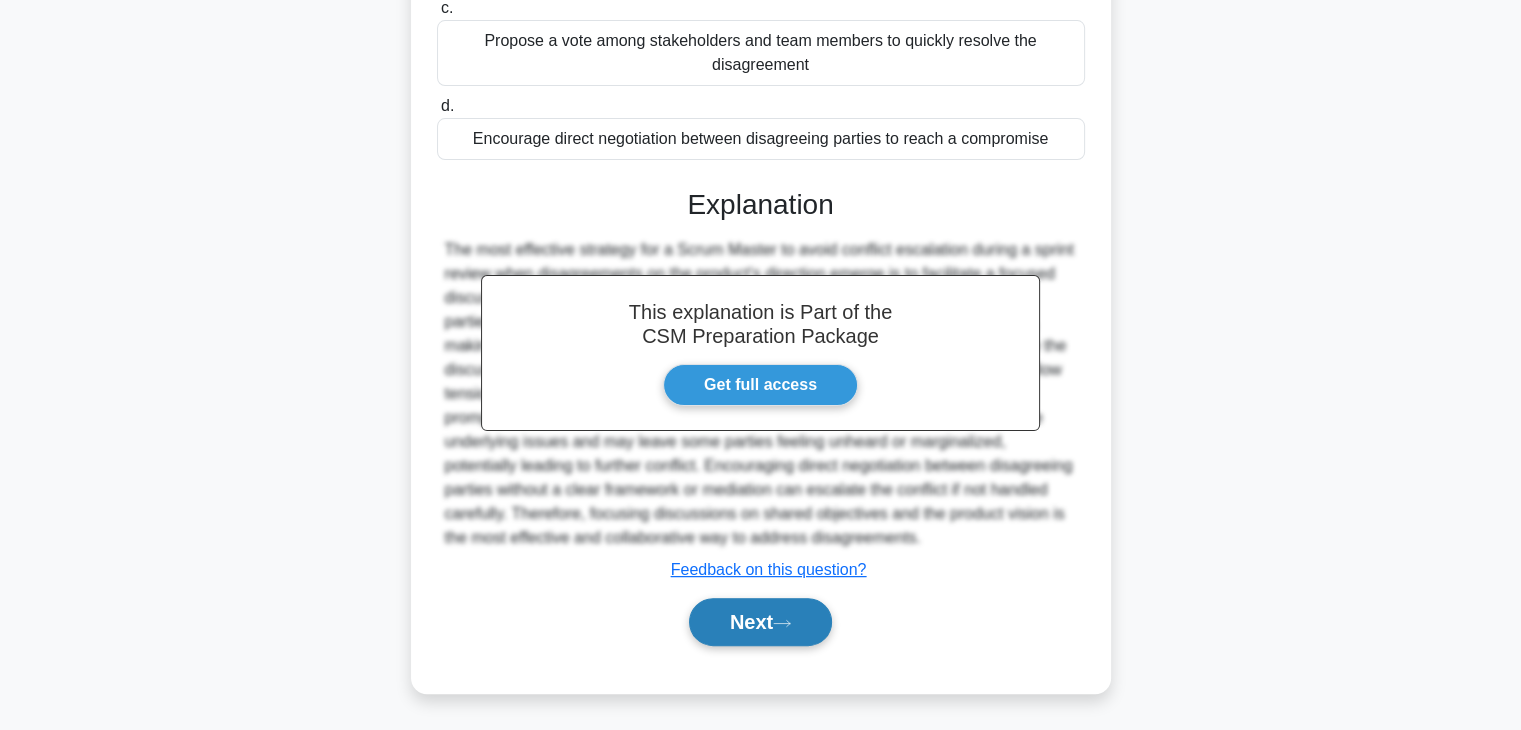 click on "Next" at bounding box center [760, 622] 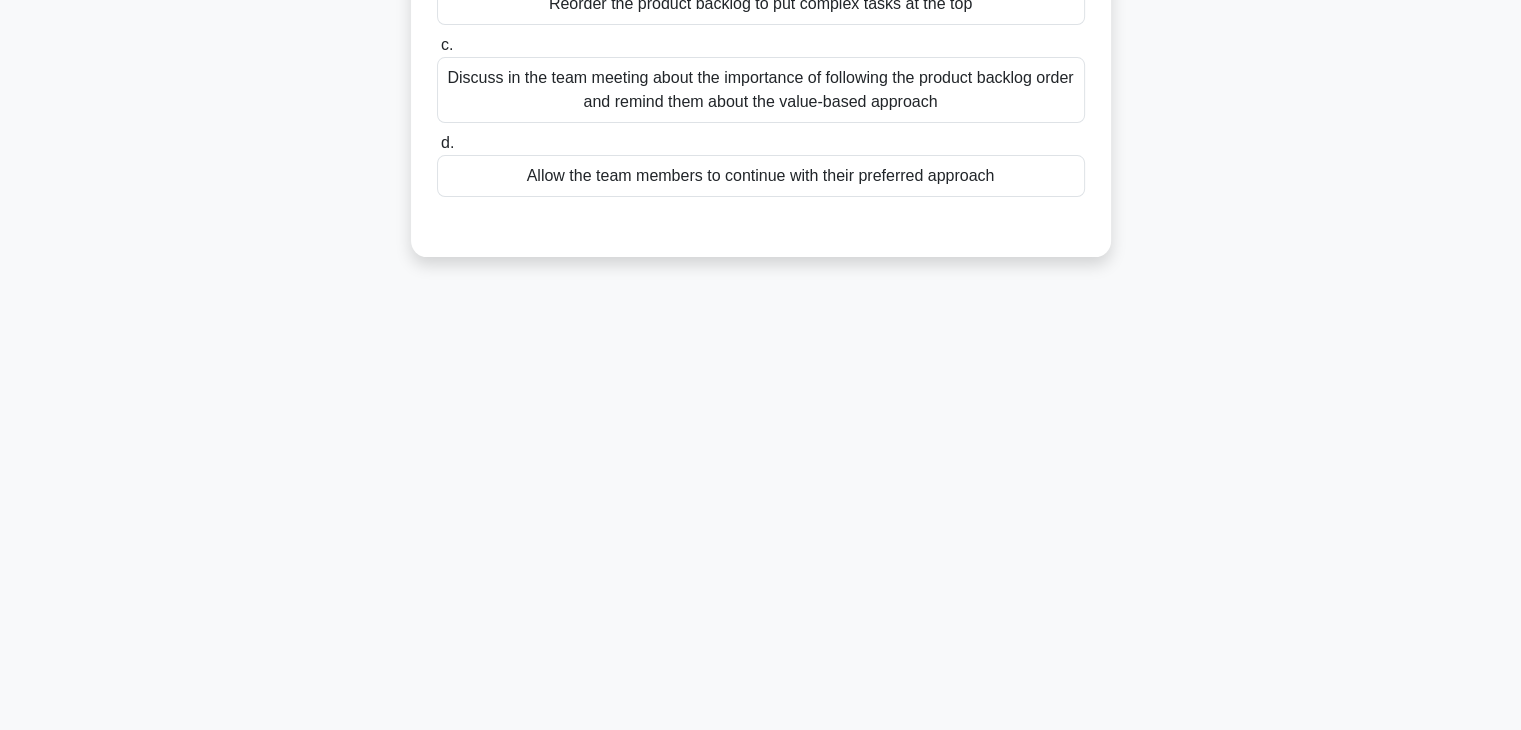 scroll, scrollTop: 0, scrollLeft: 0, axis: both 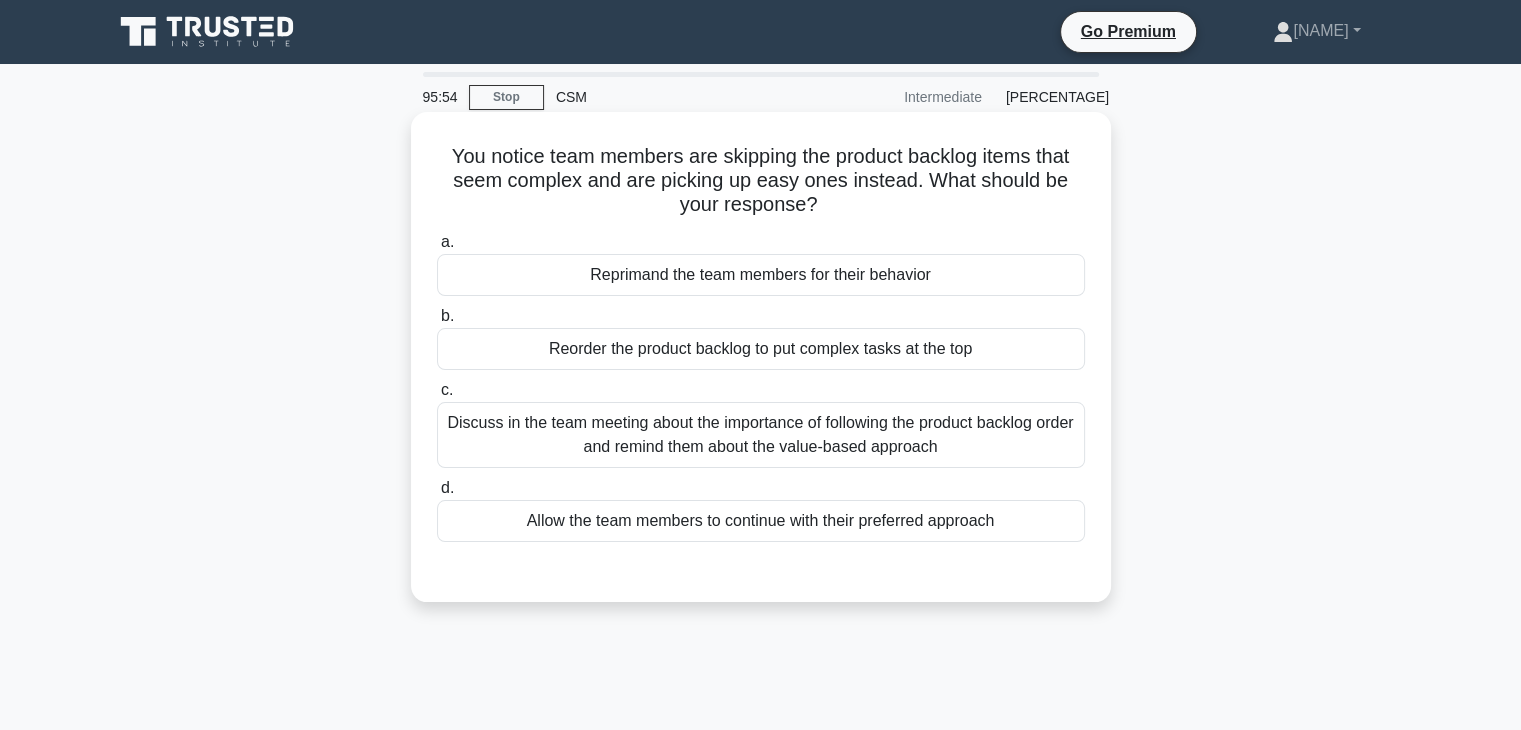 click on "Discuss in the team meeting about the importance of following the product backlog order and remind them about the value-based approach" at bounding box center (761, 435) 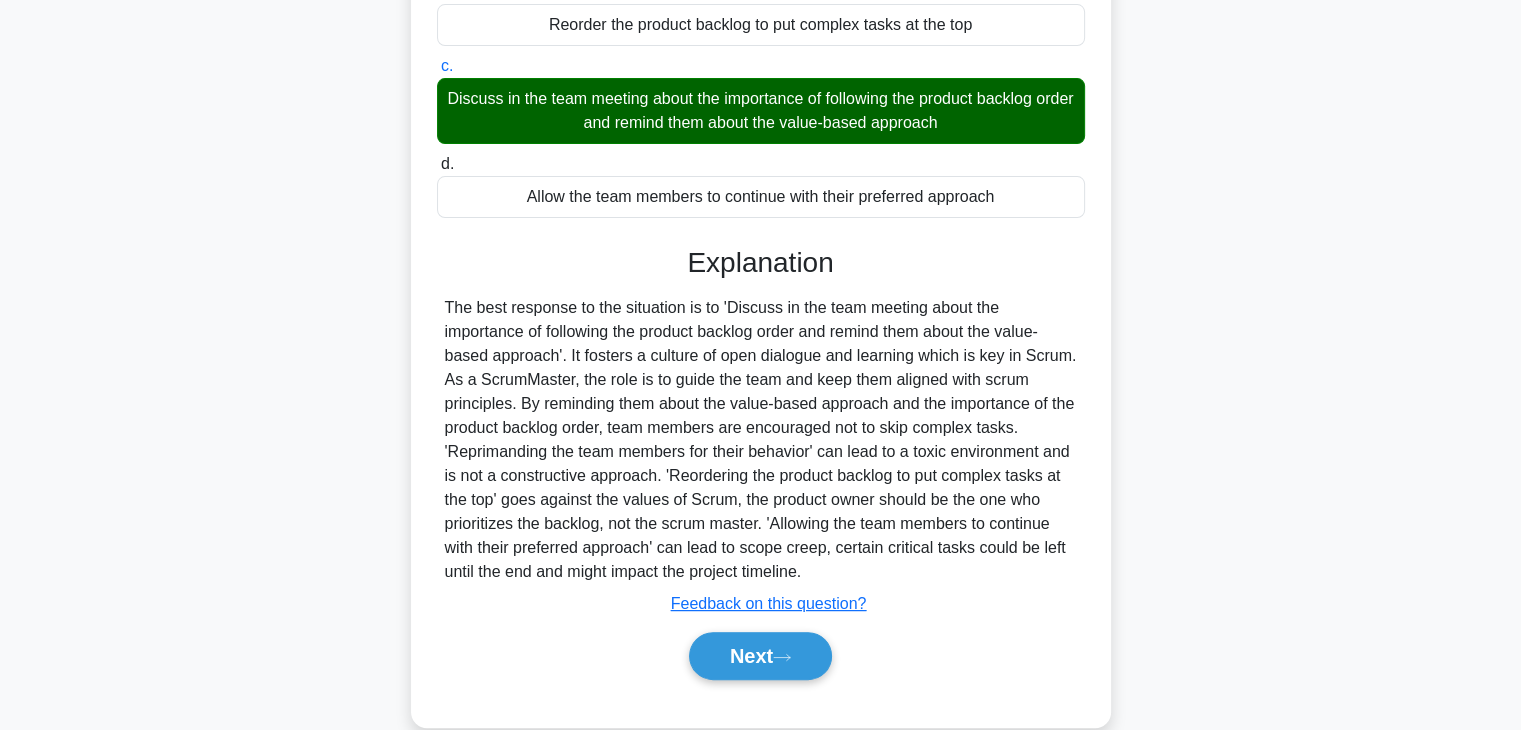 scroll, scrollTop: 358, scrollLeft: 0, axis: vertical 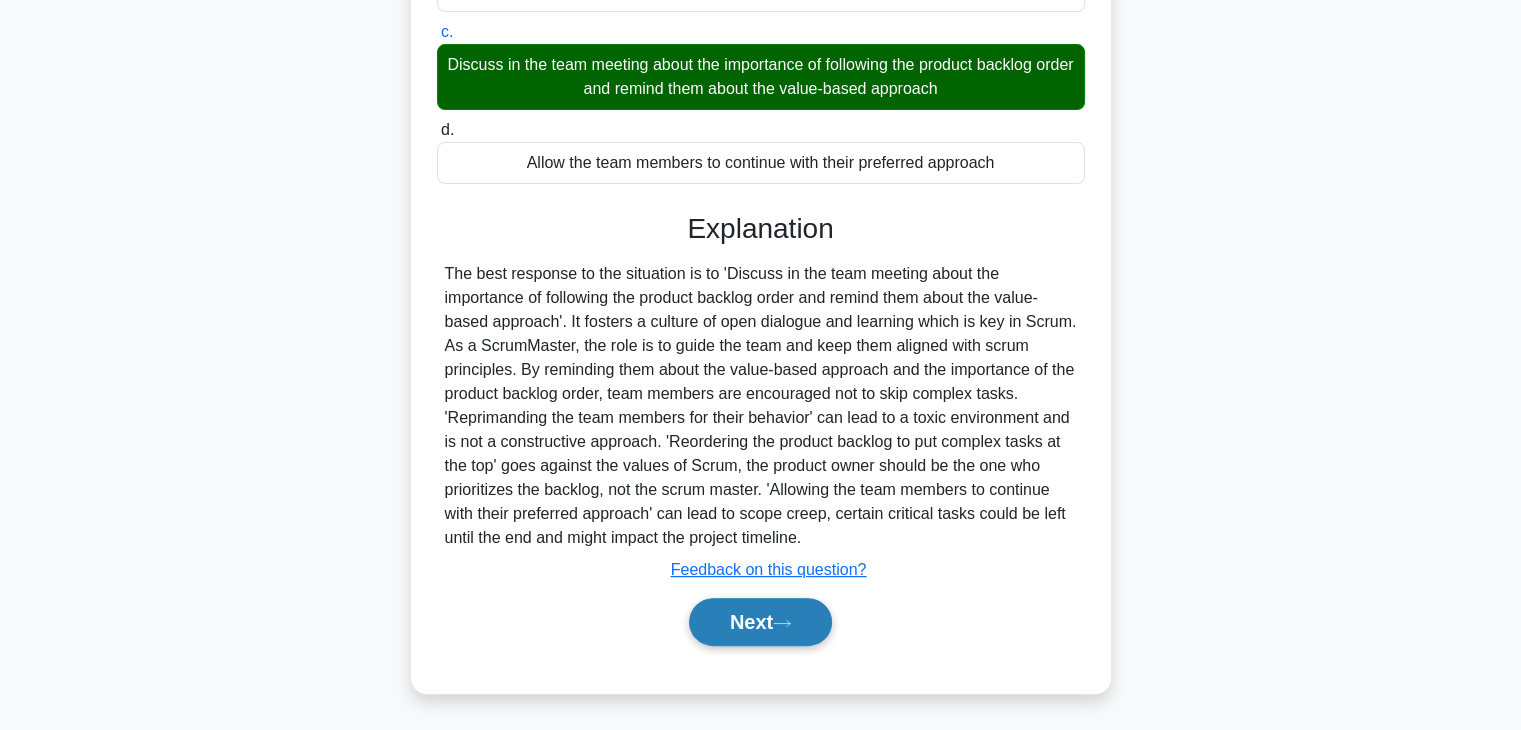 click on "Next" at bounding box center [760, 622] 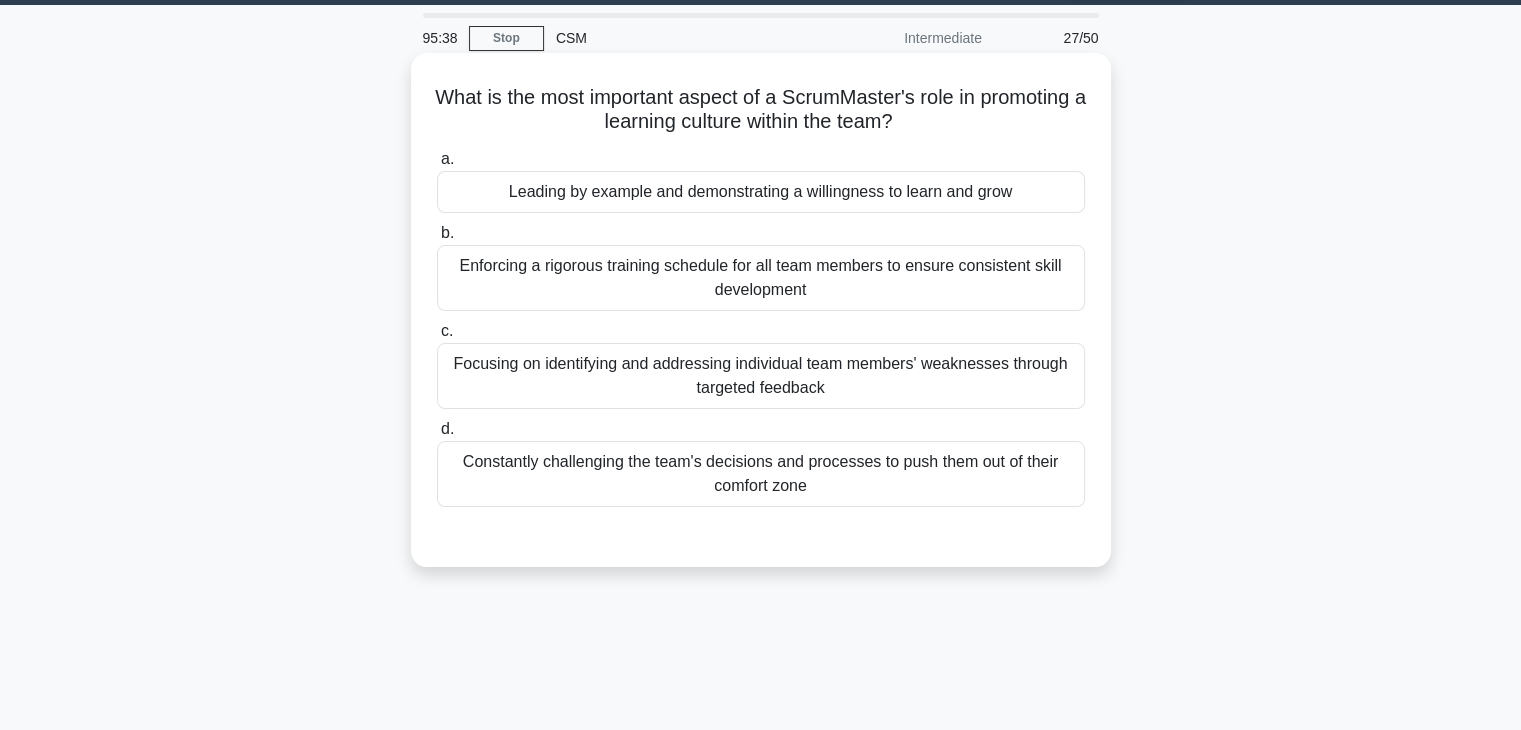 scroll, scrollTop: 60, scrollLeft: 0, axis: vertical 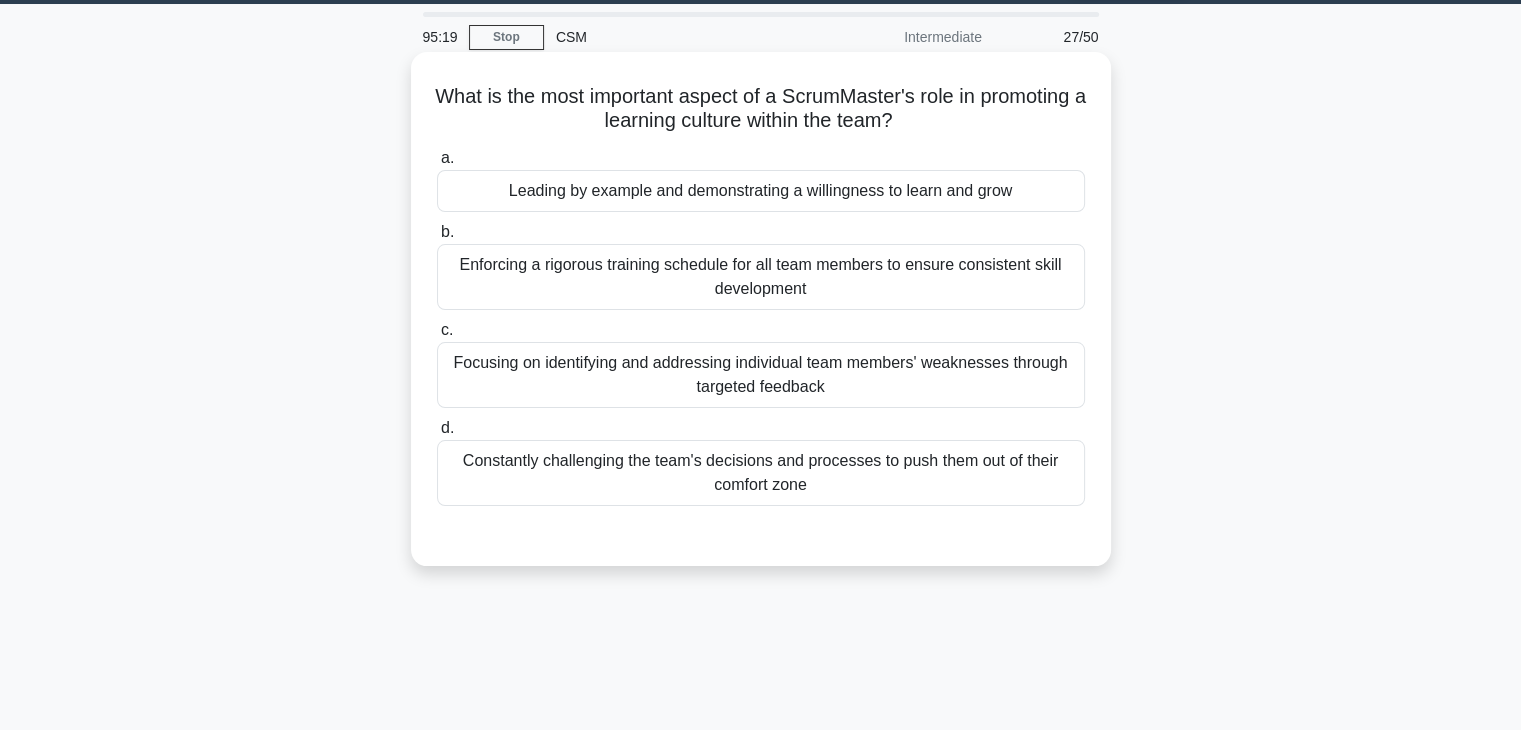 click on "Leading by example and demonstrating a willingness to learn and grow" at bounding box center (761, 191) 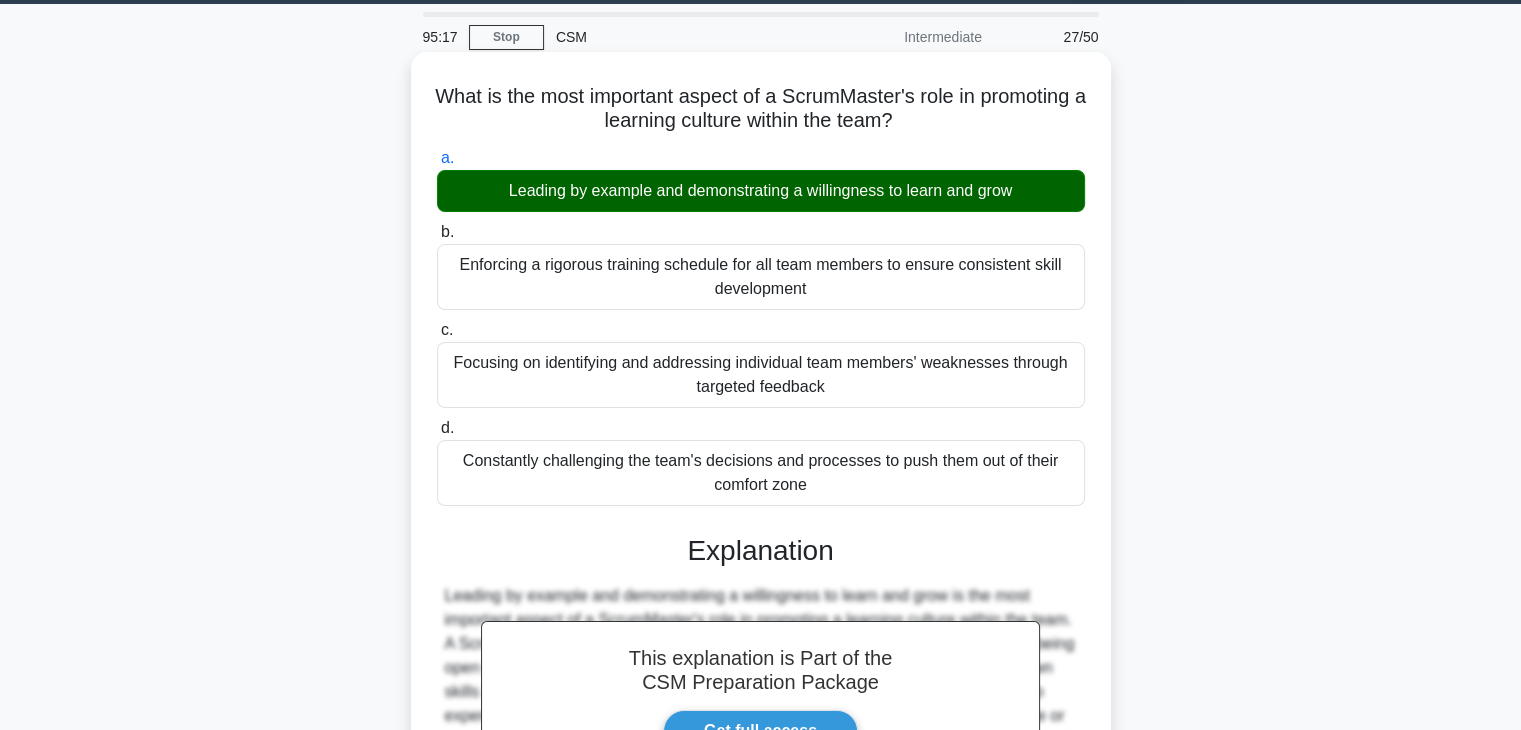 scroll, scrollTop: 351, scrollLeft: 0, axis: vertical 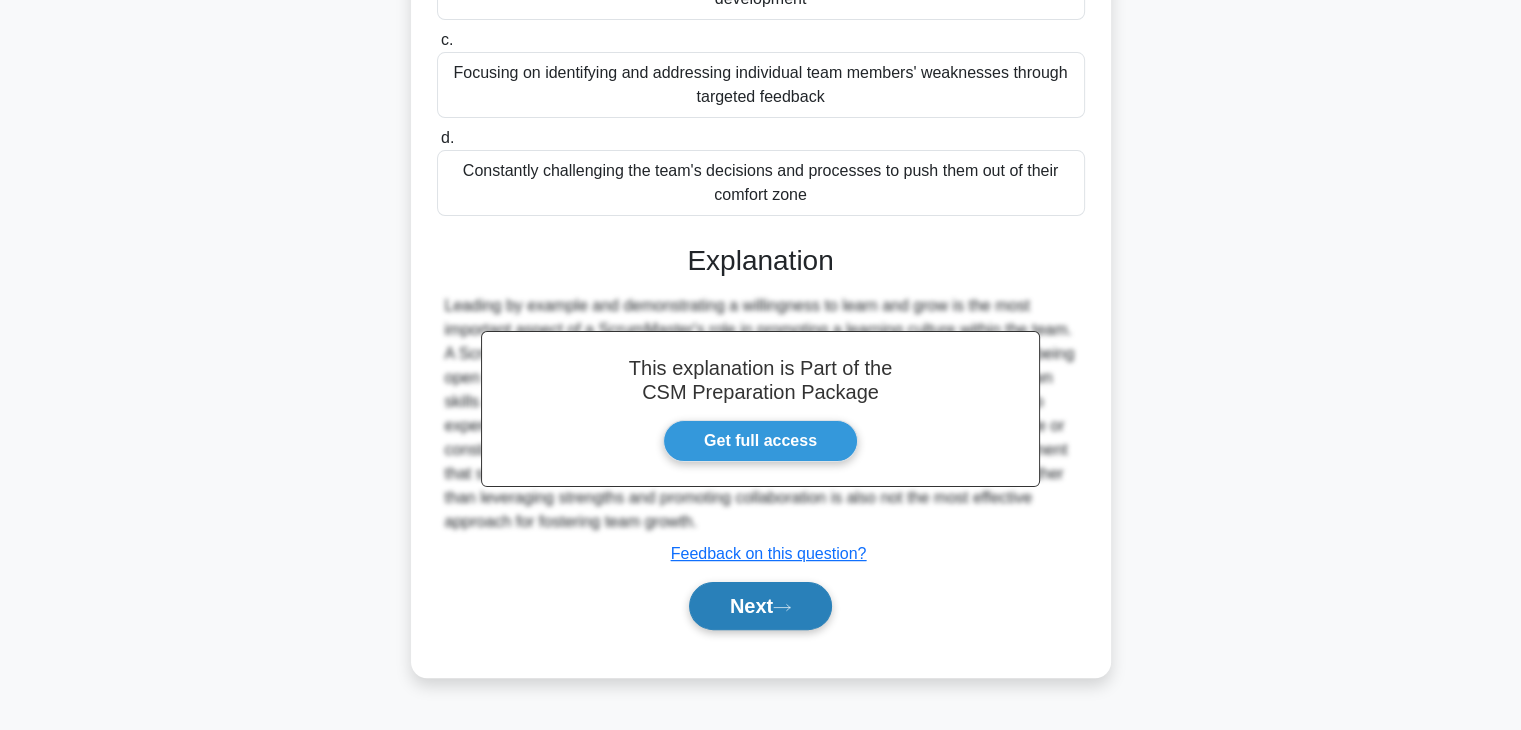 click on "Next" at bounding box center [760, 606] 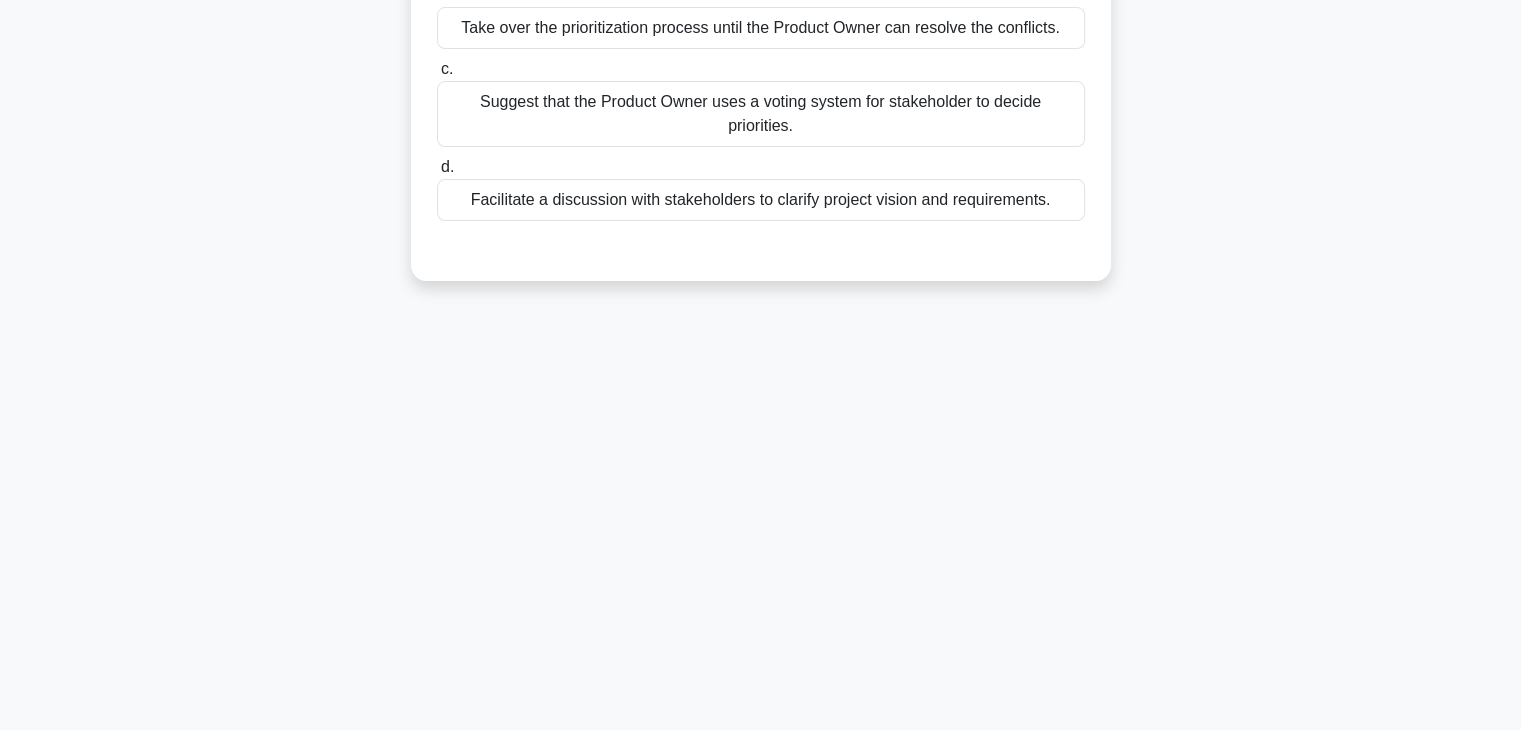 scroll, scrollTop: 0, scrollLeft: 0, axis: both 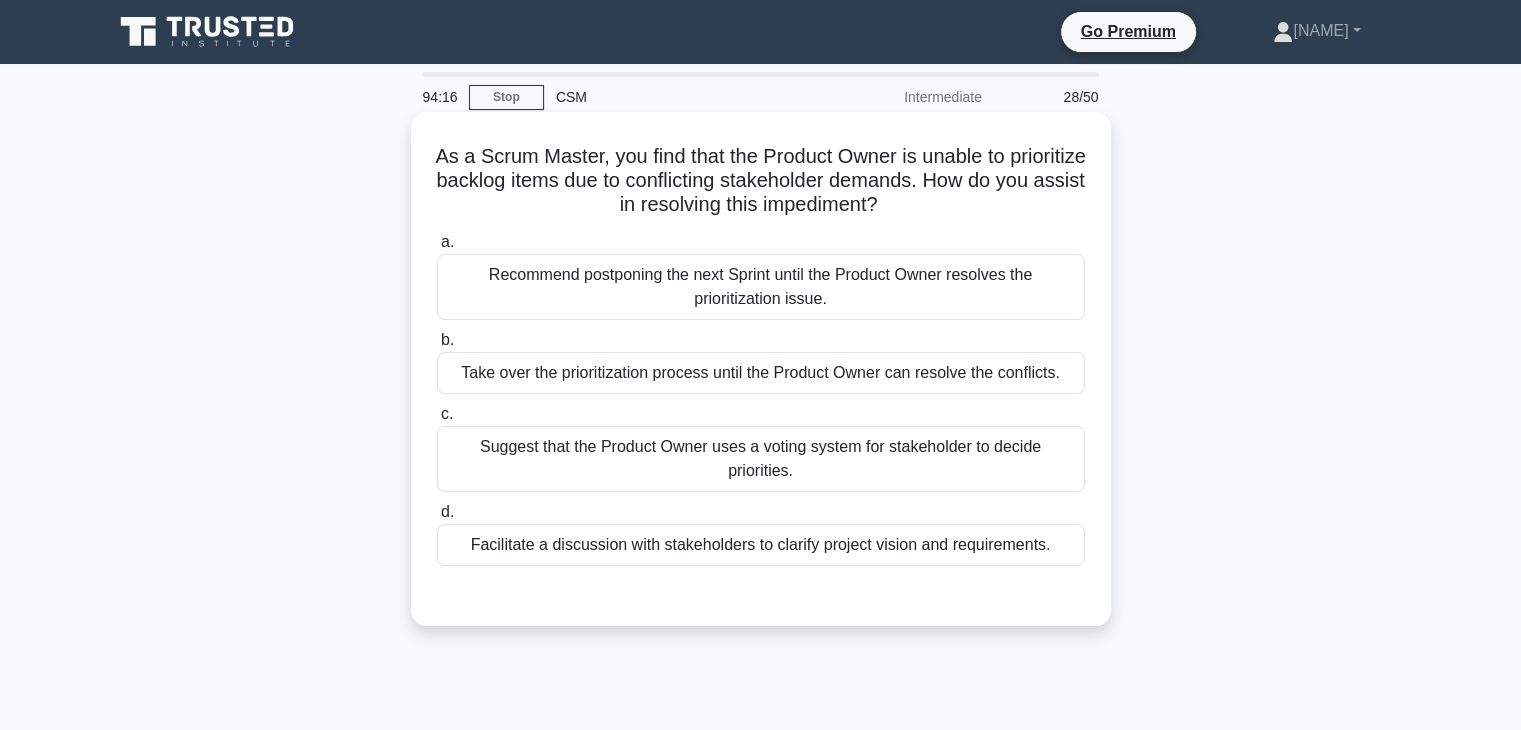 click on "Facilitate a discussion with stakeholders to clarify project vision and requirements." at bounding box center [761, 545] 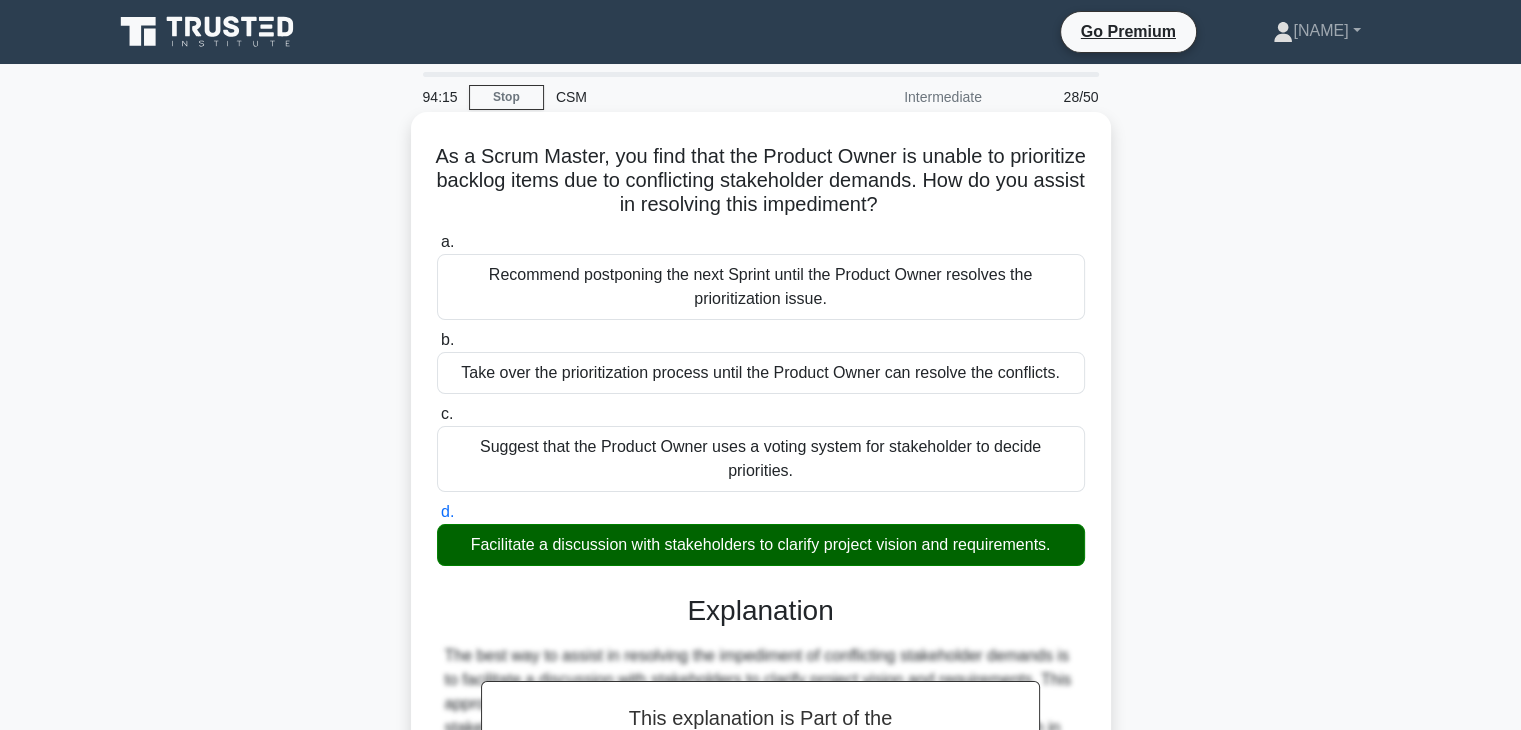 scroll, scrollTop: 351, scrollLeft: 0, axis: vertical 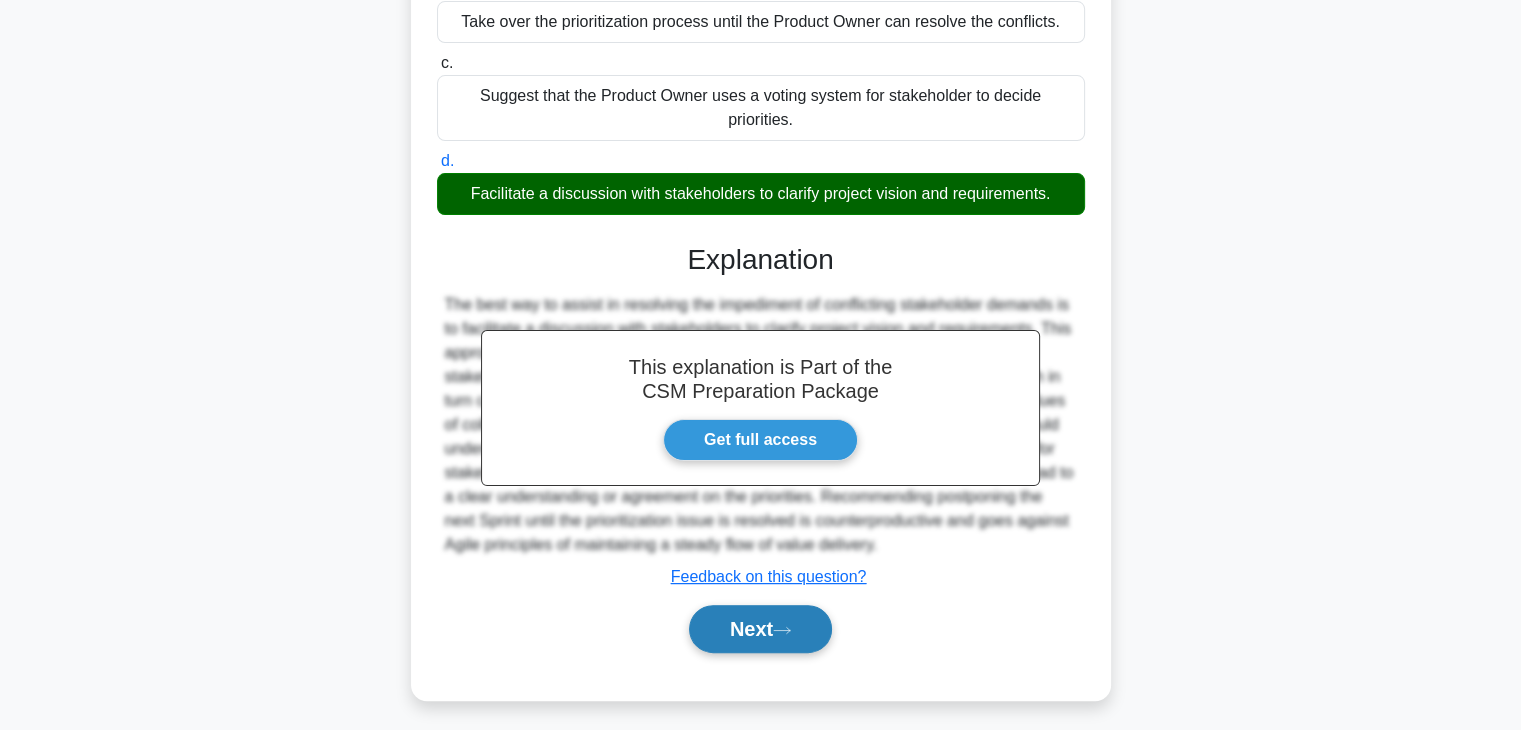 click on "Next" at bounding box center (760, 629) 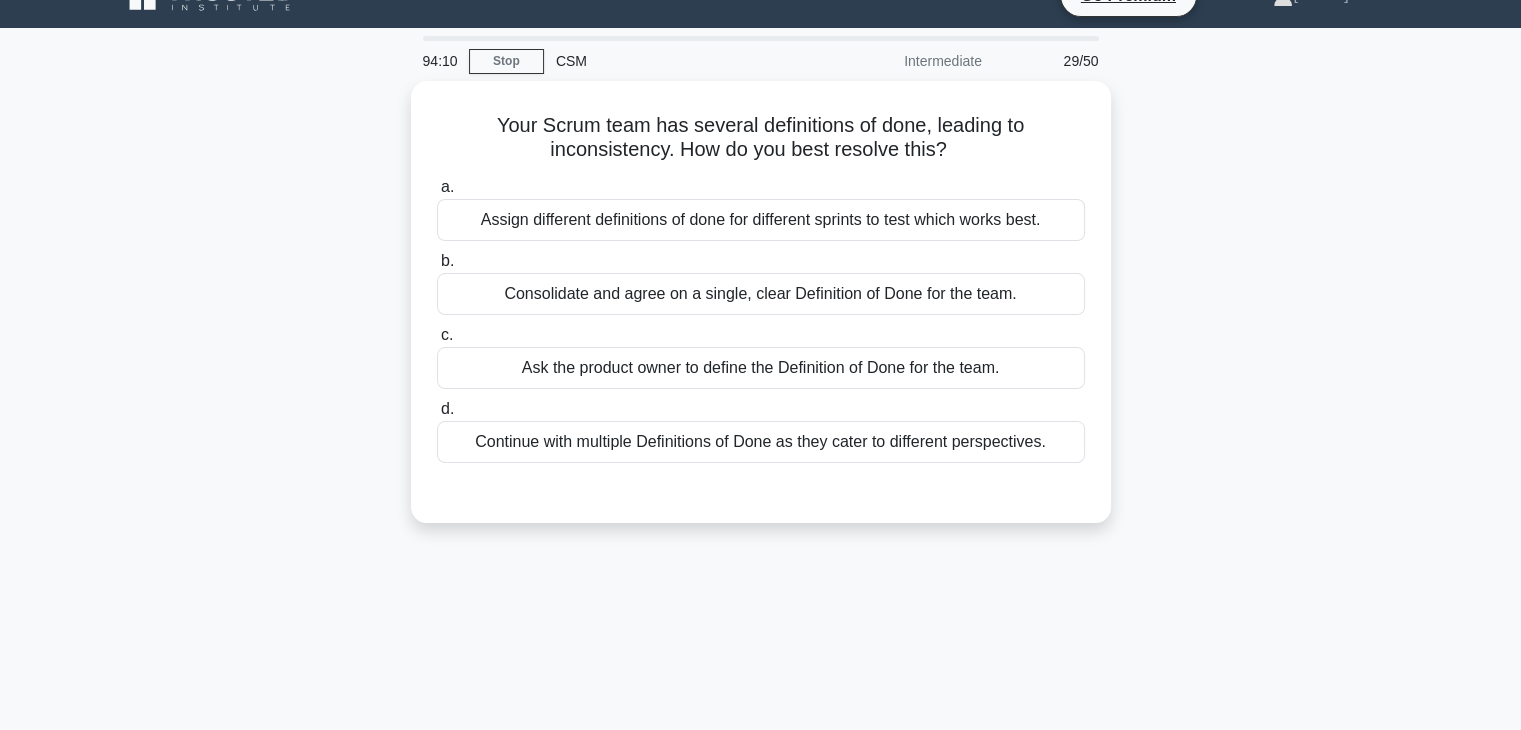 scroll, scrollTop: 0, scrollLeft: 0, axis: both 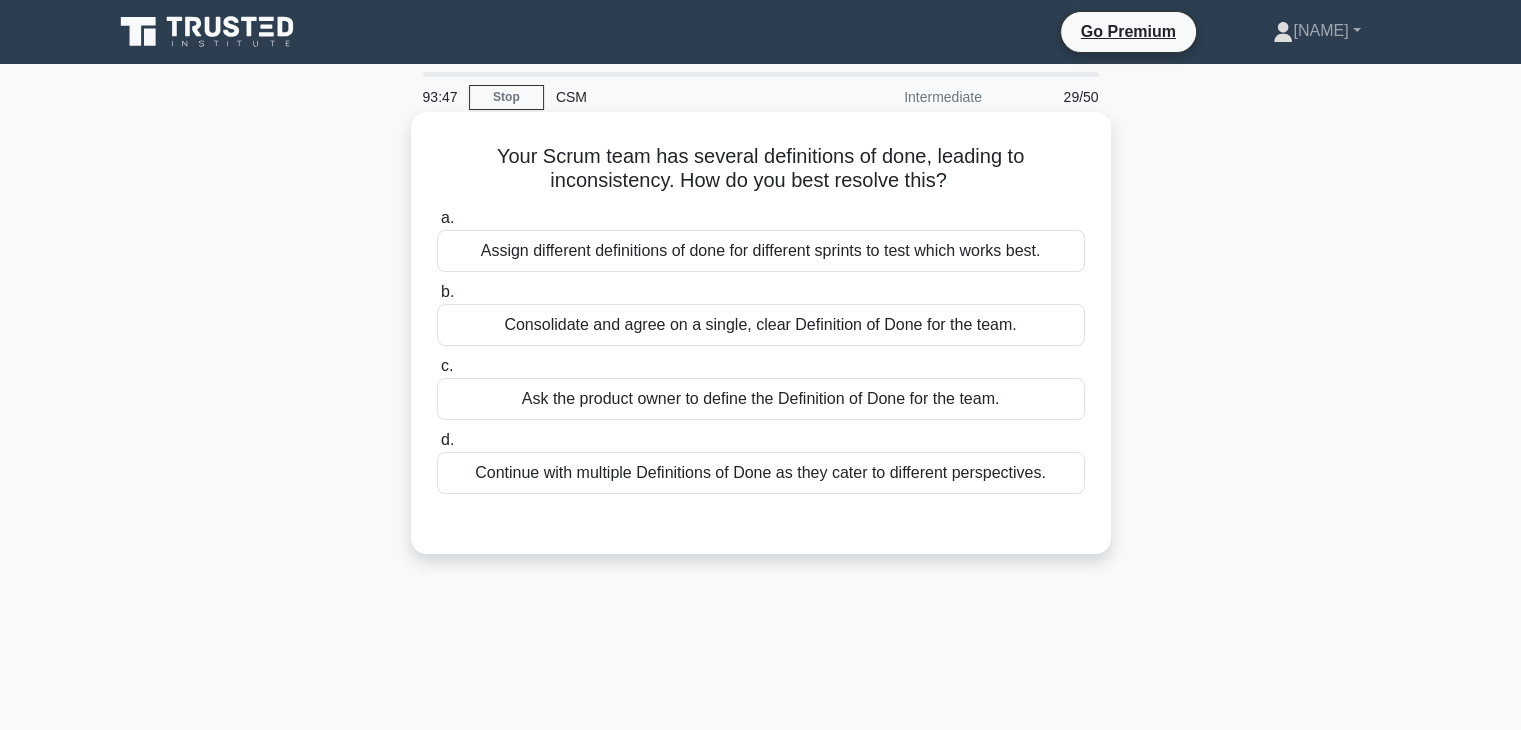 click on "Ask the product owner to define the Definition of Done for the team." at bounding box center [761, 399] 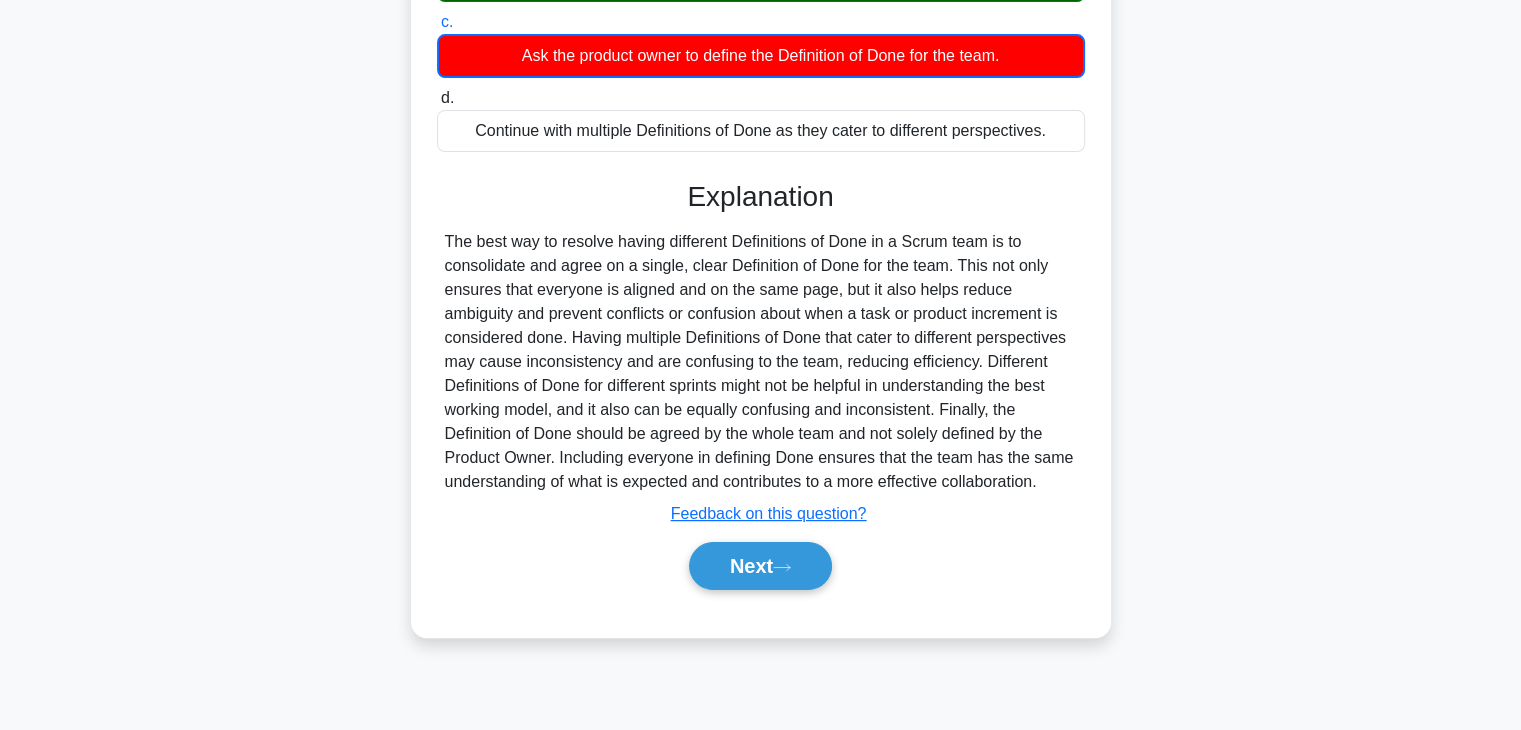 scroll, scrollTop: 351, scrollLeft: 0, axis: vertical 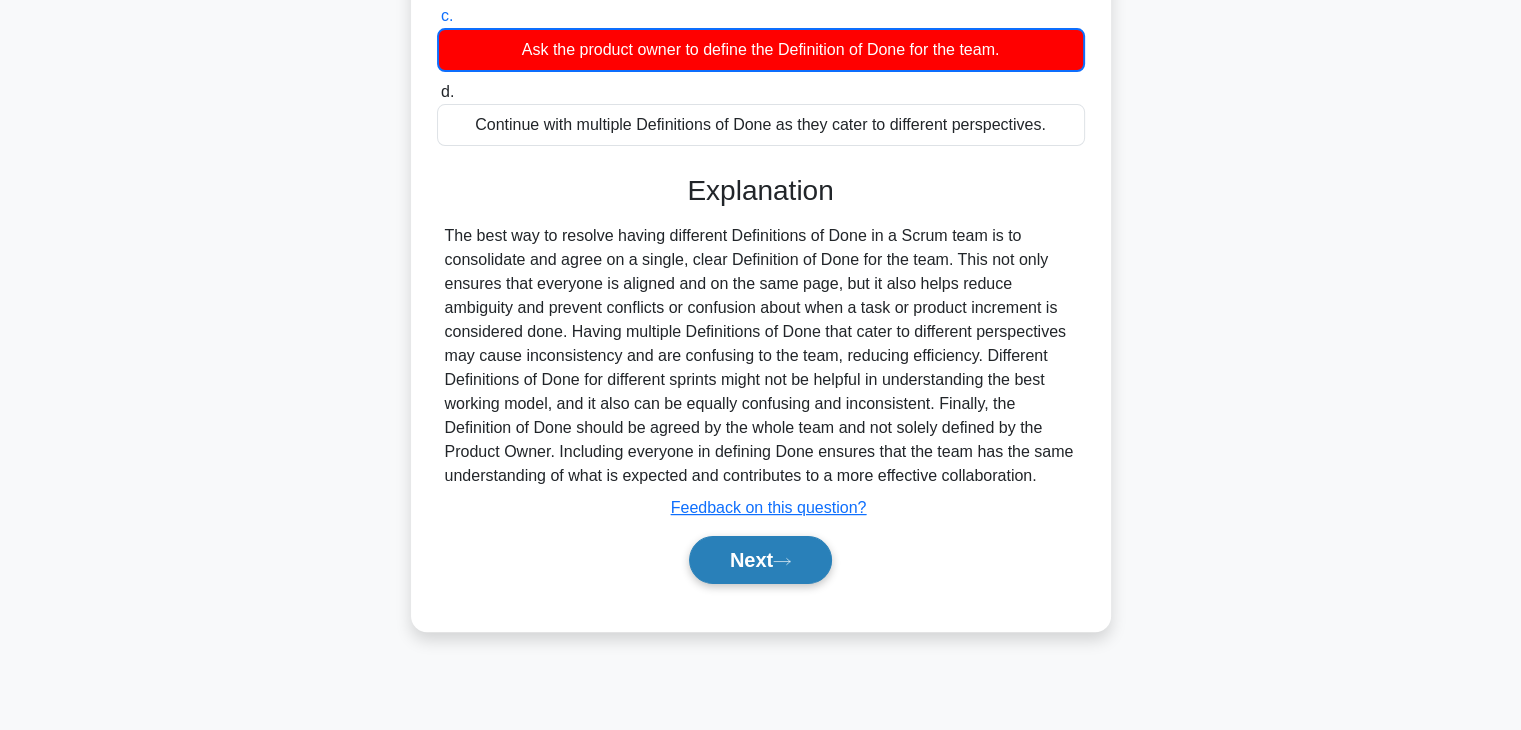 click on "Next" at bounding box center (760, 560) 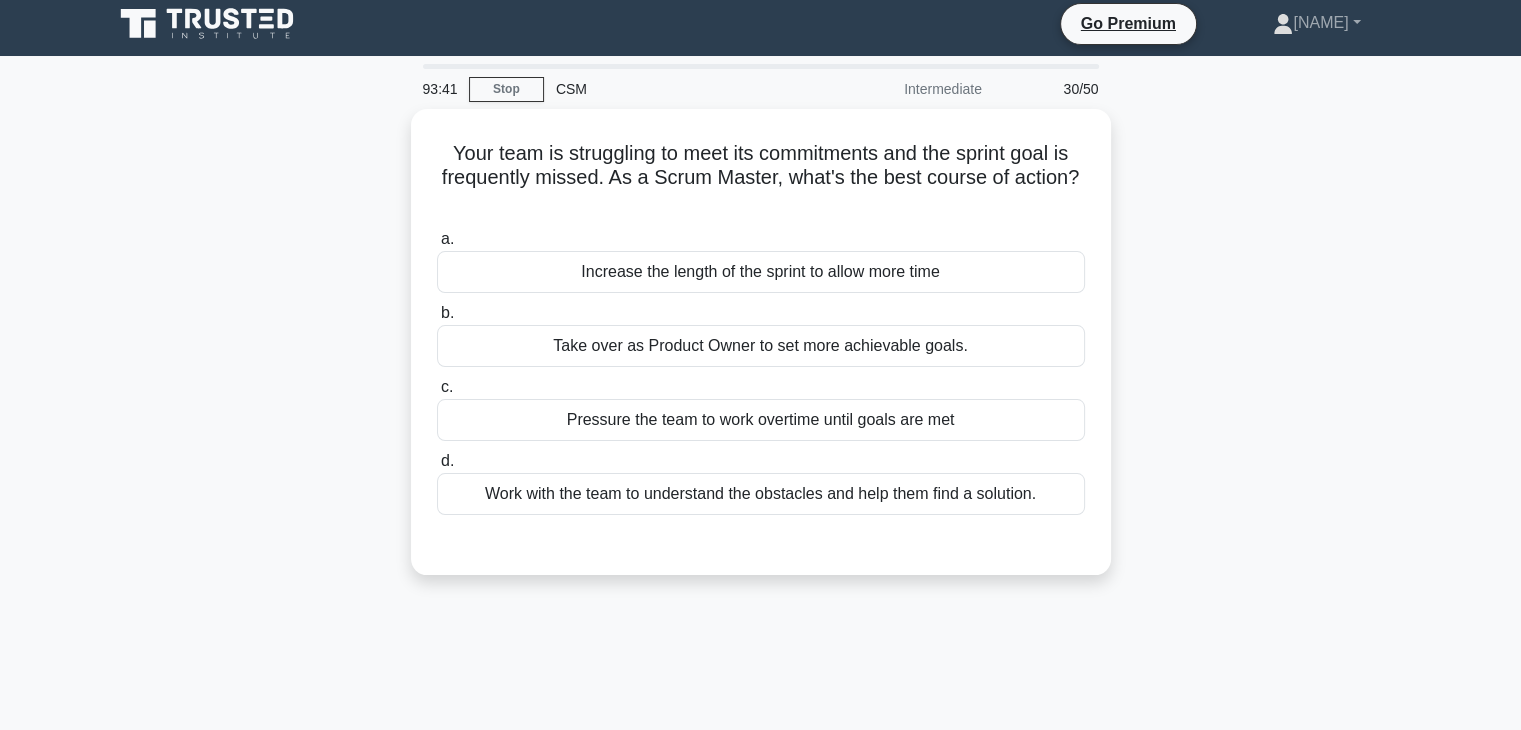 scroll, scrollTop: 0, scrollLeft: 0, axis: both 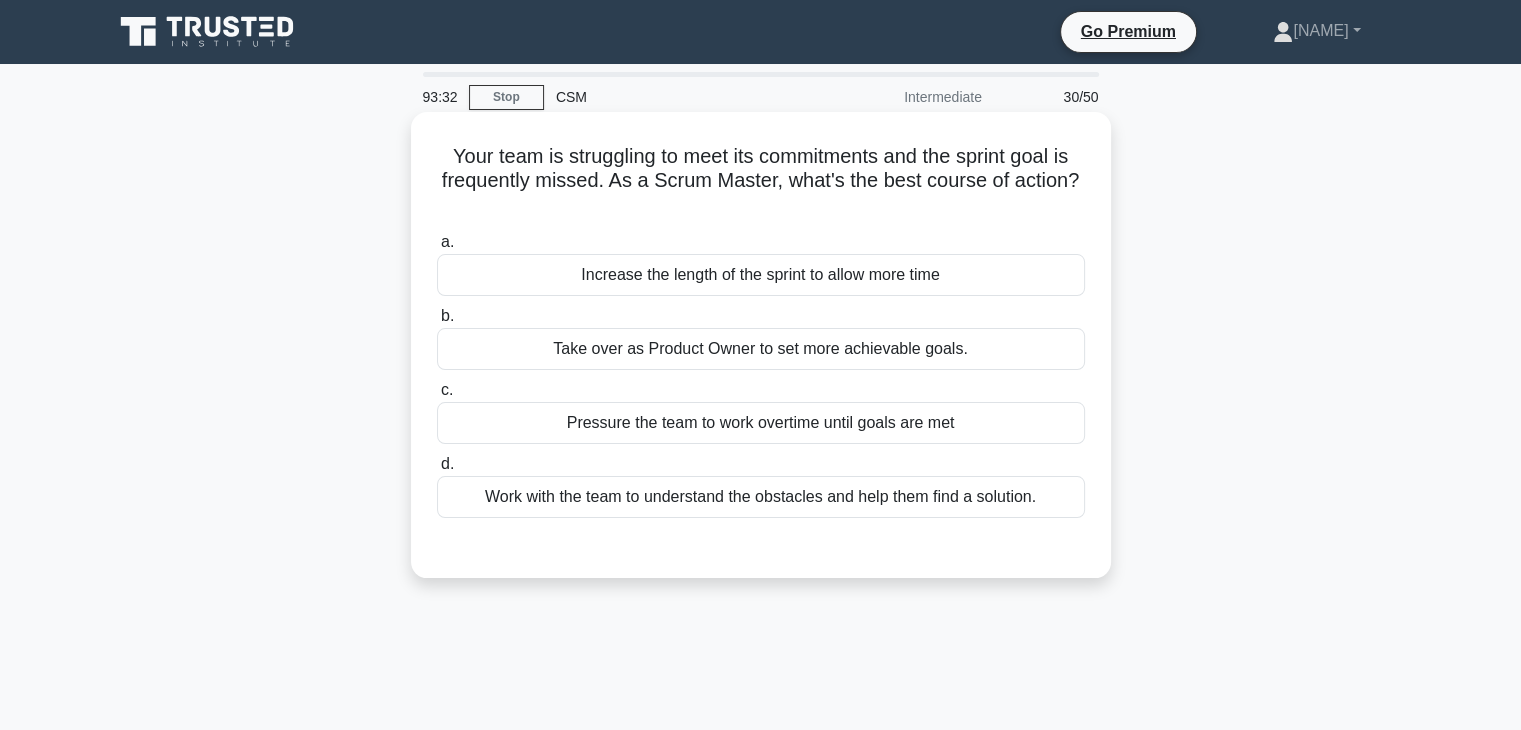 click on "Work with the team to understand the obstacles and help them find a solution." at bounding box center [761, 497] 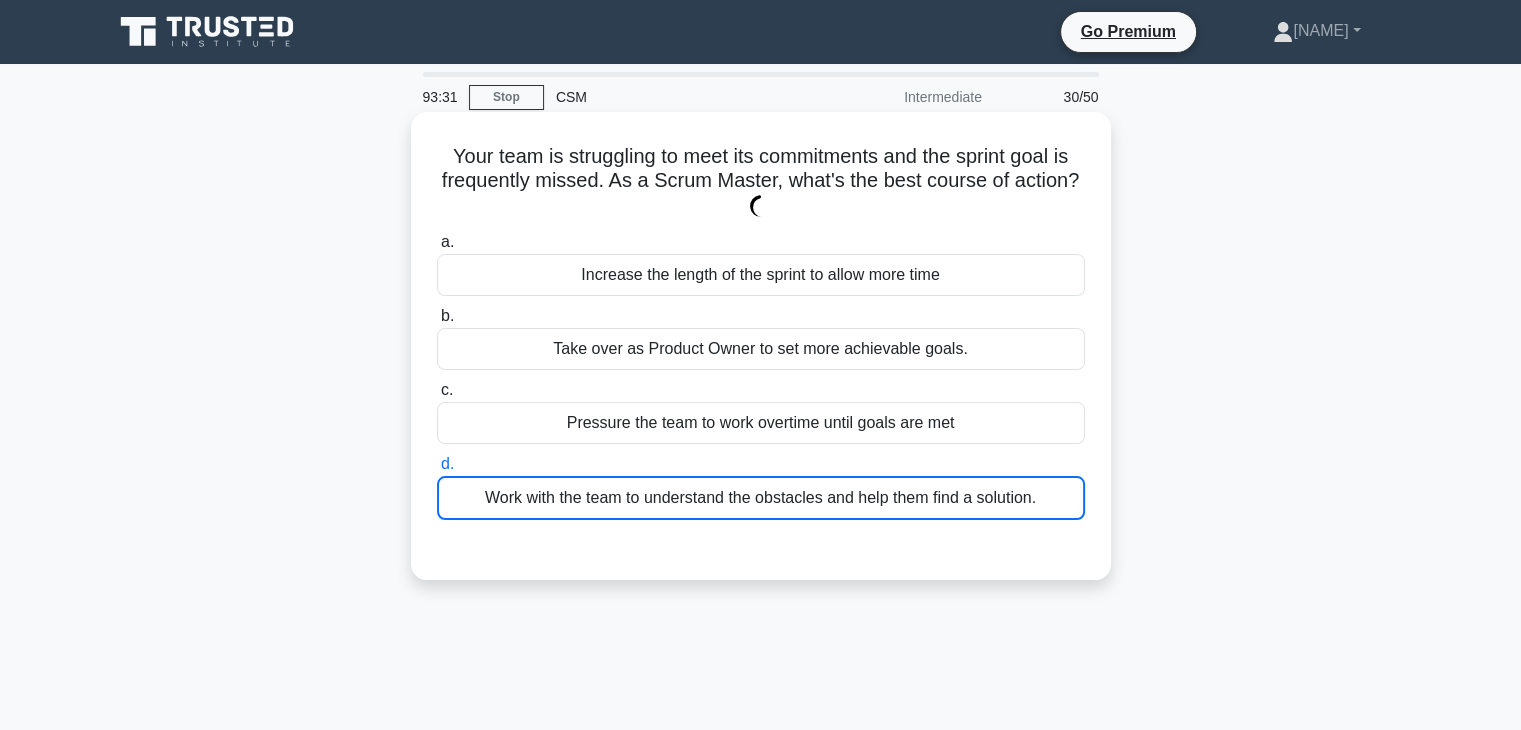 scroll, scrollTop: 351, scrollLeft: 0, axis: vertical 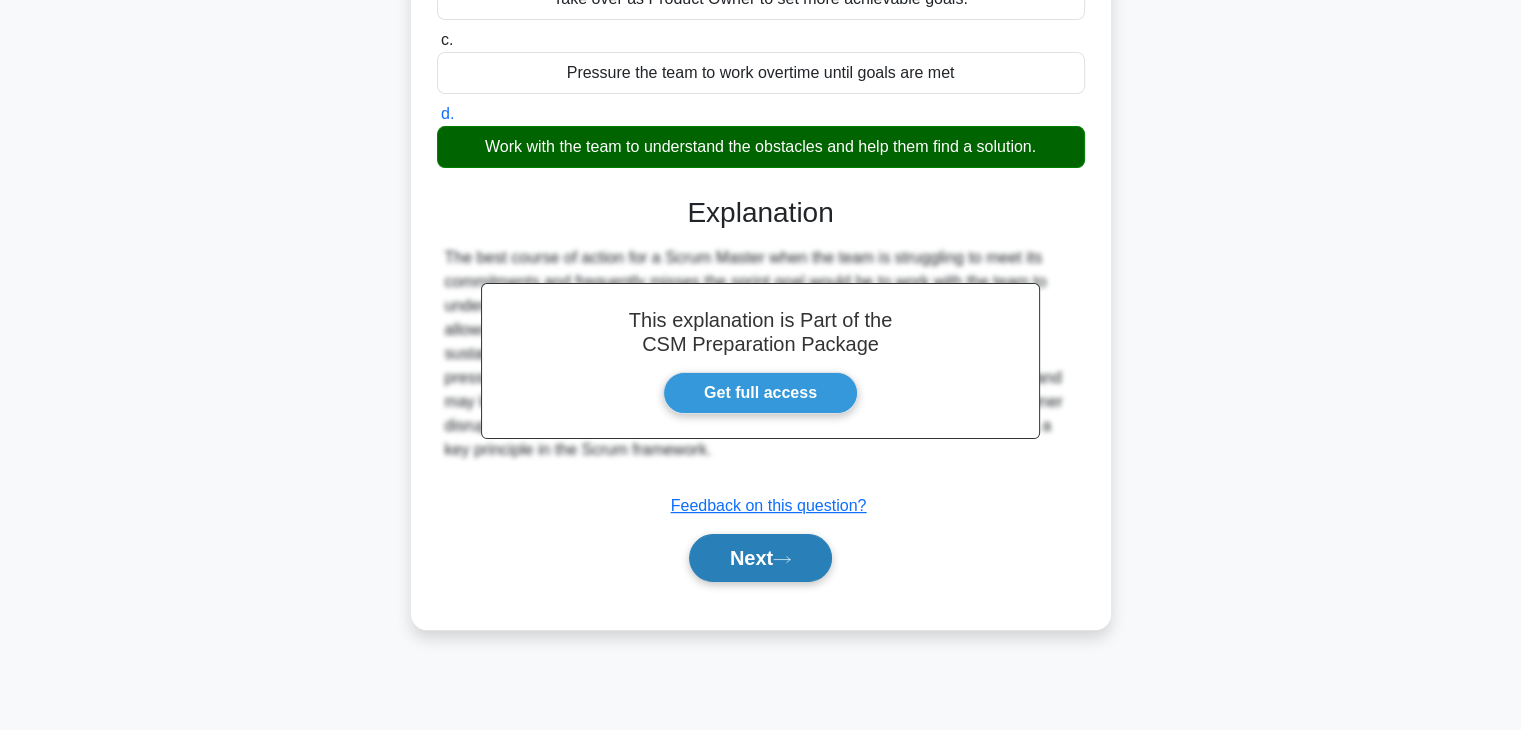 click on "Next" at bounding box center [760, 558] 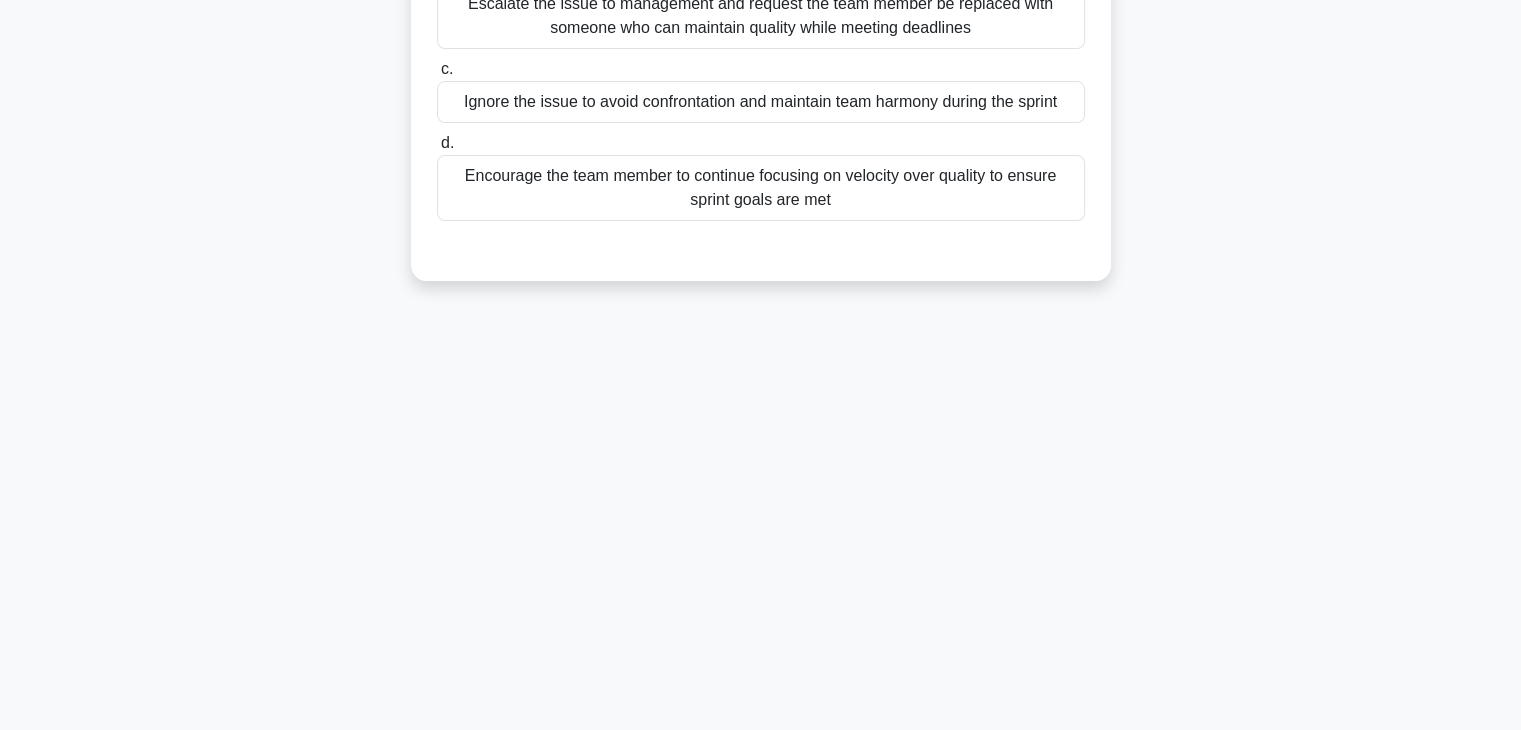 scroll, scrollTop: 0, scrollLeft: 0, axis: both 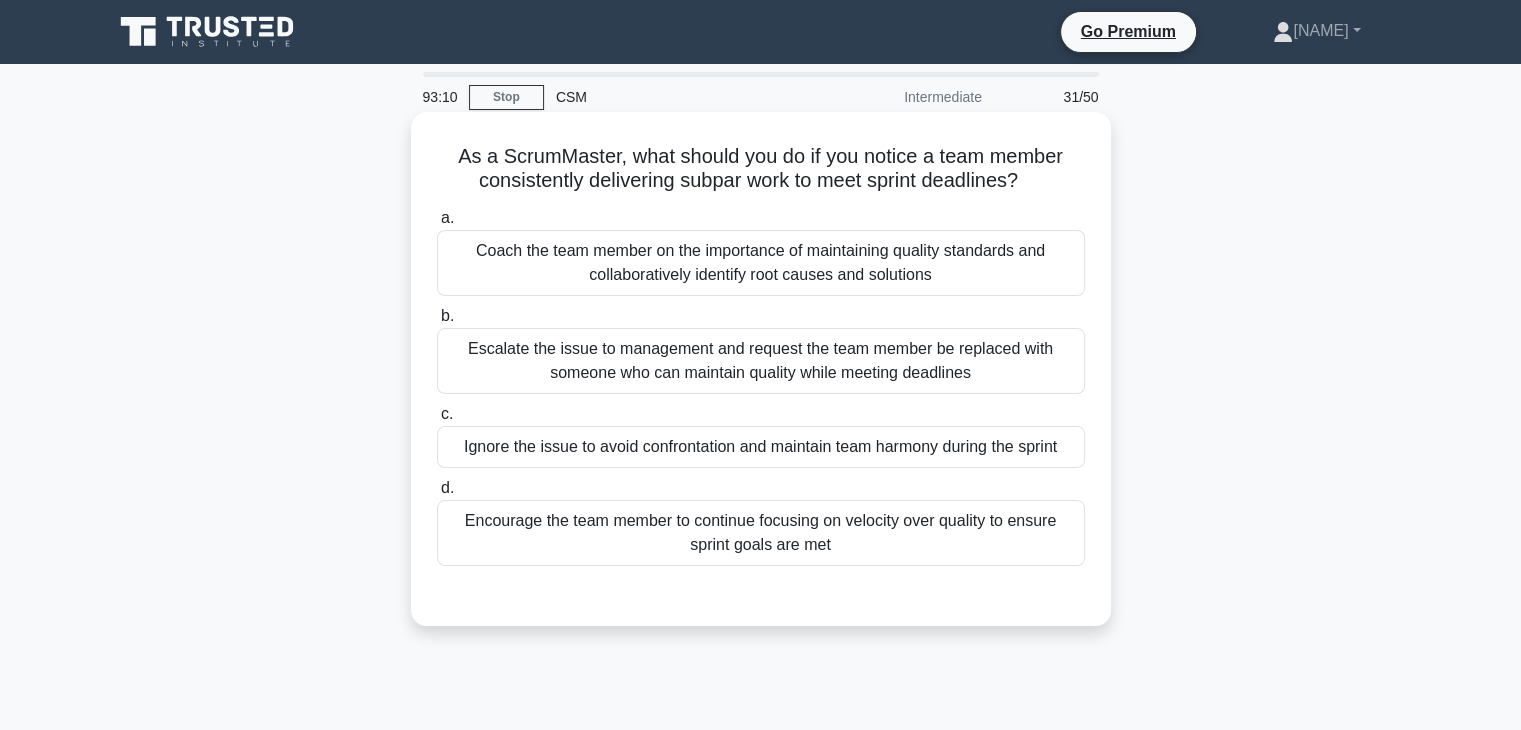 click on "Coach the team member on the importance of maintaining quality standards and collaboratively identify root causes and solutions" at bounding box center [761, 263] 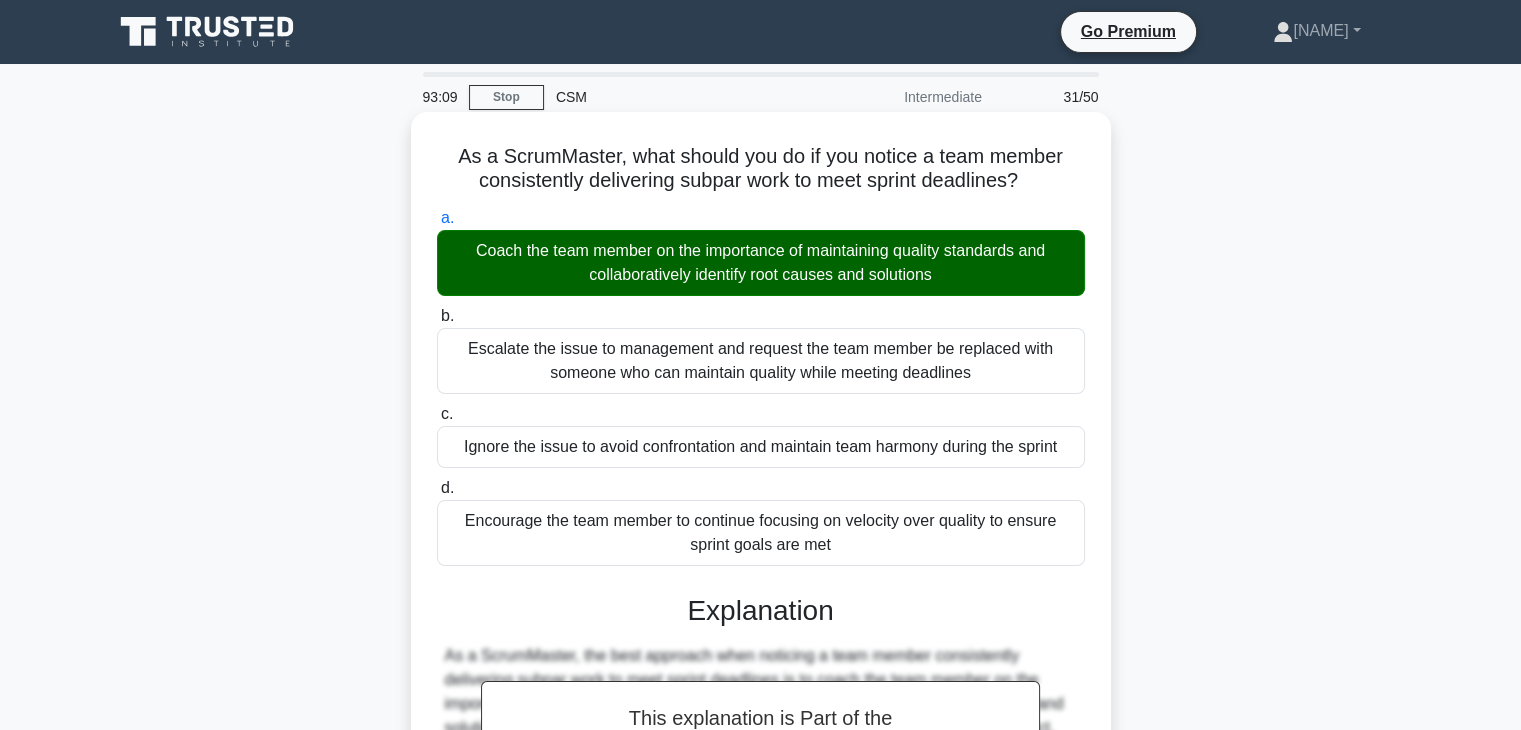 scroll, scrollTop: 358, scrollLeft: 0, axis: vertical 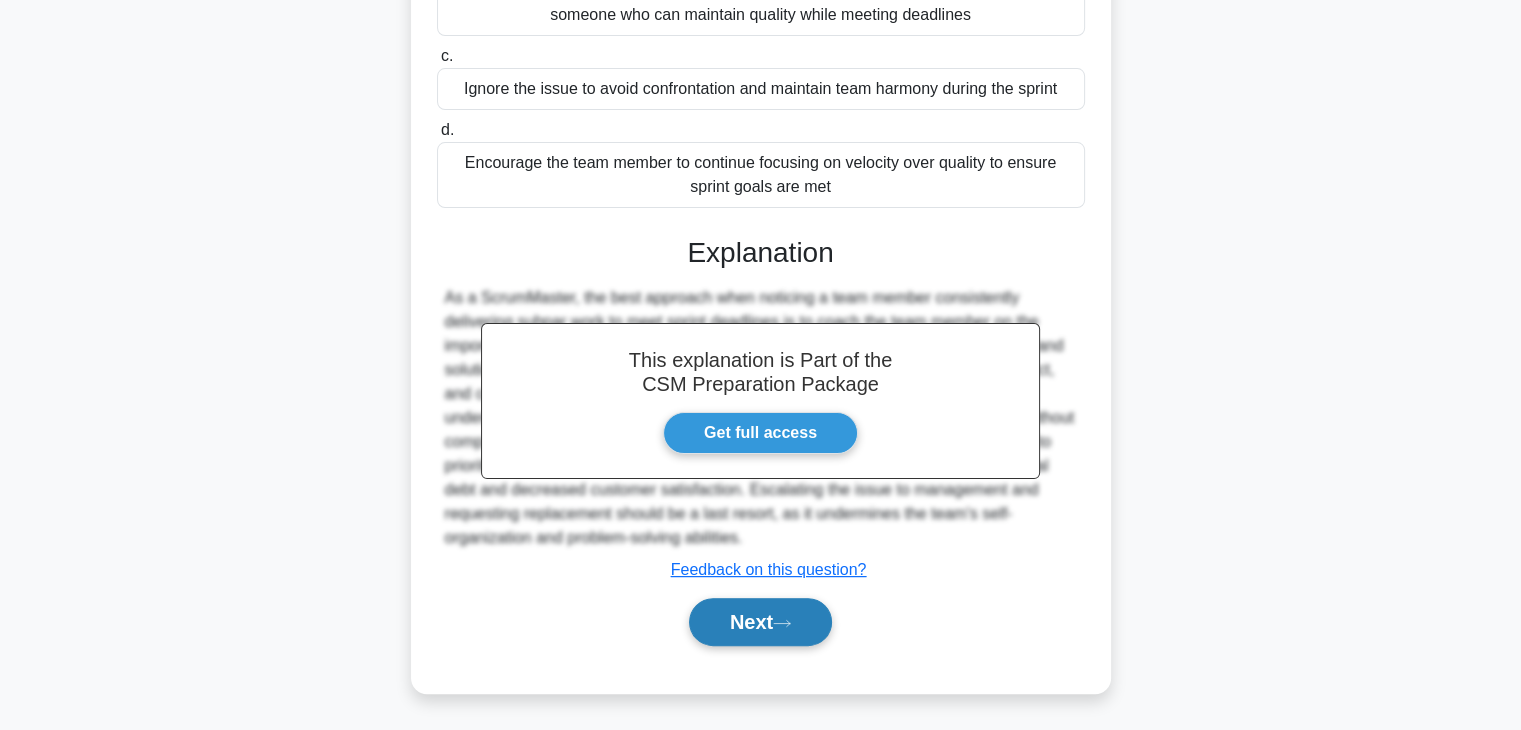 click on "Next" at bounding box center (760, 622) 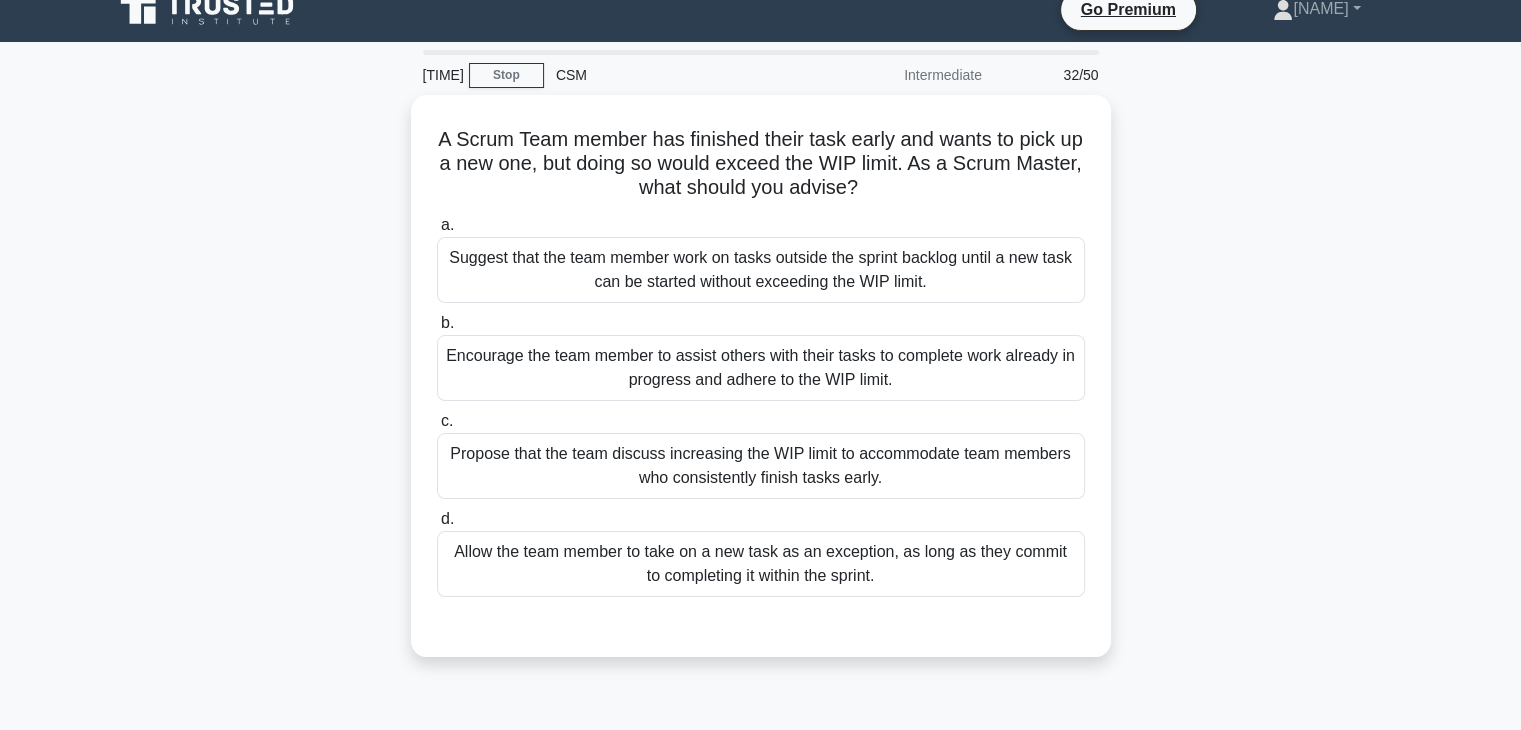 scroll, scrollTop: 0, scrollLeft: 0, axis: both 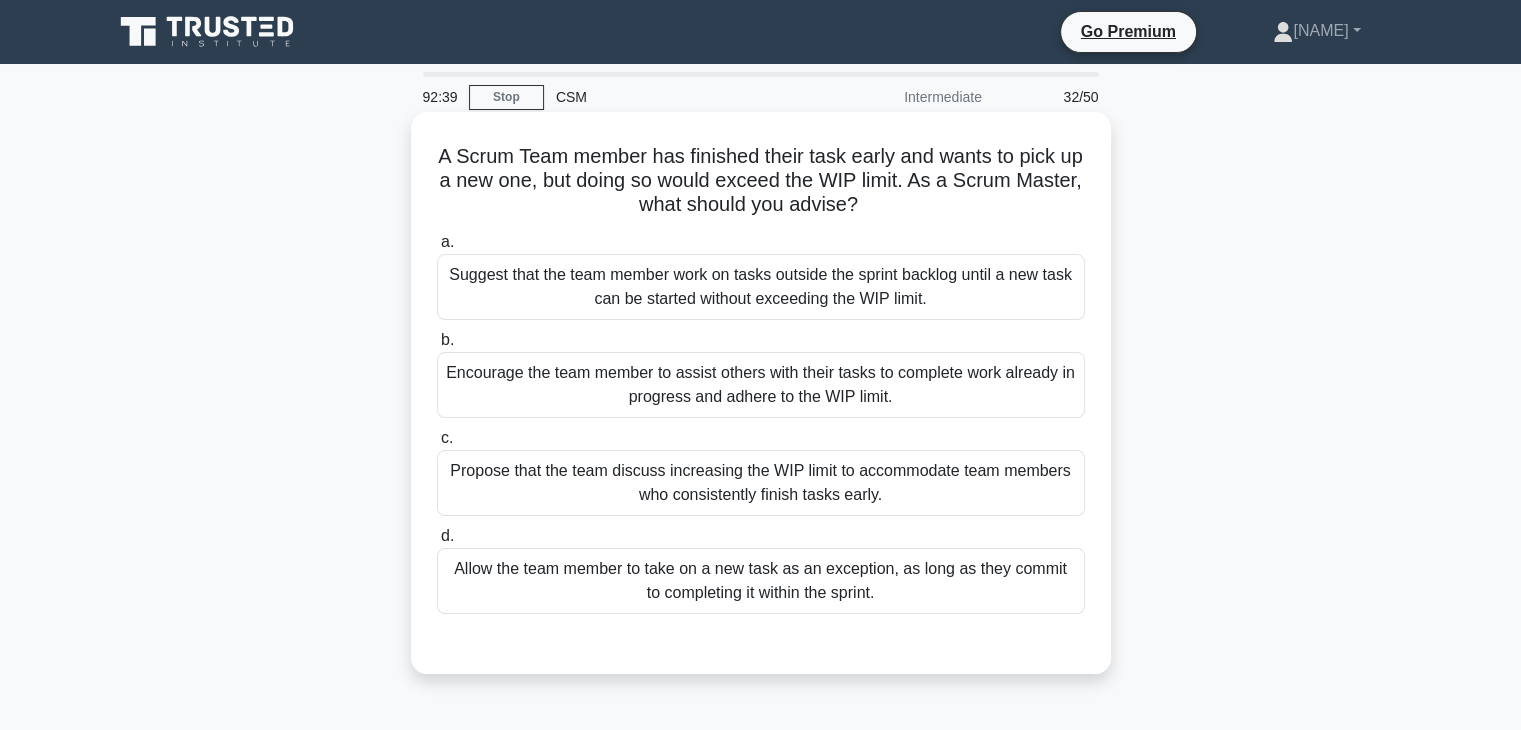 click on "Encourage the team member to assist others with their tasks to complete work already in progress and adhere to the WIP limit." at bounding box center (761, 385) 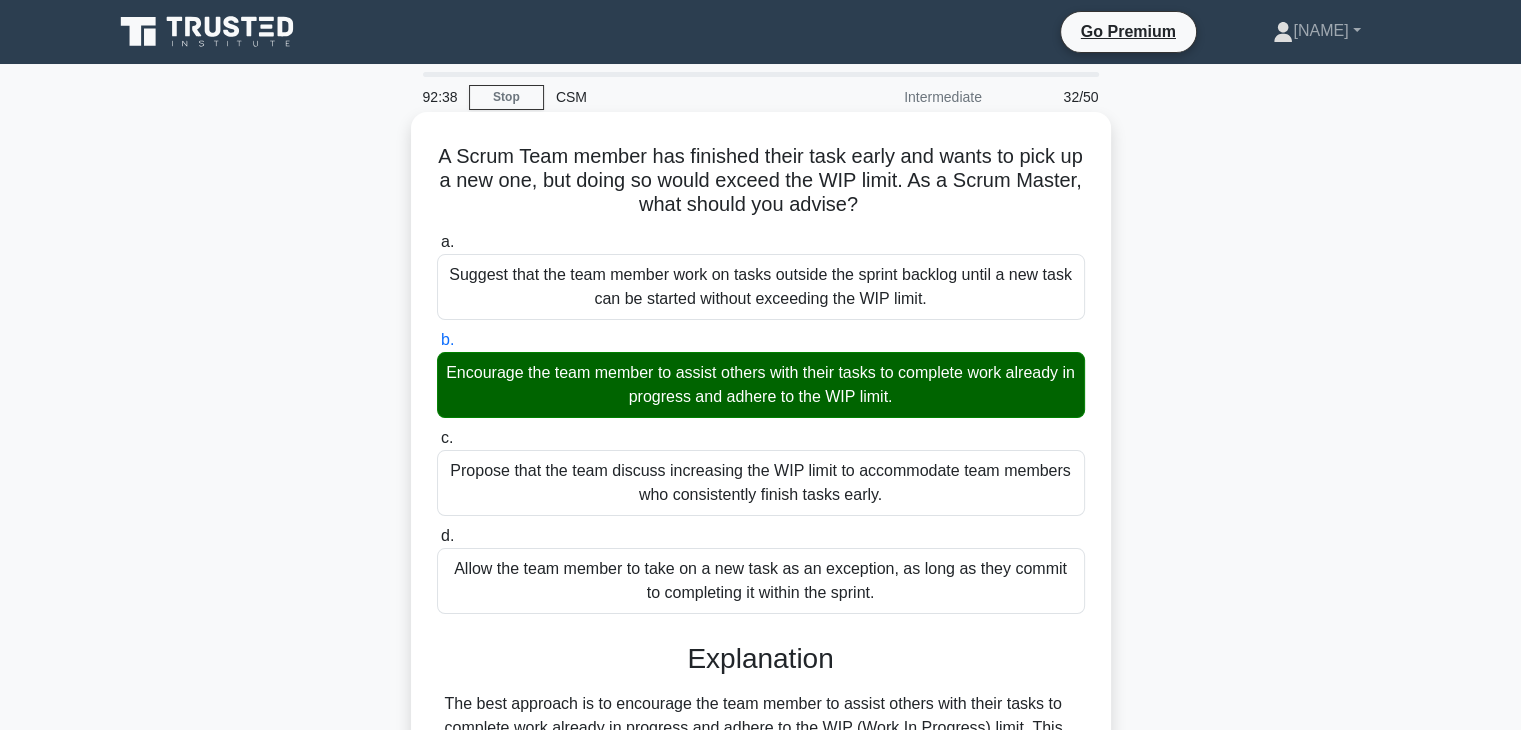 scroll, scrollTop: 382, scrollLeft: 0, axis: vertical 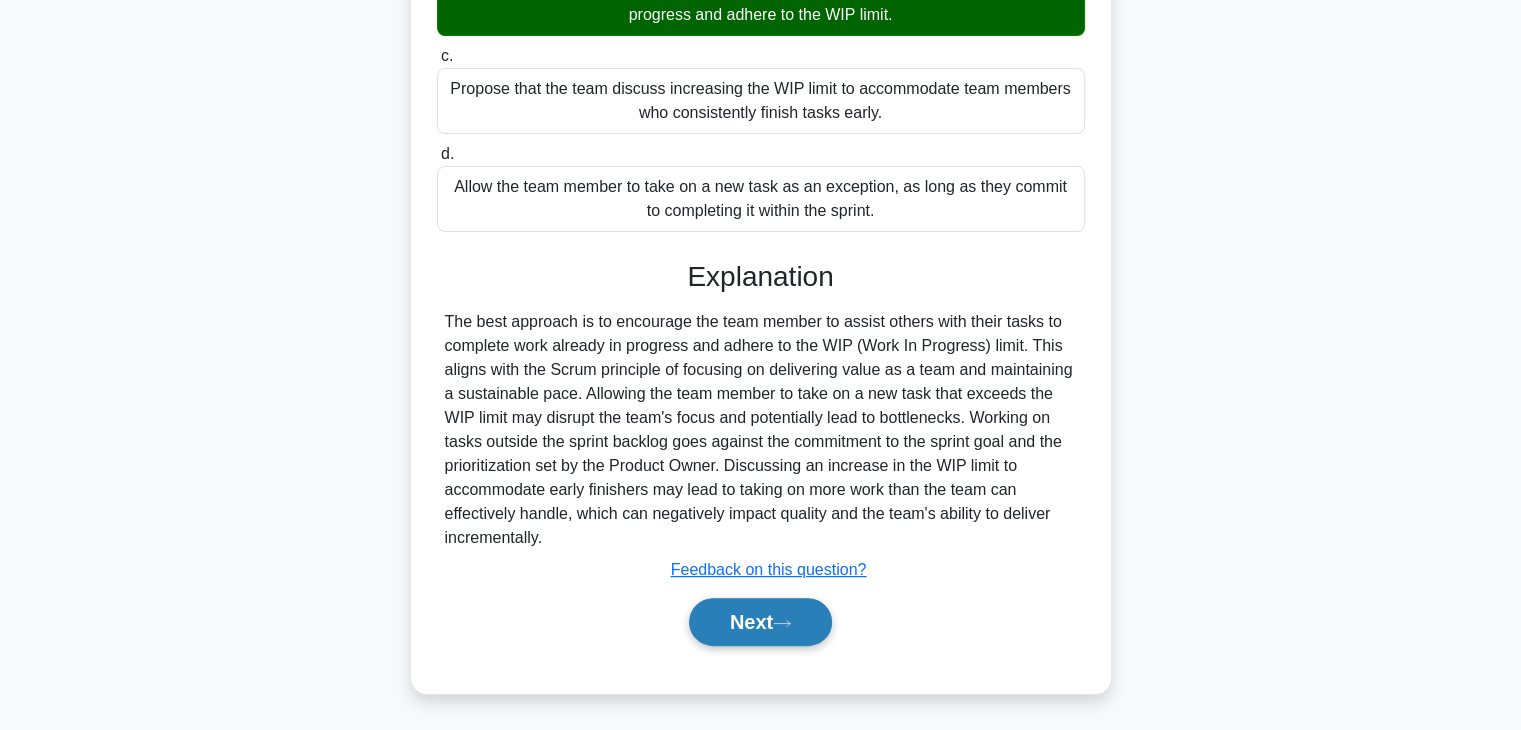 click on "Next" at bounding box center [760, 622] 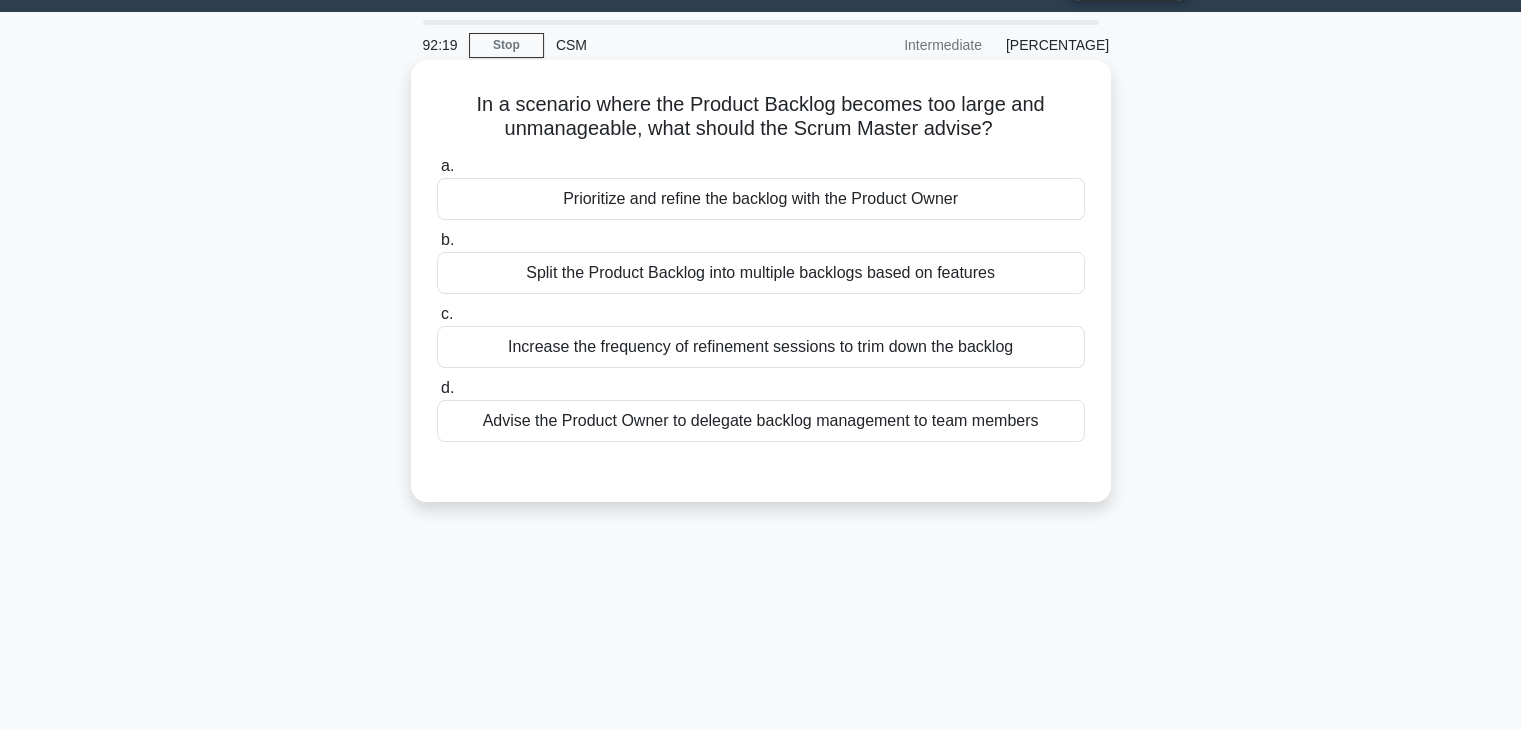 scroll, scrollTop: 96, scrollLeft: 0, axis: vertical 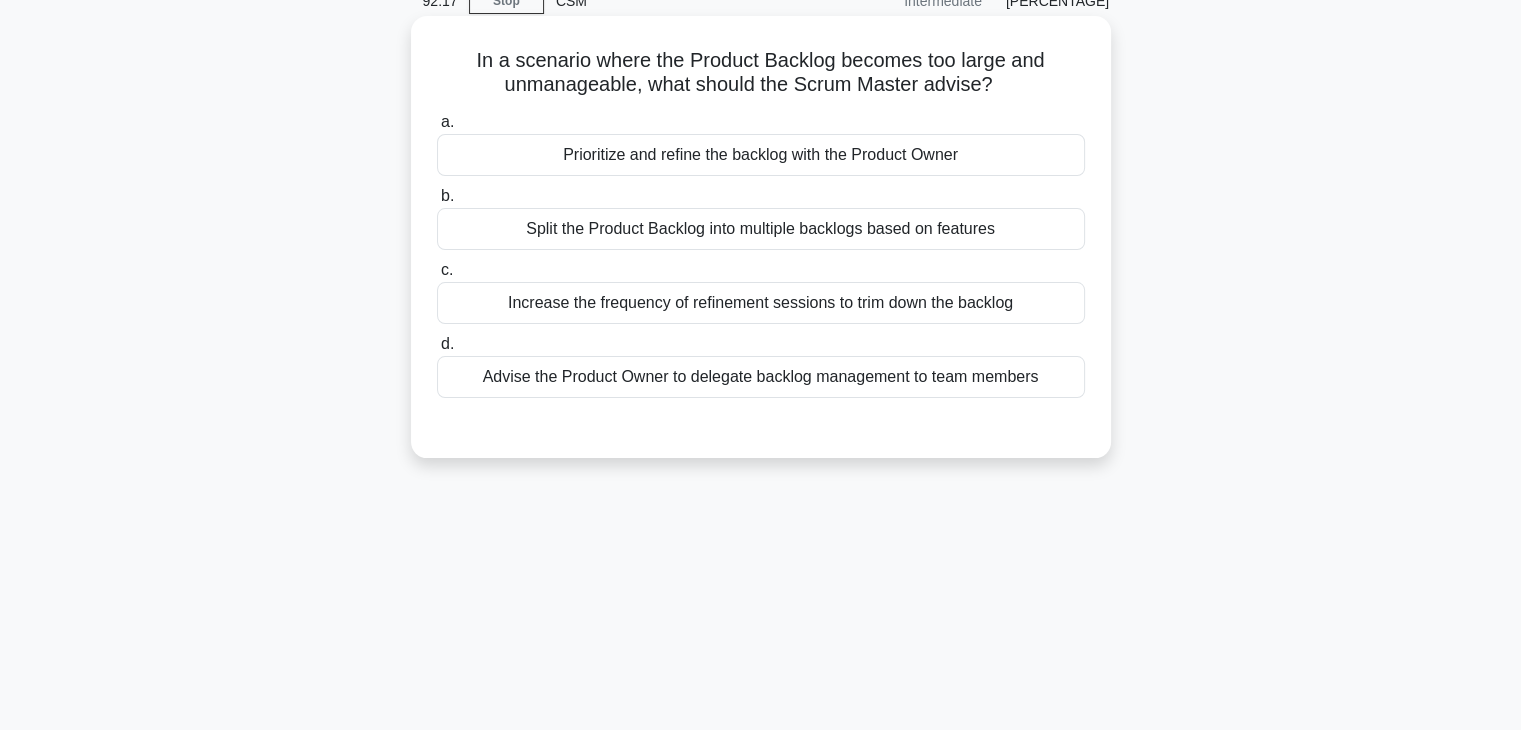 click on "Prioritize and refine the backlog with the Product Owner" at bounding box center (761, 155) 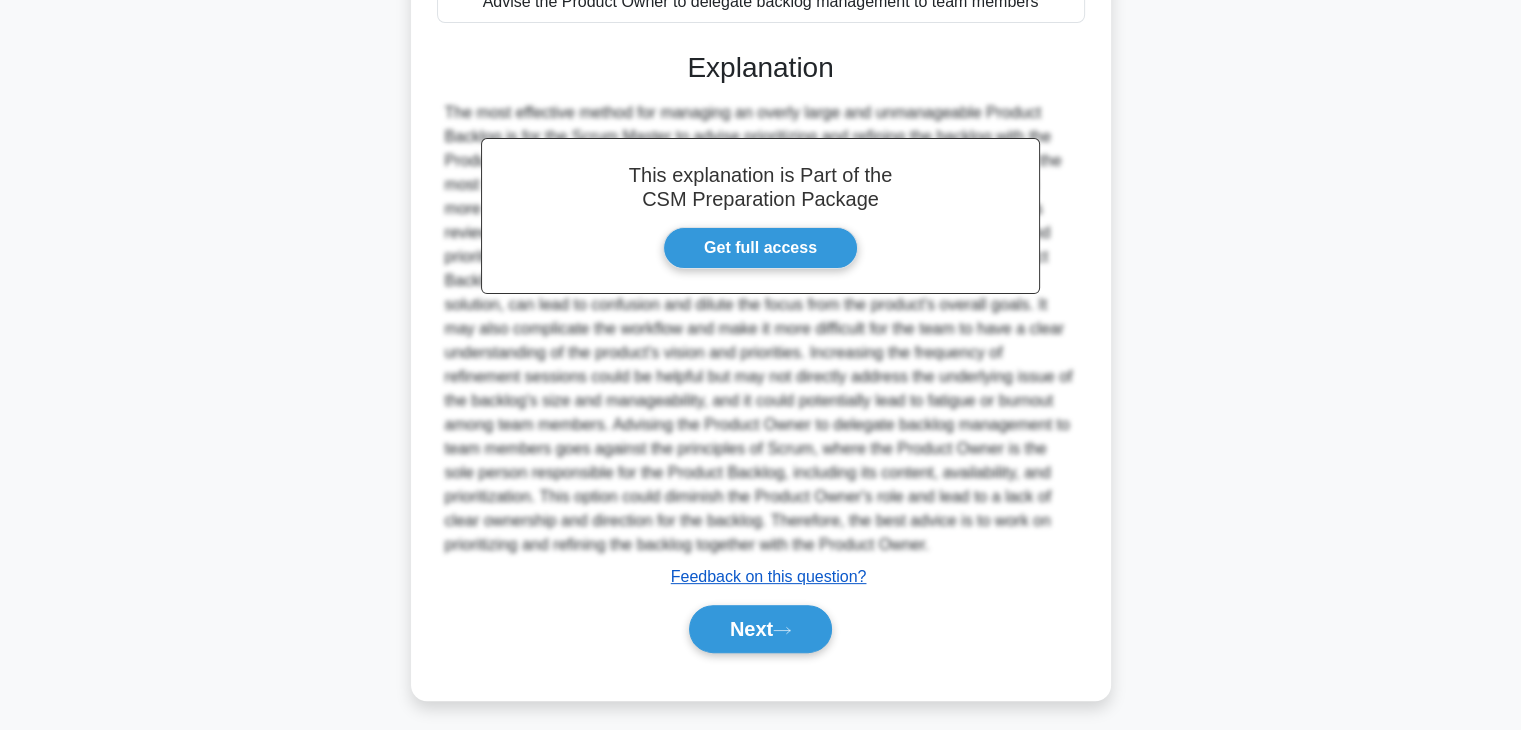 scroll, scrollTop: 478, scrollLeft: 0, axis: vertical 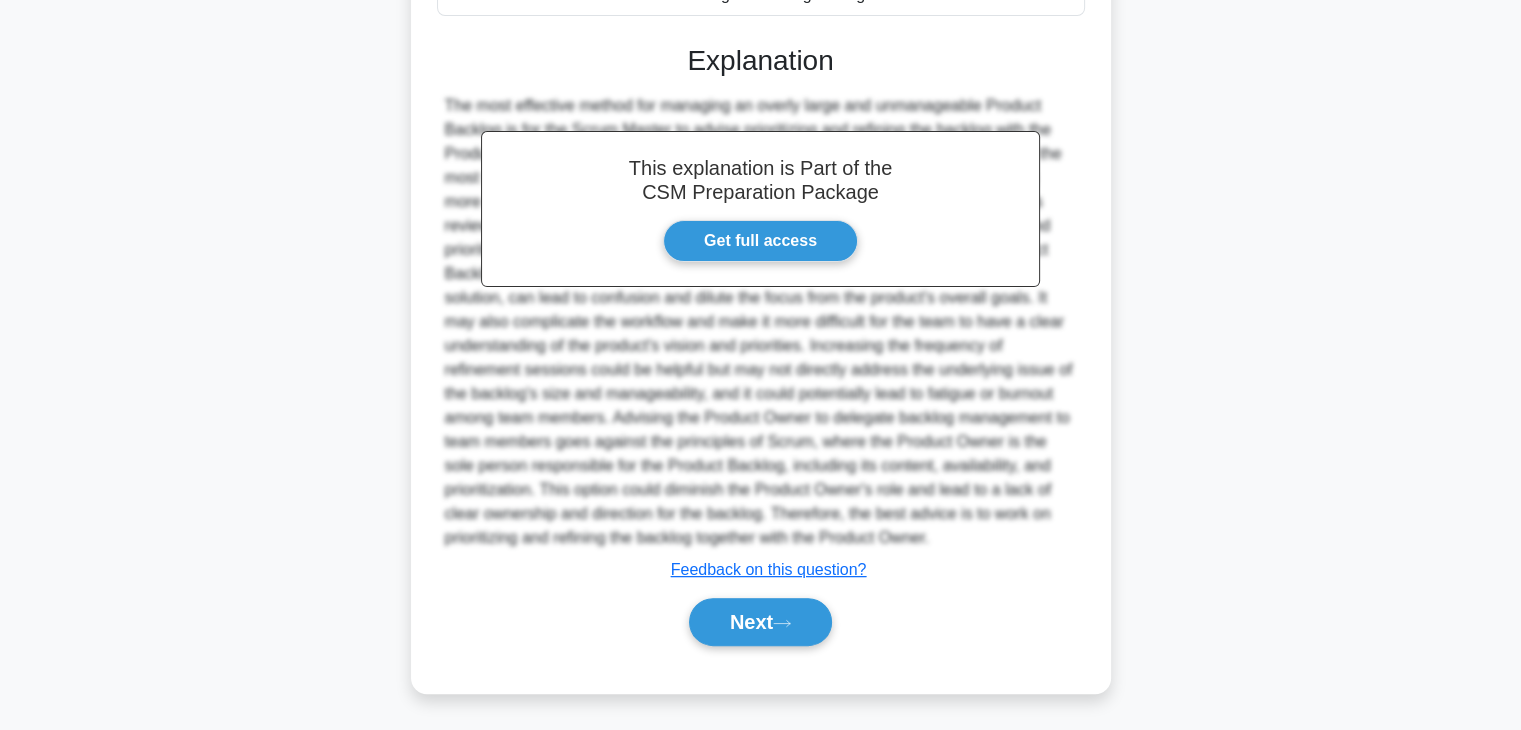 click on "Next" at bounding box center (761, 622) 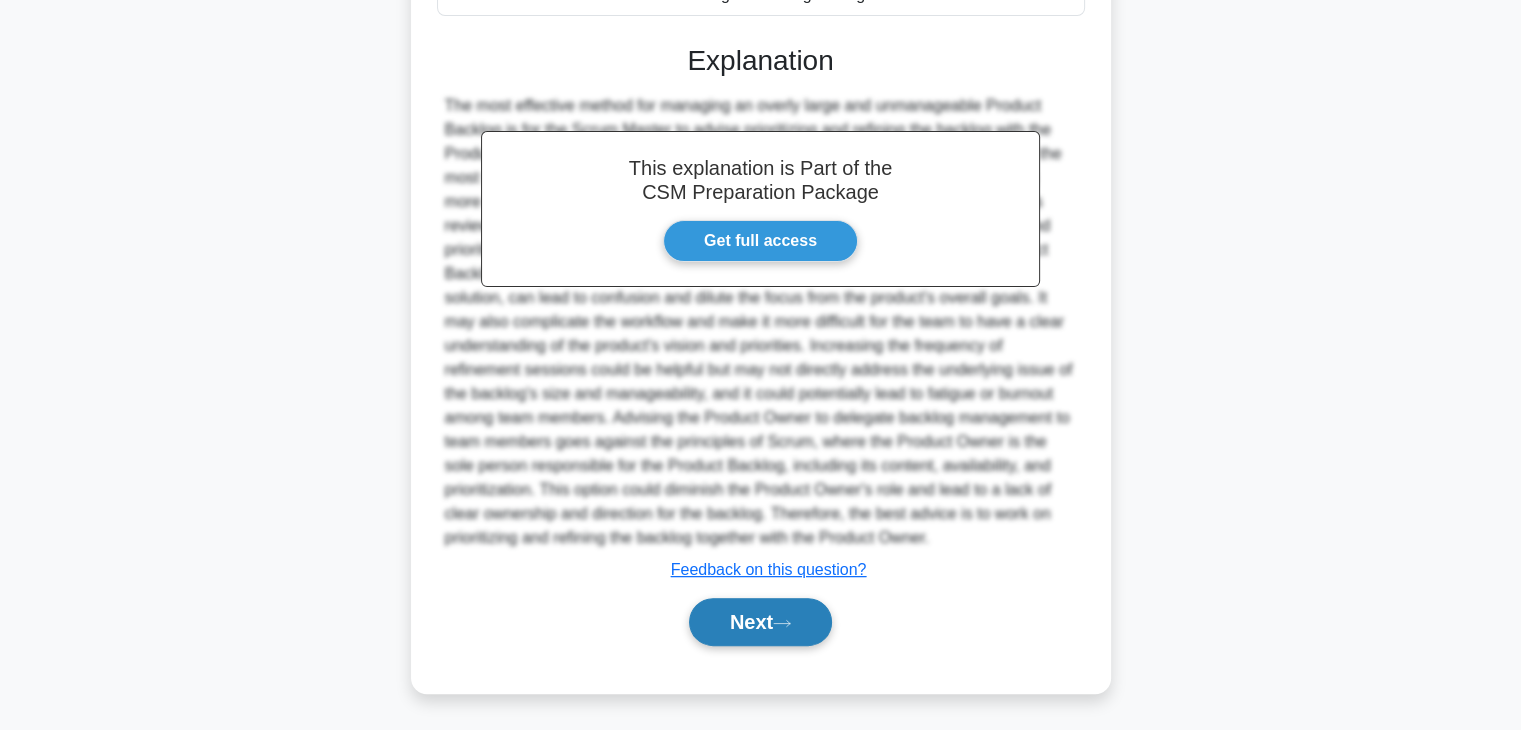 click on "Next" at bounding box center (760, 622) 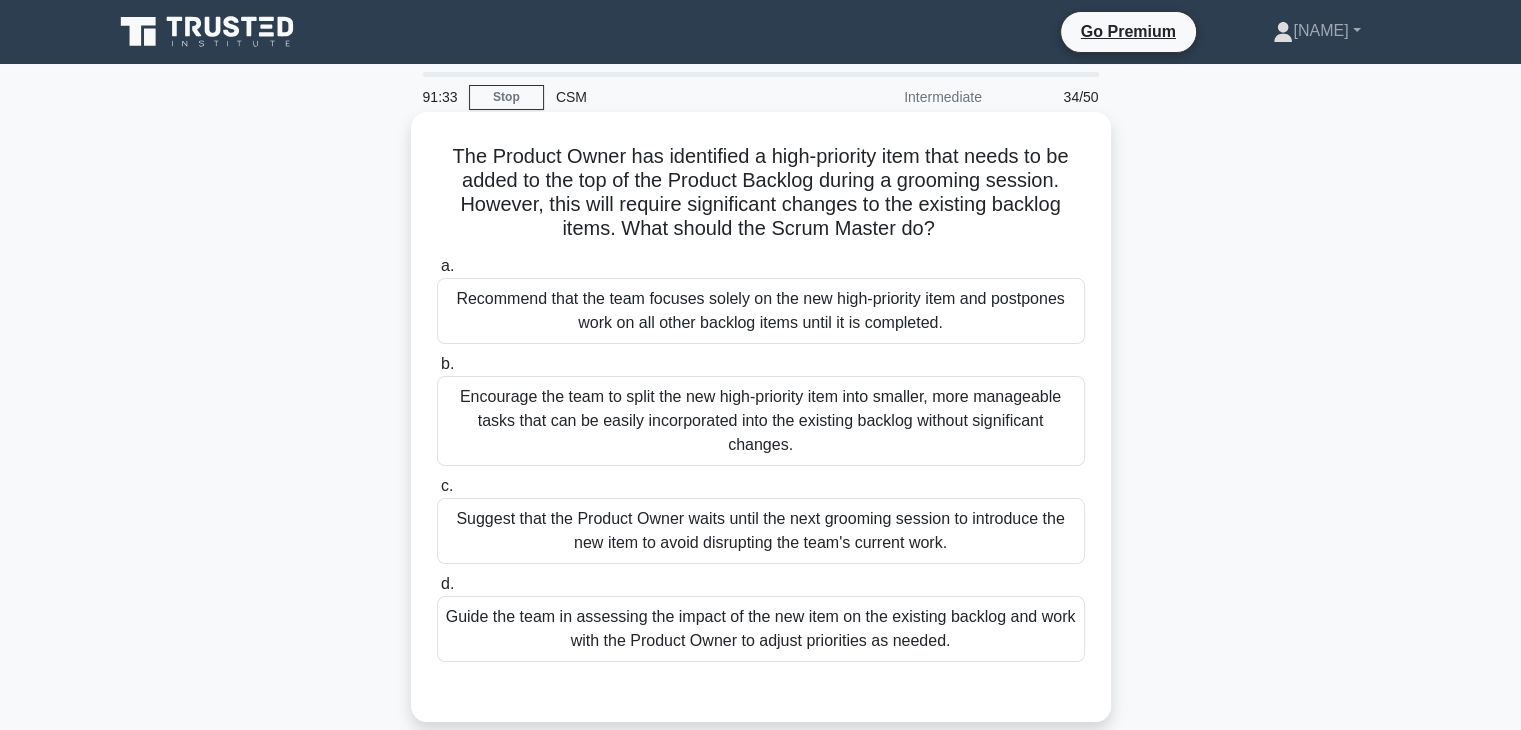 scroll, scrollTop: 68, scrollLeft: 0, axis: vertical 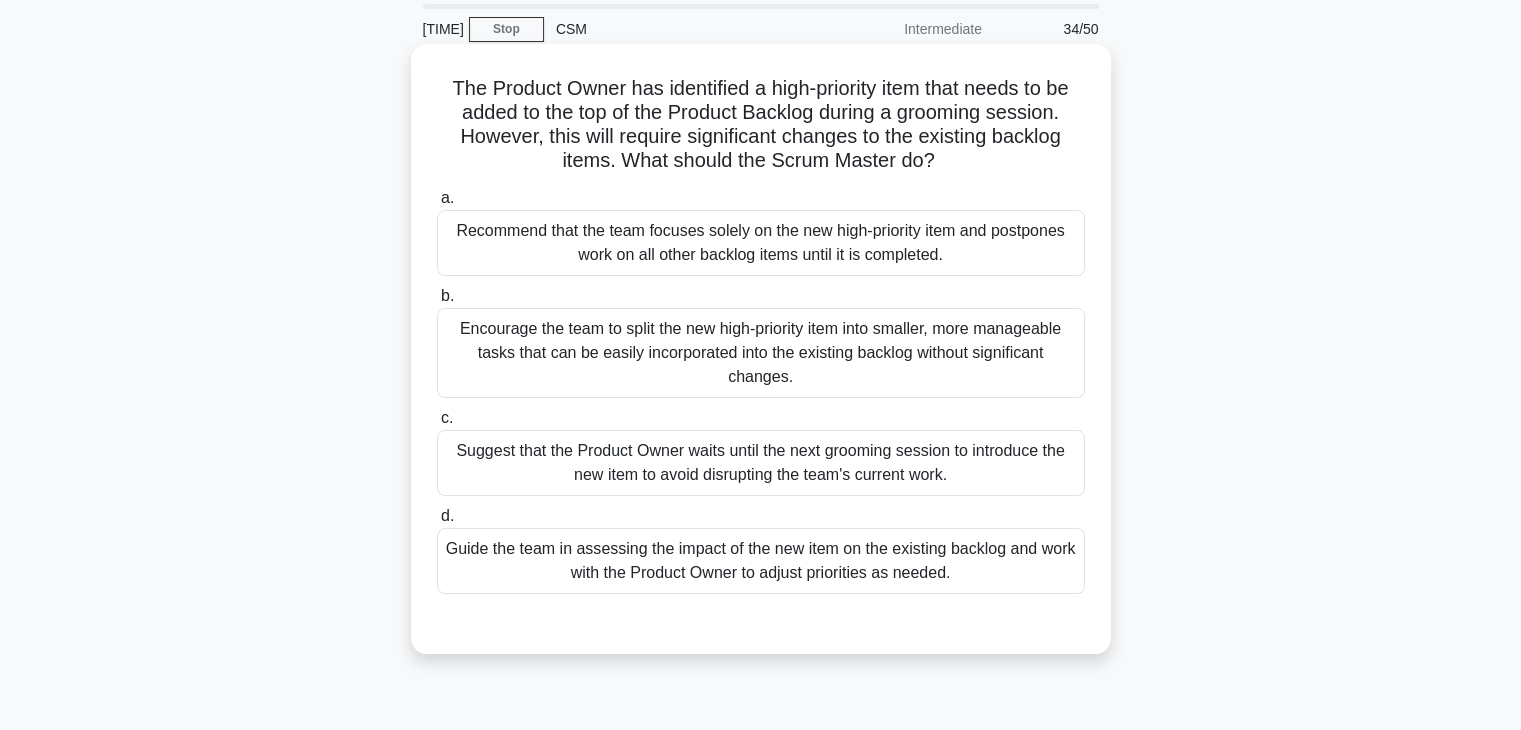 click on "Guide the team in assessing the impact of the new item on the existing backlog and work with the Product Owner to adjust priorities as needed." at bounding box center [761, 561] 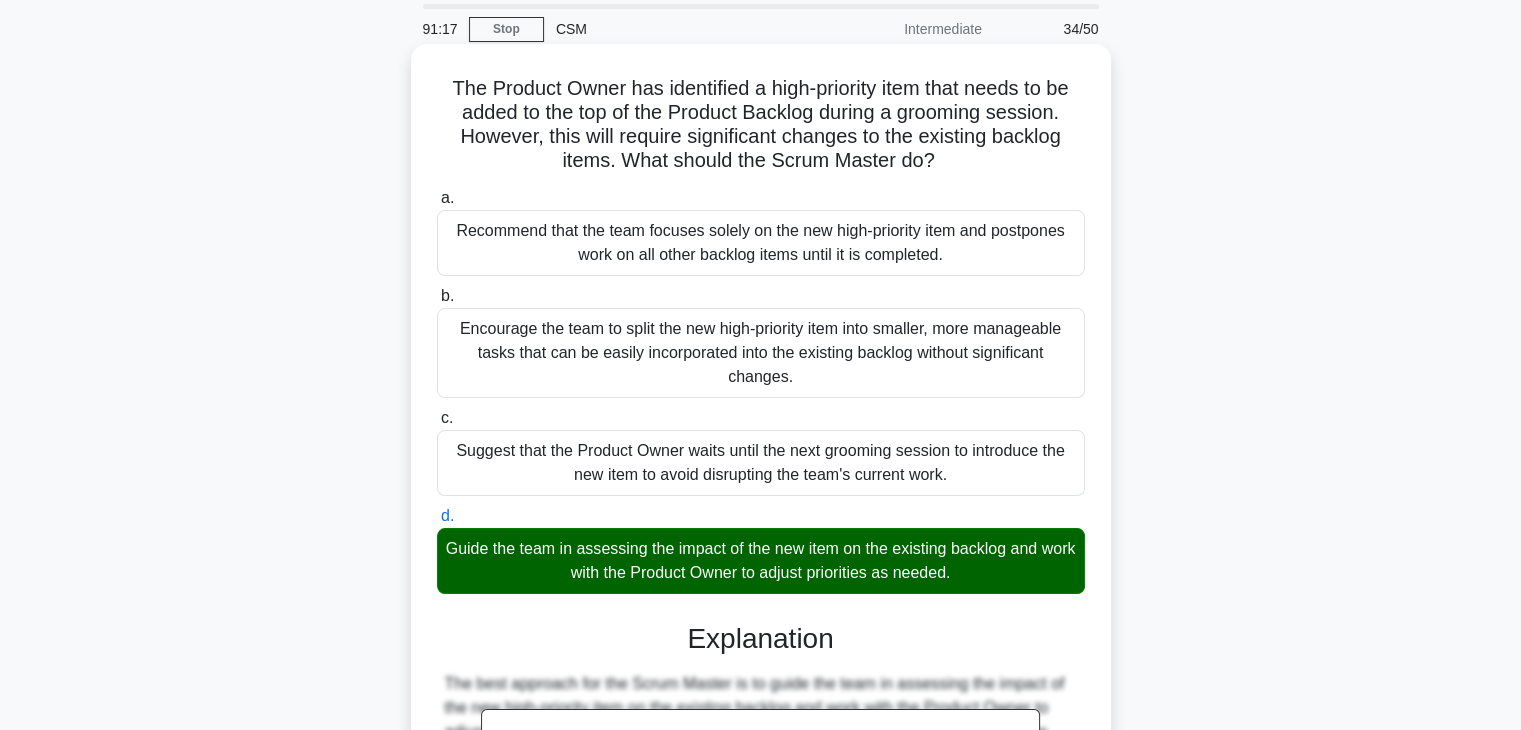 scroll, scrollTop: 430, scrollLeft: 0, axis: vertical 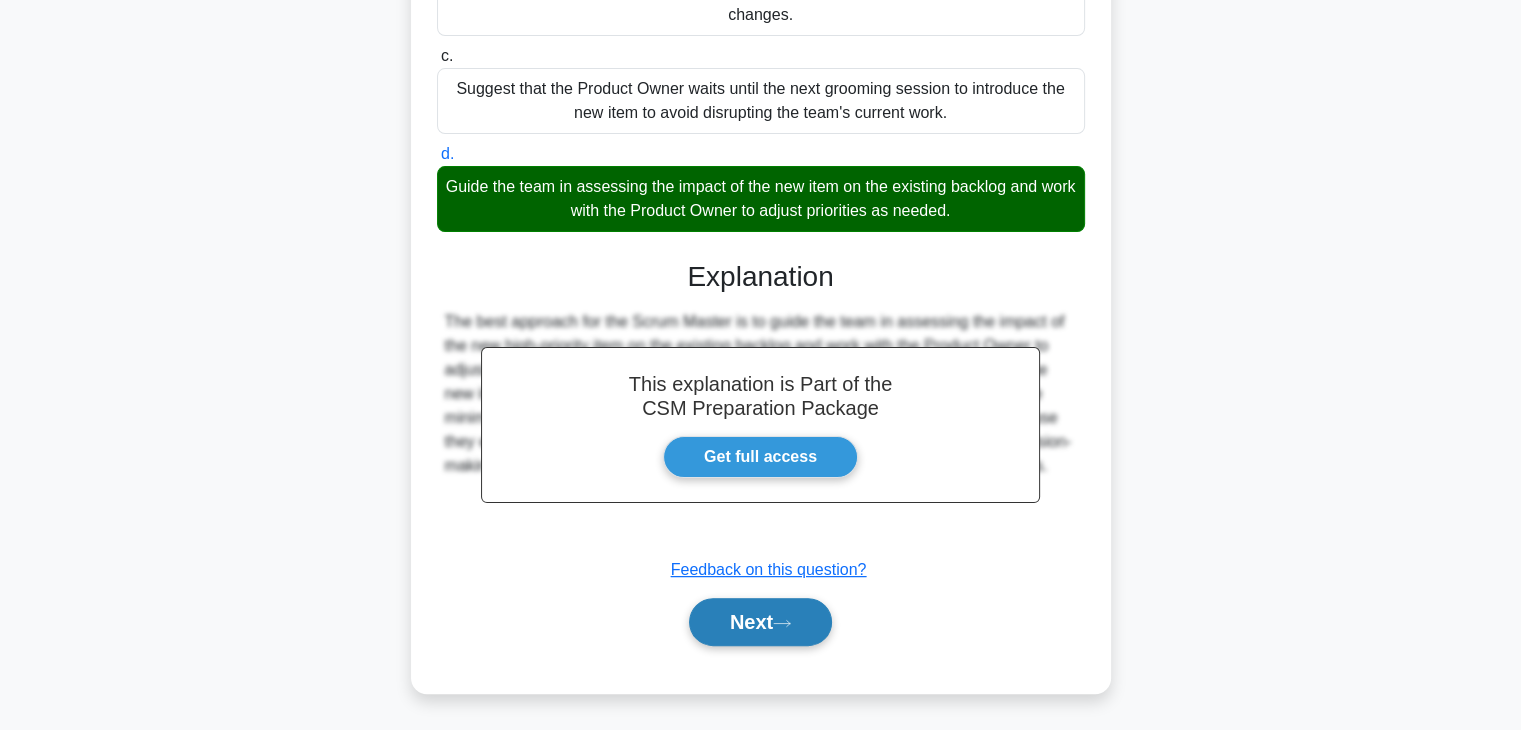 click at bounding box center (782, 623) 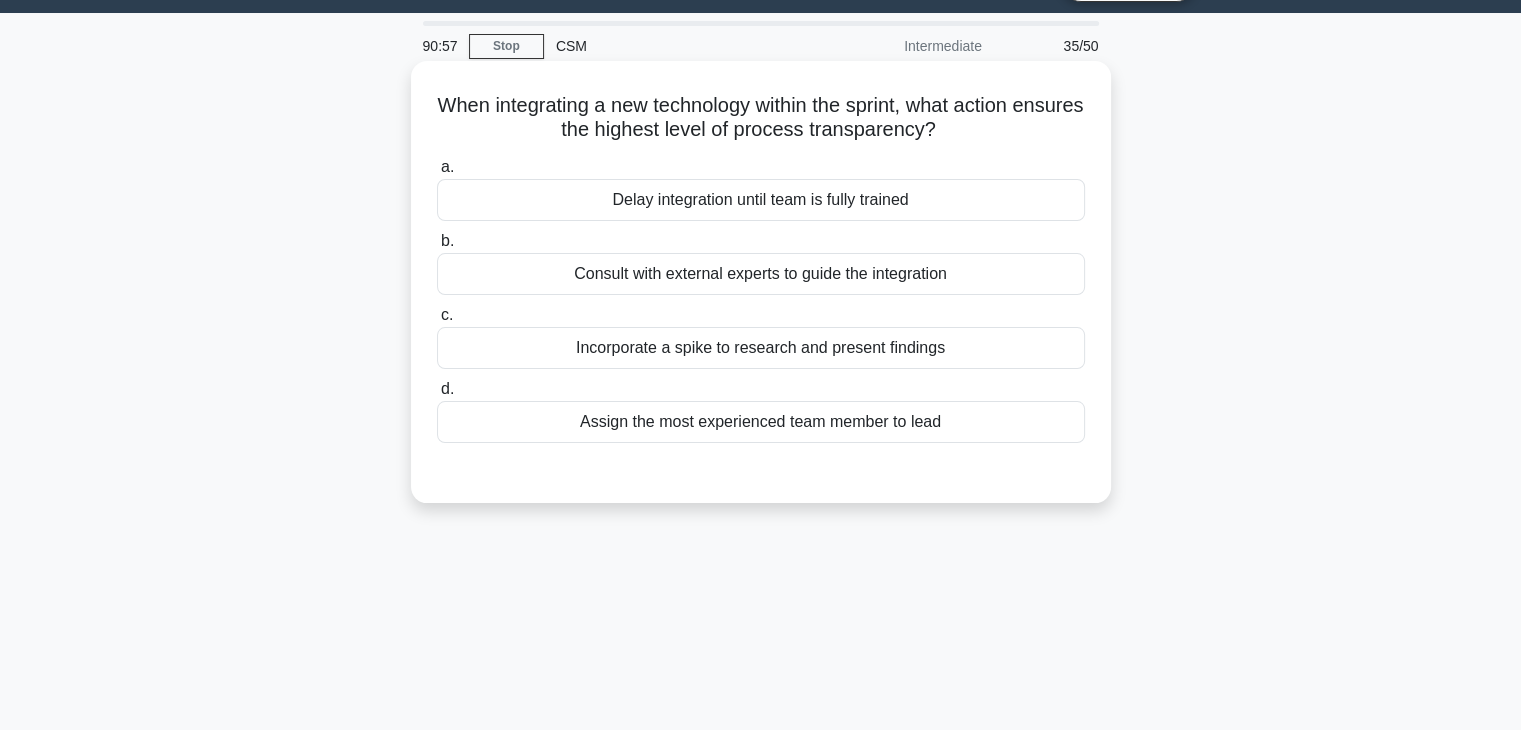 scroll, scrollTop: 52, scrollLeft: 0, axis: vertical 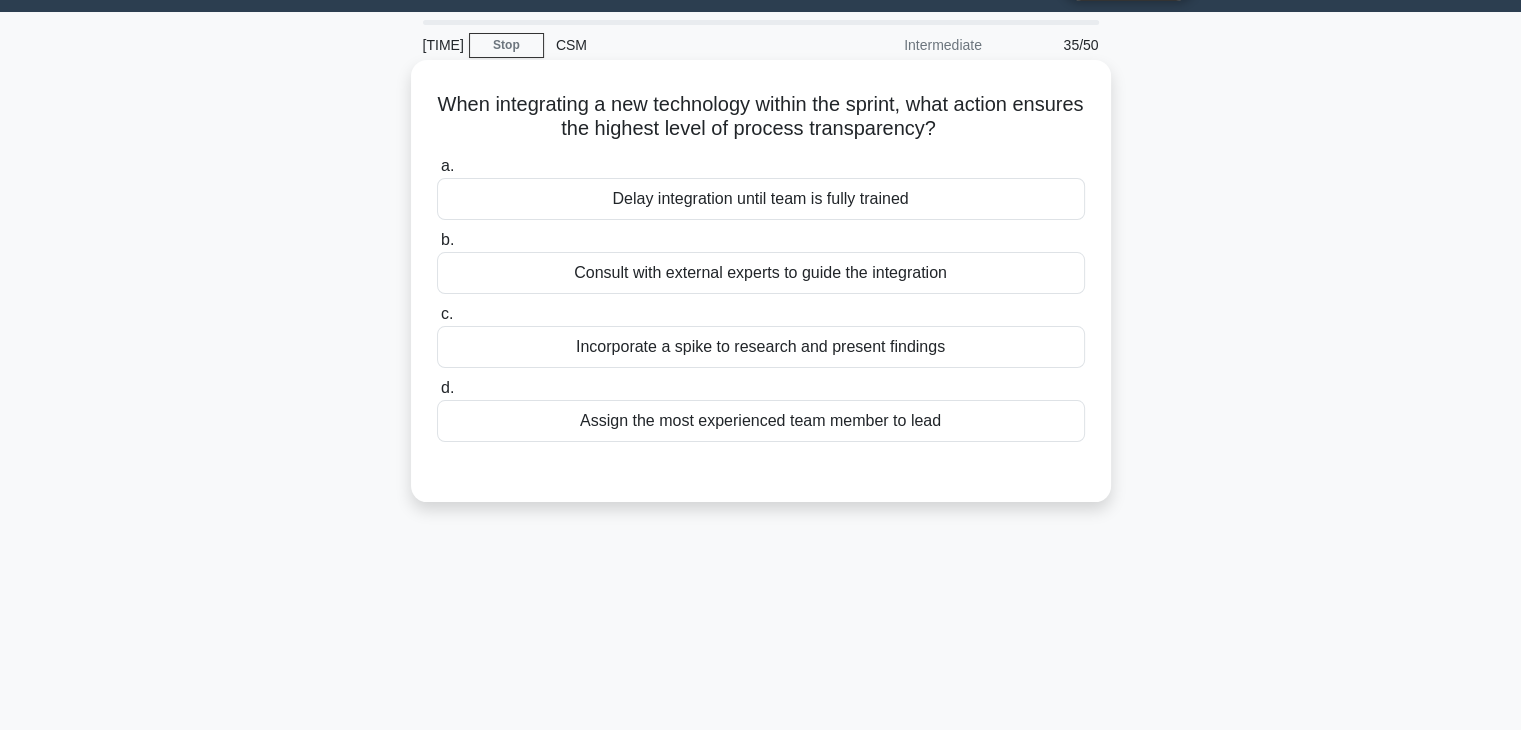 click on "Assign the most experienced team member to lead" at bounding box center [761, 421] 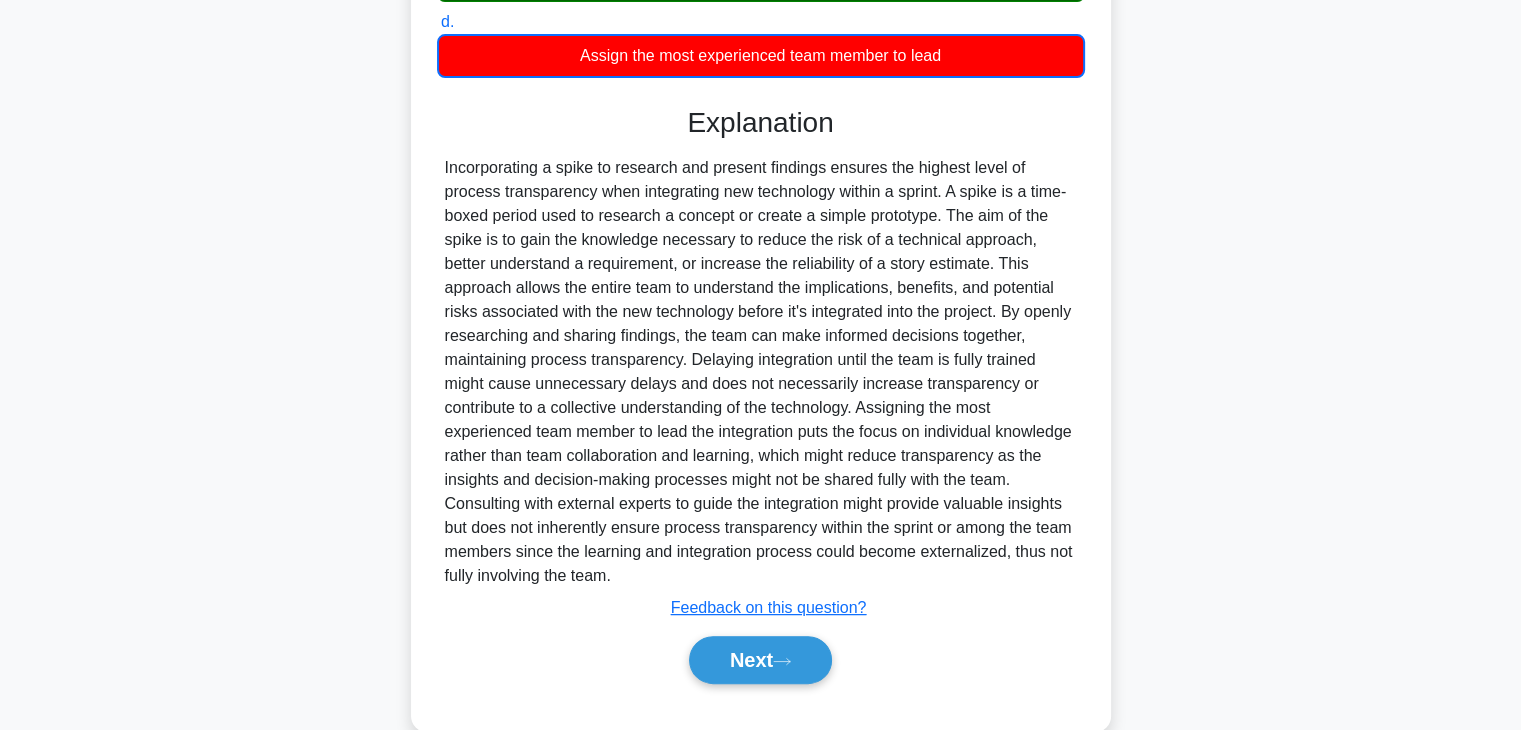 scroll, scrollTop: 420, scrollLeft: 0, axis: vertical 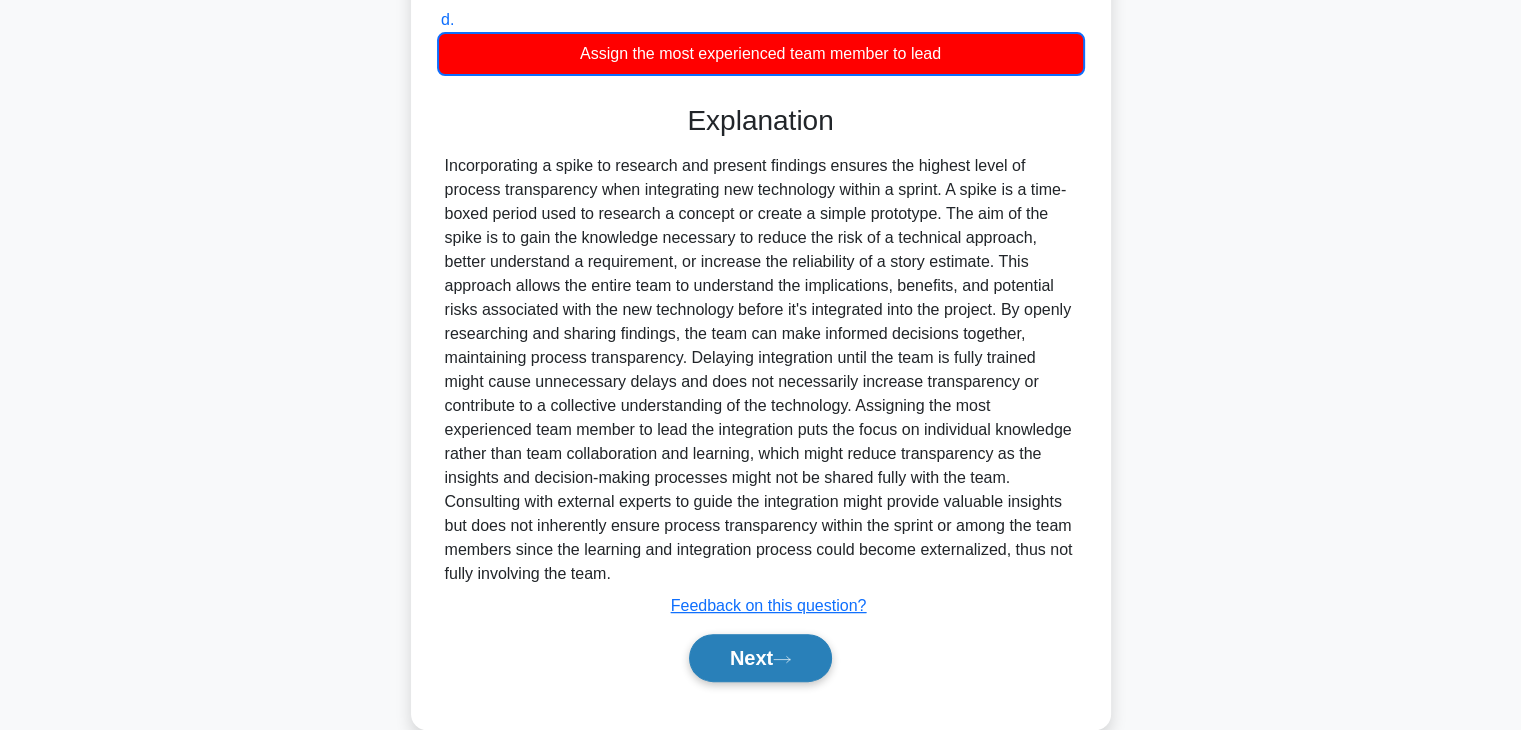 click on "Next" at bounding box center (760, 658) 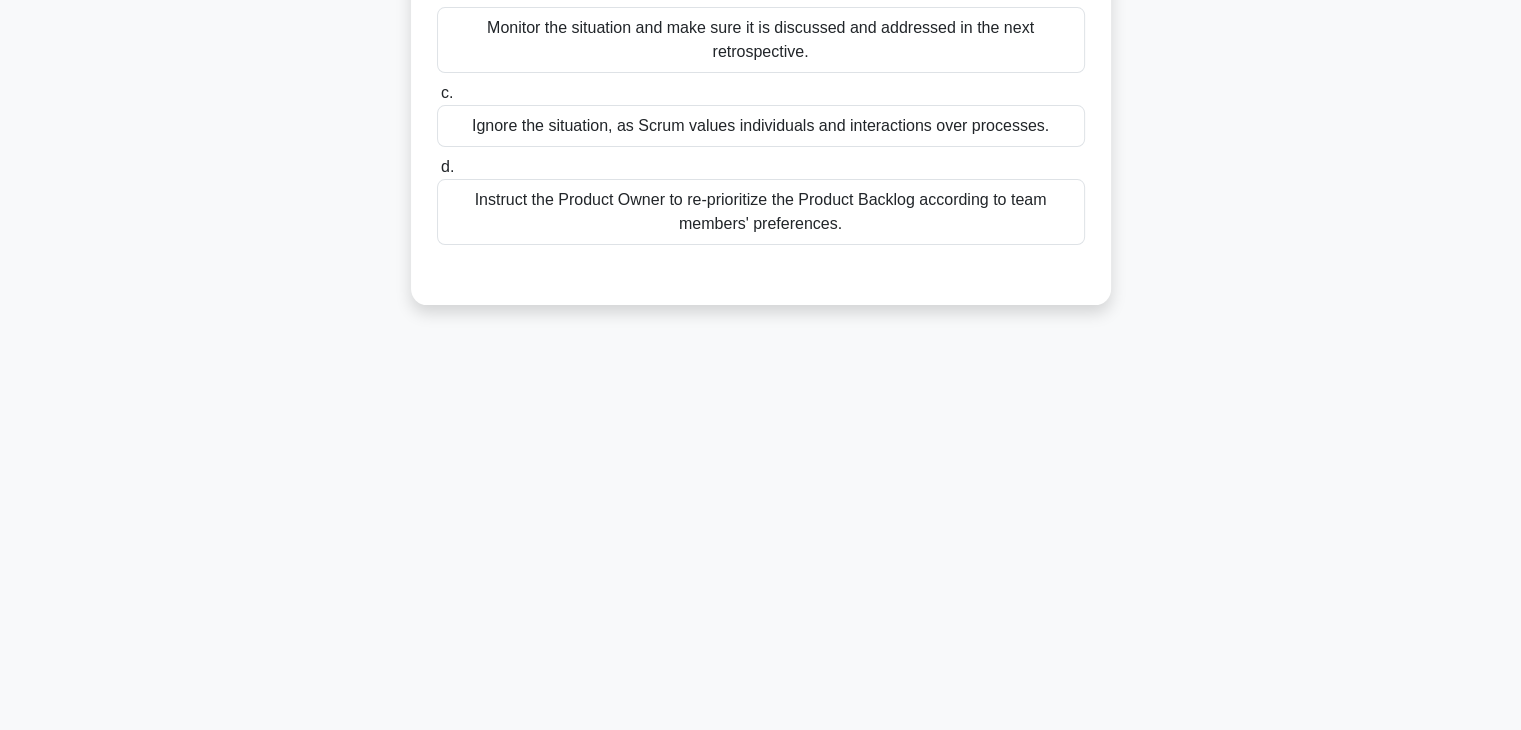 scroll, scrollTop: 0, scrollLeft: 0, axis: both 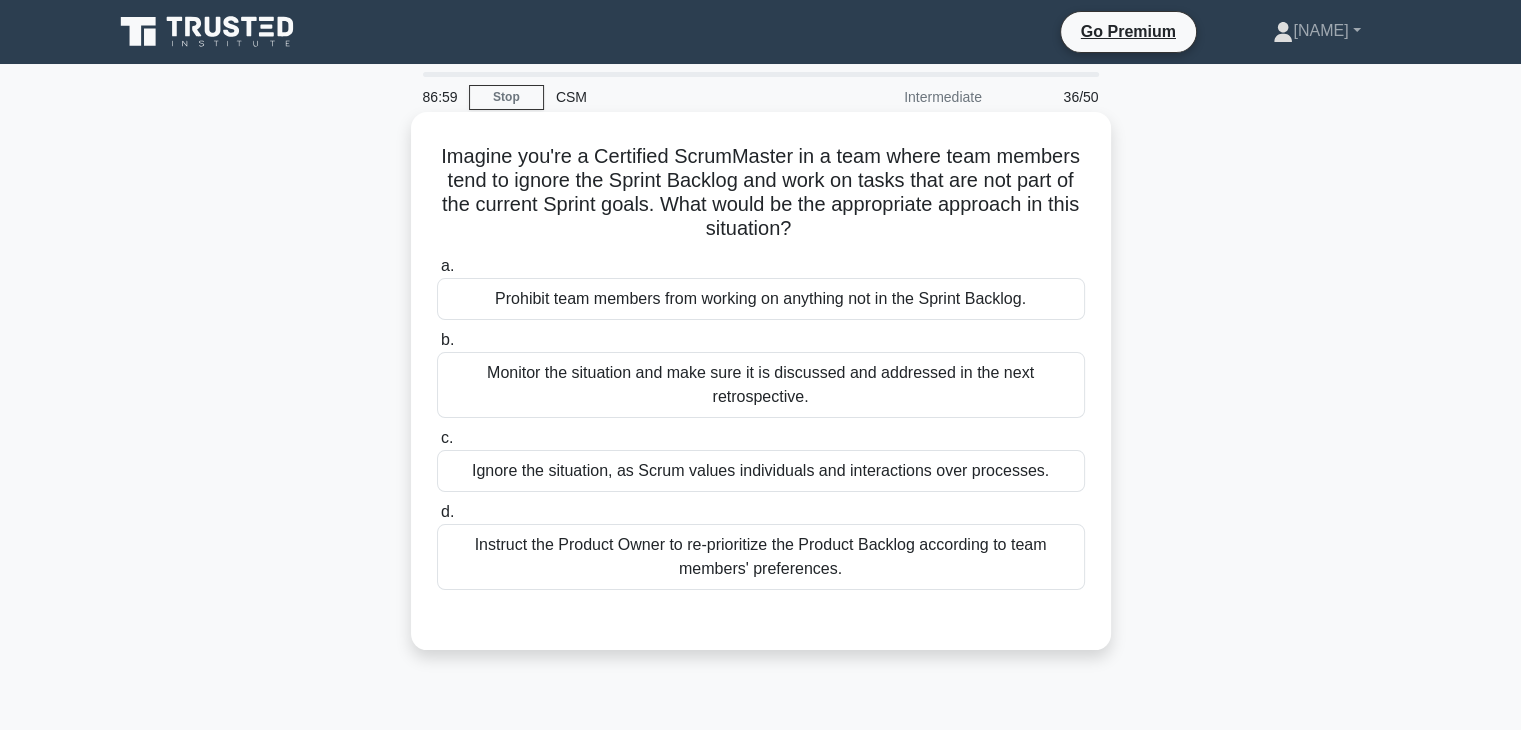 click on "Monitor the situation and make sure it is discussed and addressed in the next retrospective." at bounding box center [761, 385] 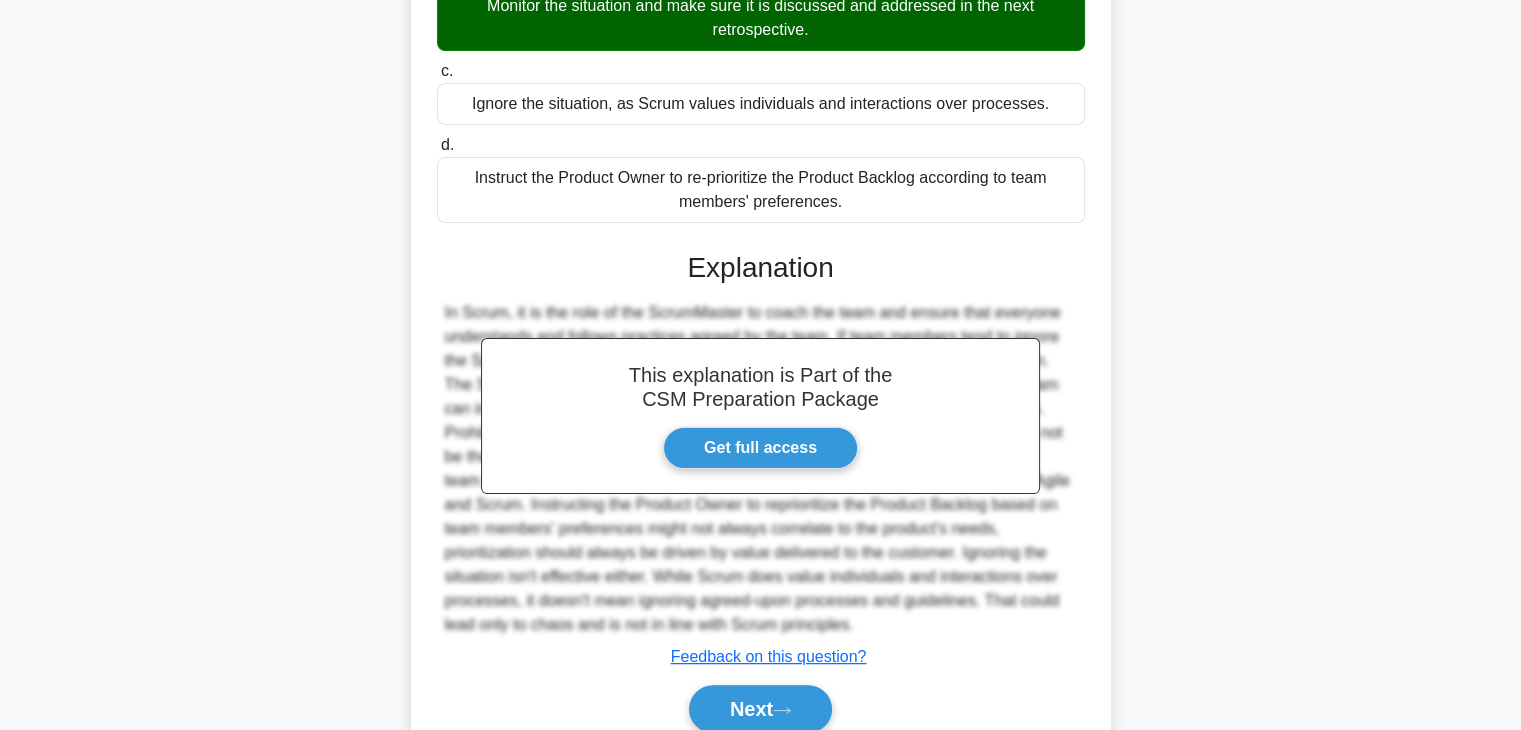 scroll, scrollTop: 454, scrollLeft: 0, axis: vertical 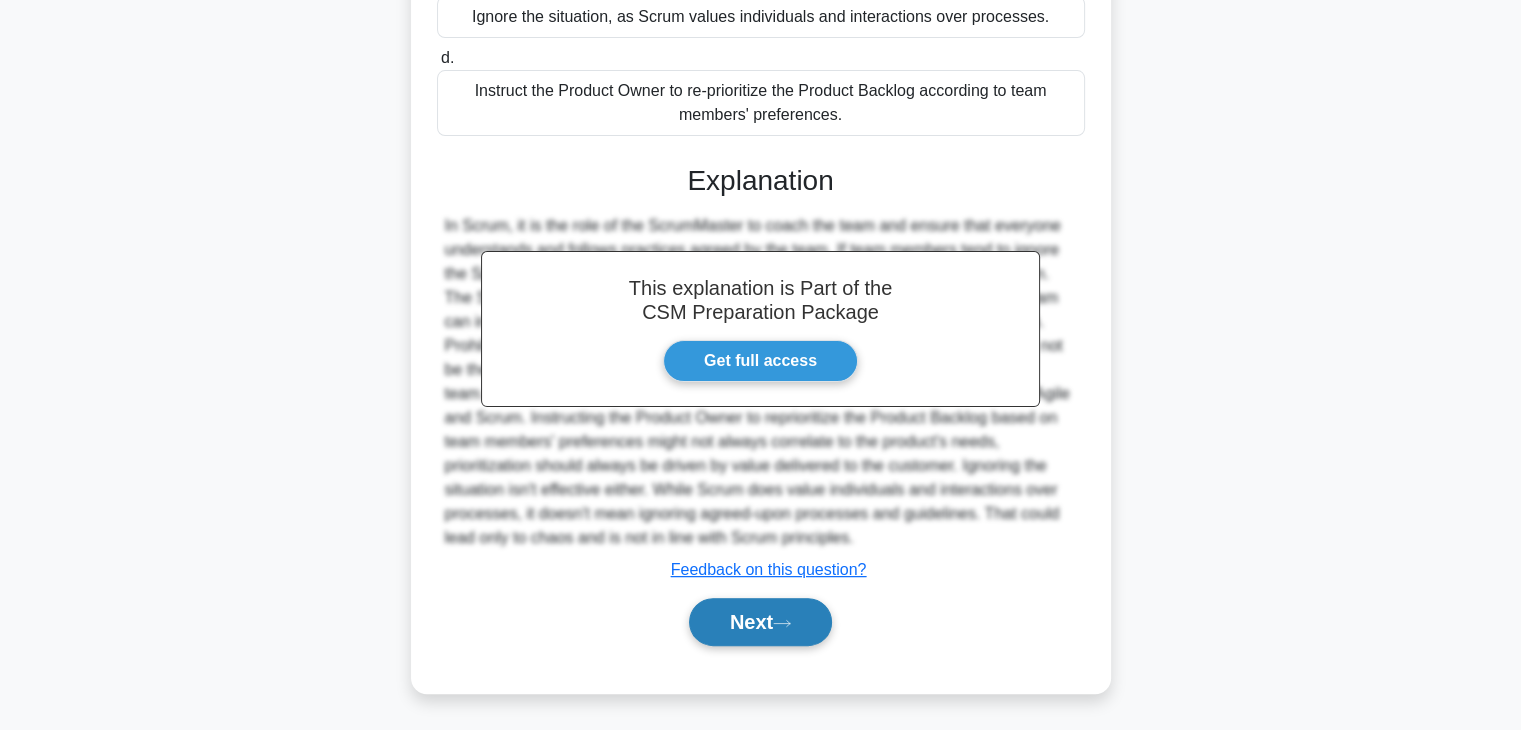 click on "Next" at bounding box center (760, 622) 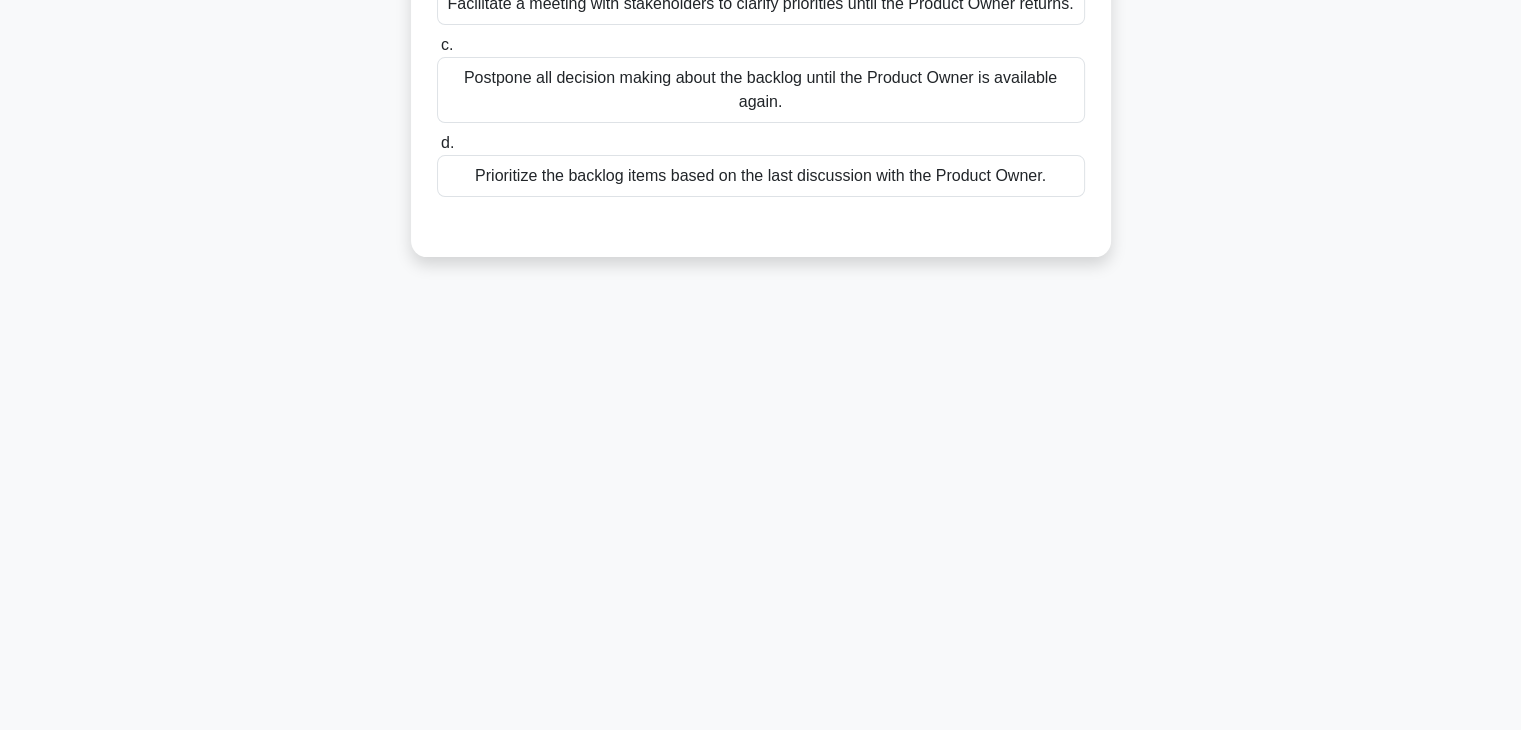 scroll, scrollTop: 0, scrollLeft: 0, axis: both 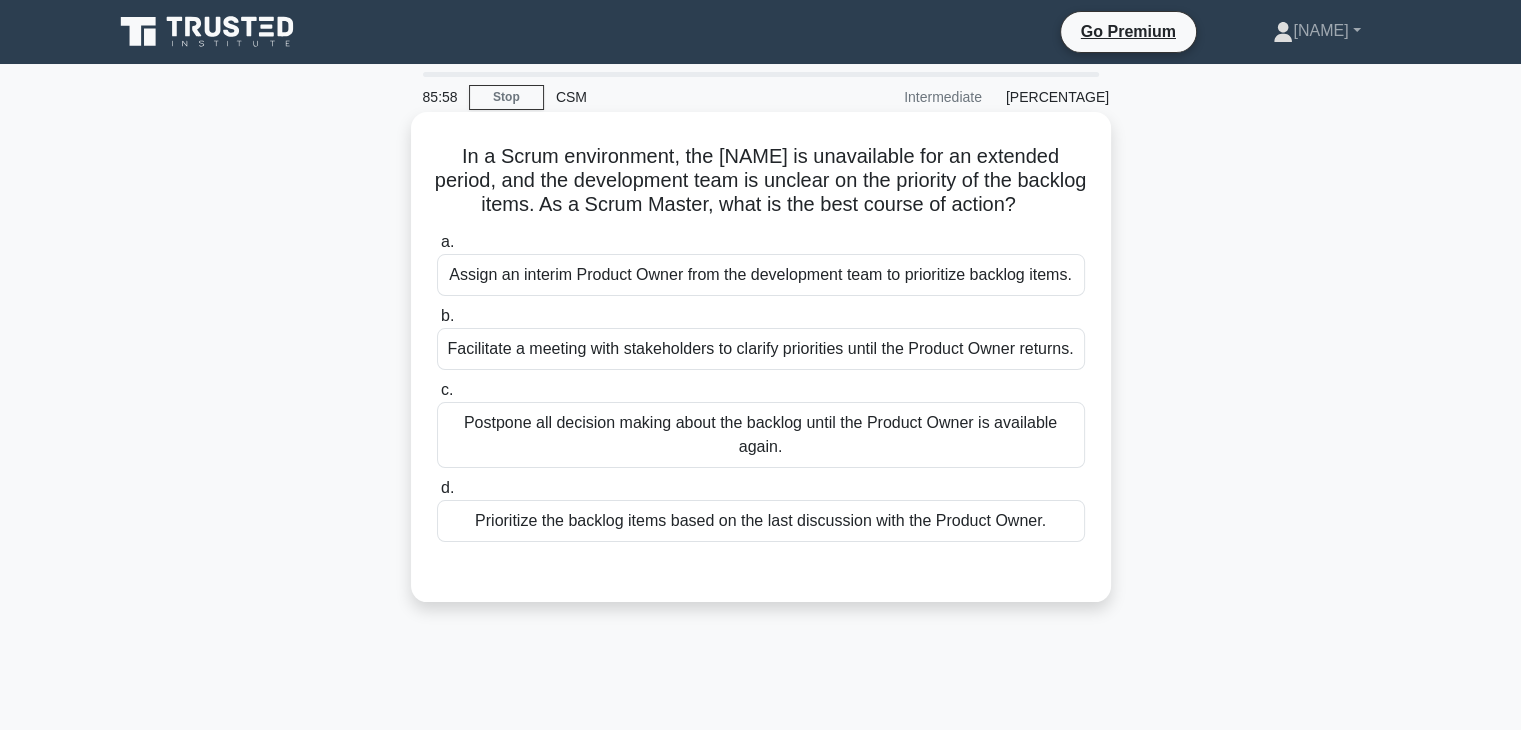 click on "Facilitate a meeting with stakeholders to clarify priorities until the Product Owner returns." at bounding box center (761, 349) 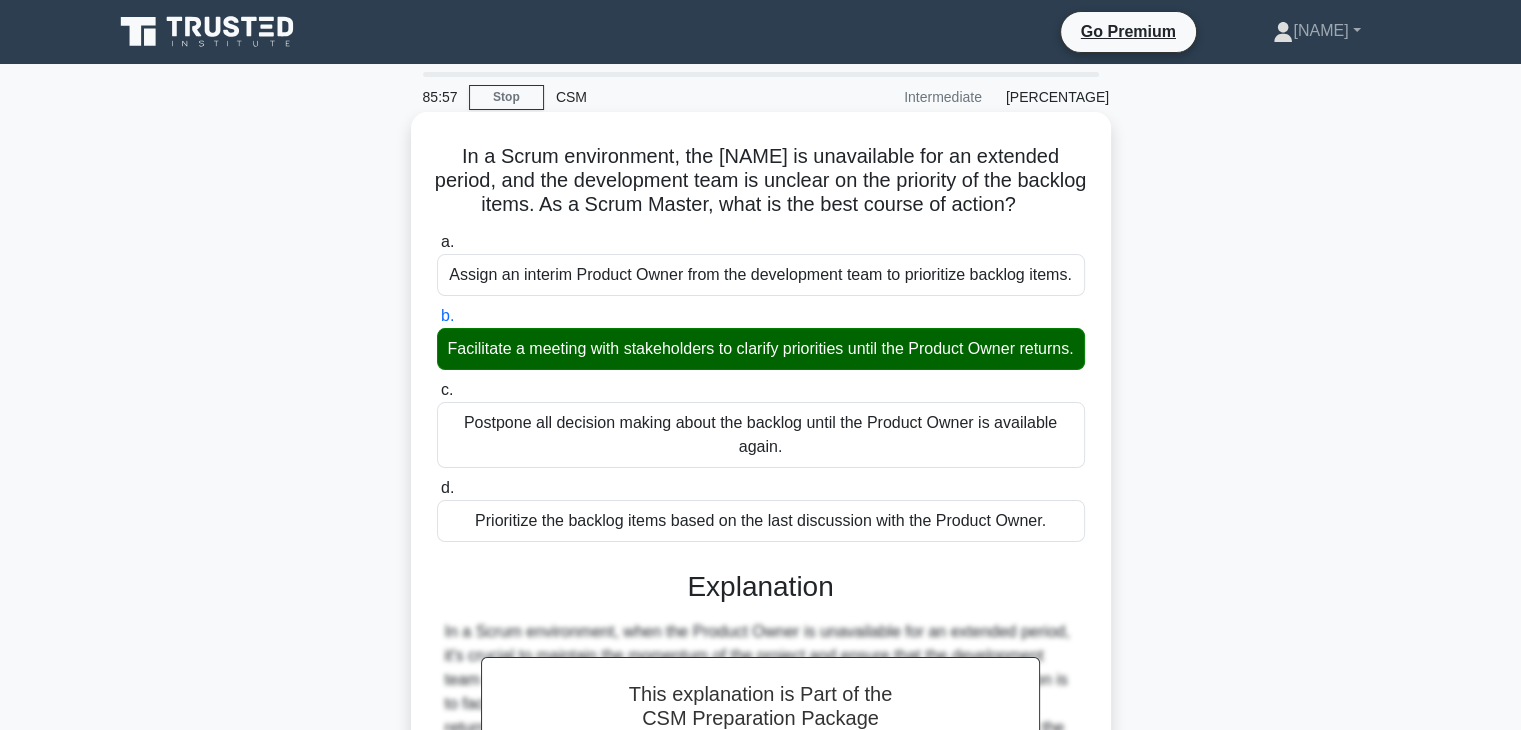 scroll, scrollTop: 454, scrollLeft: 0, axis: vertical 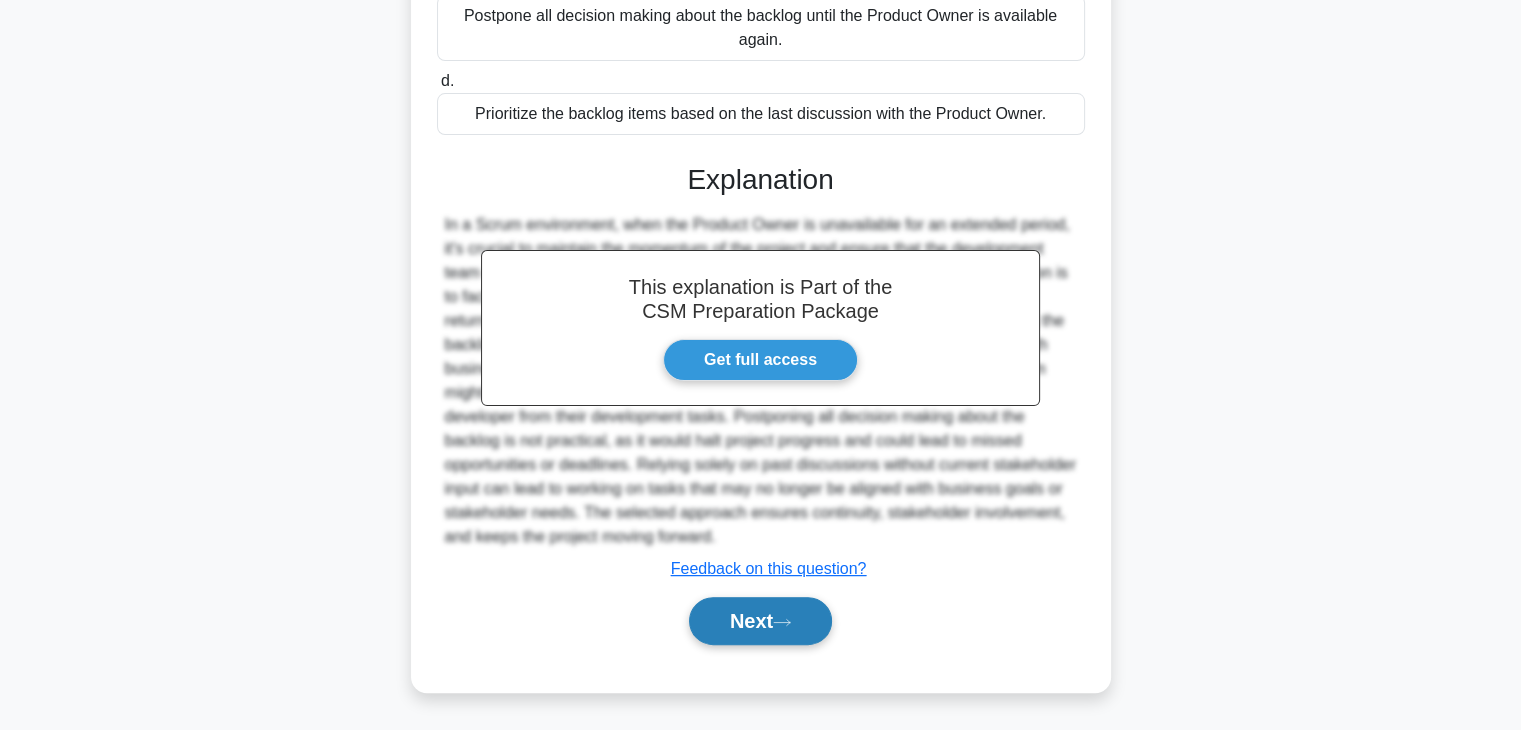 click on "Next" at bounding box center (760, 621) 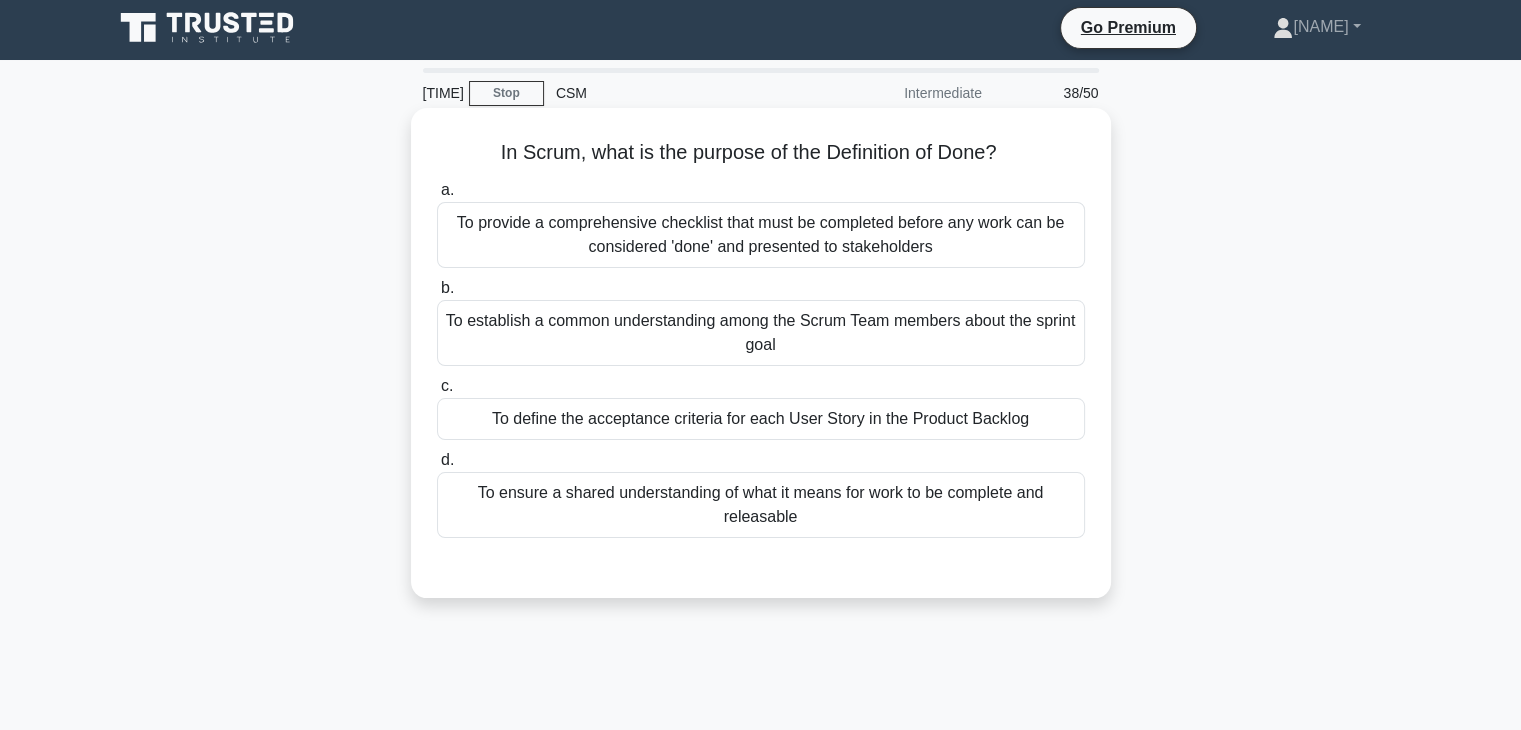 scroll, scrollTop: 8, scrollLeft: 0, axis: vertical 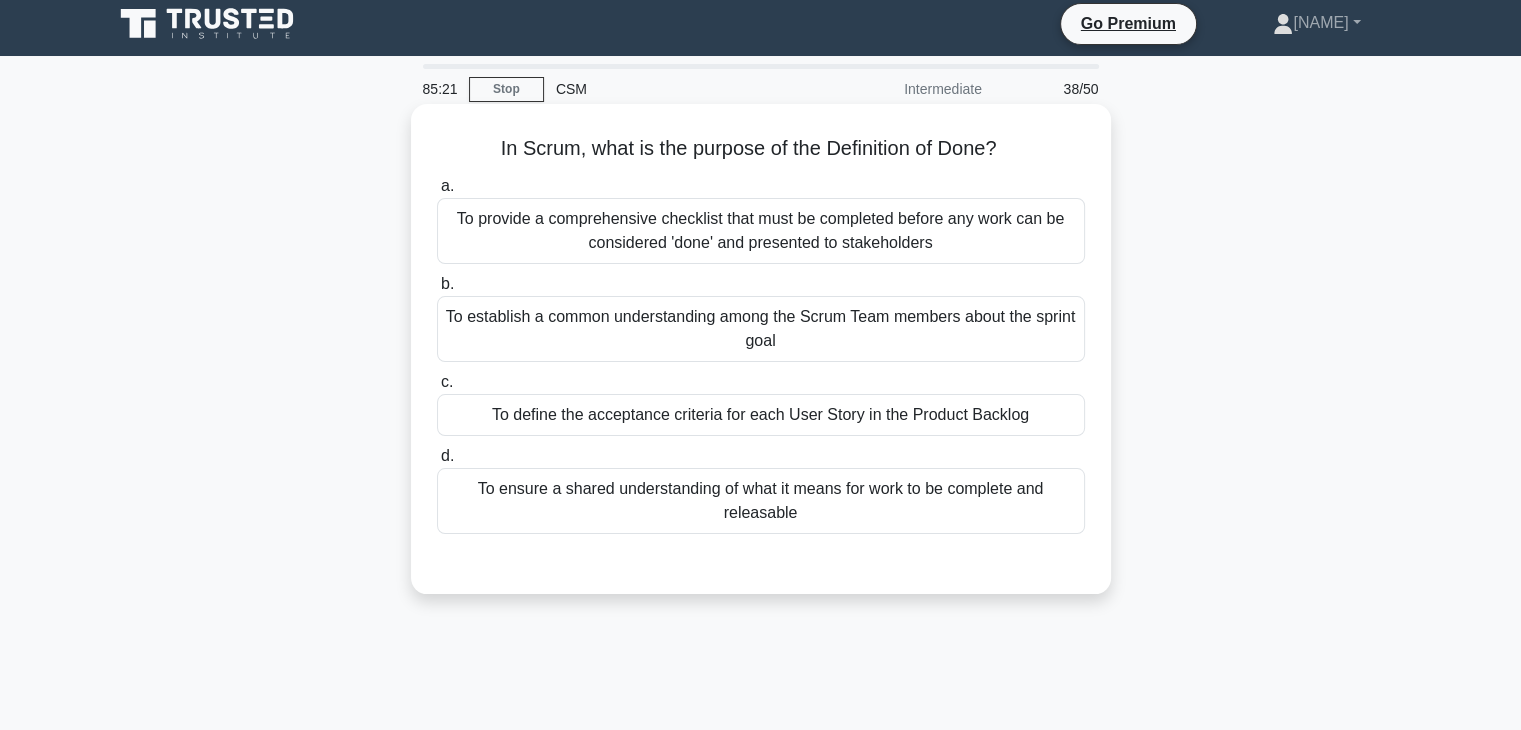 click on "To ensure a shared understanding of what it means for work to be complete and releasable" at bounding box center [761, 501] 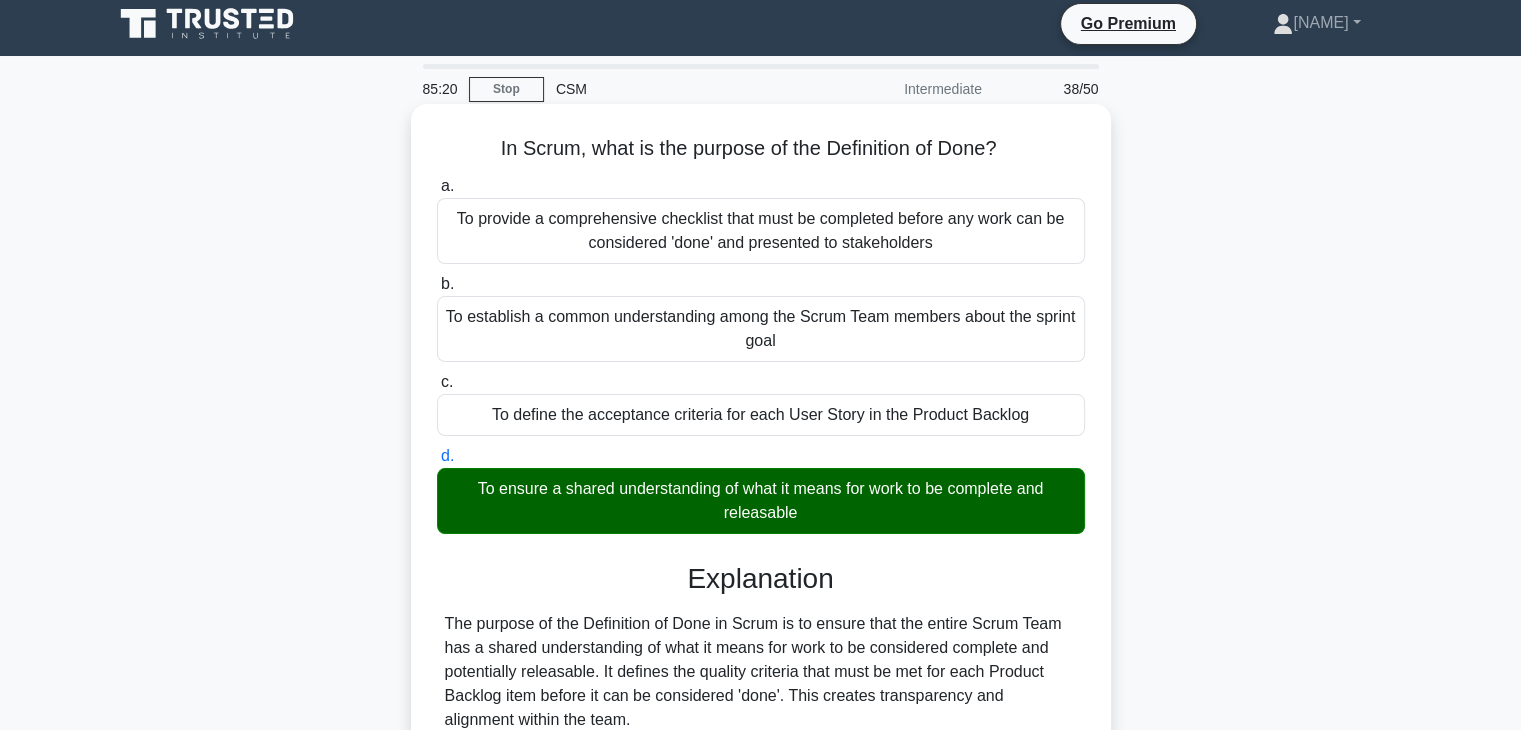 scroll, scrollTop: 406, scrollLeft: 0, axis: vertical 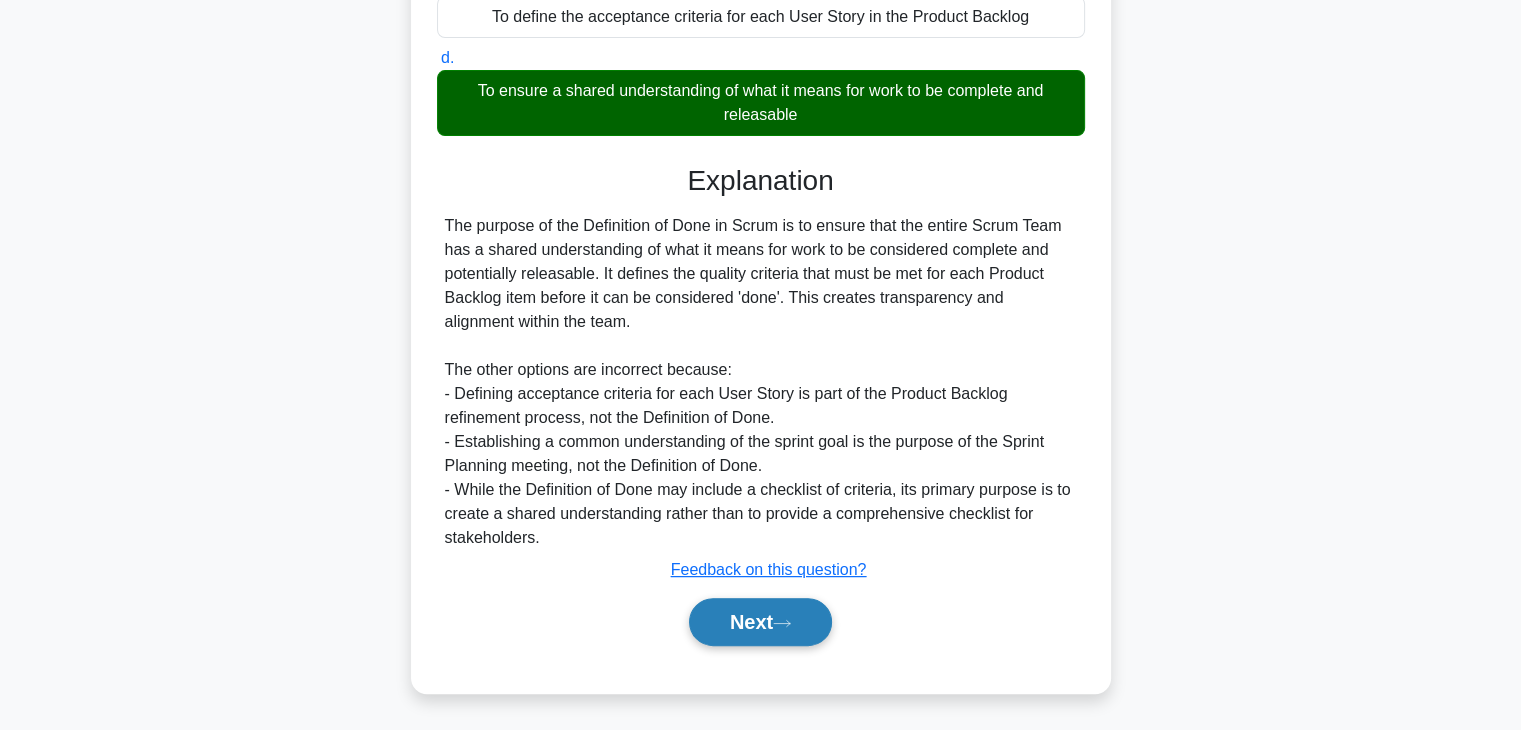 click on "Next" at bounding box center [760, 622] 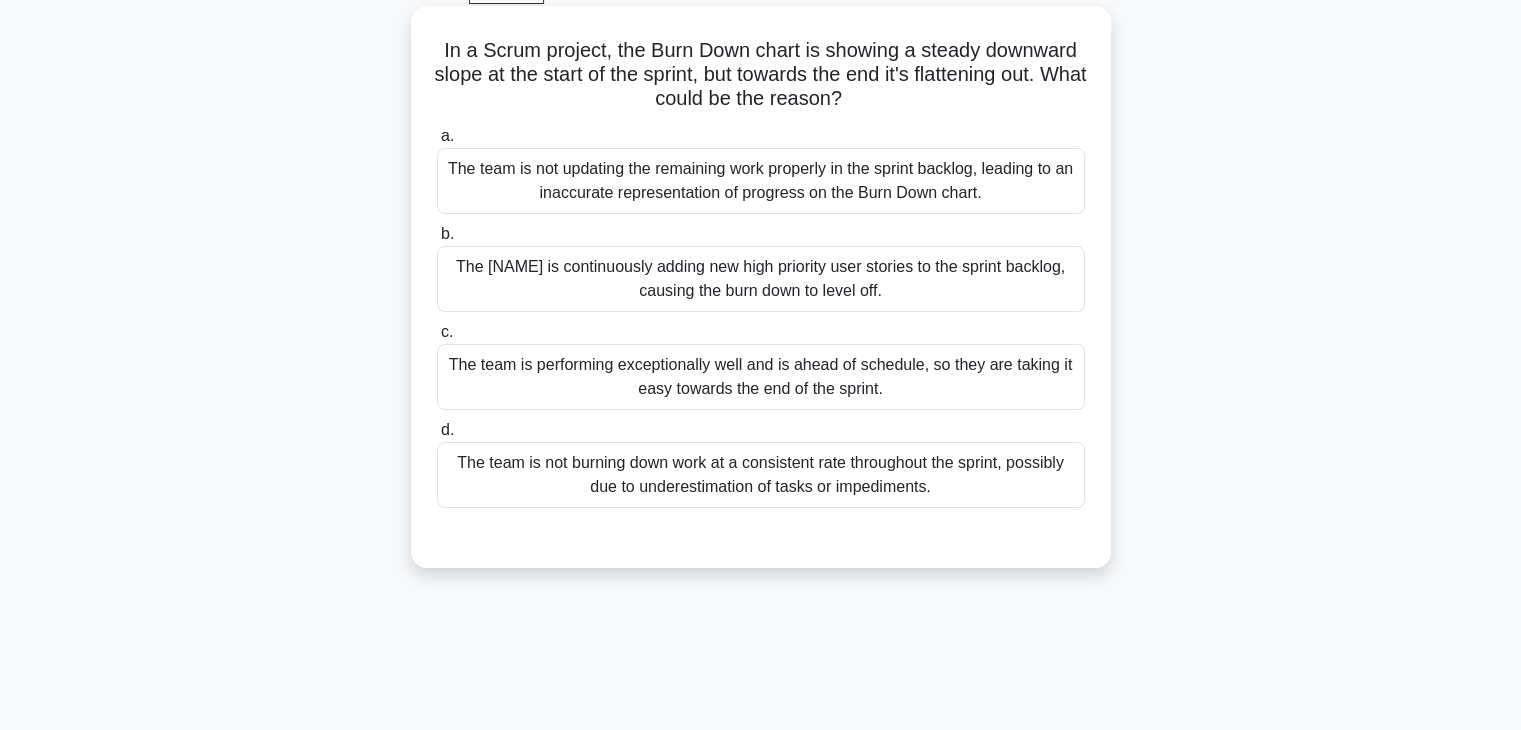 scroll, scrollTop: 108, scrollLeft: 0, axis: vertical 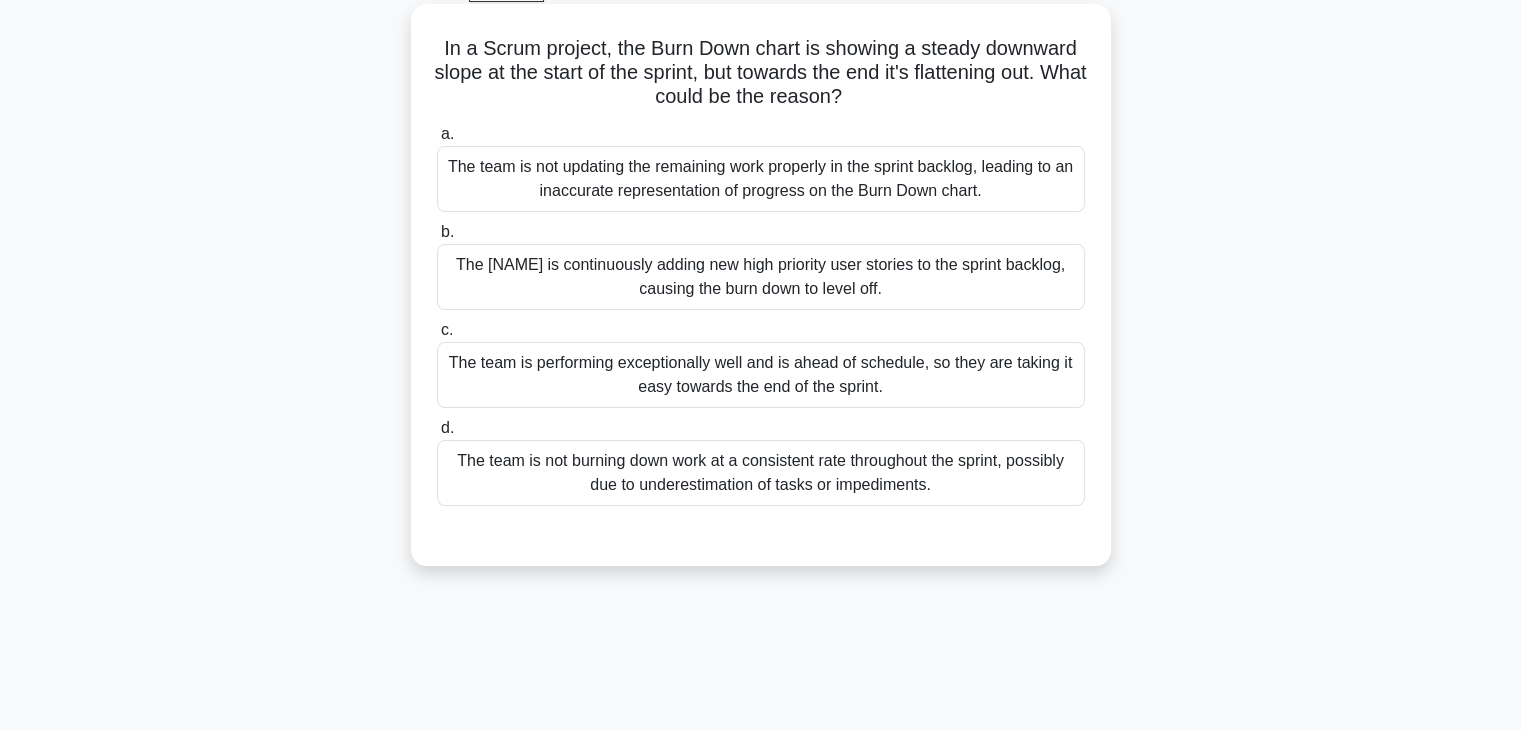 click on "The team is performing exceptionally well and is ahead of schedule, so they are taking it easy towards the end of the sprint." at bounding box center (761, 375) 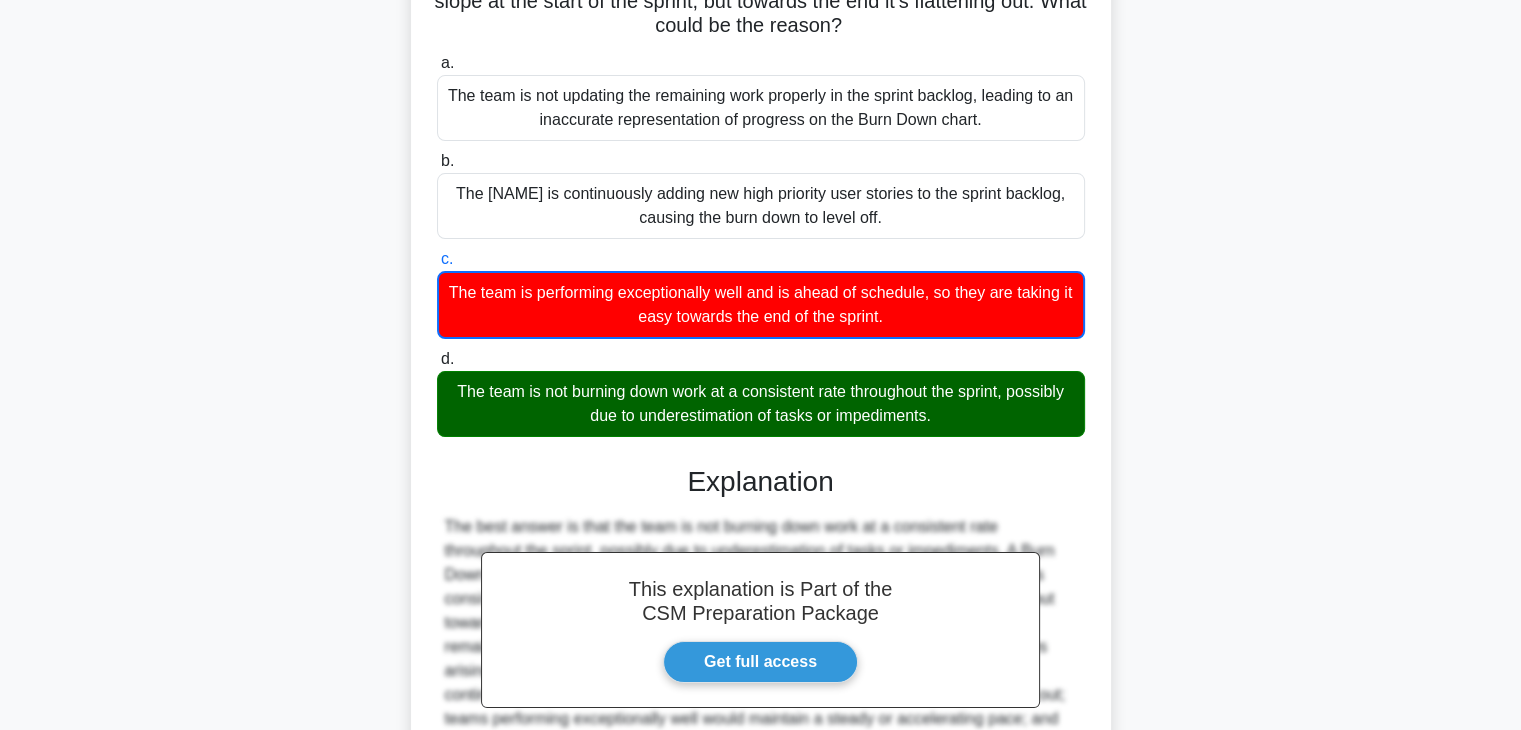 scroll, scrollTop: 408, scrollLeft: 0, axis: vertical 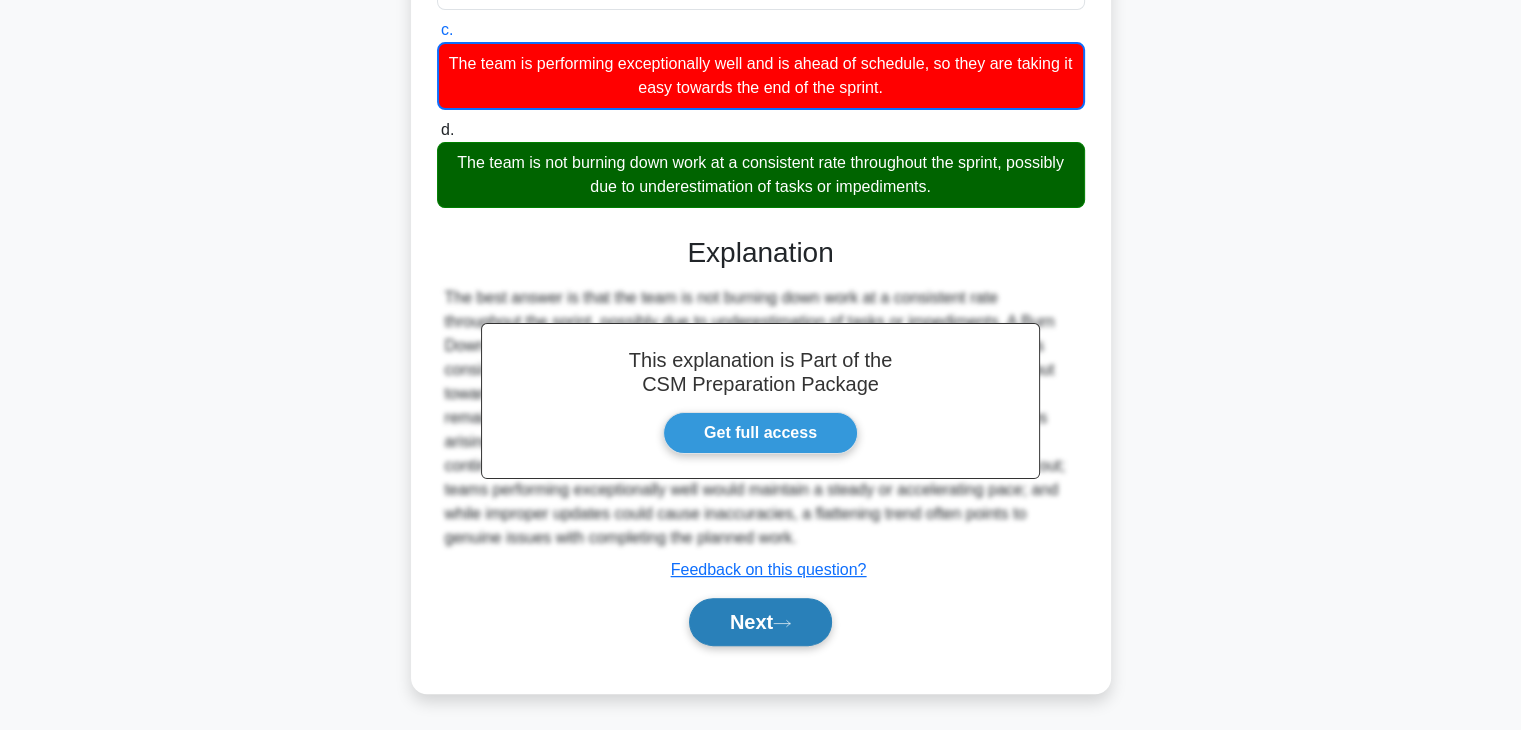 click on "Next" at bounding box center (760, 622) 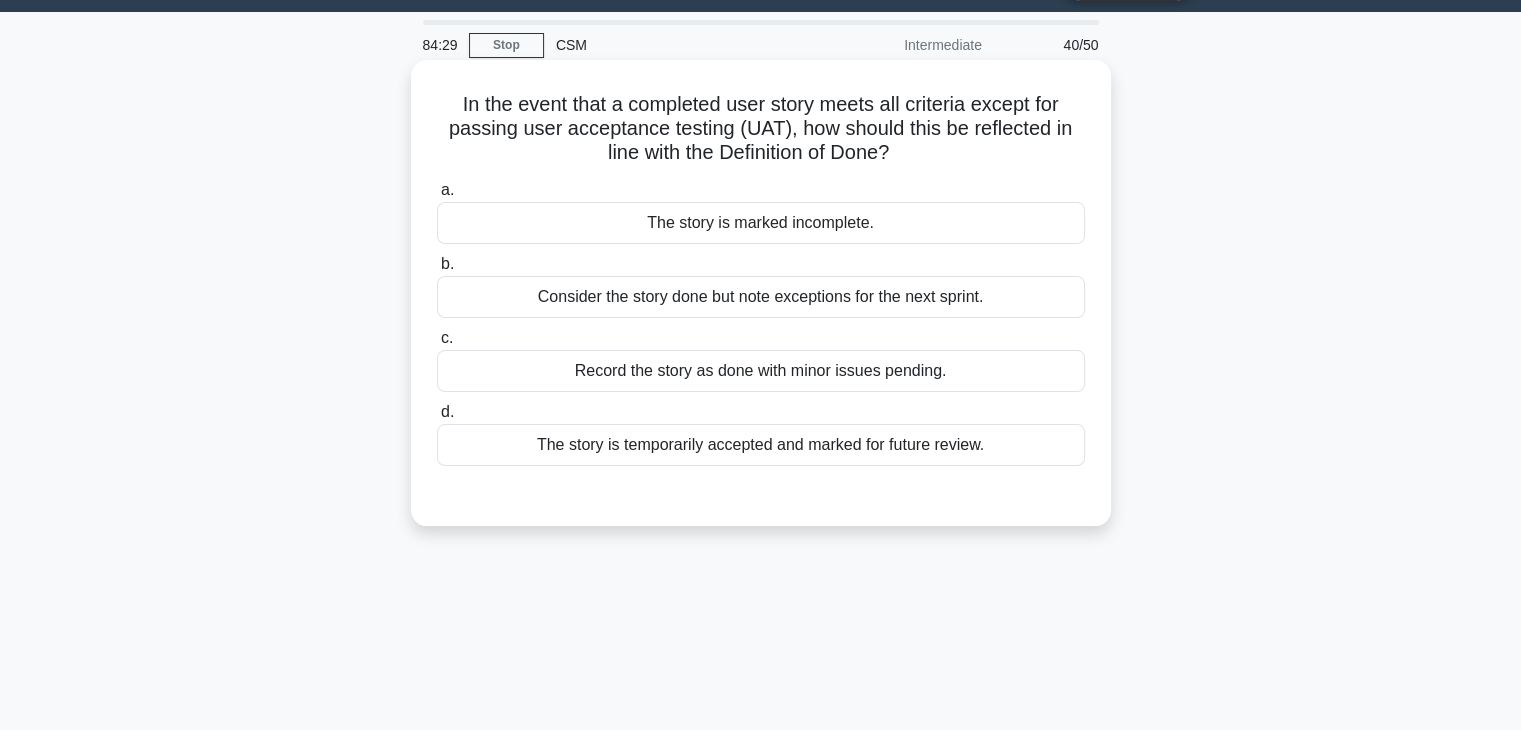 scroll, scrollTop: 51, scrollLeft: 0, axis: vertical 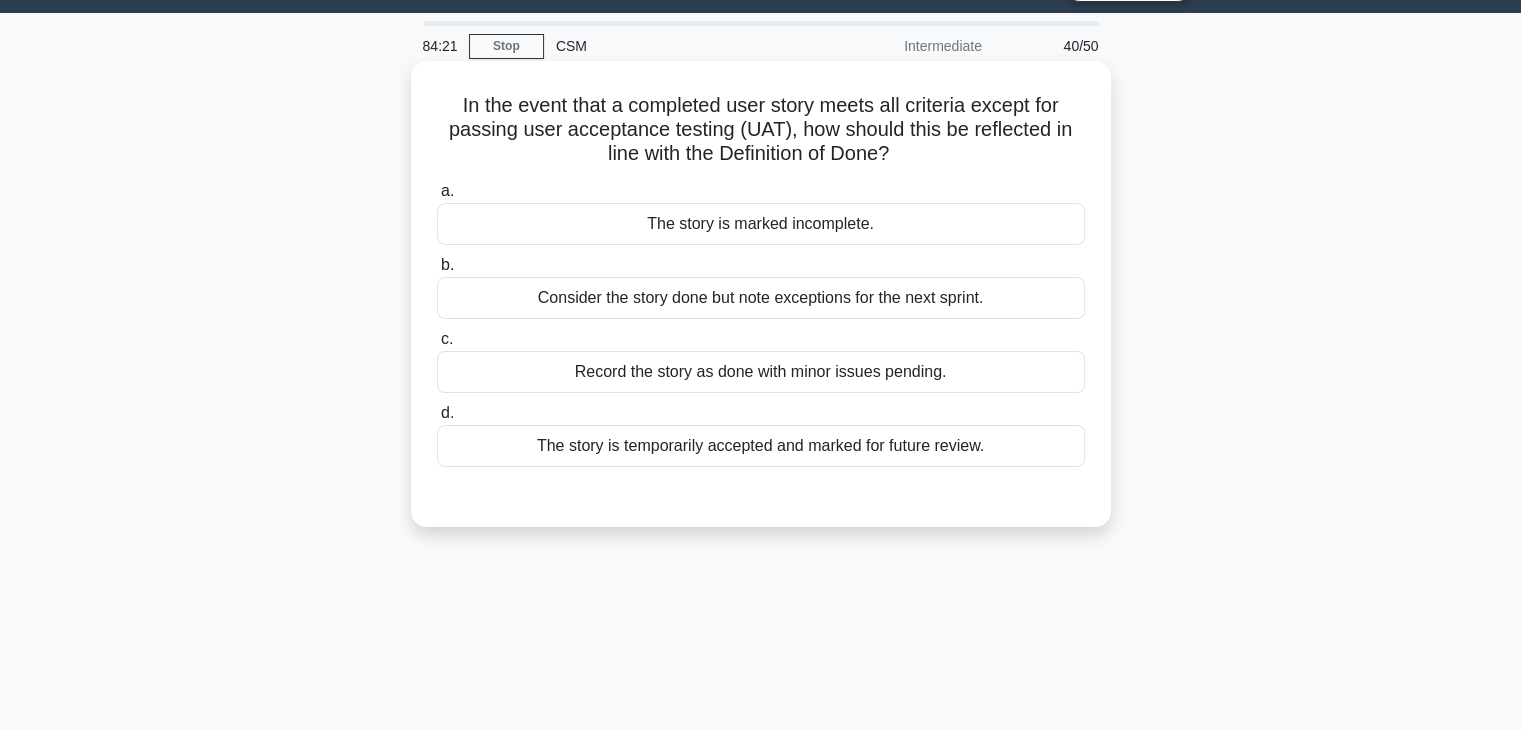 click on "The story is marked incomplete." at bounding box center (761, 224) 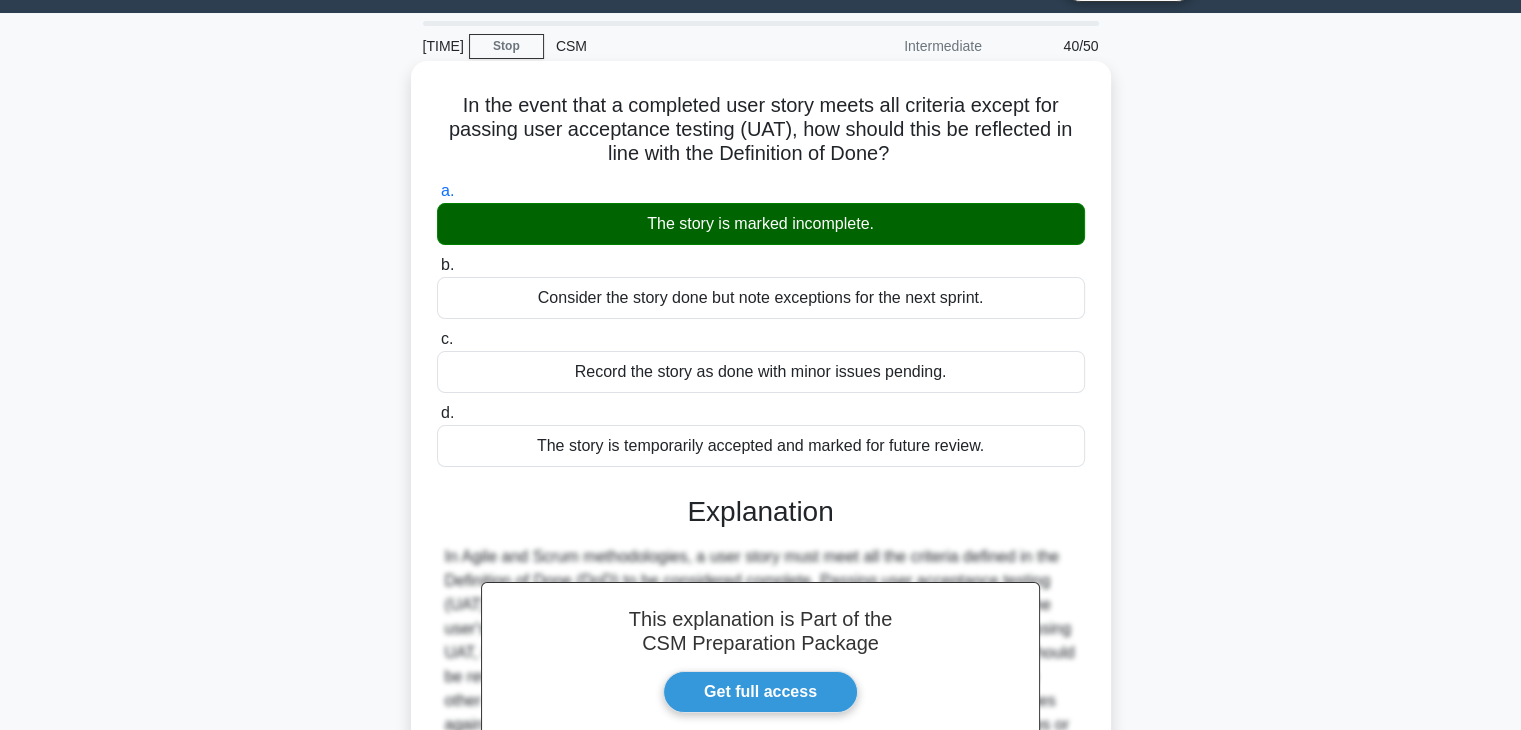 scroll, scrollTop: 351, scrollLeft: 0, axis: vertical 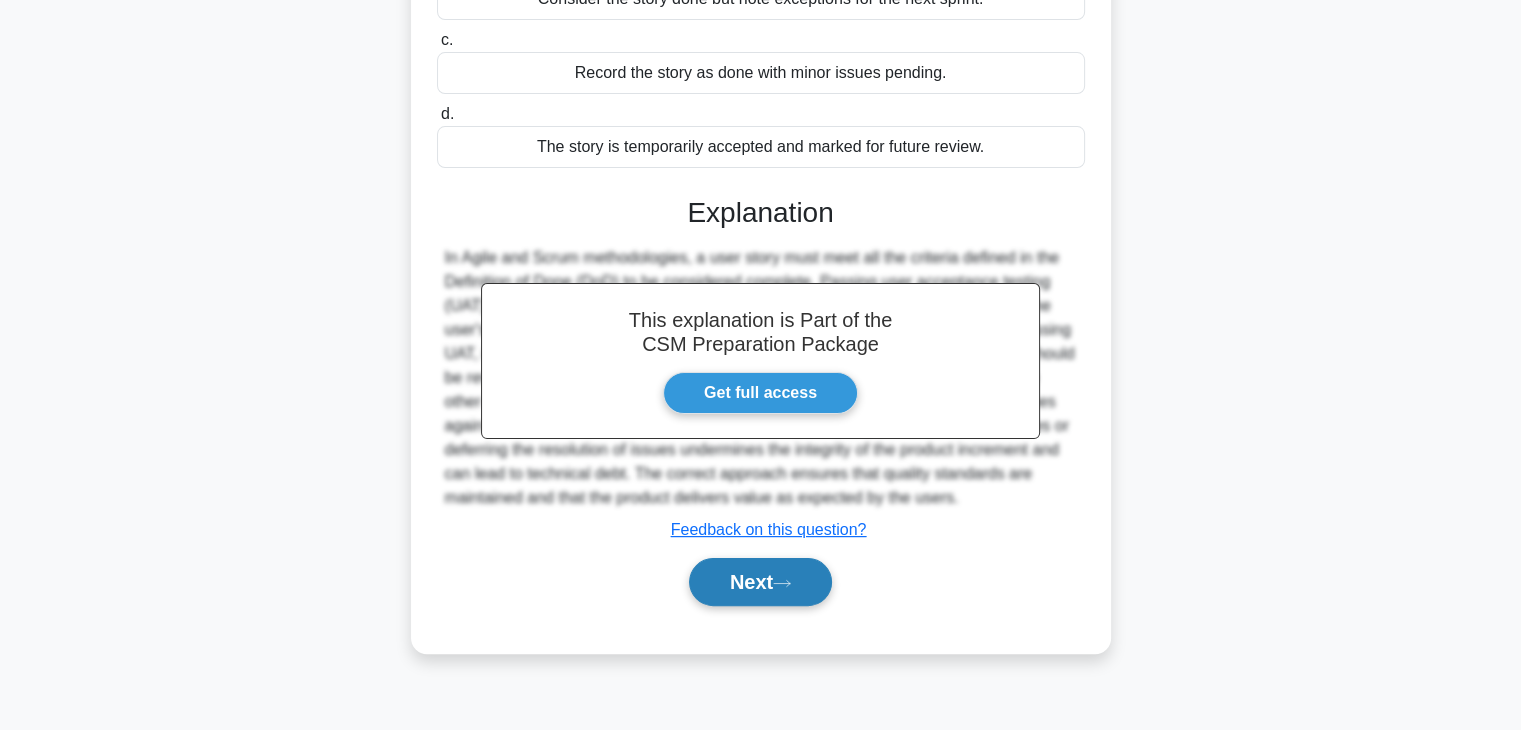 click on "Next" at bounding box center (760, 582) 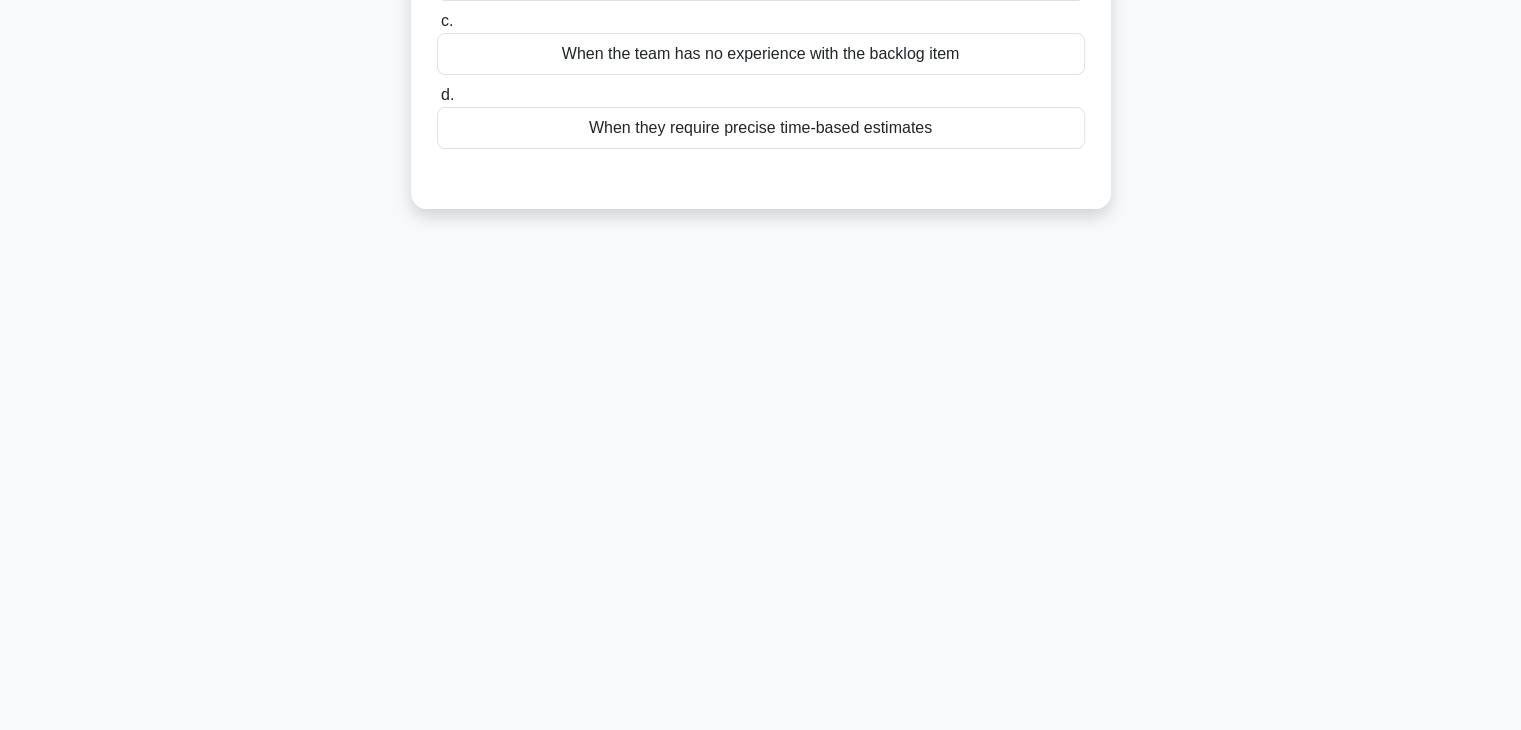 scroll, scrollTop: 0, scrollLeft: 0, axis: both 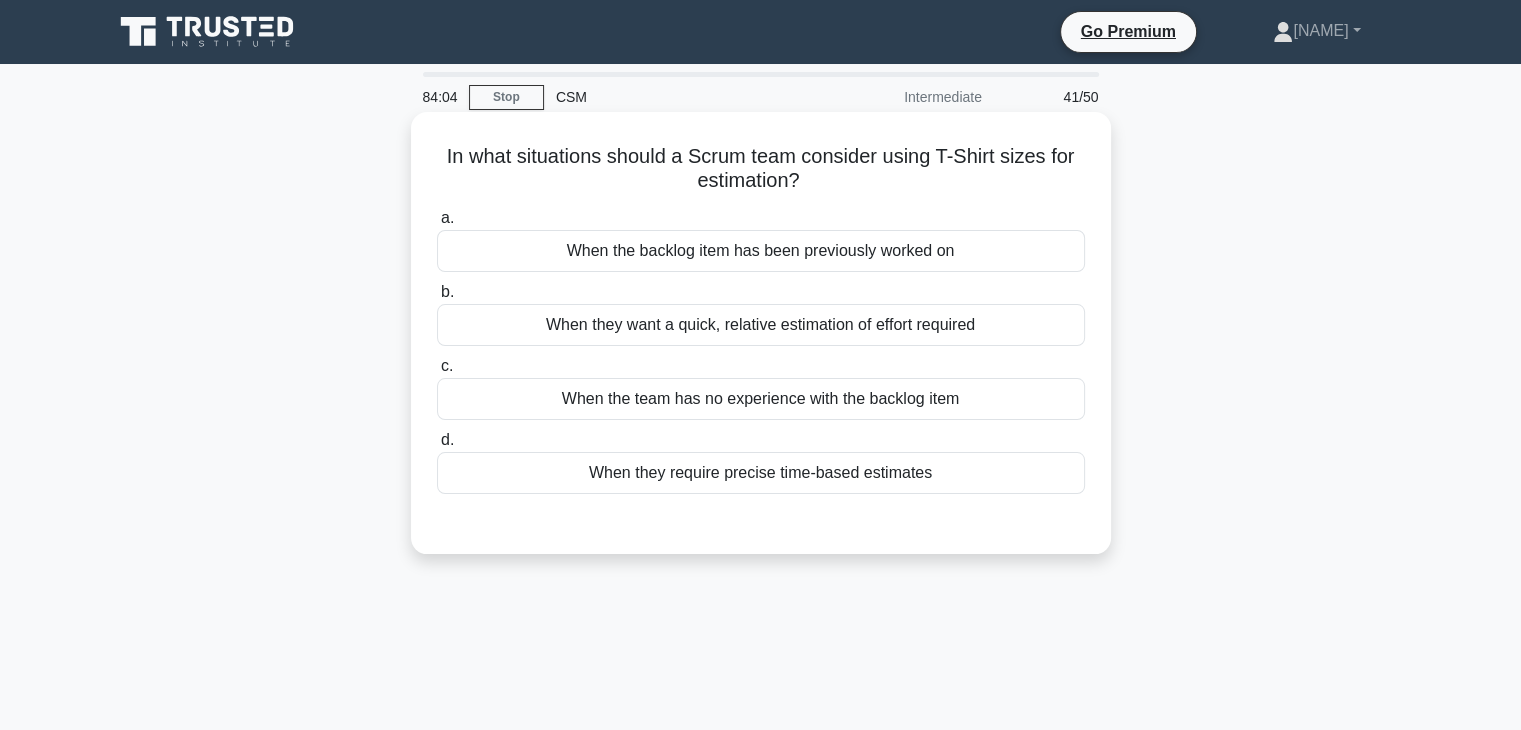 click on "When they require precise time-based estimates" at bounding box center [761, 473] 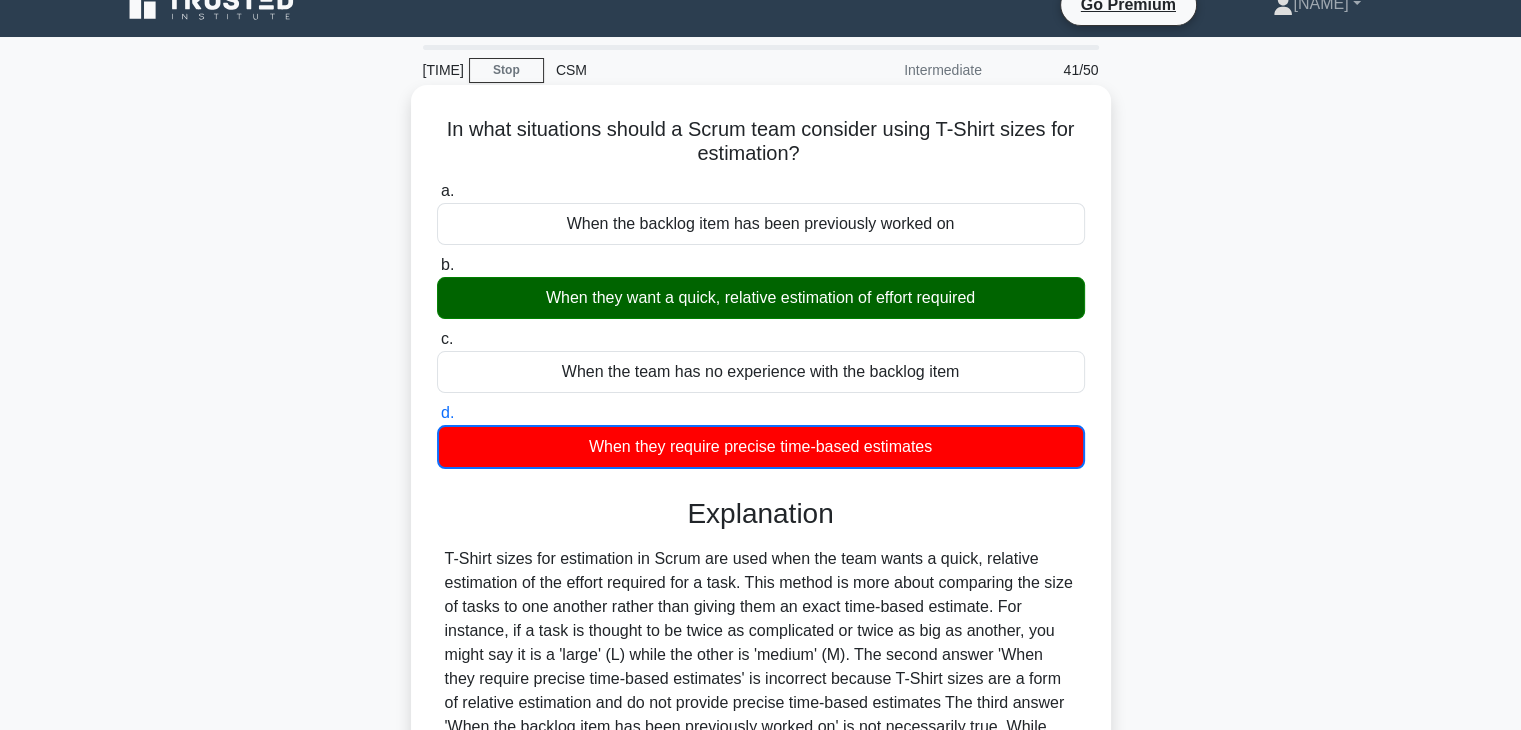 scroll, scrollTop: 360, scrollLeft: 0, axis: vertical 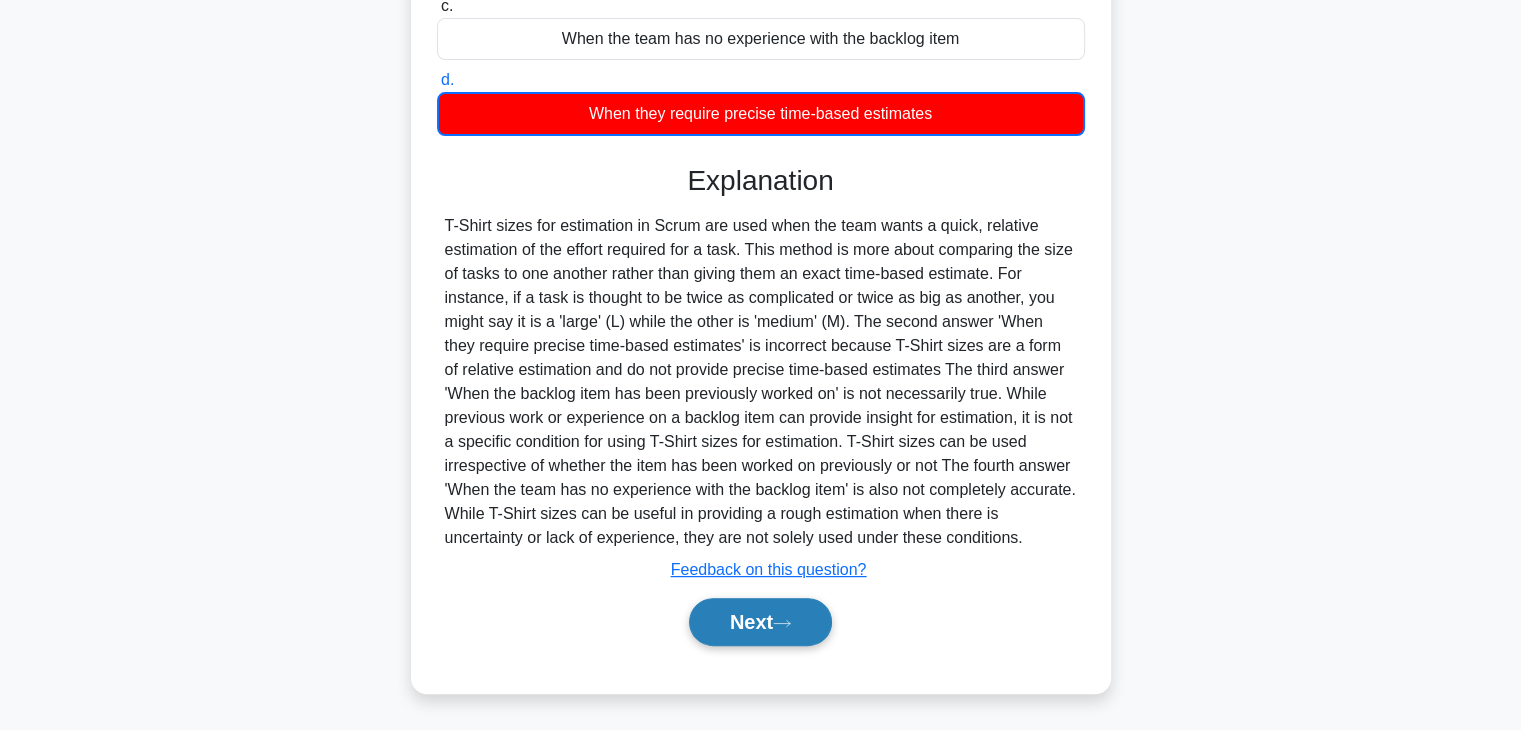click on "Next" at bounding box center [760, 622] 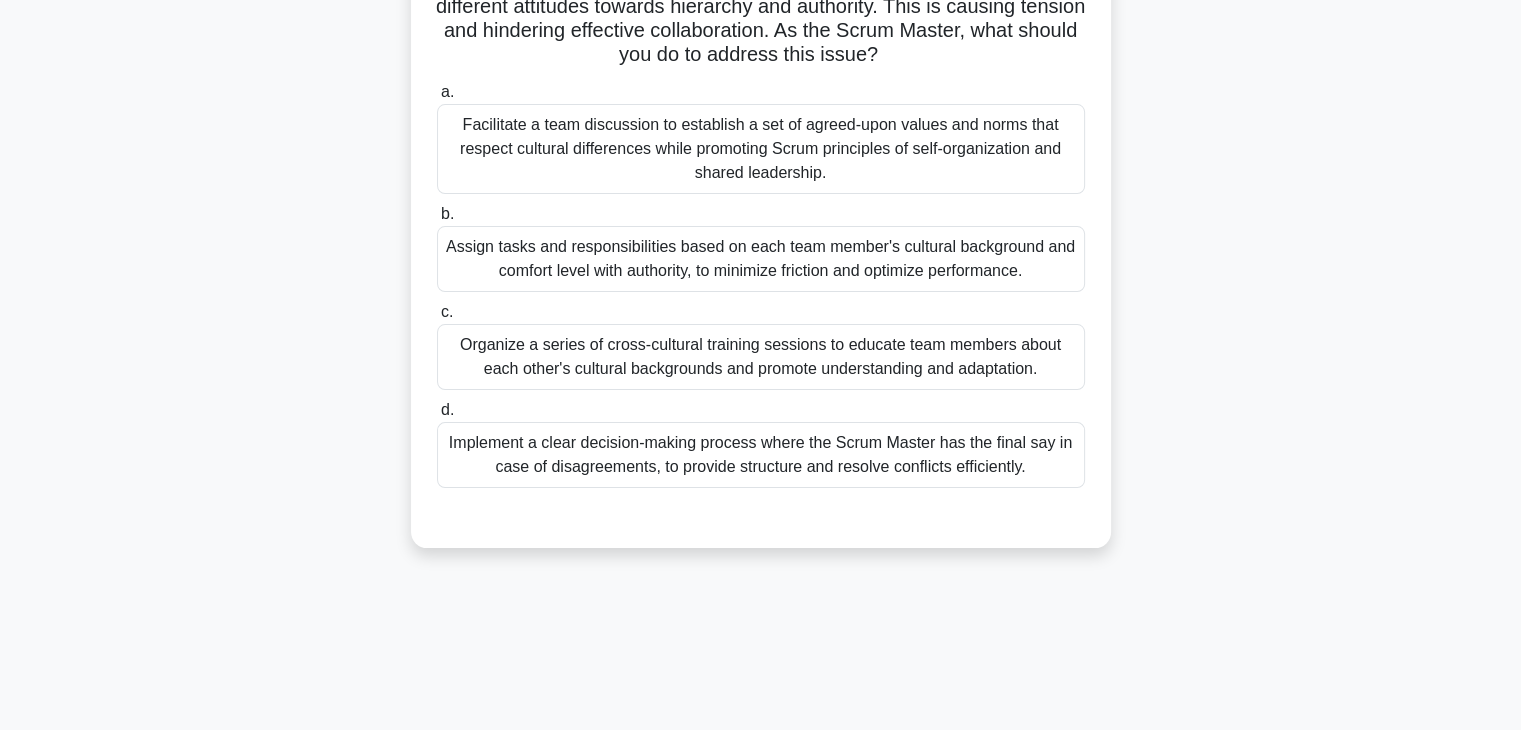 scroll, scrollTop: 180, scrollLeft: 0, axis: vertical 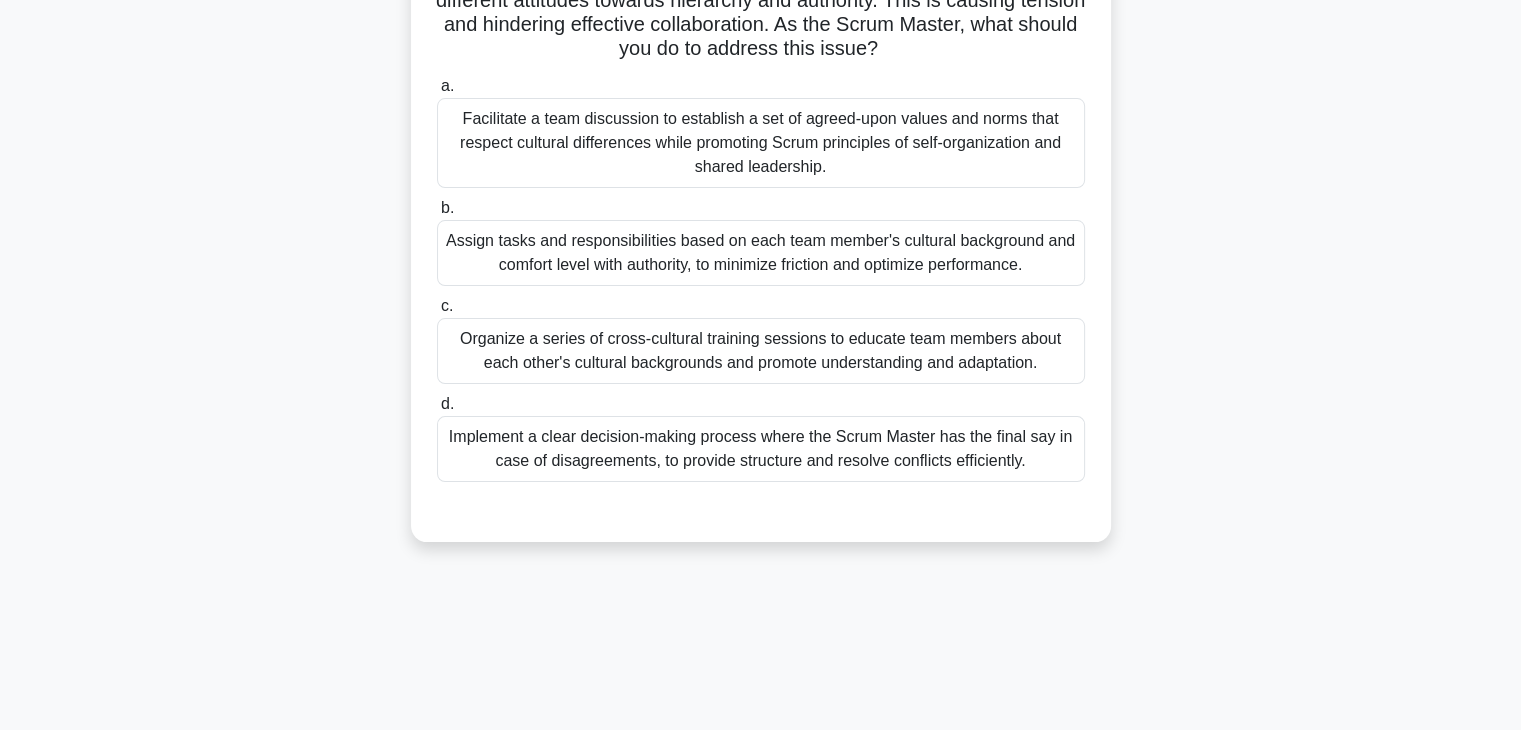 click on "Organize a series of cross-cultural training sessions to educate team members about each other's cultural backgrounds and promote understanding and adaptation." at bounding box center [761, 351] 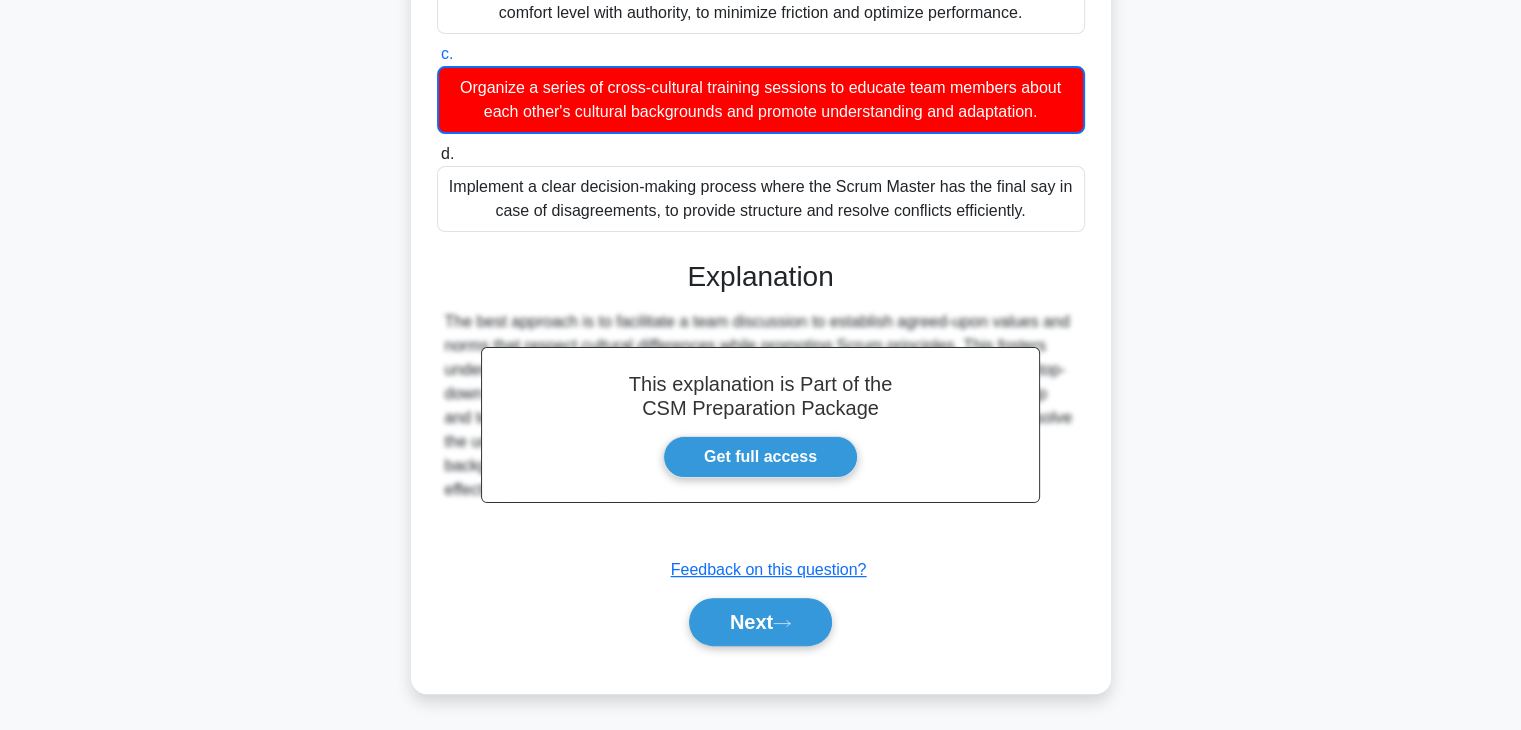 scroll, scrollTop: 431, scrollLeft: 0, axis: vertical 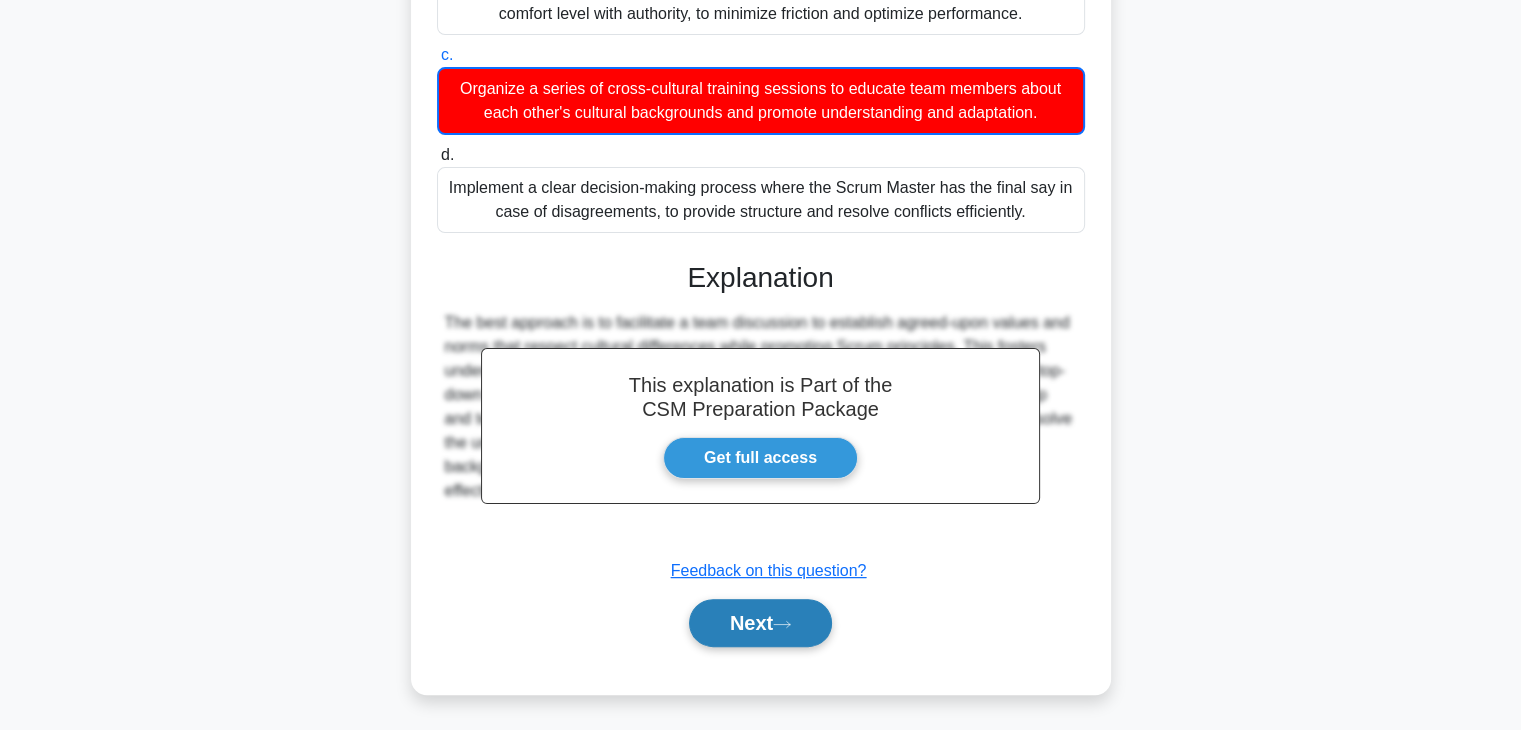 click at bounding box center [782, 624] 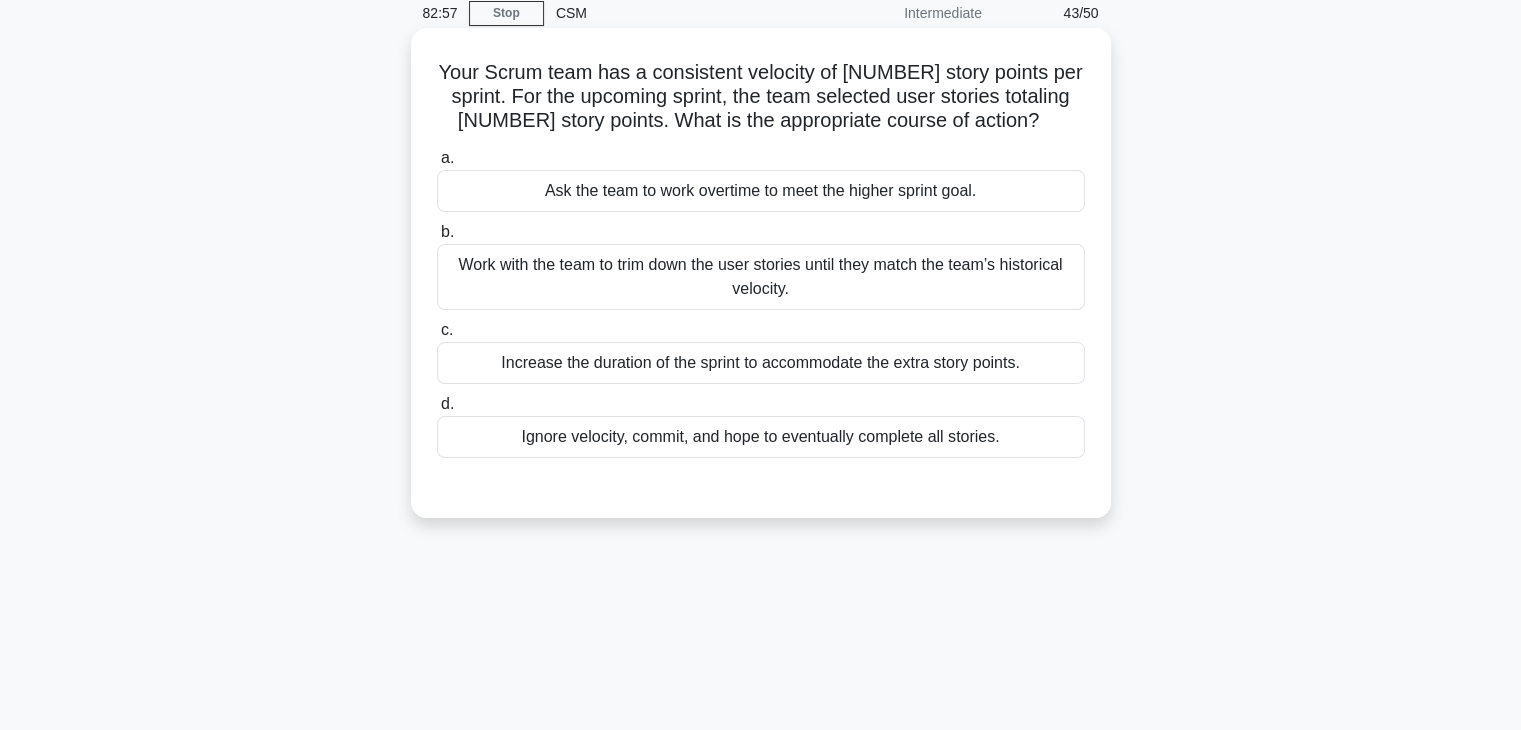 scroll, scrollTop: 76, scrollLeft: 0, axis: vertical 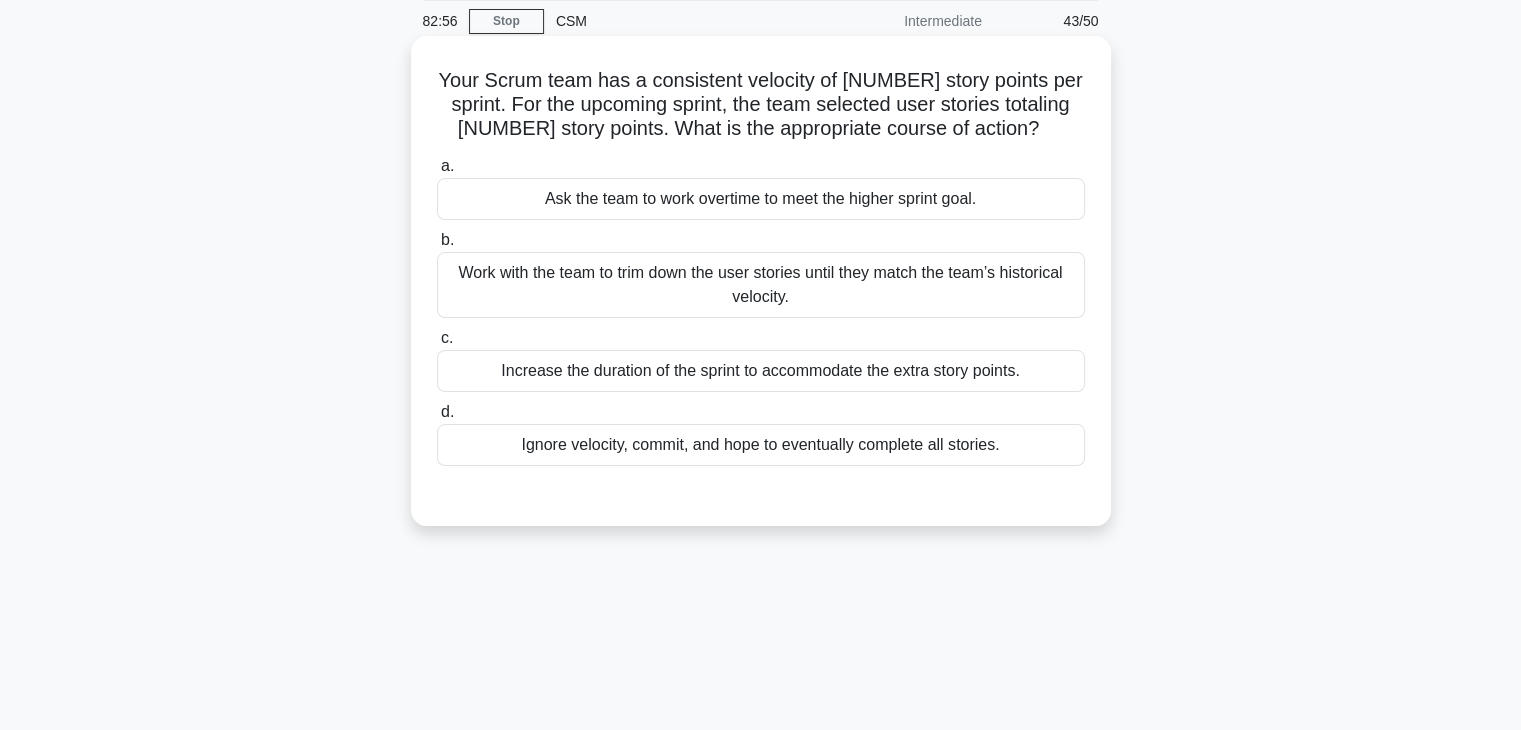 click on "Work with the team to trim down the user stories until they match the team’s historical velocity." at bounding box center [761, 285] 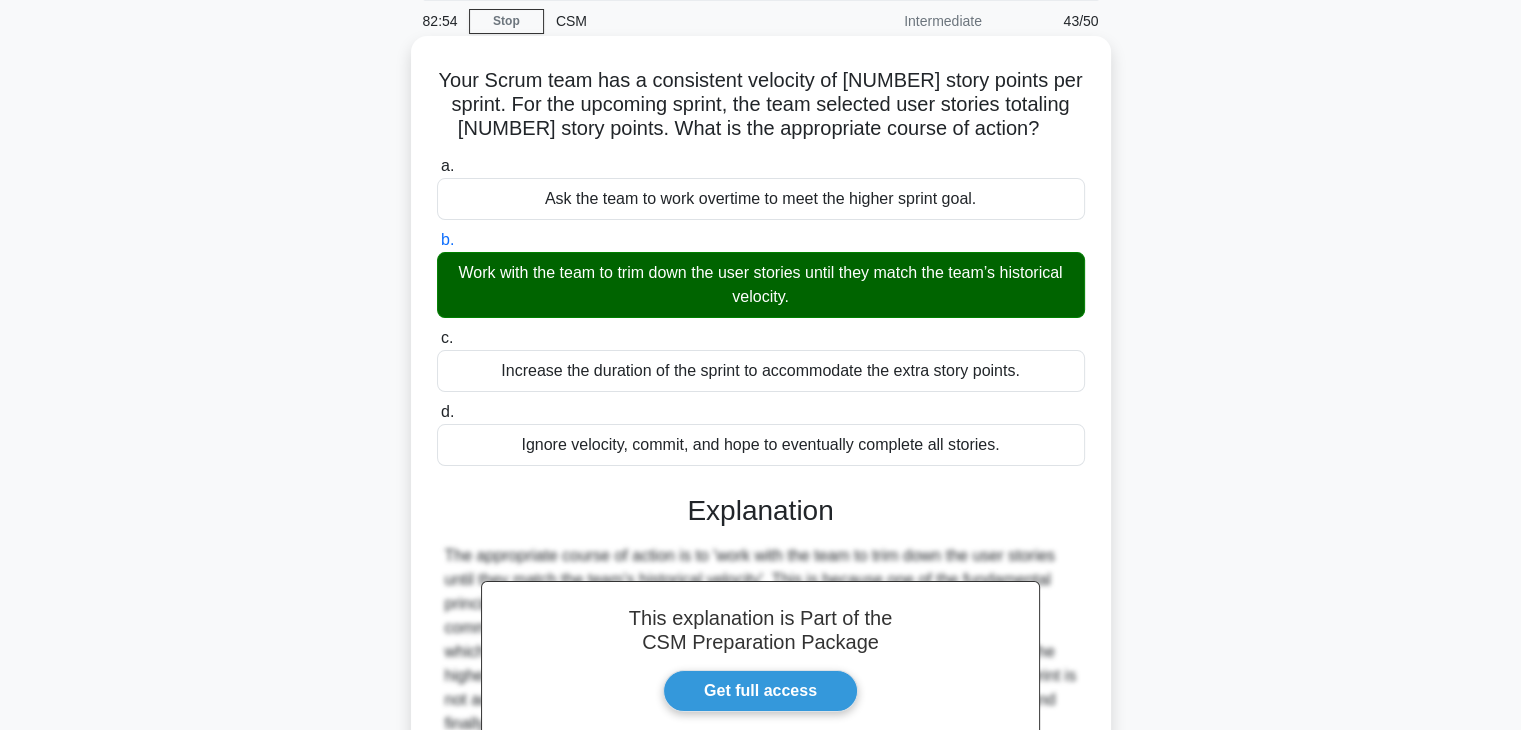 scroll, scrollTop: 351, scrollLeft: 0, axis: vertical 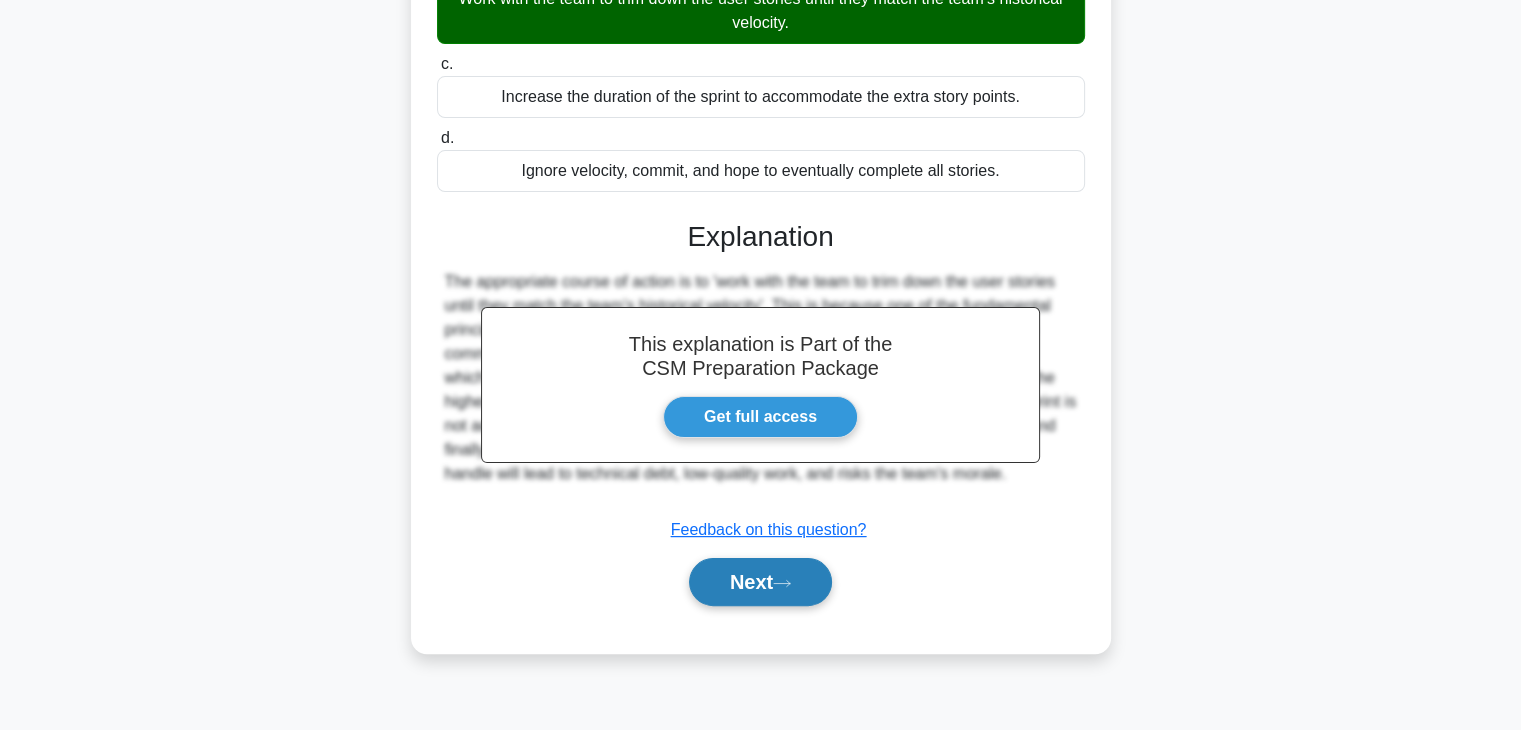 click on "Next" at bounding box center [760, 582] 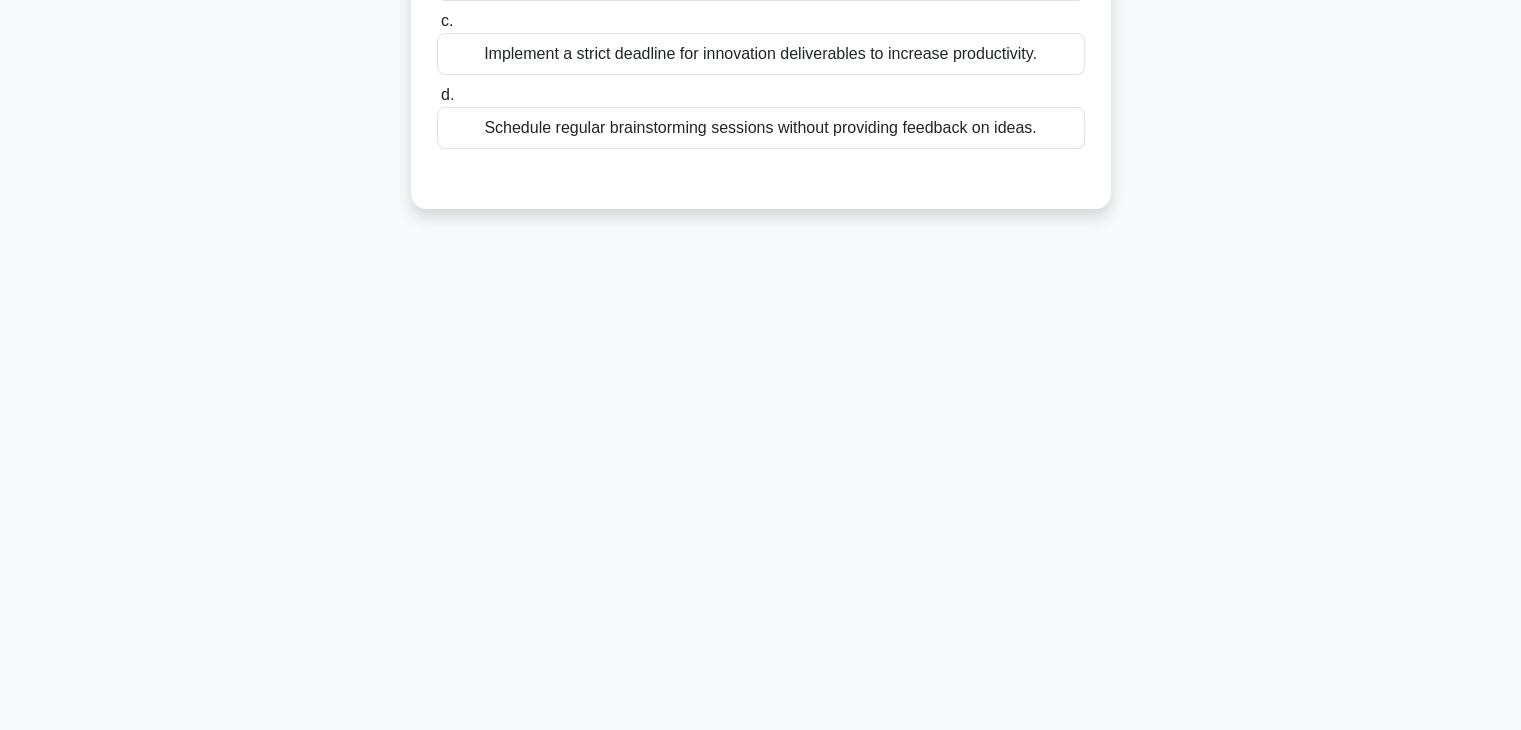 scroll, scrollTop: 0, scrollLeft: 0, axis: both 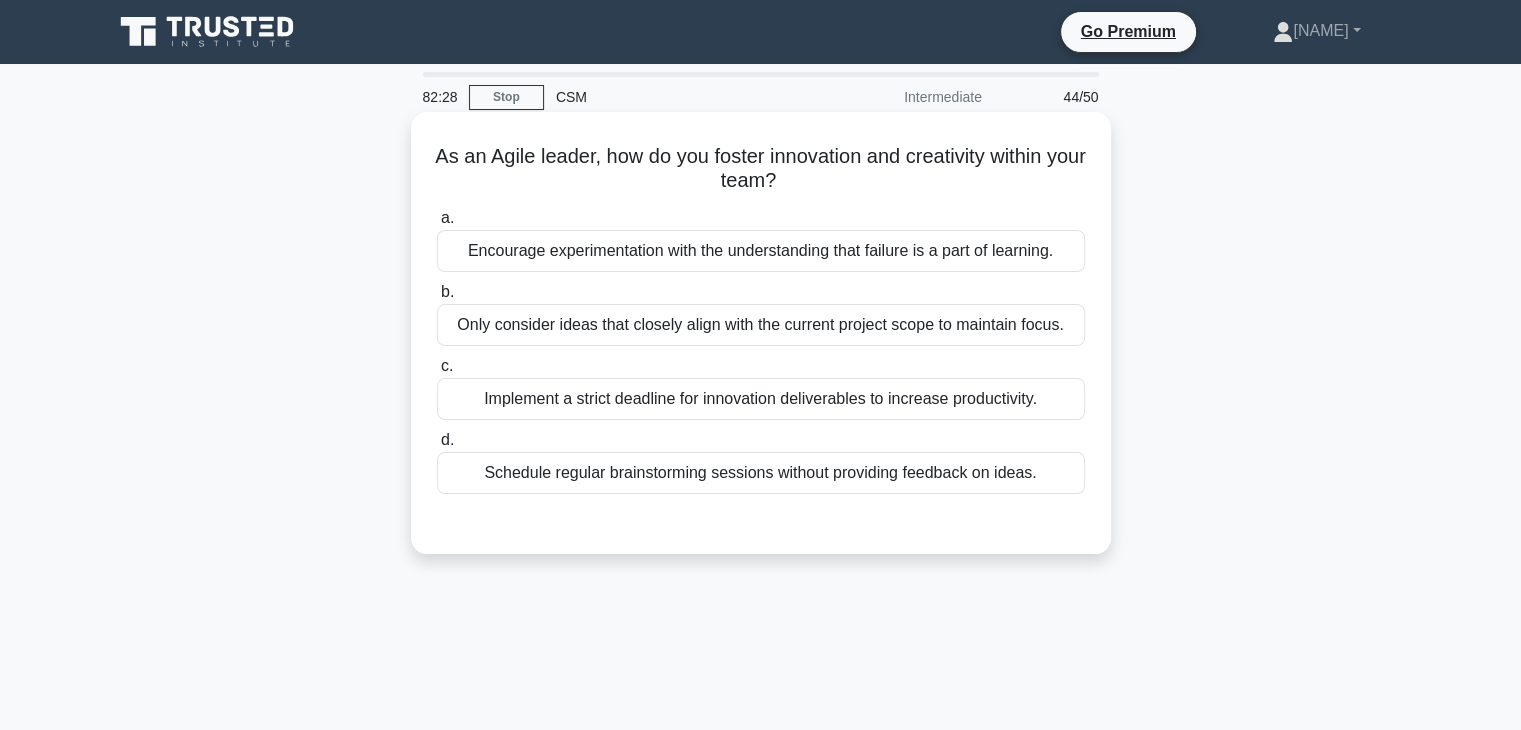 click on "Only consider ideas that closely align with the current project scope to maintain focus." at bounding box center [761, 325] 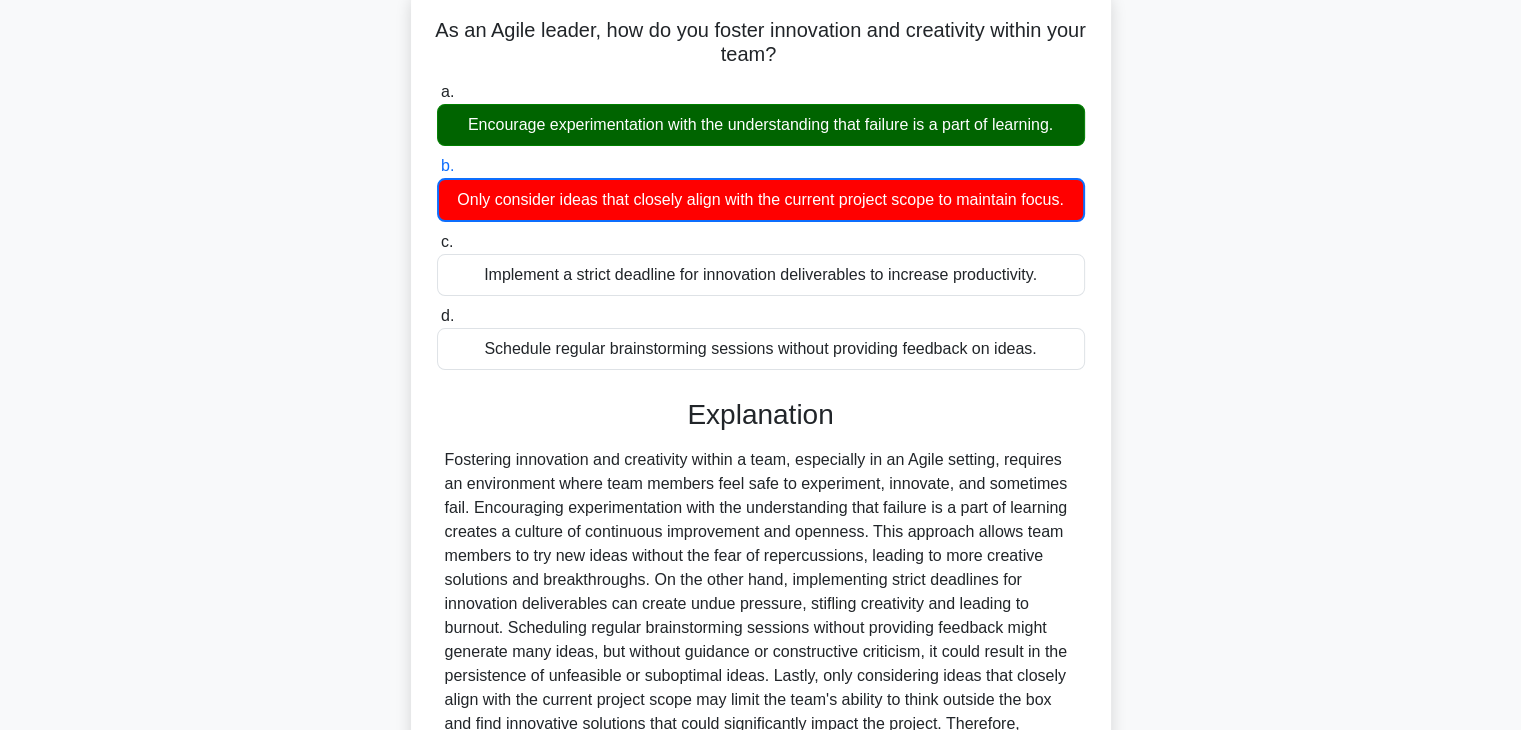 scroll, scrollTop: 360, scrollLeft: 0, axis: vertical 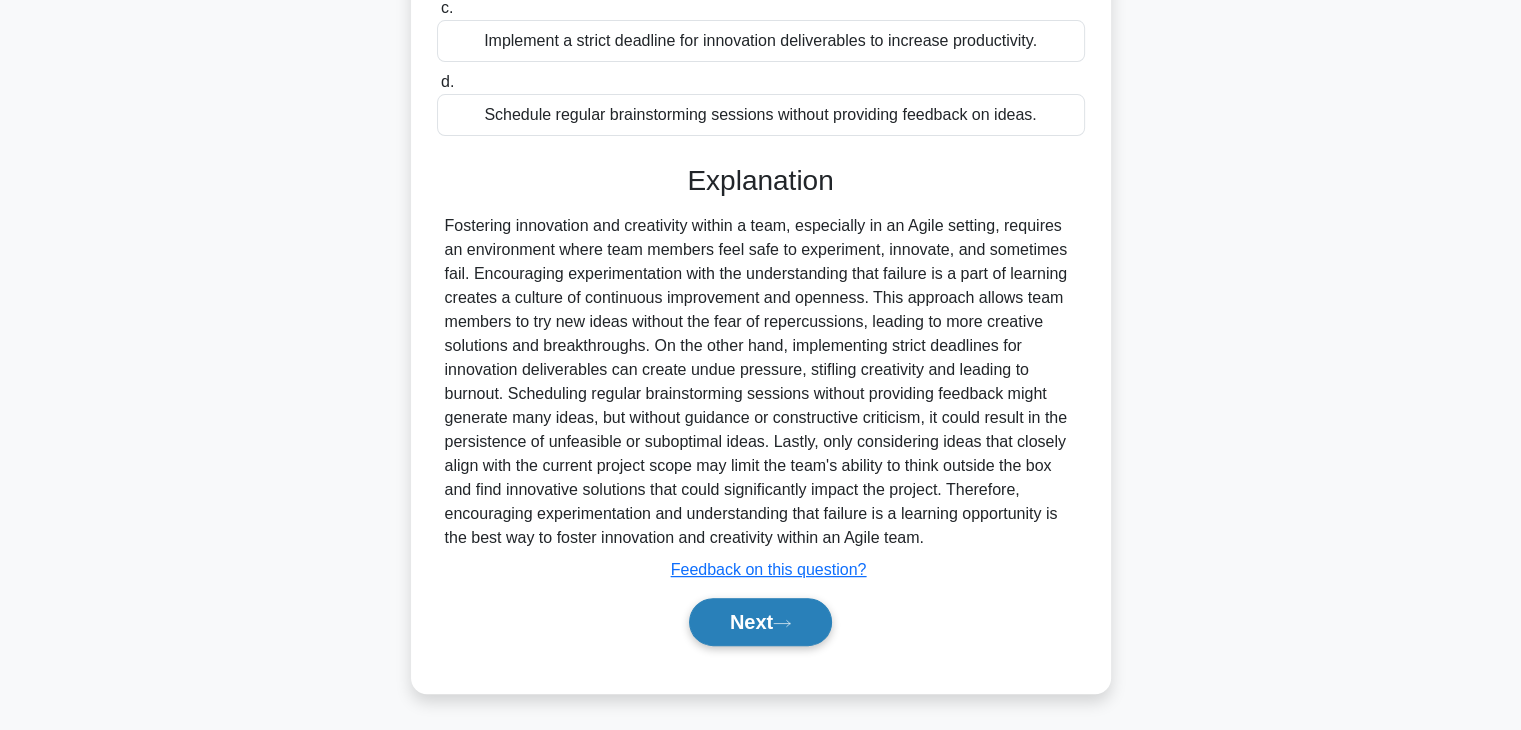 click on "Next" at bounding box center [760, 622] 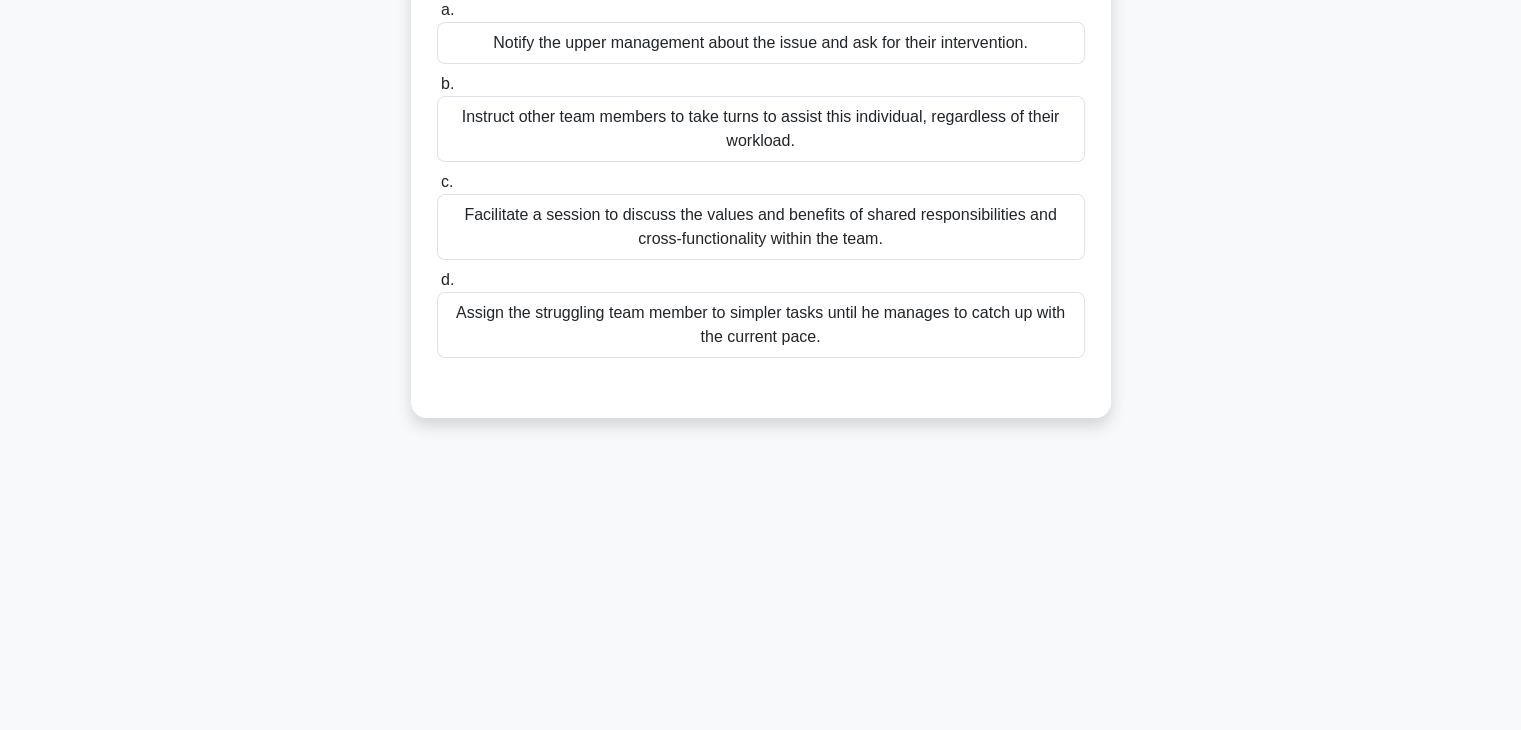 scroll, scrollTop: 236, scrollLeft: 0, axis: vertical 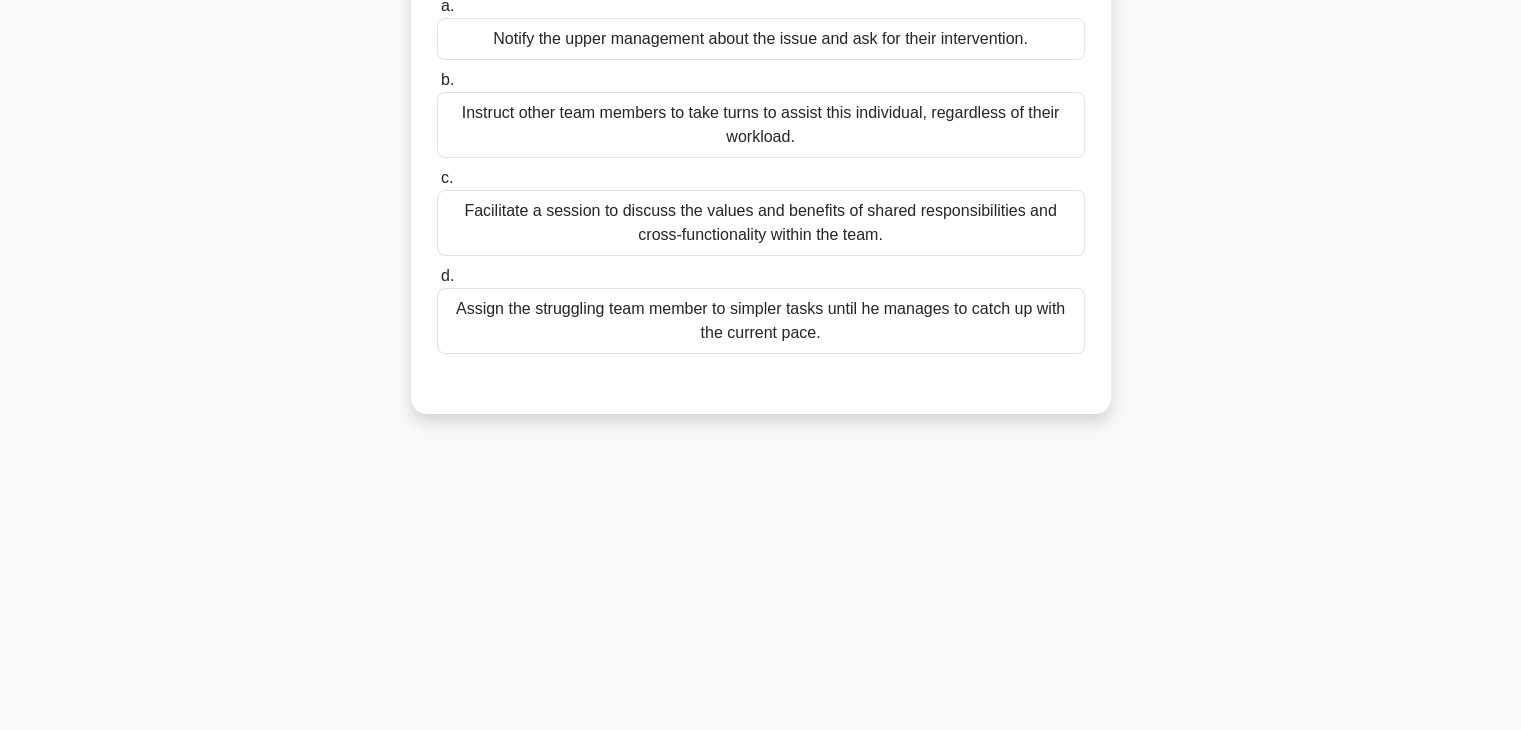 click on "Facilitate a session to discuss the values and benefits of shared responsibilities and cross-functionality within the team." at bounding box center (761, 223) 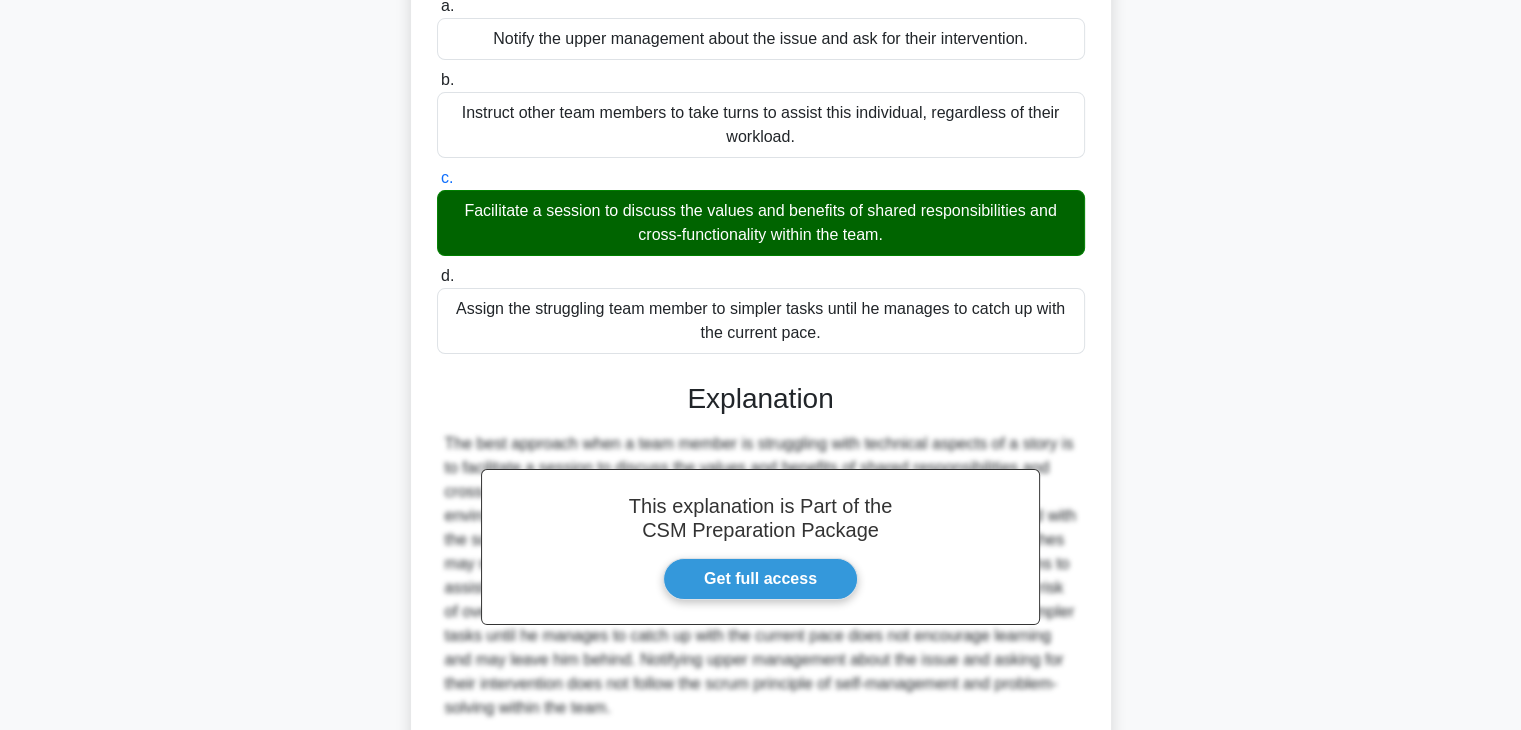 scroll, scrollTop: 430, scrollLeft: 0, axis: vertical 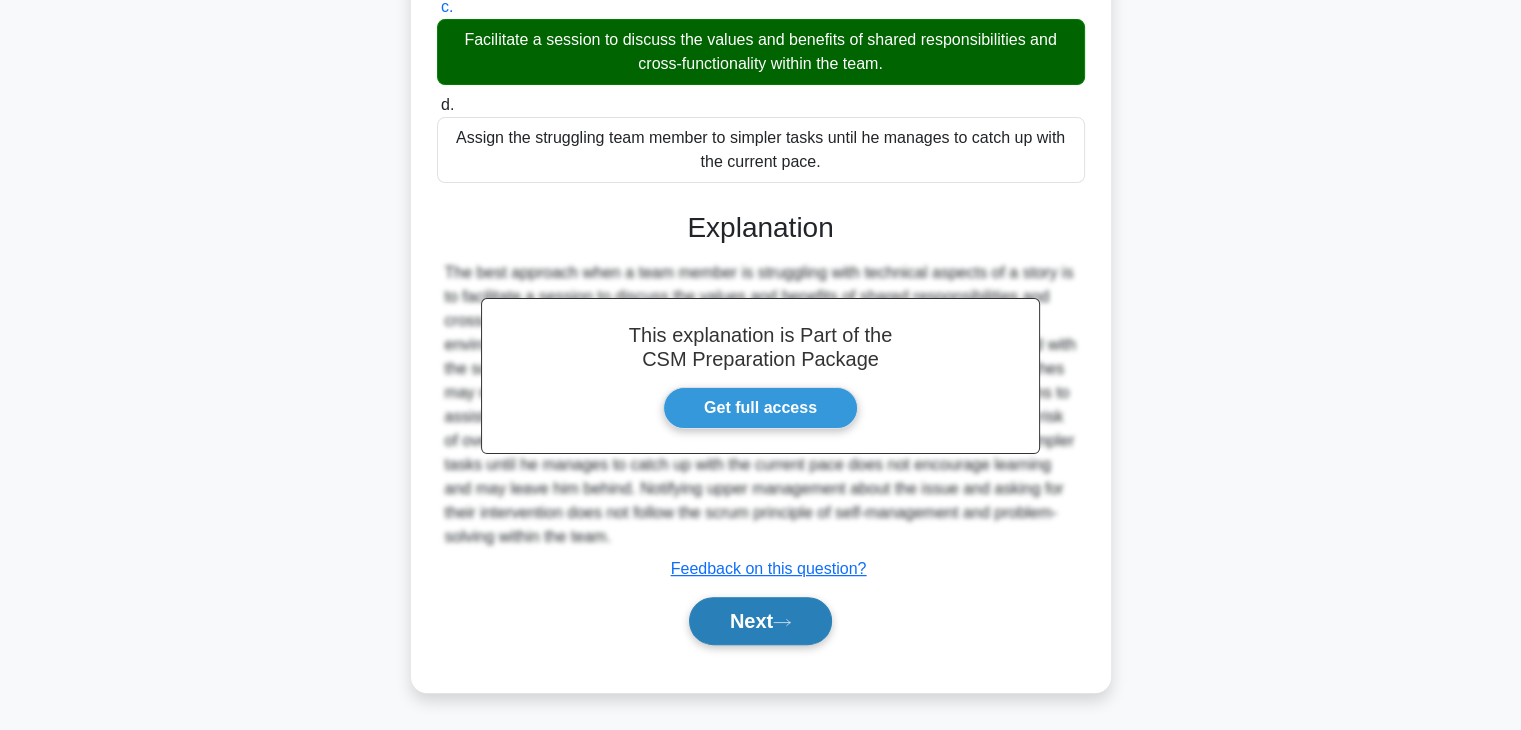 click on "Next" at bounding box center [760, 621] 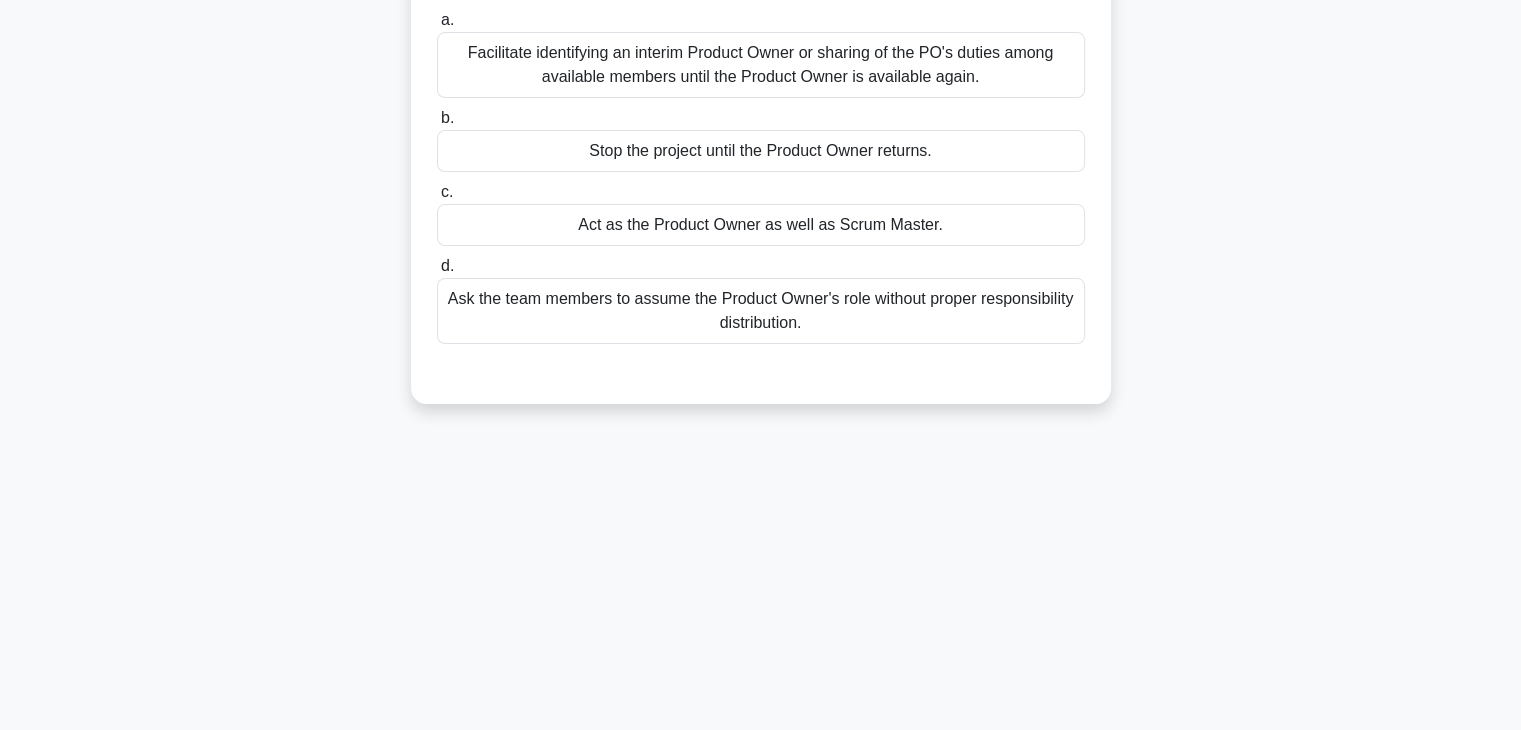 scroll, scrollTop: 144, scrollLeft: 0, axis: vertical 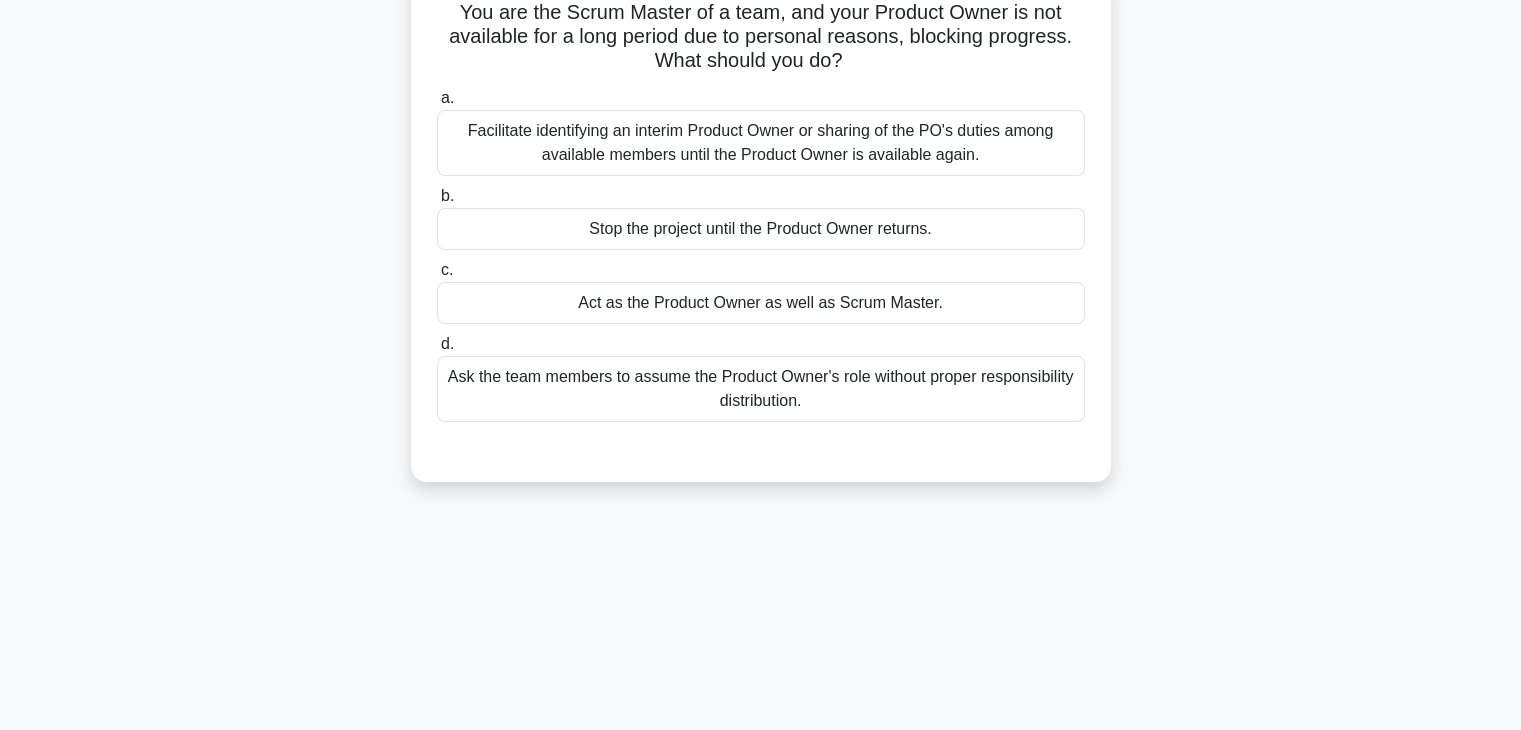 click on "Act as the Product Owner as well as Scrum Master." at bounding box center [761, 303] 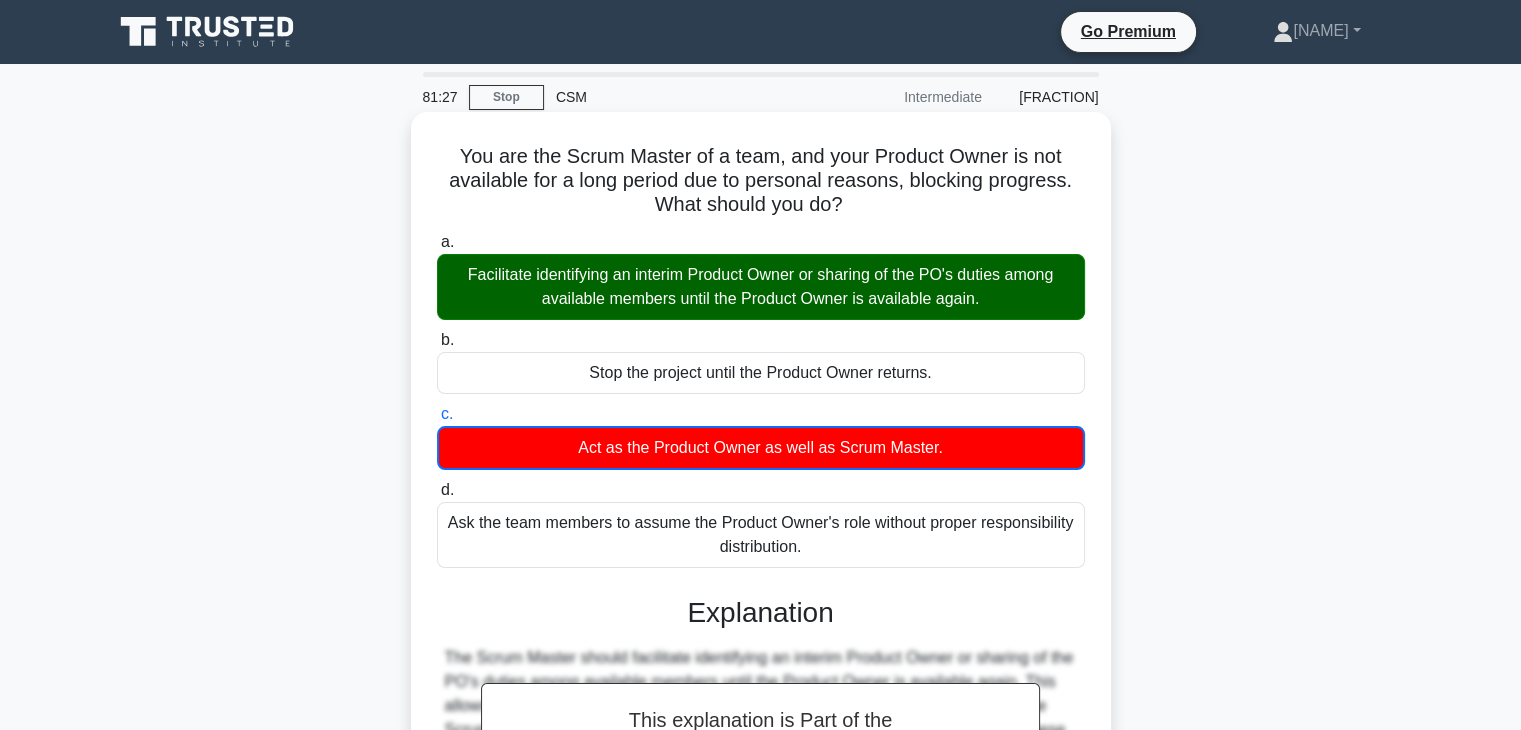 scroll, scrollTop: 351, scrollLeft: 0, axis: vertical 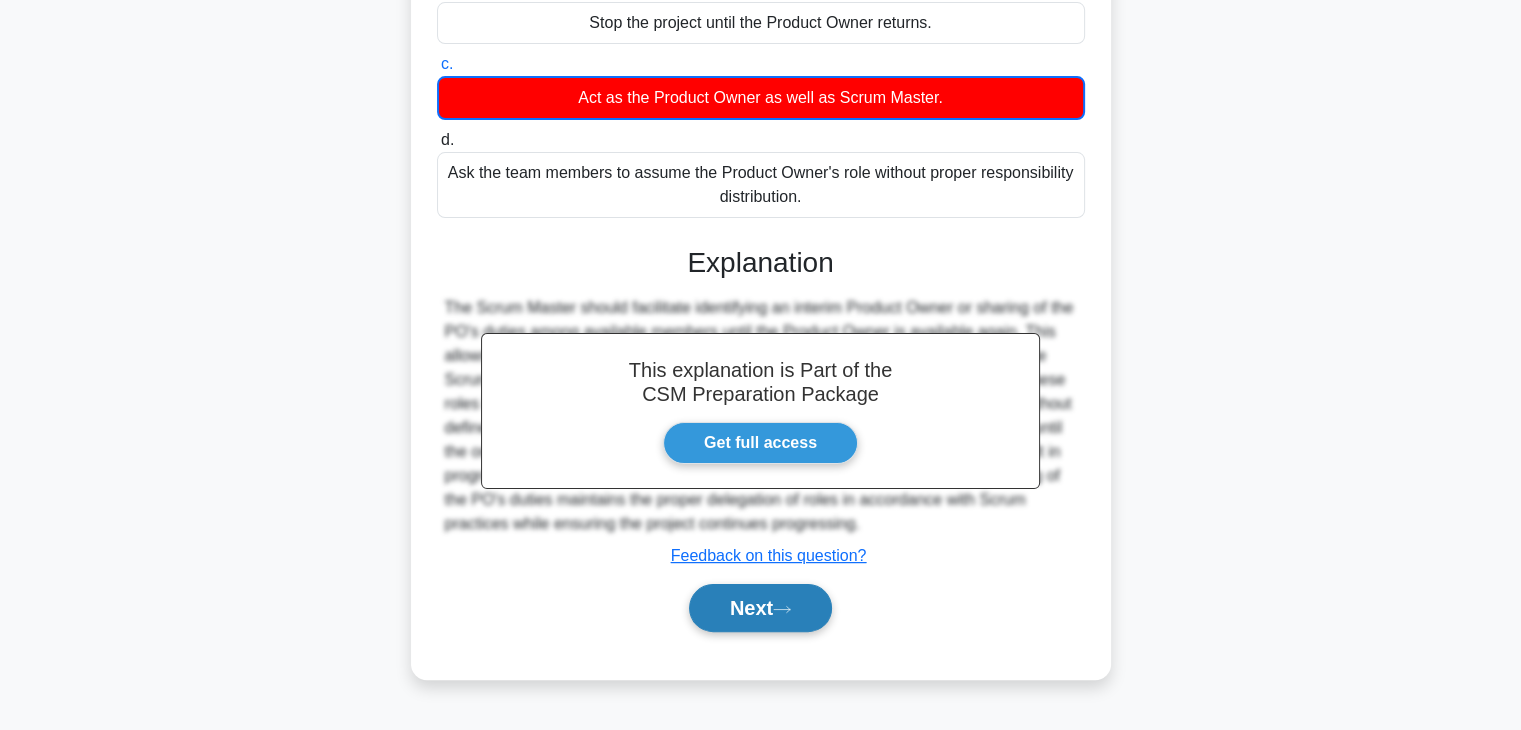 click on "Next" at bounding box center [760, 608] 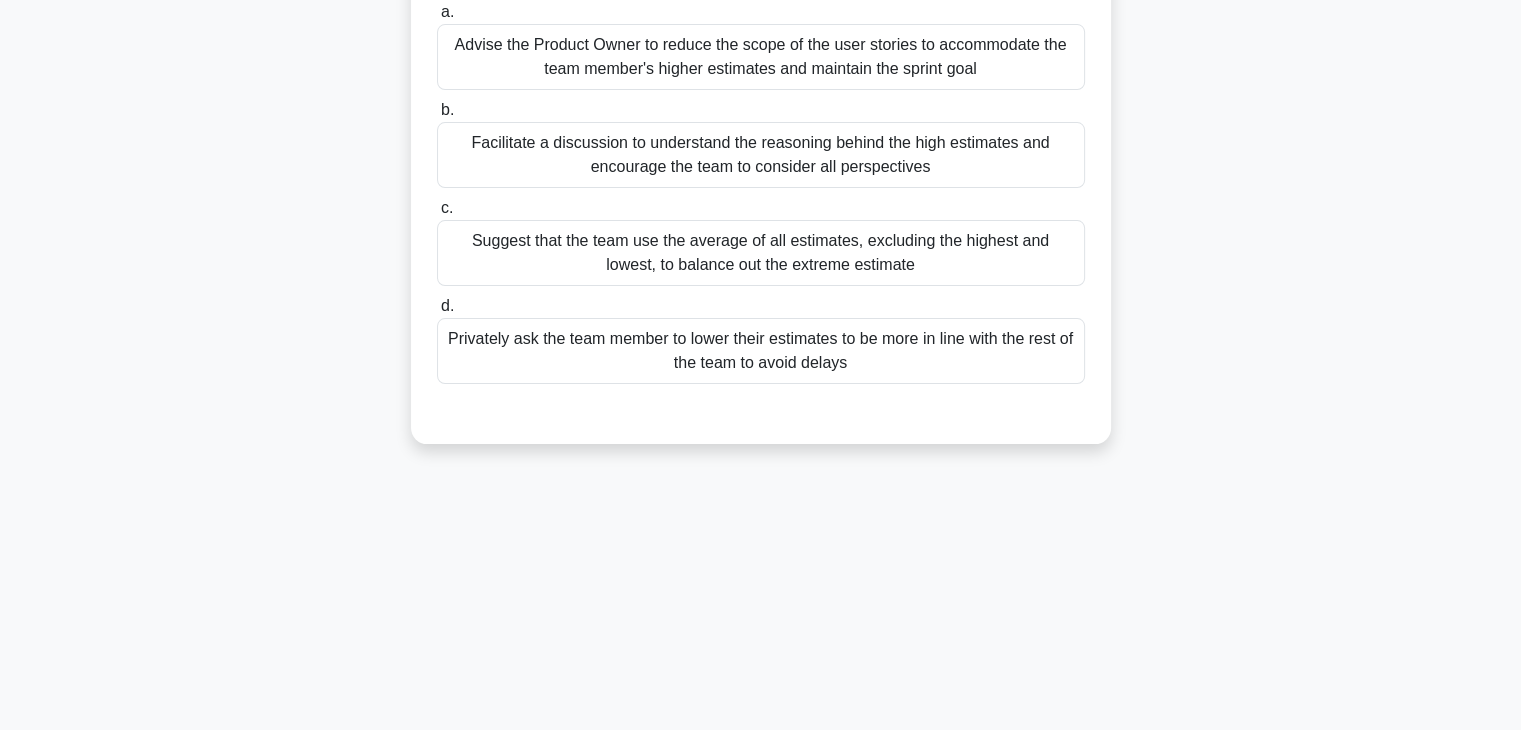 scroll, scrollTop: 232, scrollLeft: 0, axis: vertical 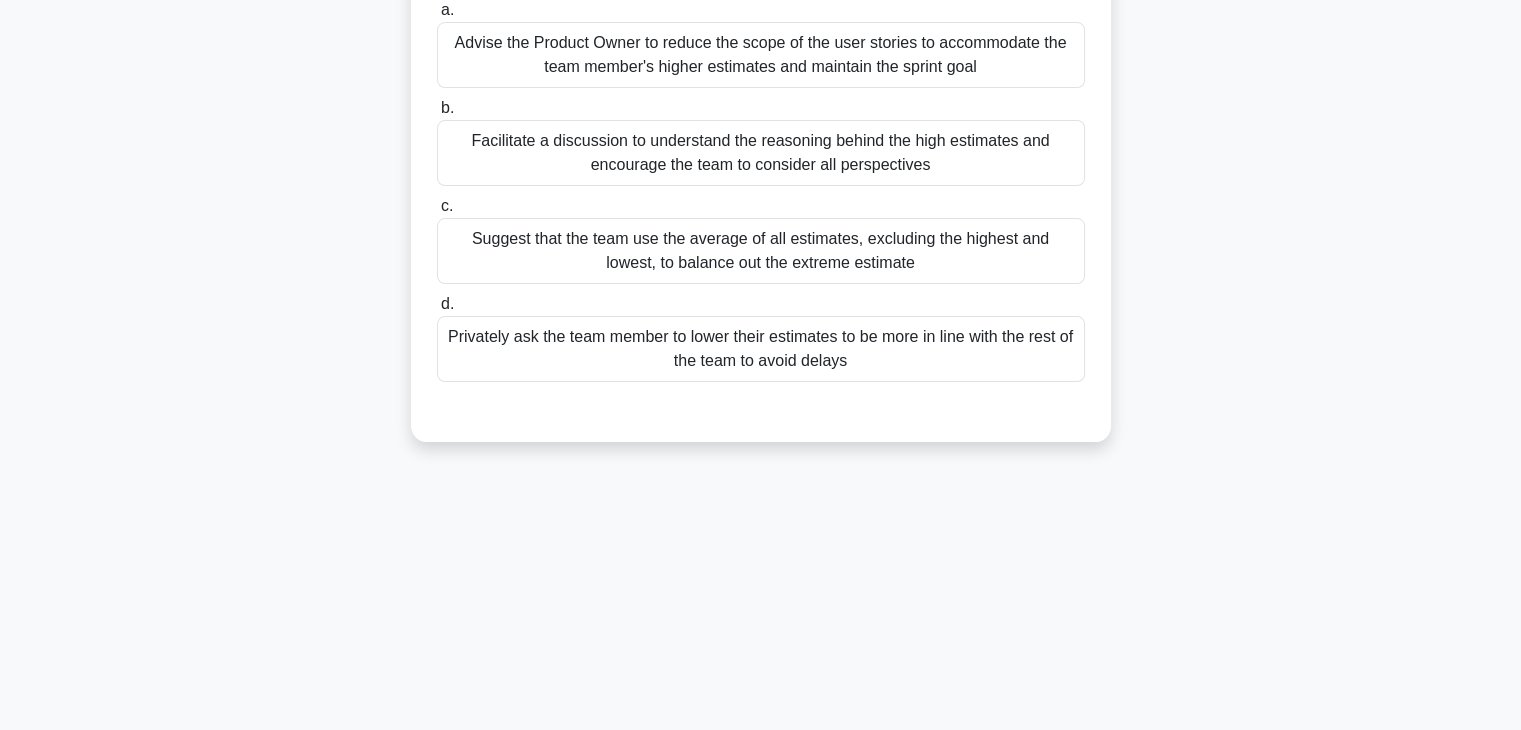 click on "Suggest that the team use the average of all estimates, excluding the highest and lowest, to balance out the extreme estimate" at bounding box center (761, 251) 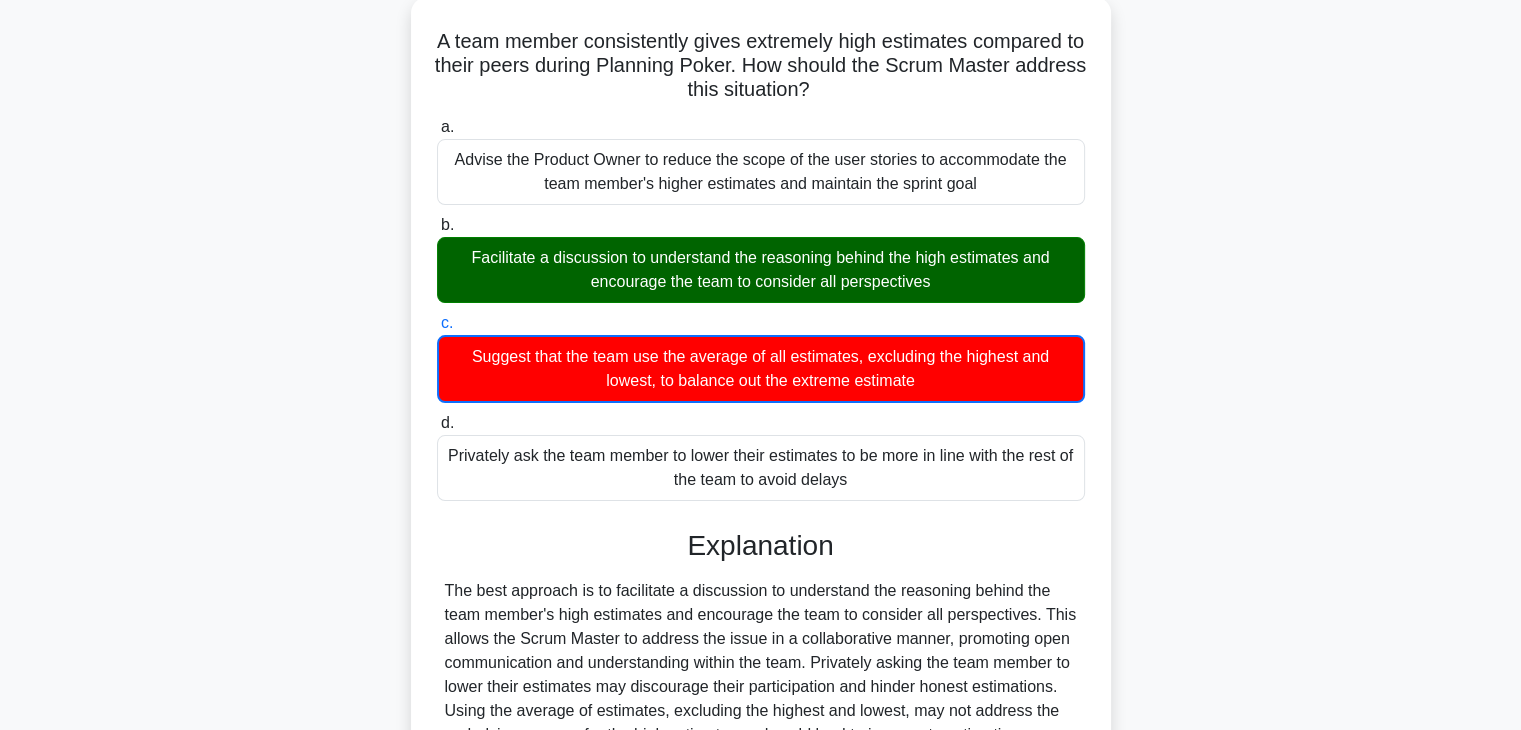 scroll, scrollTop: 384, scrollLeft: 0, axis: vertical 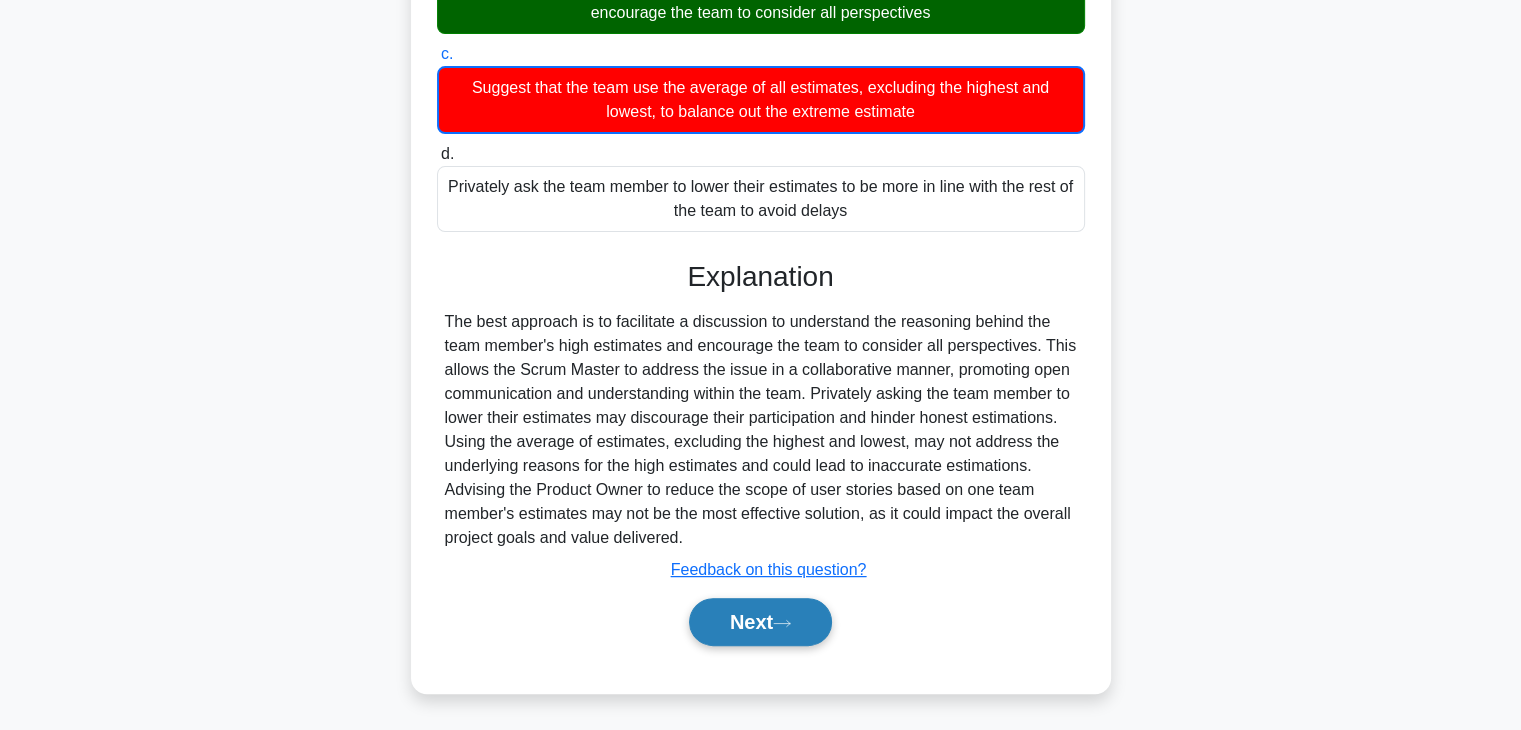 click on "Next" at bounding box center [760, 622] 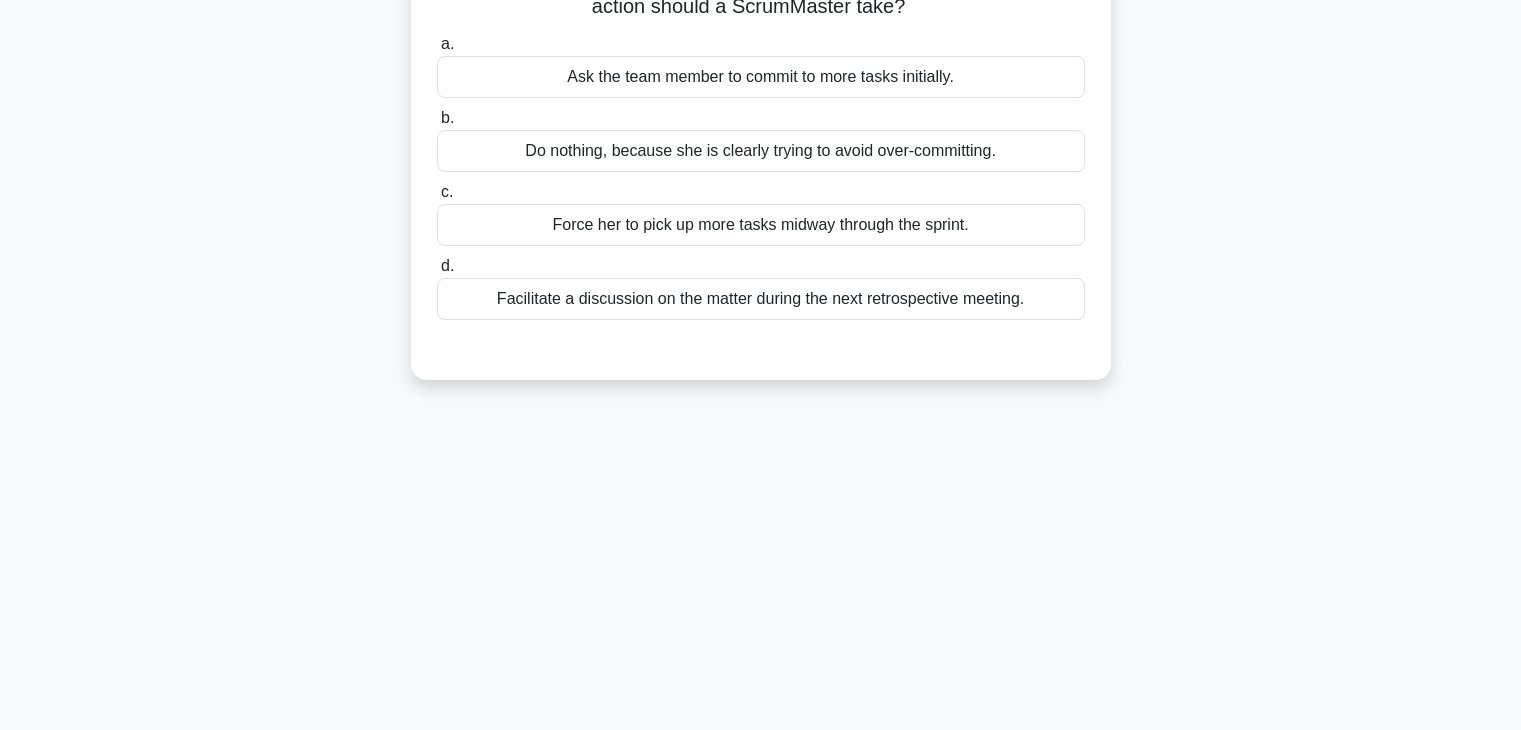 scroll, scrollTop: 199, scrollLeft: 0, axis: vertical 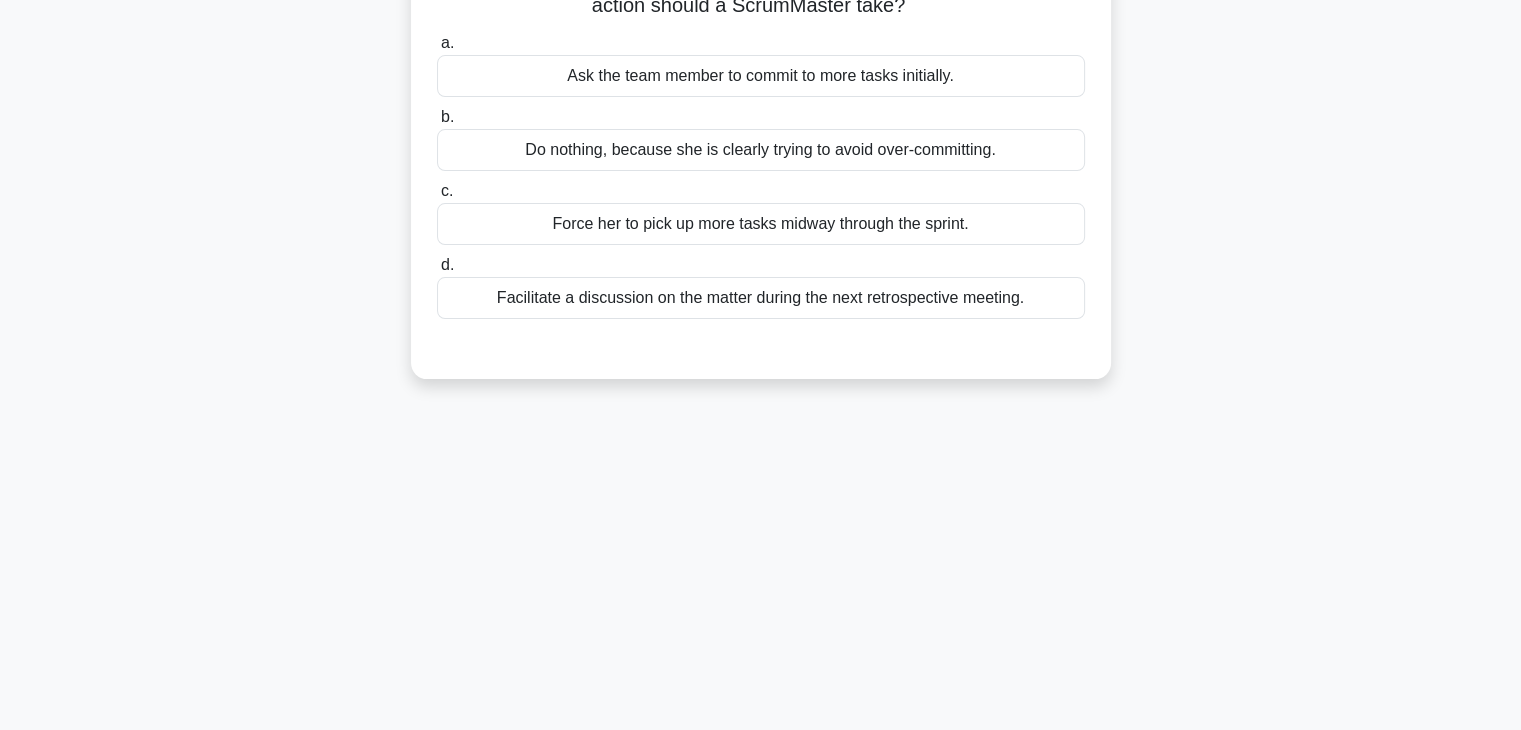 click on "Facilitate a discussion on the matter during the next retrospective meeting." at bounding box center (761, 298) 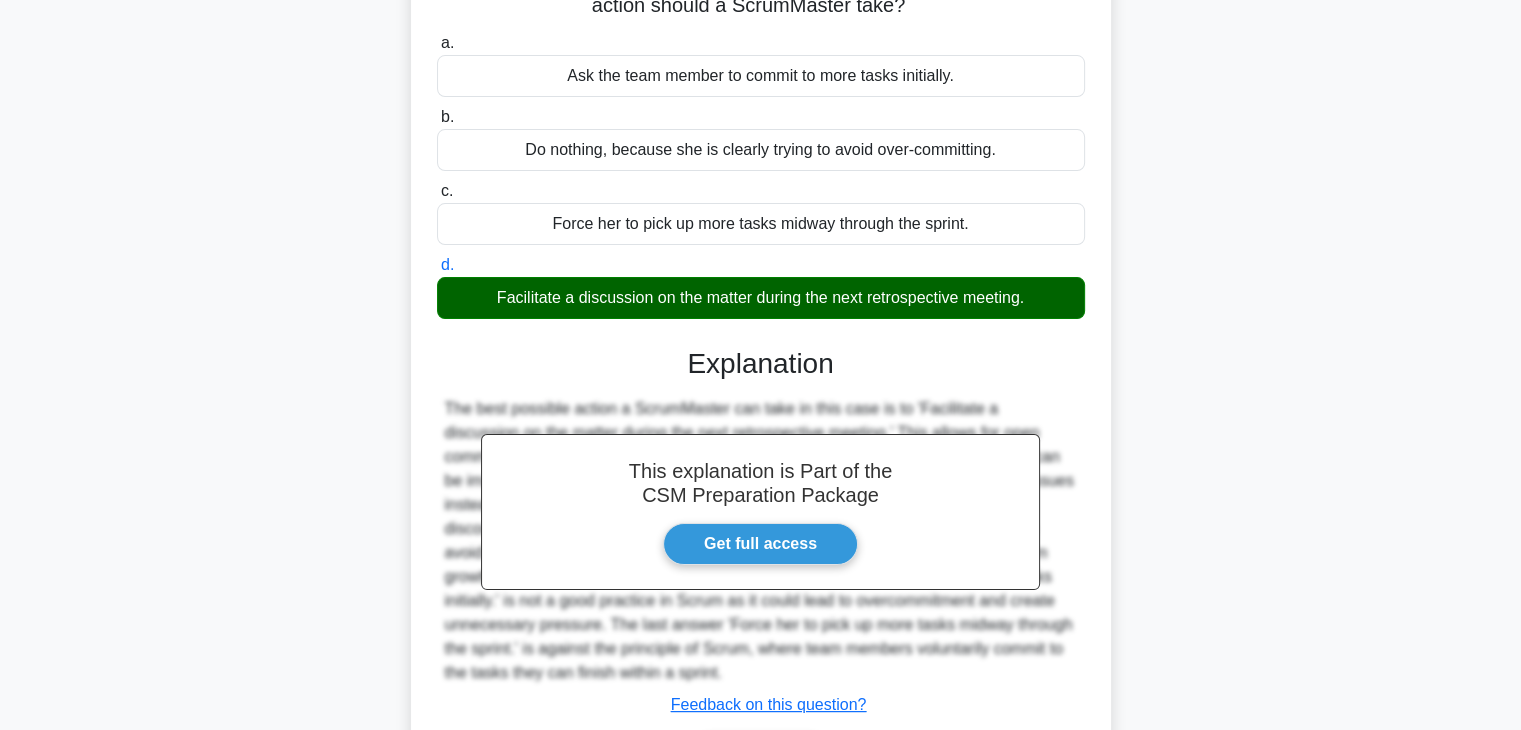 scroll, scrollTop: 351, scrollLeft: 0, axis: vertical 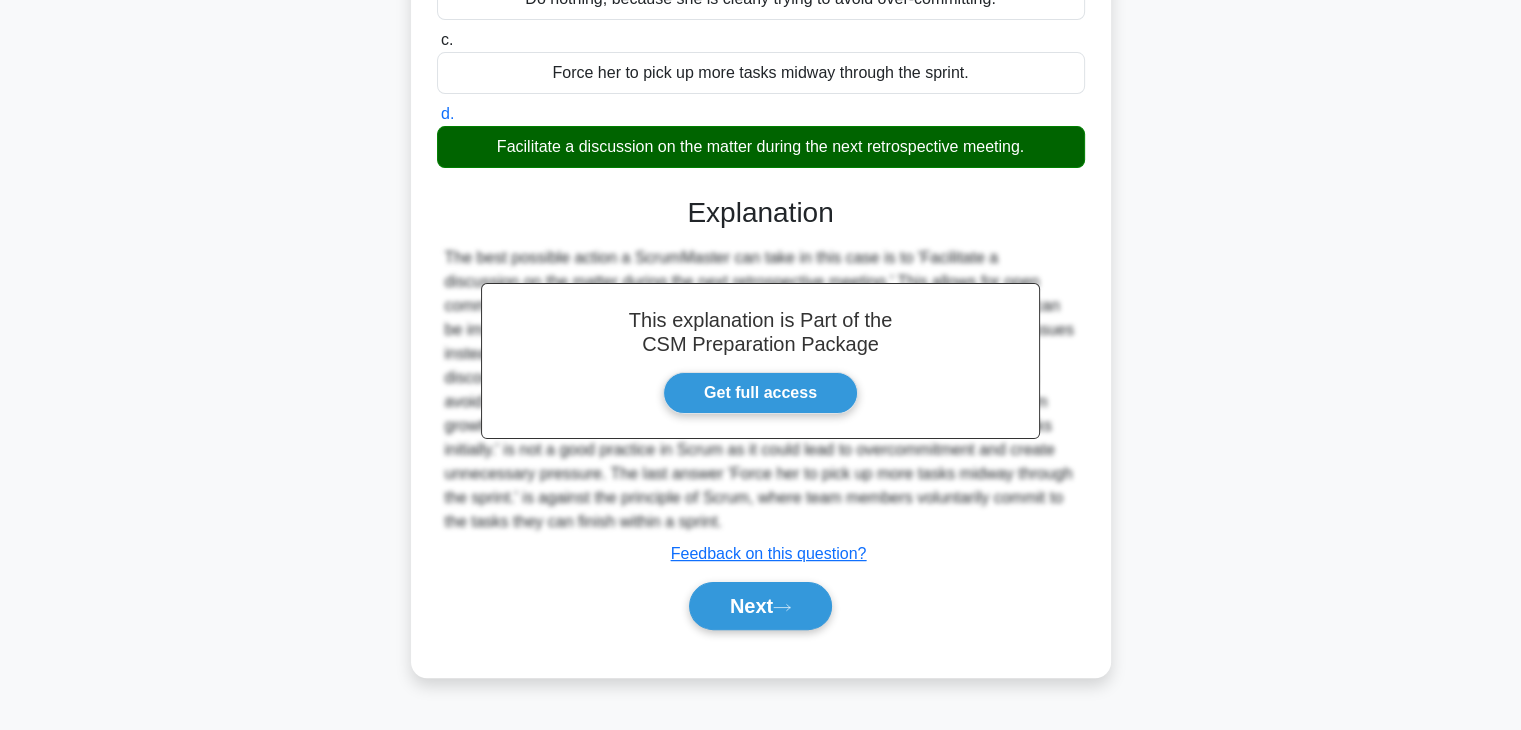 click on "a.
Ask the team member to commit to more tasks initially.
b.
Do nothing, because she is clearly trying to avoid over-committing.
c. d." at bounding box center [761, 265] 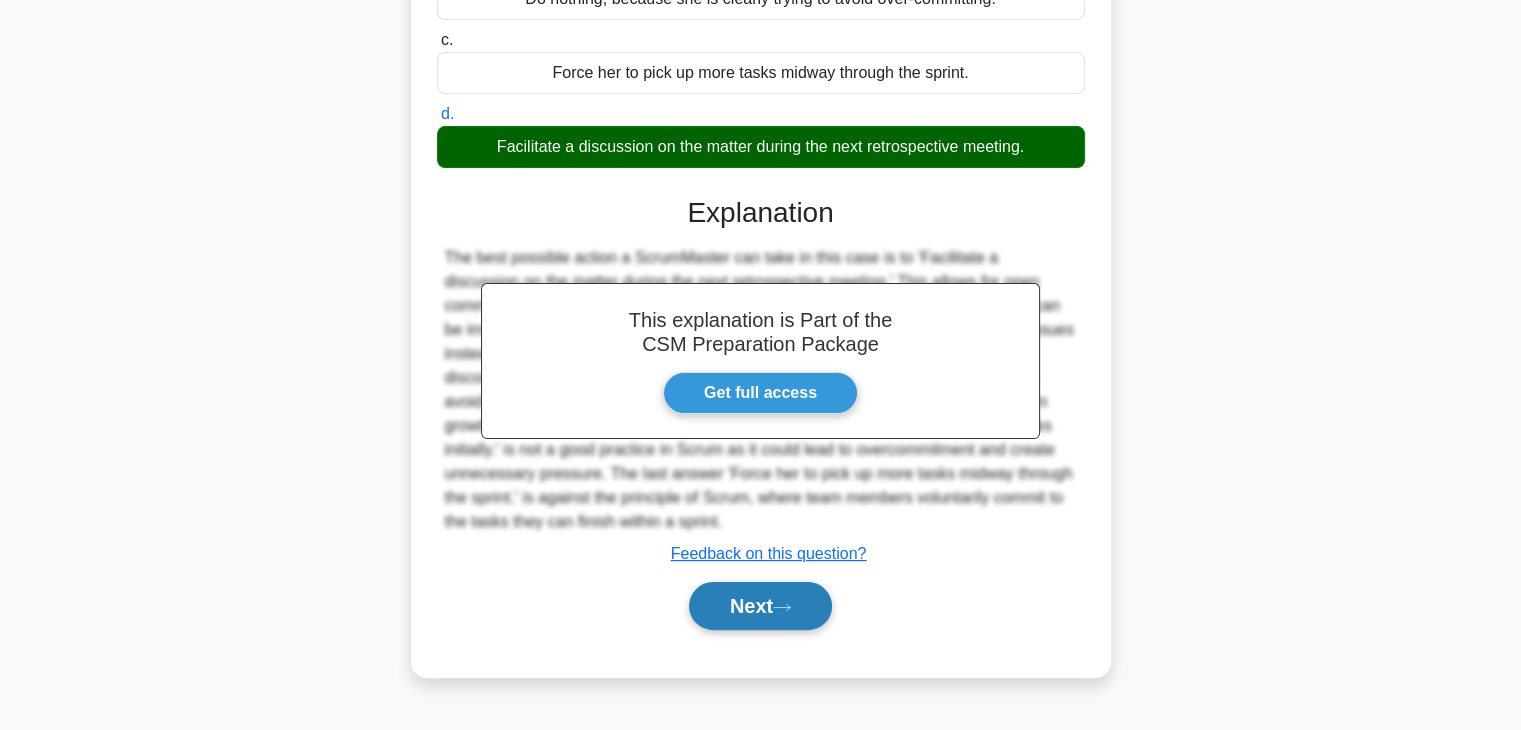 click on "Next" at bounding box center [760, 606] 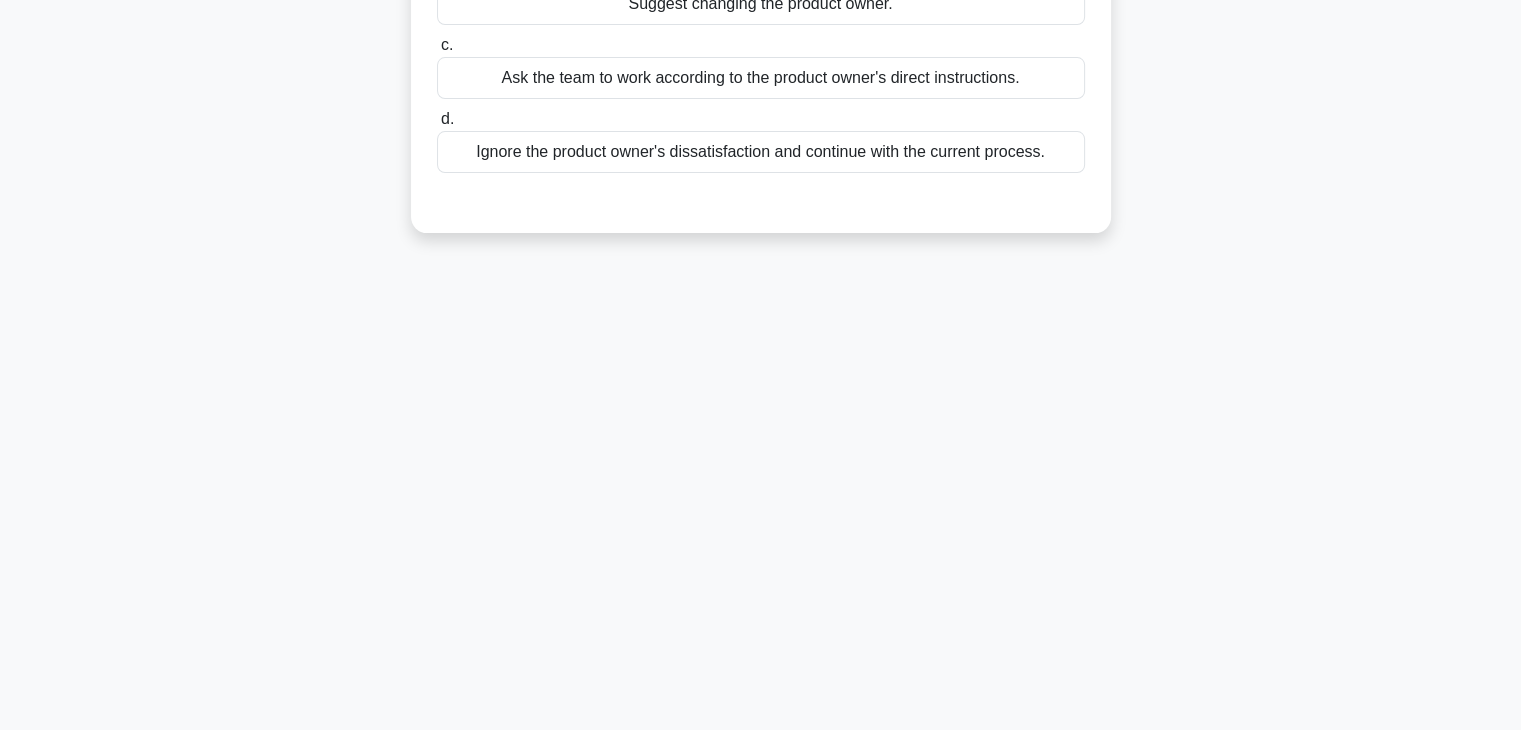 scroll, scrollTop: 0, scrollLeft: 0, axis: both 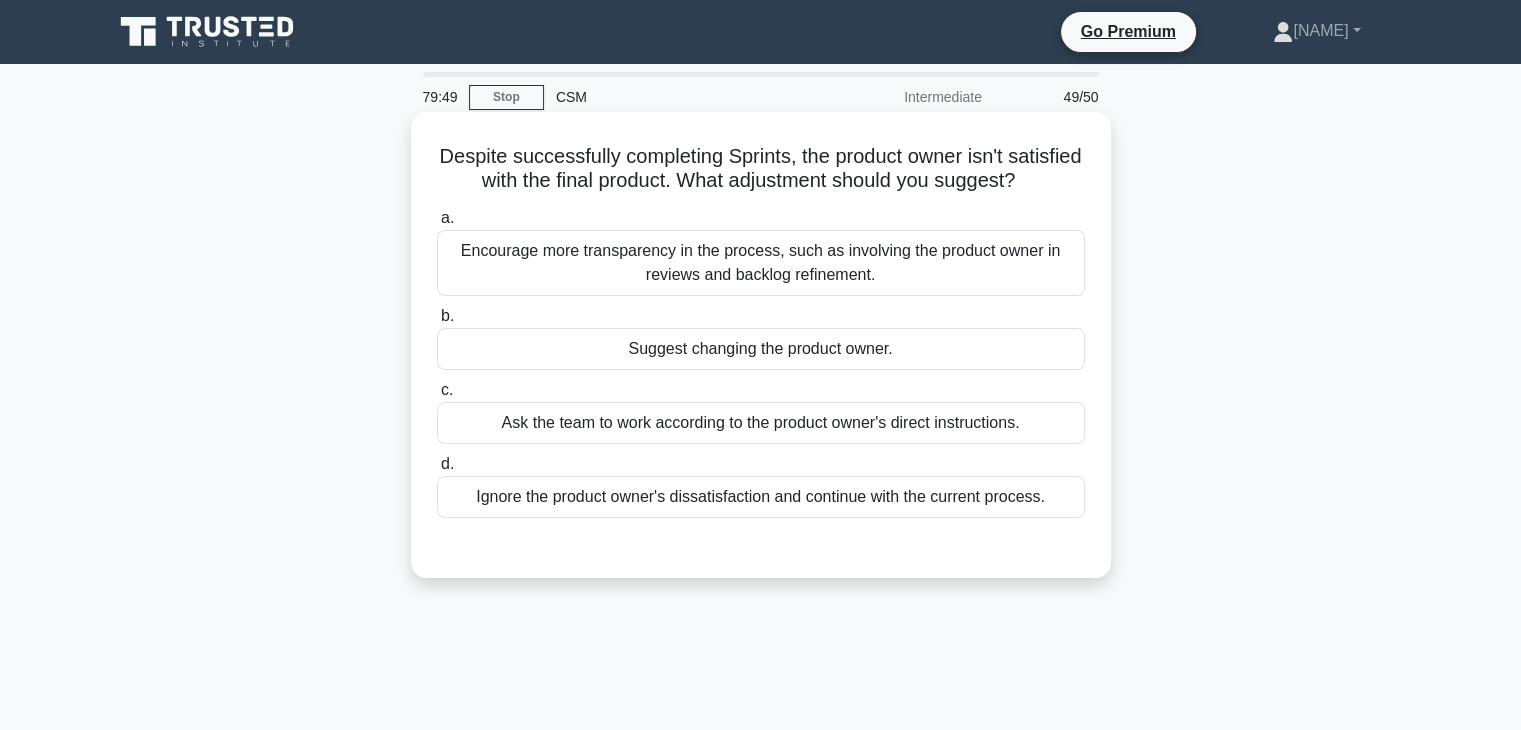 click on "Despite successfully completing Sprints, the product owner isn't satisfied with the final product. What adjustment should you suggest?
.spinner_0XTQ{transform-origin:center;animation:spinner_y6GP .75s linear infinite}@keyframes spinner_y6GP{100%{transform:rotate(360deg)}}" at bounding box center (761, 169) 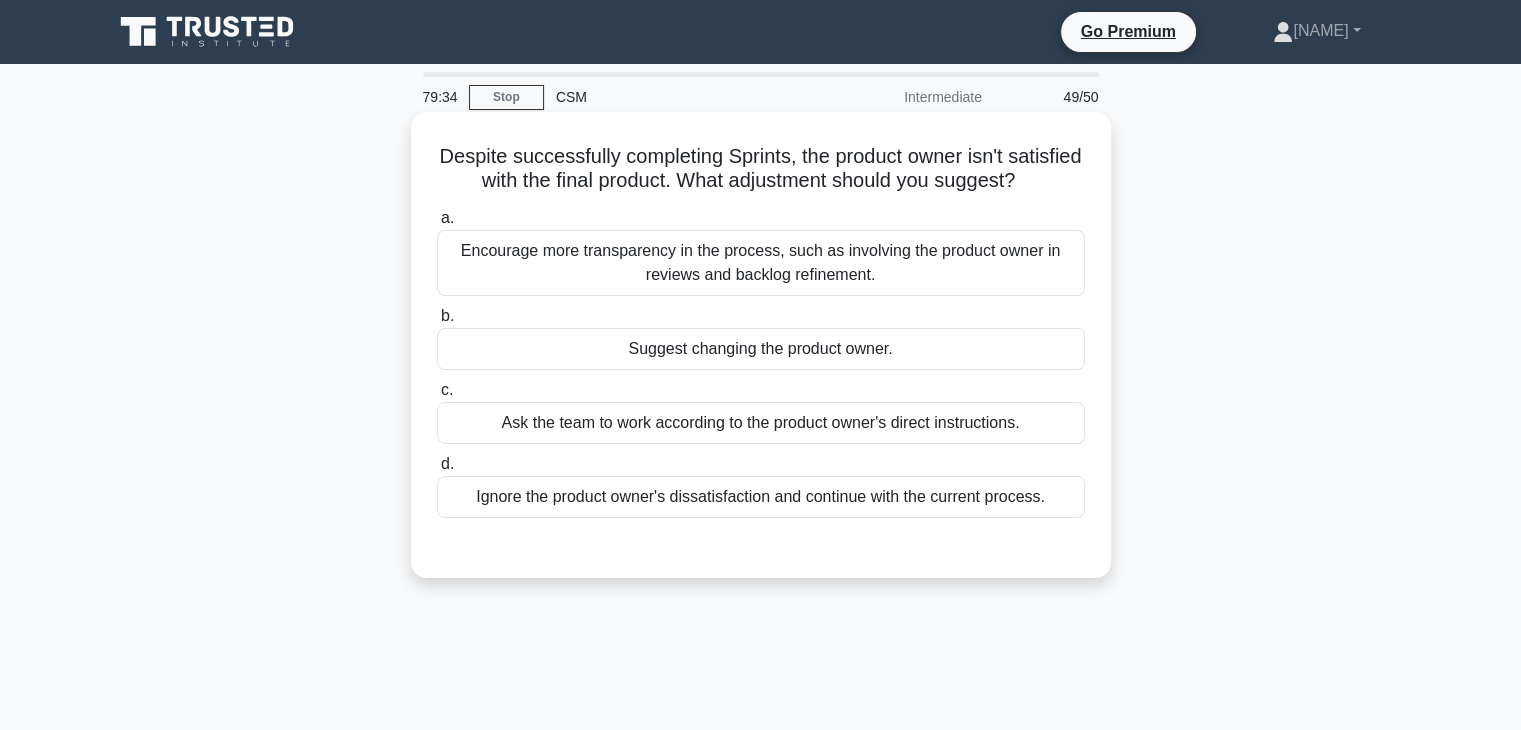 click on "Encourage more transparency in the process, such as involving the product owner in reviews and backlog refinement." at bounding box center [761, 263] 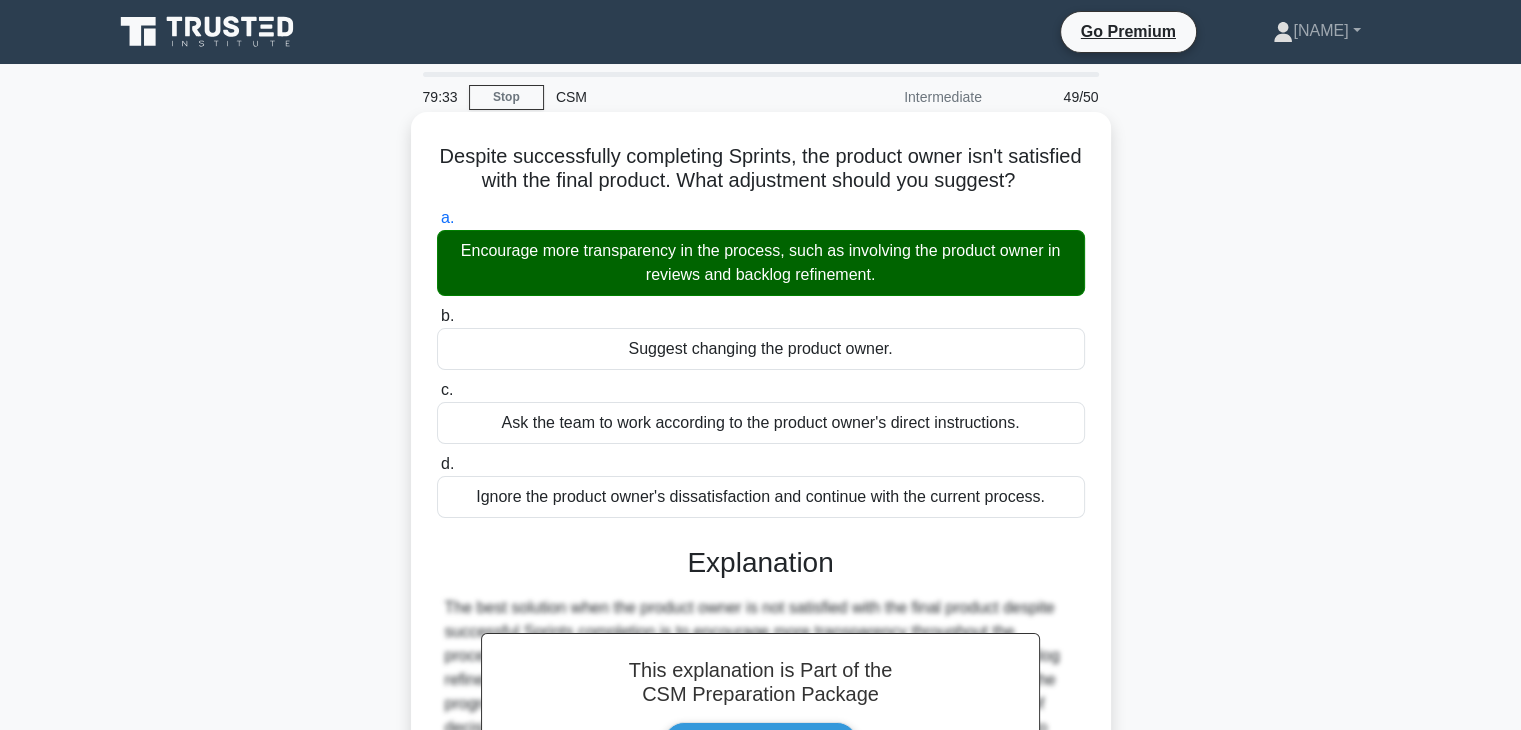 scroll, scrollTop: 406, scrollLeft: 0, axis: vertical 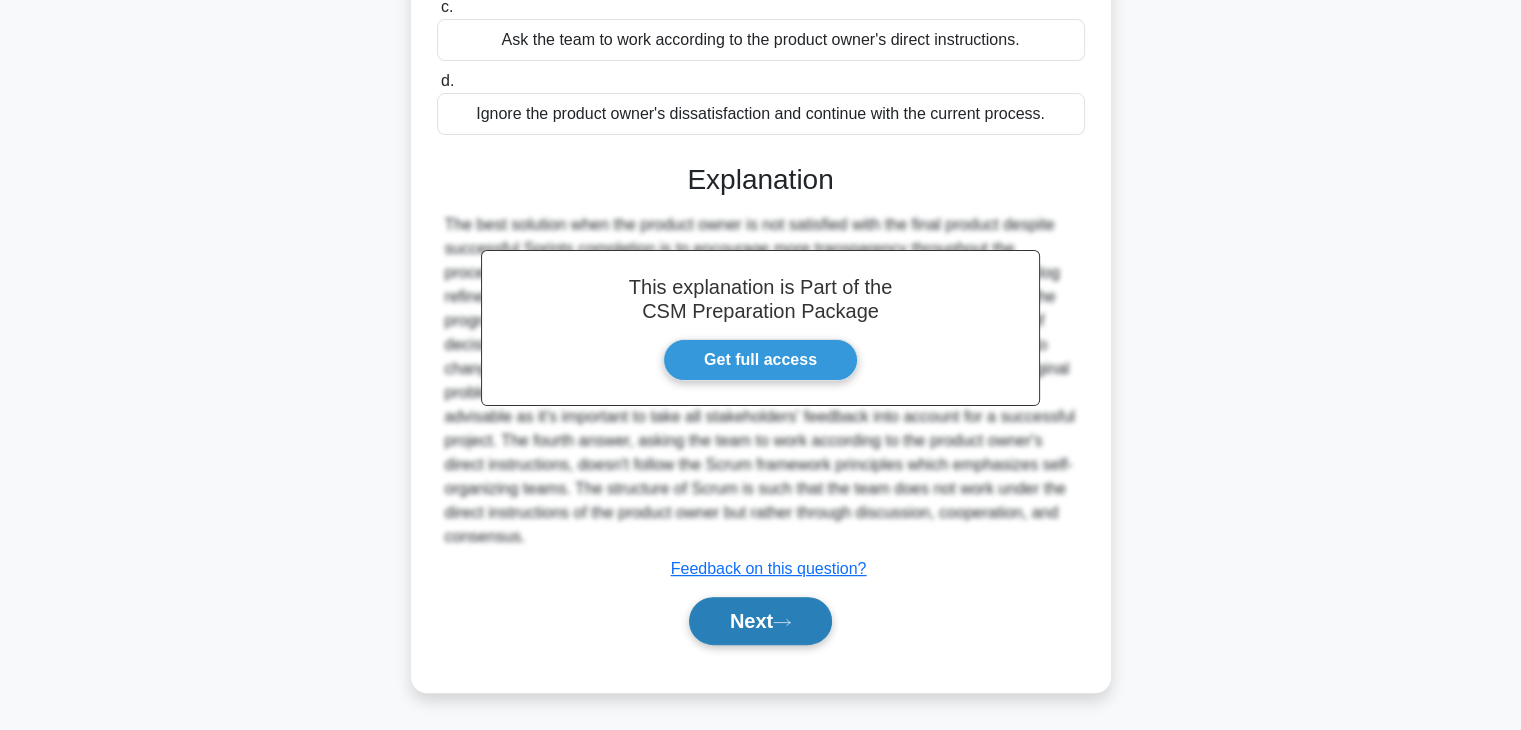 click on "Next" at bounding box center (760, 621) 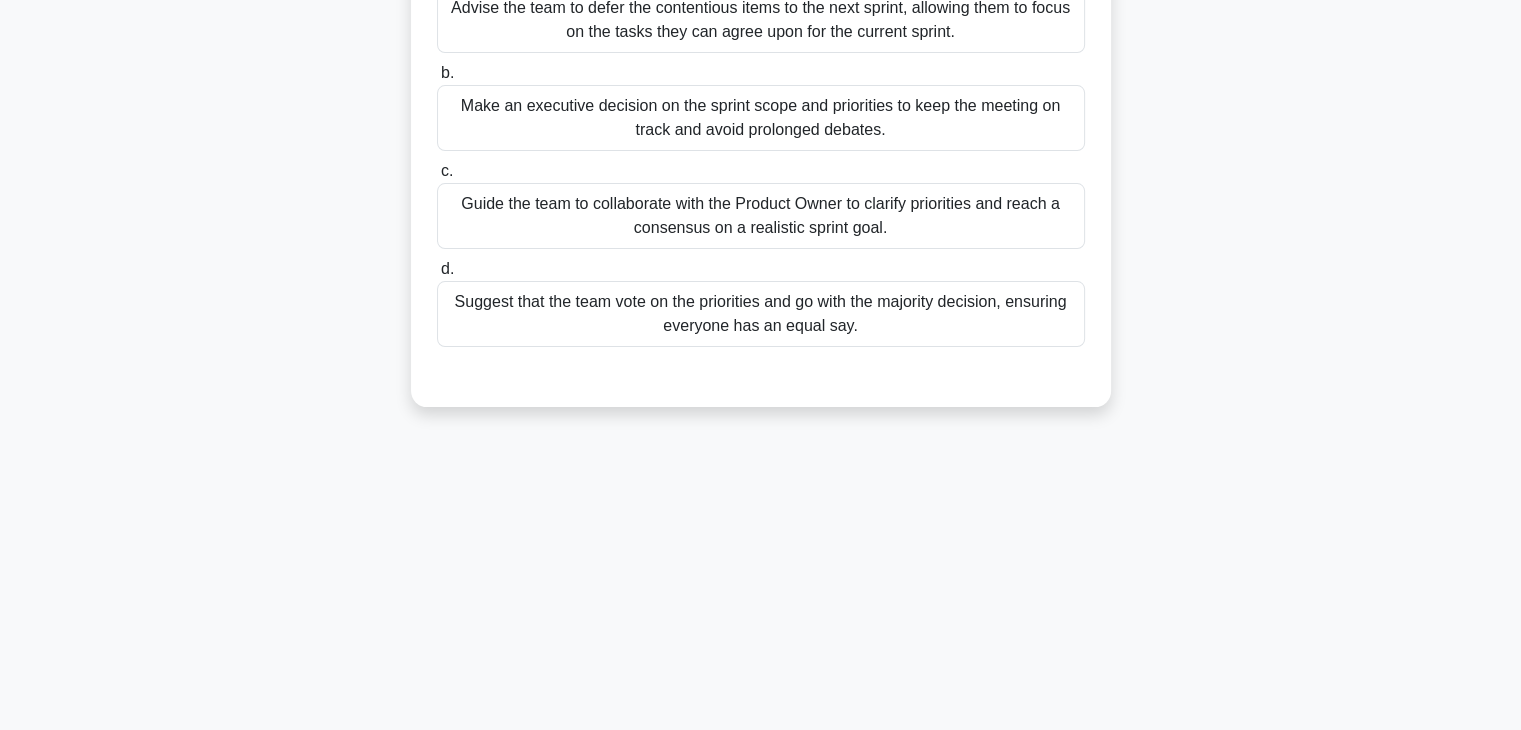 scroll, scrollTop: 272, scrollLeft: 0, axis: vertical 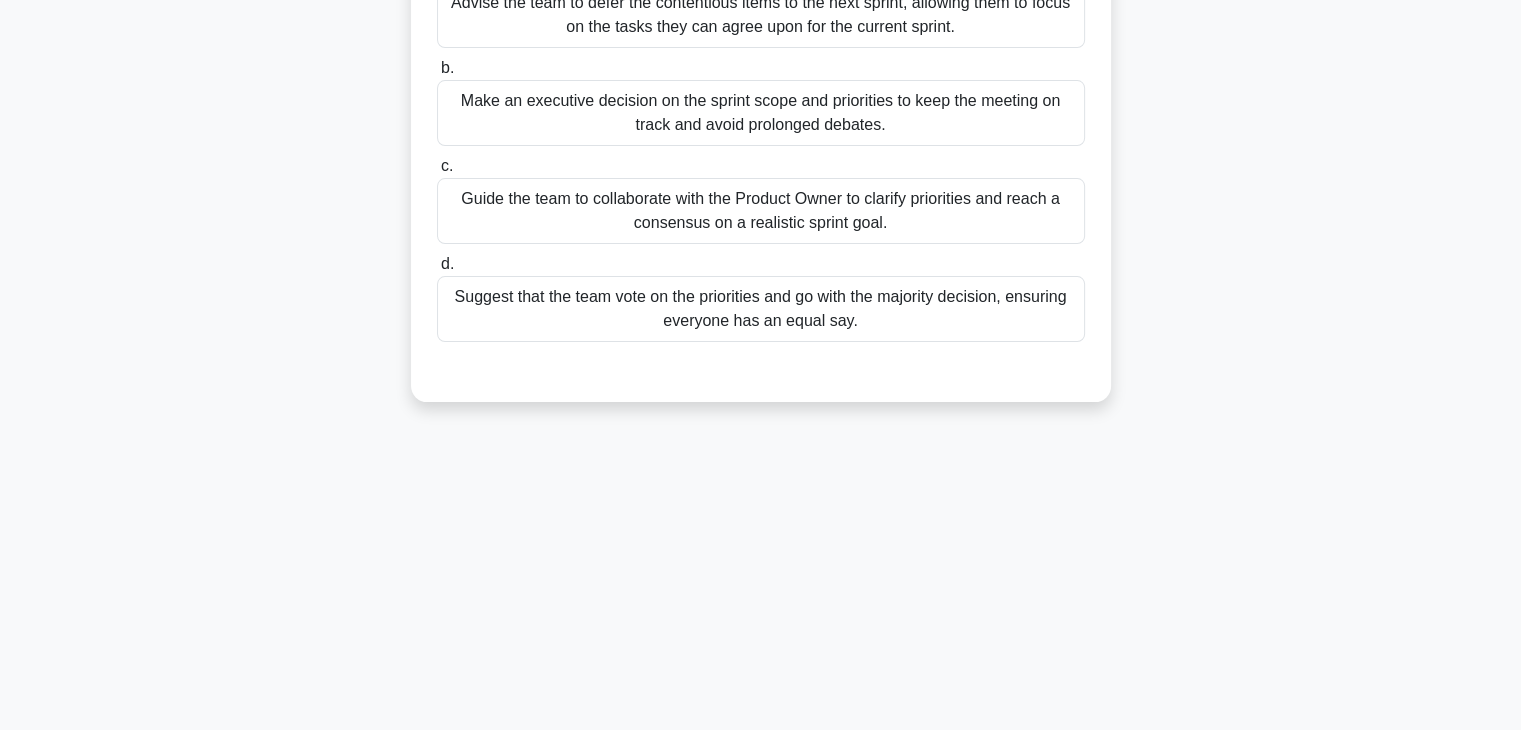 click on "Guide the team to collaborate with the Product Owner to clarify priorities and reach a consensus on a realistic sprint goal." at bounding box center [761, 211] 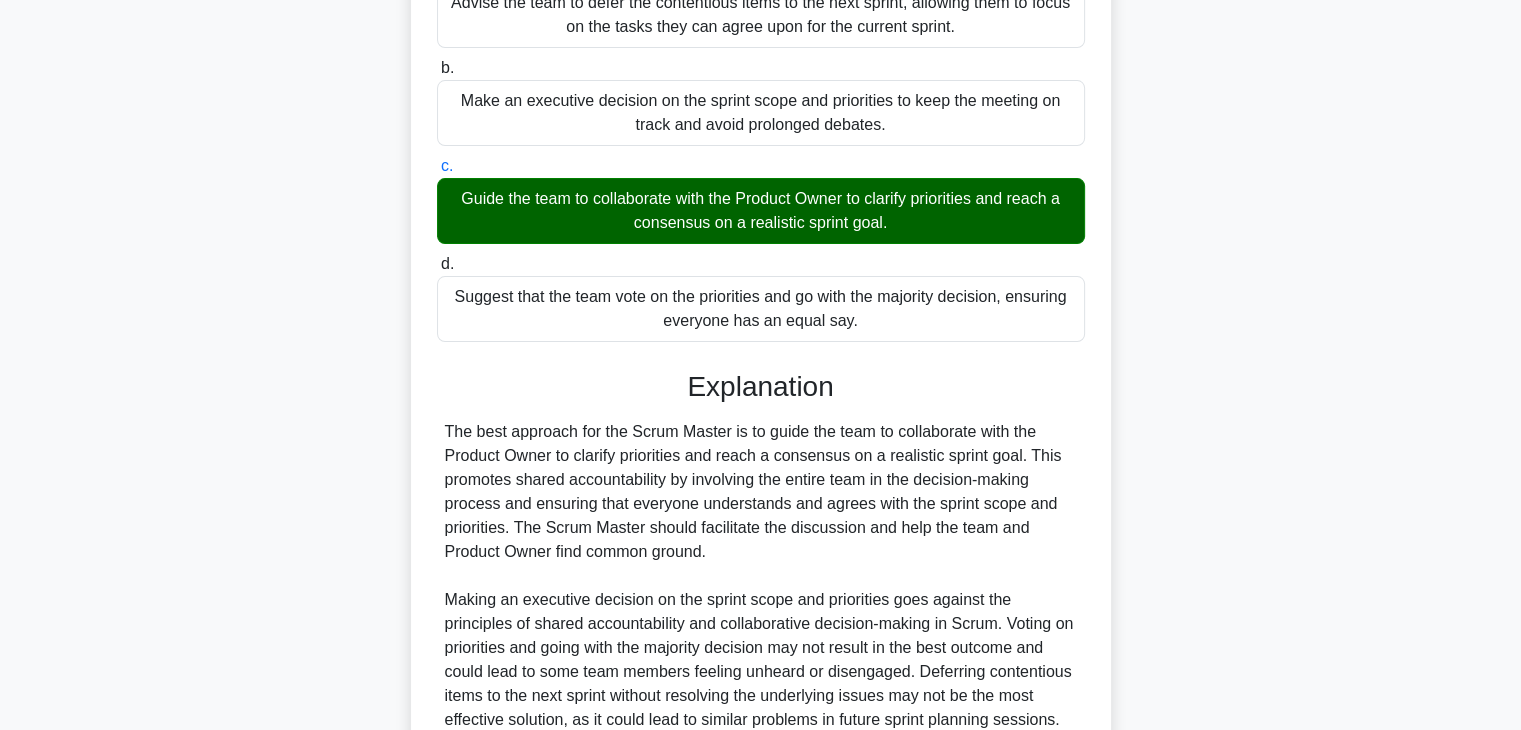 scroll, scrollTop: 454, scrollLeft: 0, axis: vertical 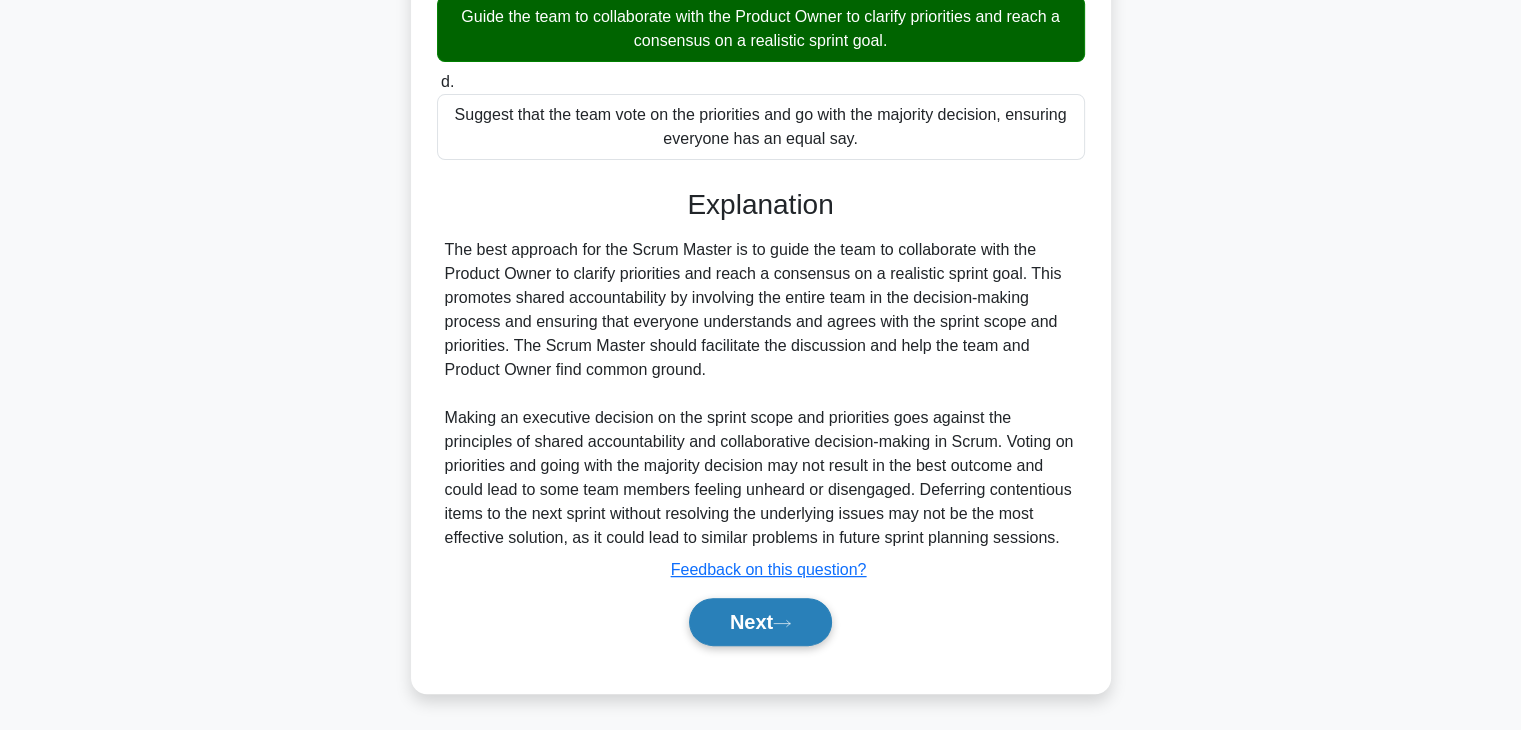 click on "Next" at bounding box center (760, 622) 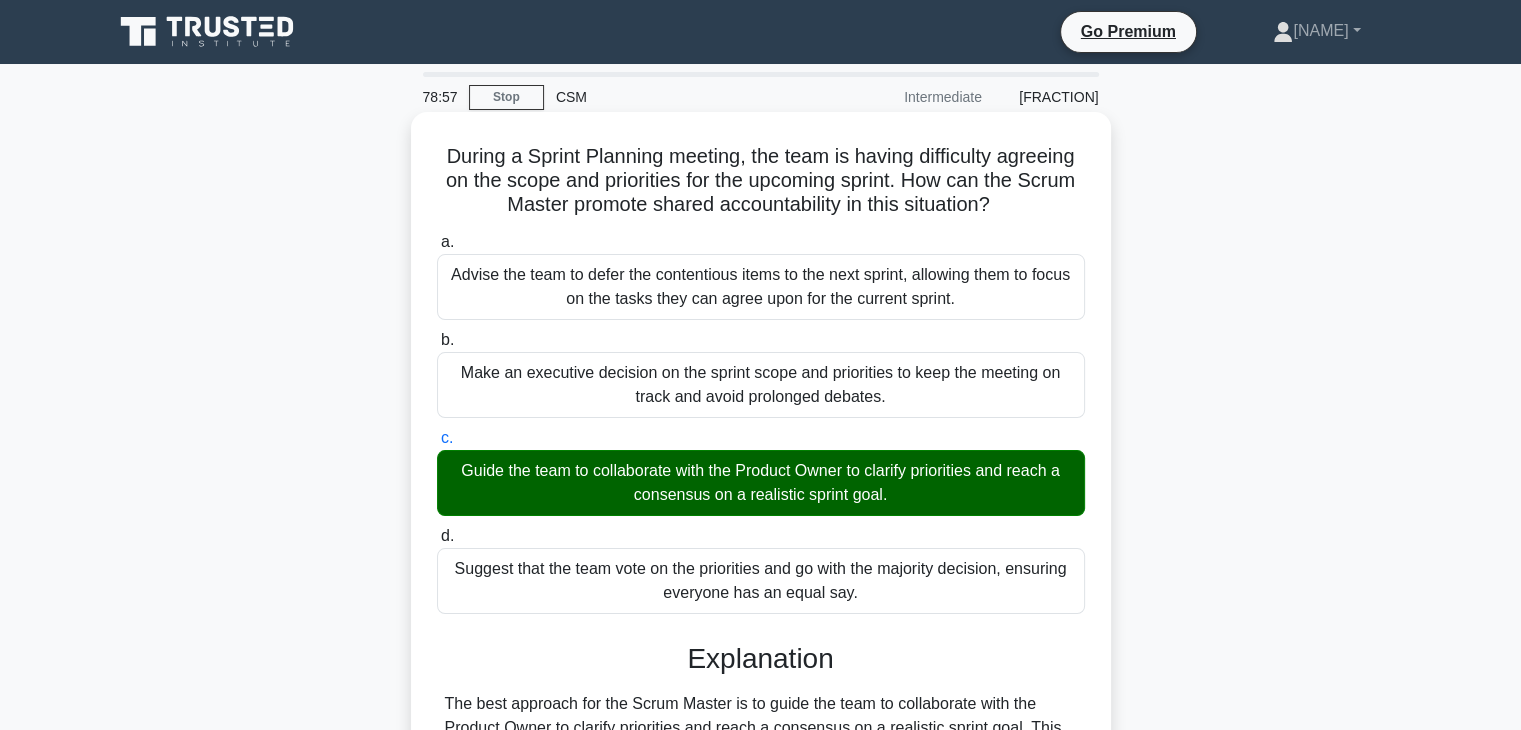 scroll, scrollTop: 454, scrollLeft: 0, axis: vertical 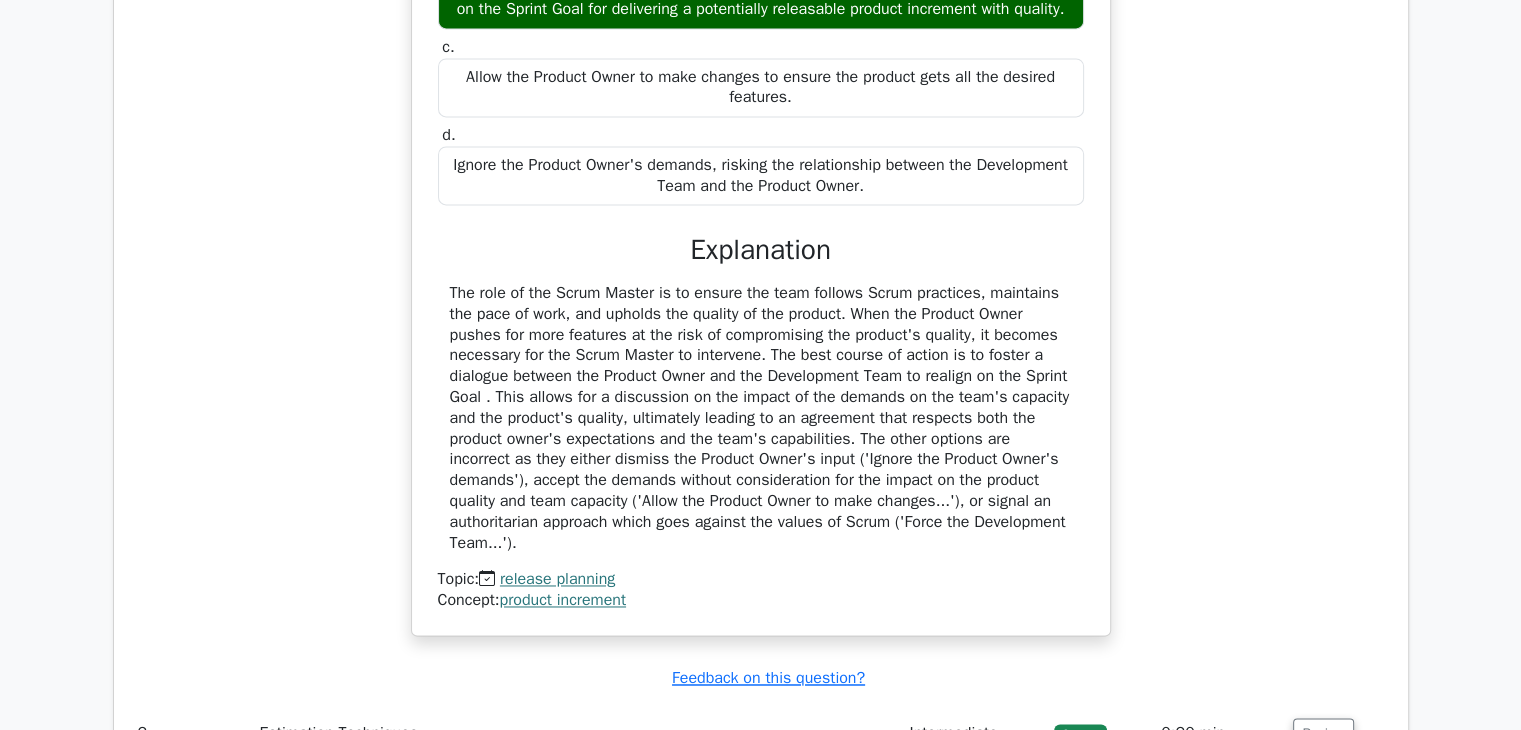 click at bounding box center [761, 418] 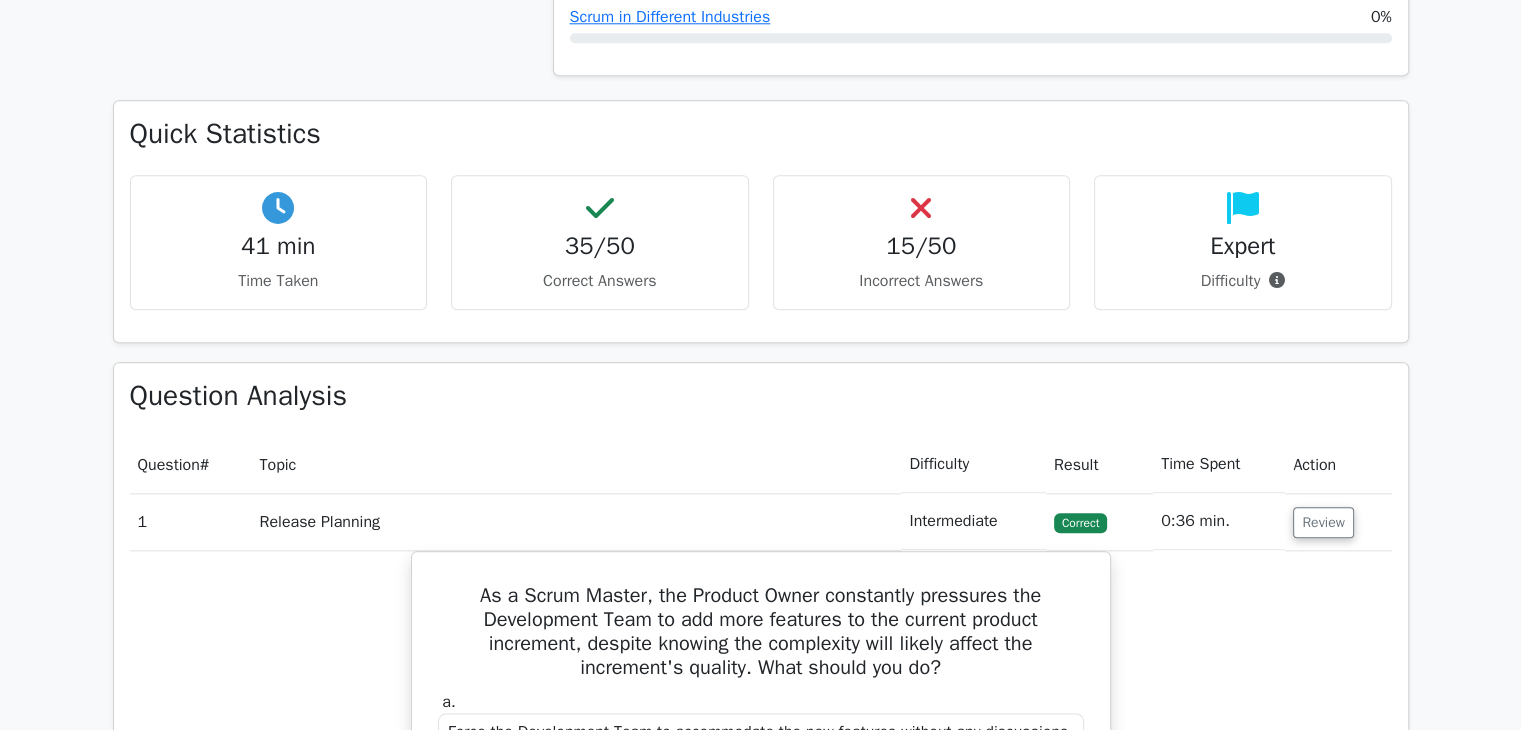 scroll, scrollTop: 2195, scrollLeft: 0, axis: vertical 